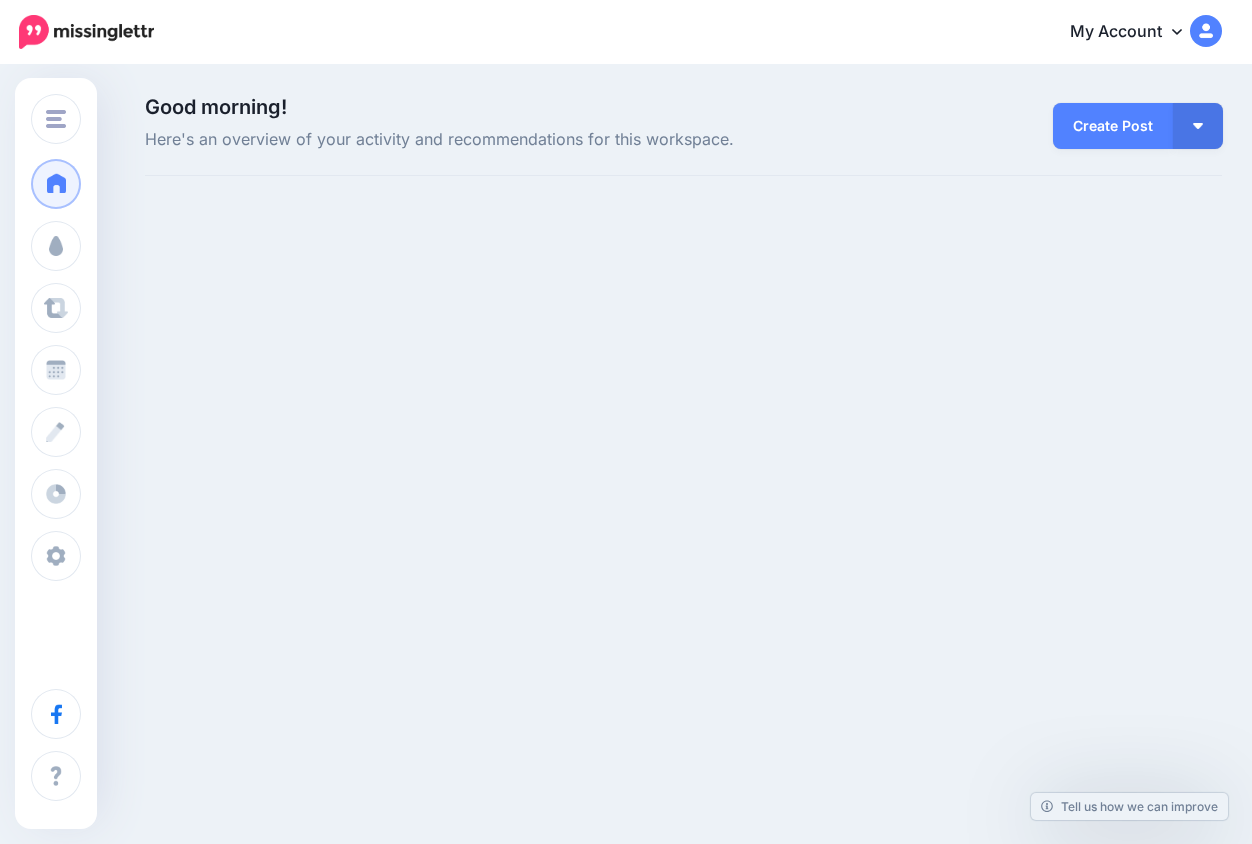 scroll, scrollTop: 0, scrollLeft: 0, axis: both 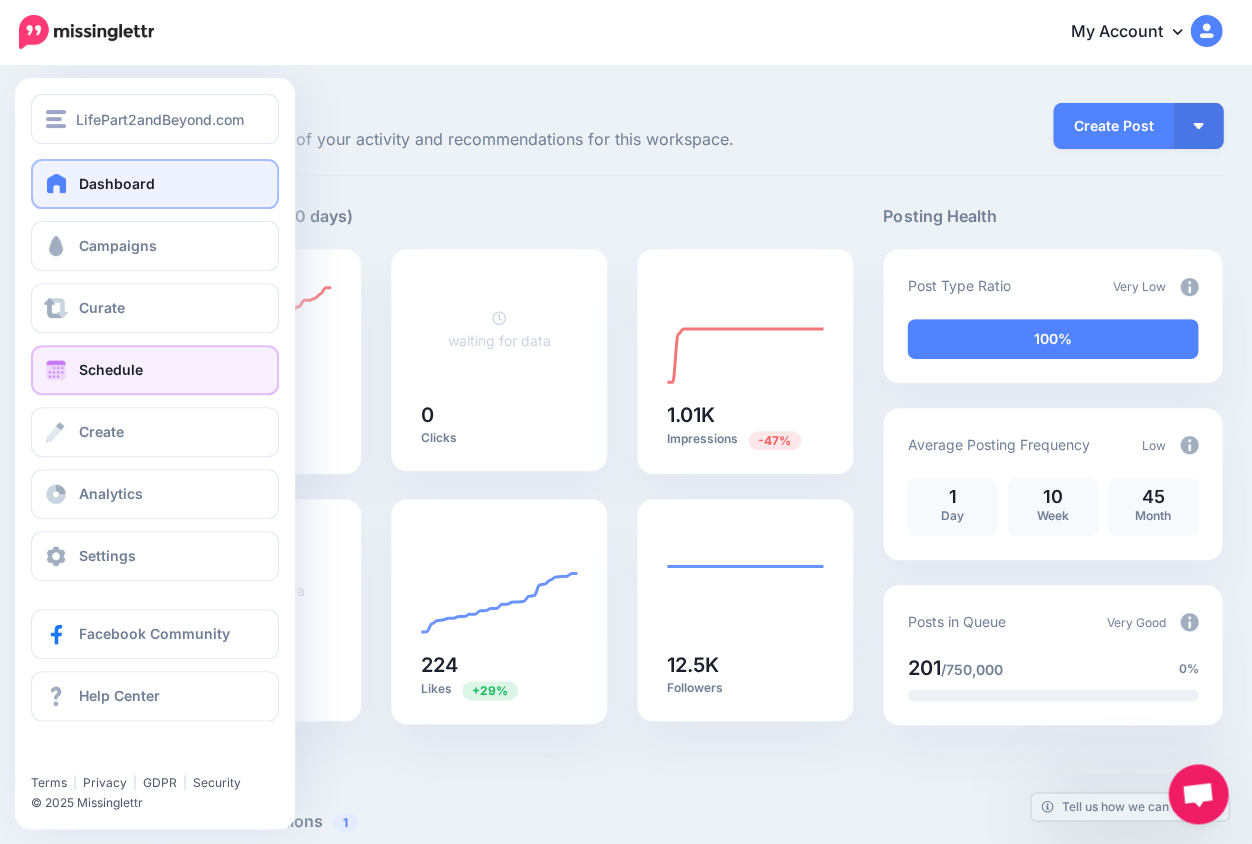 click on "Schedule" at bounding box center [111, 369] 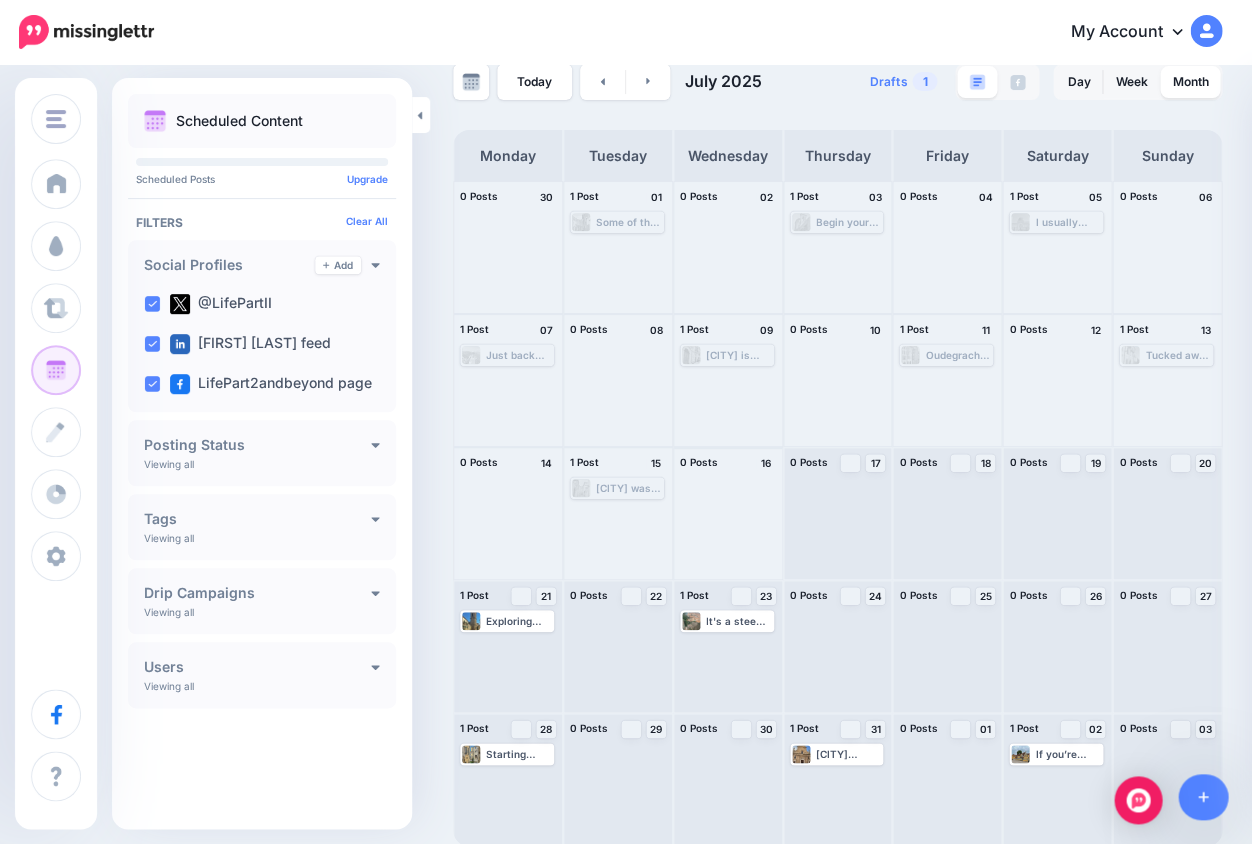 scroll, scrollTop: 33, scrollLeft: 0, axis: vertical 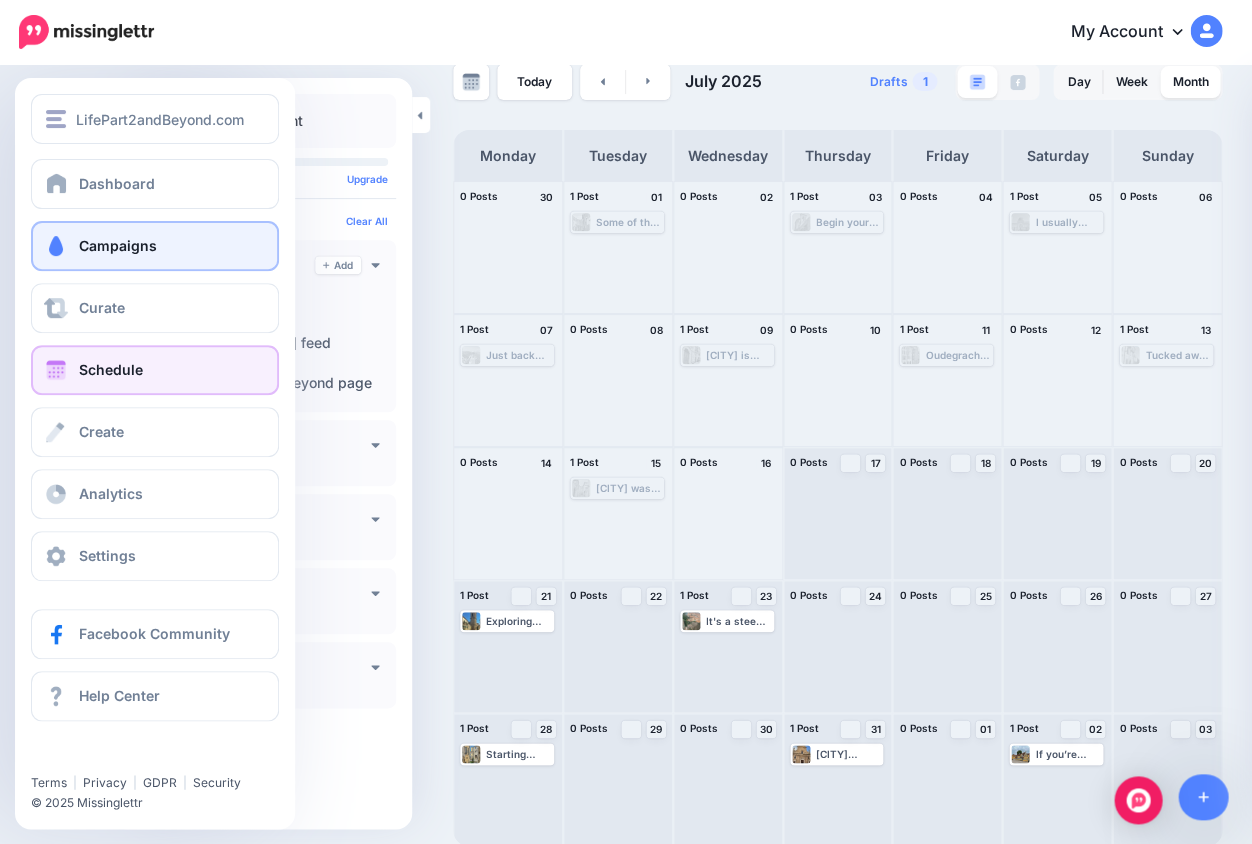 click on "Campaigns" at bounding box center (118, 245) 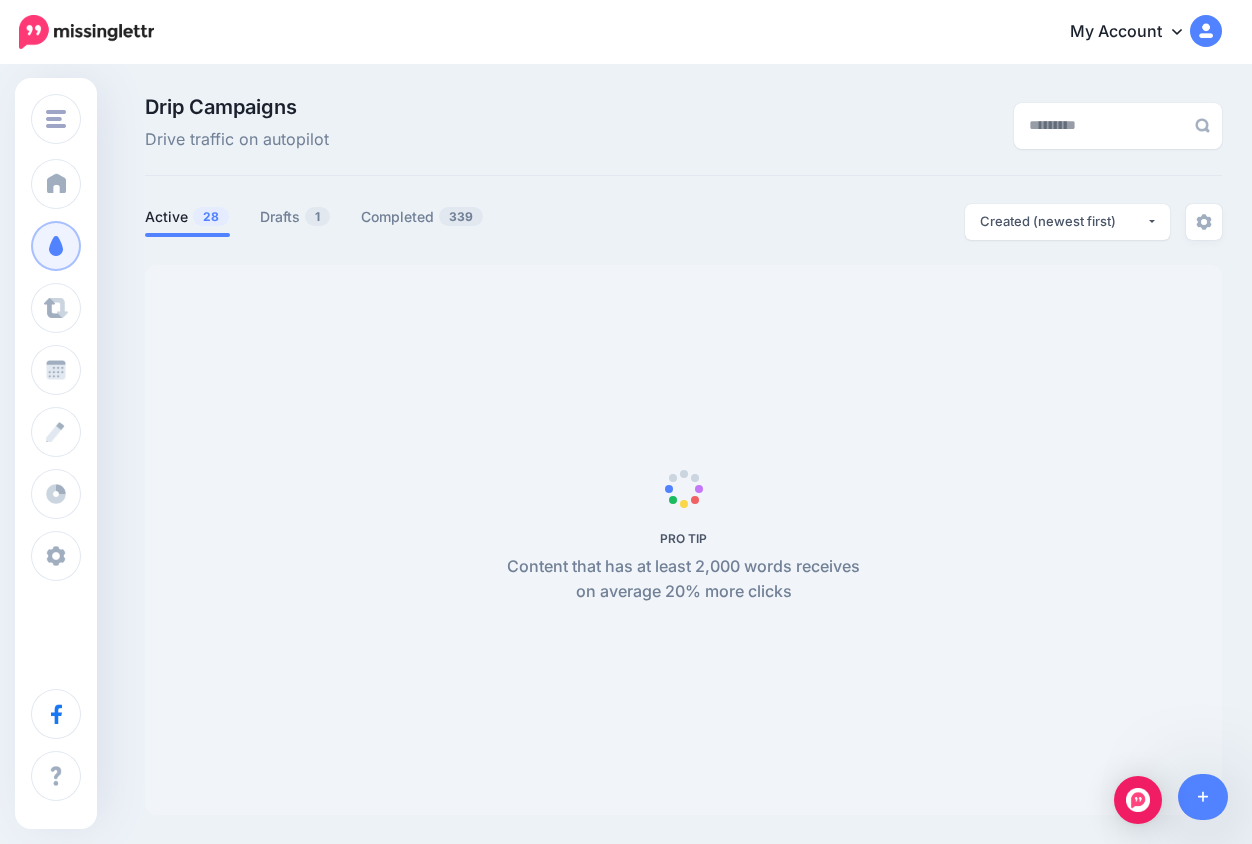 scroll, scrollTop: 0, scrollLeft: 0, axis: both 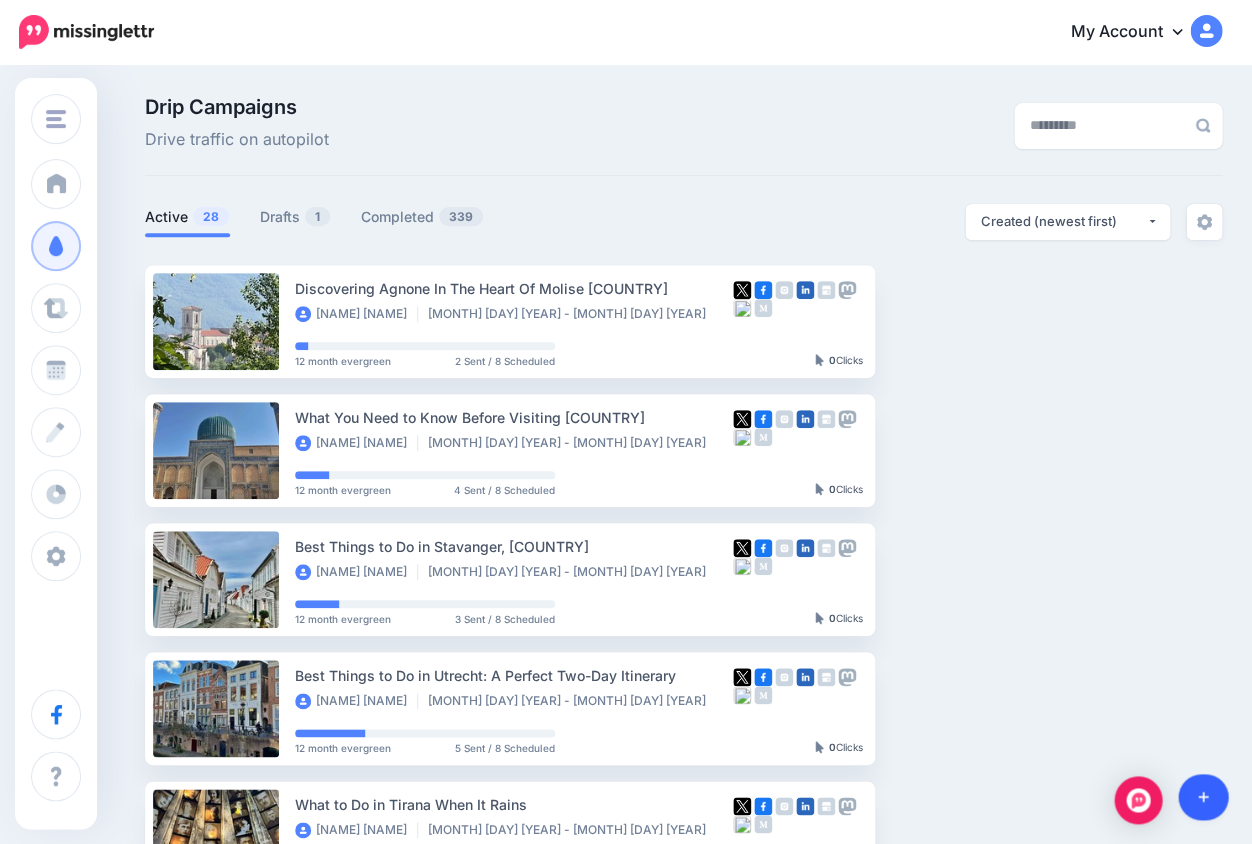 click 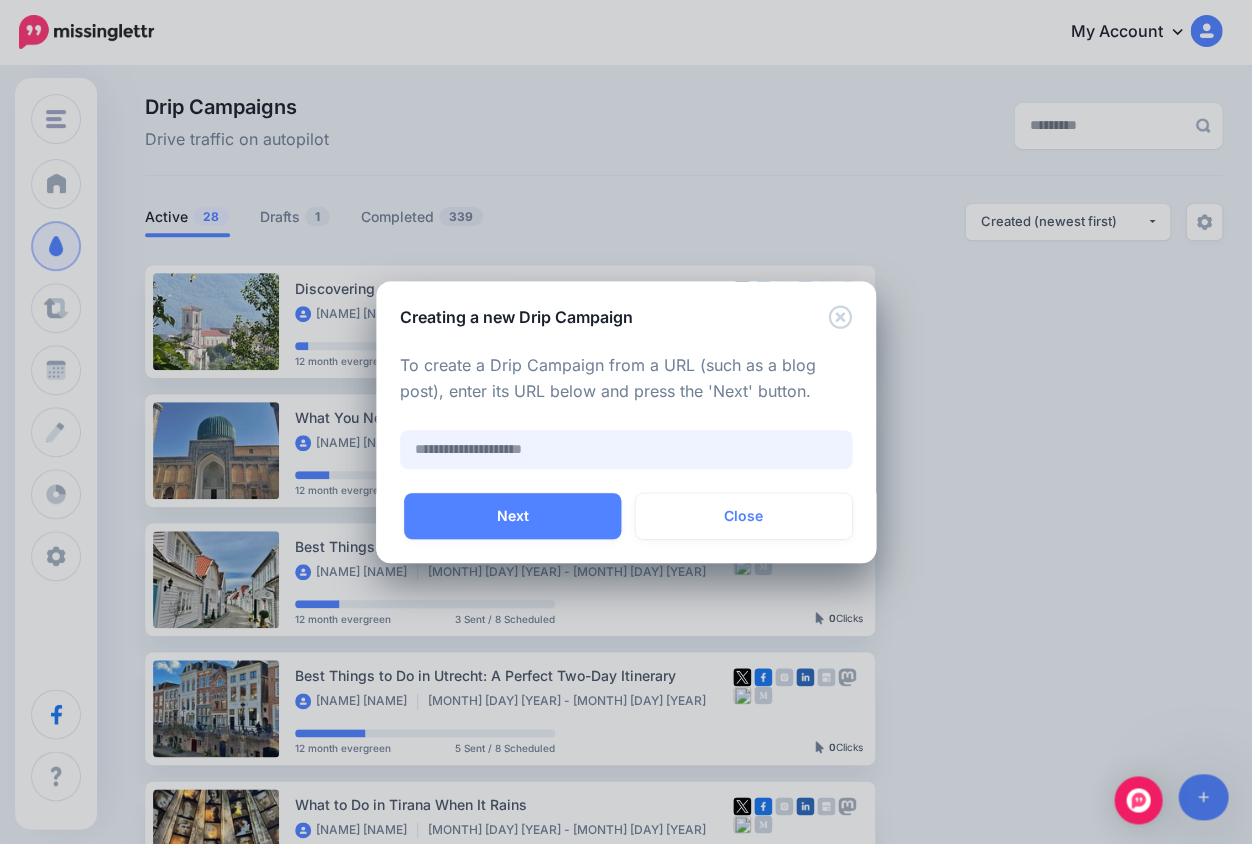 paste on "**********" 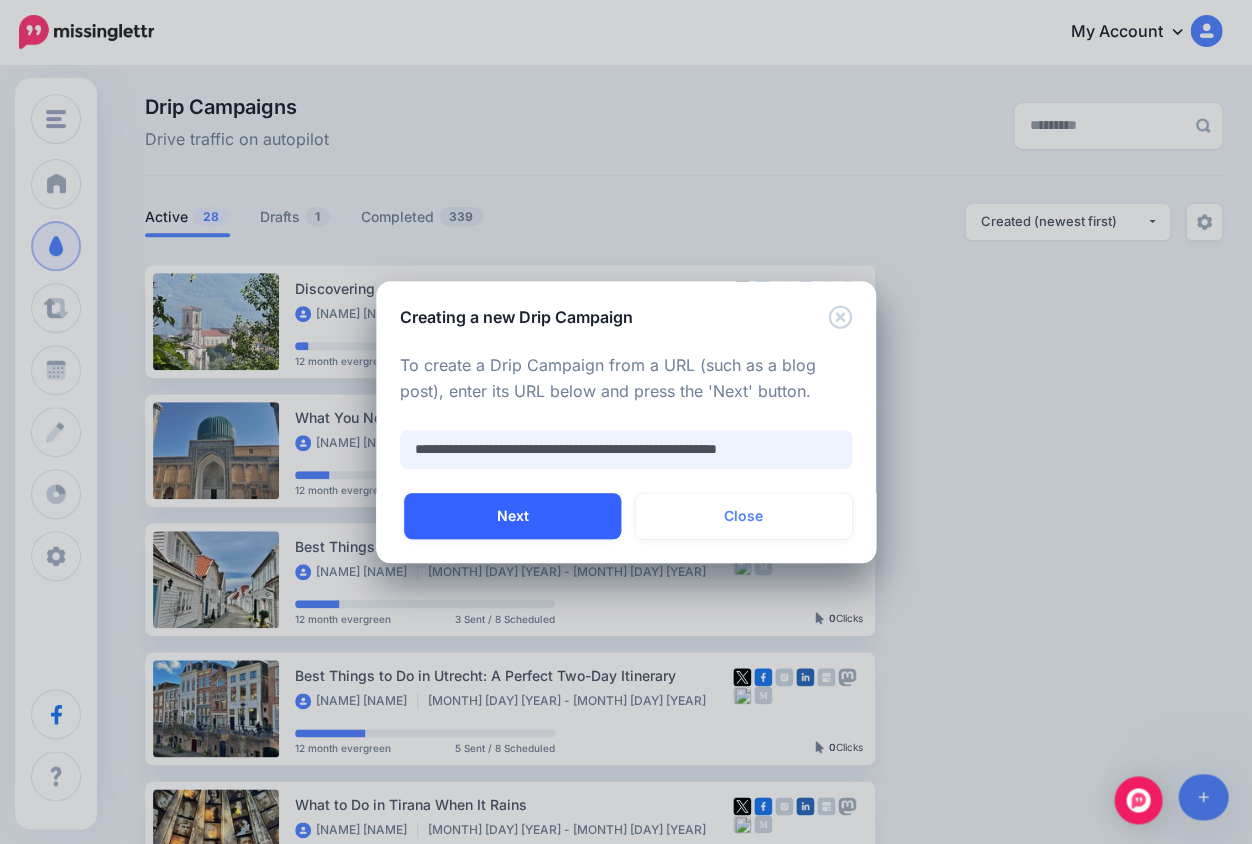 type on "**********" 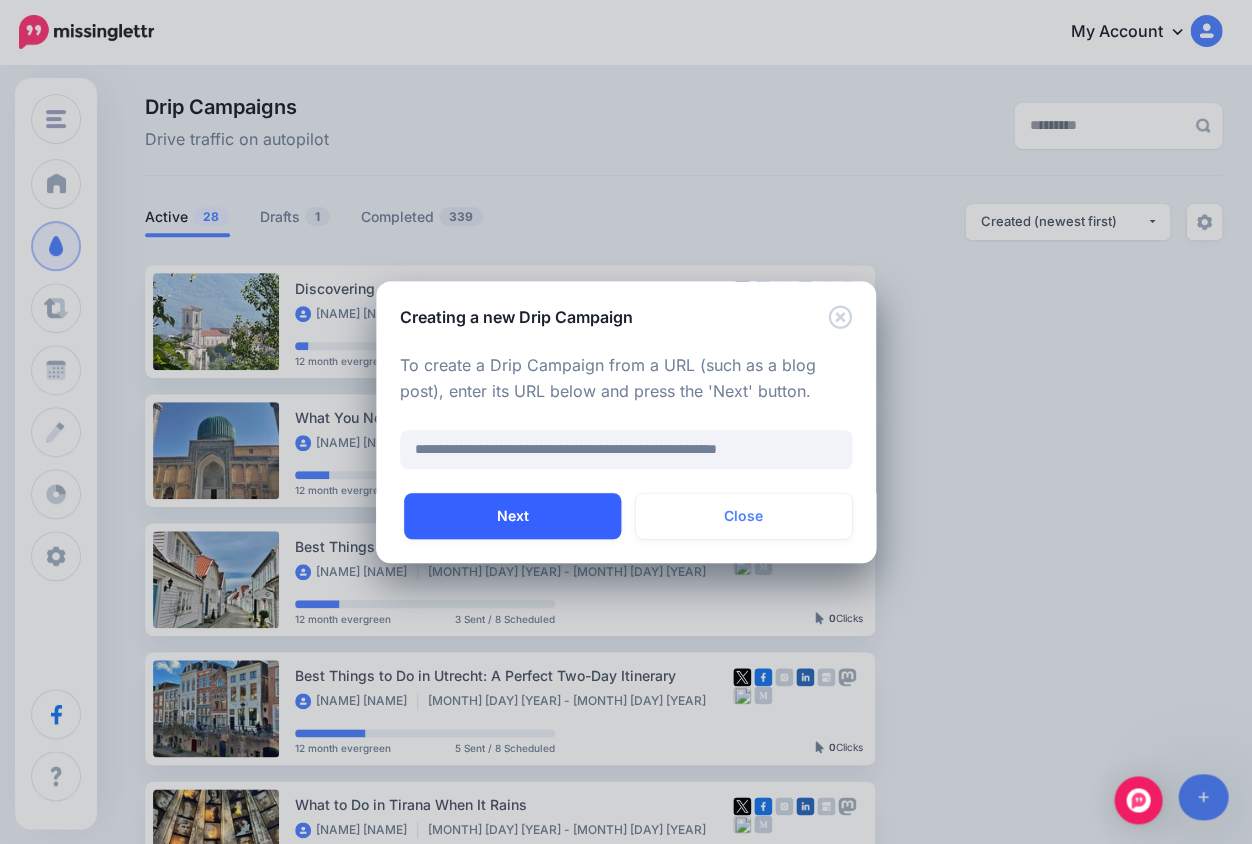 click on "Next" at bounding box center [512, 516] 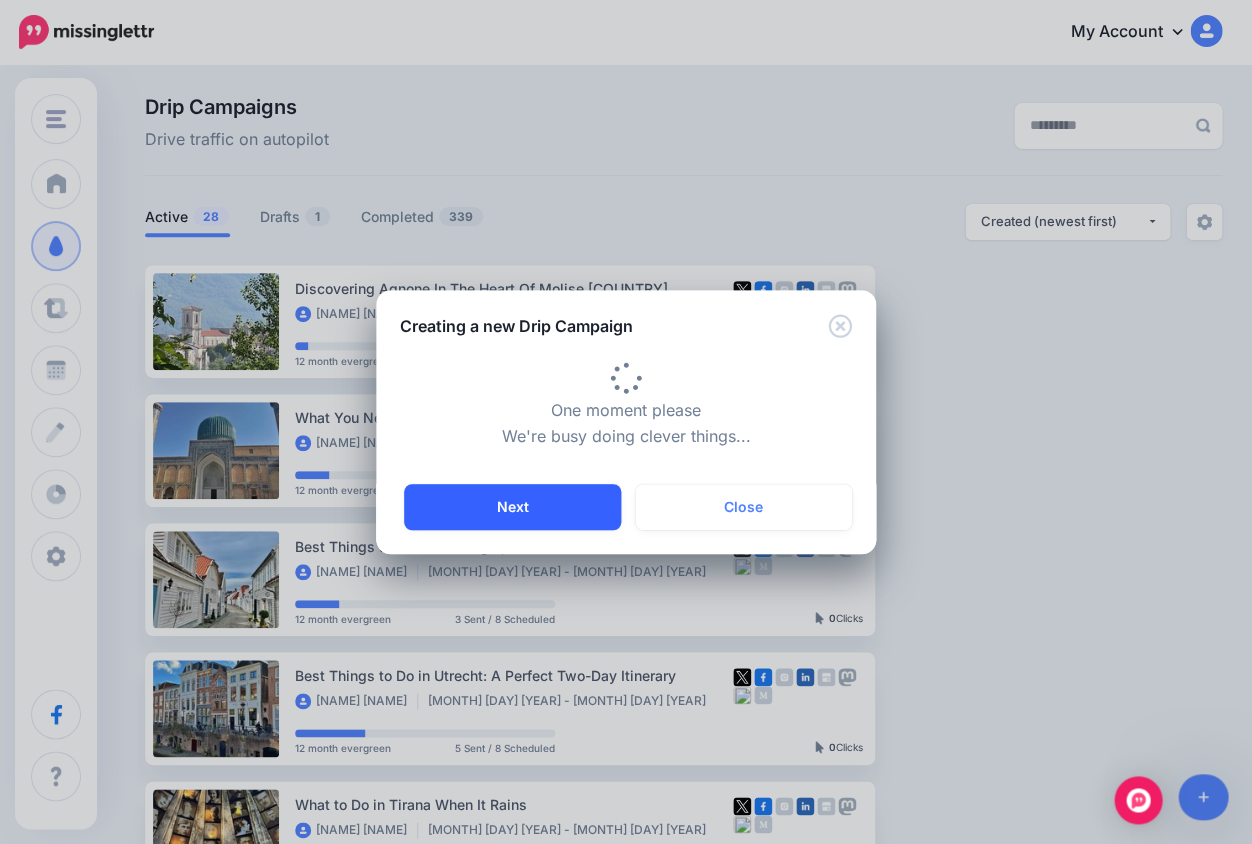type on "**********" 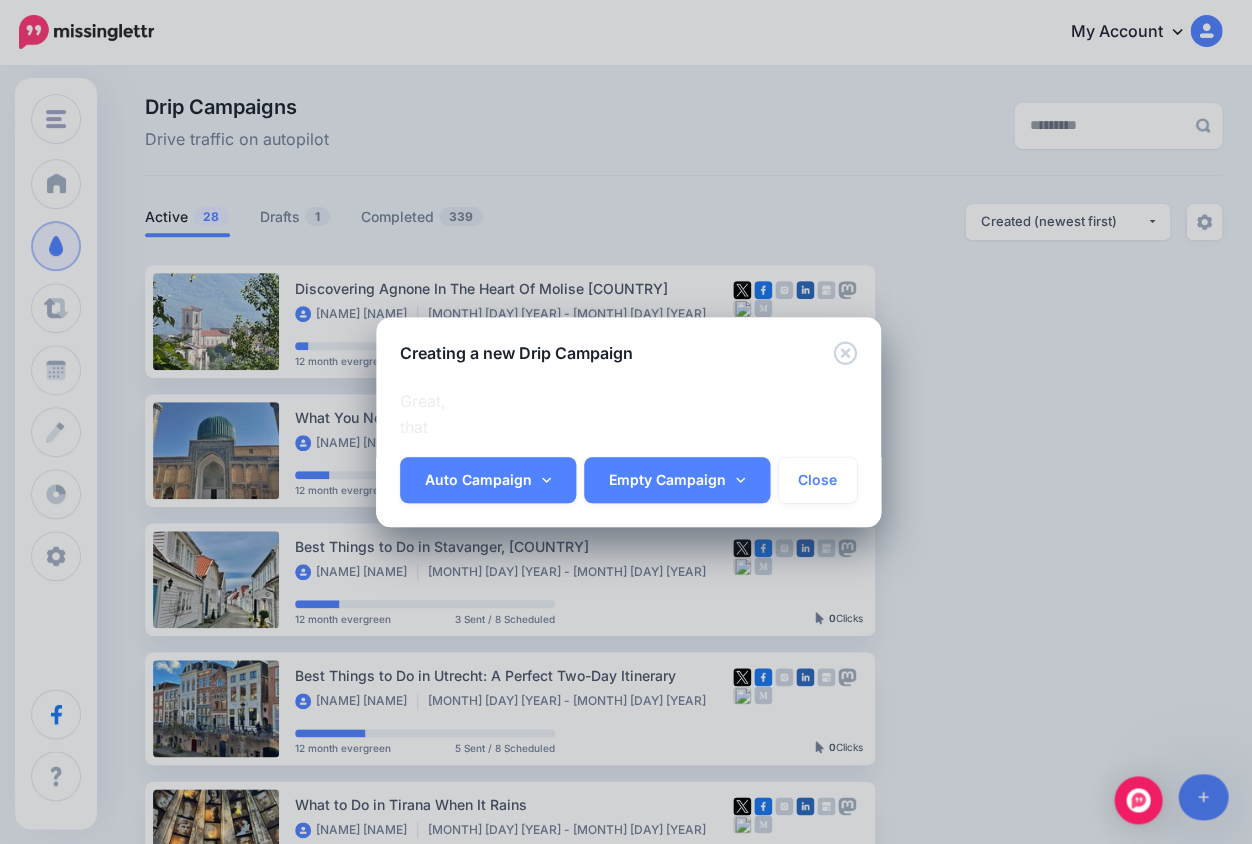 scroll, scrollTop: 0, scrollLeft: 0, axis: both 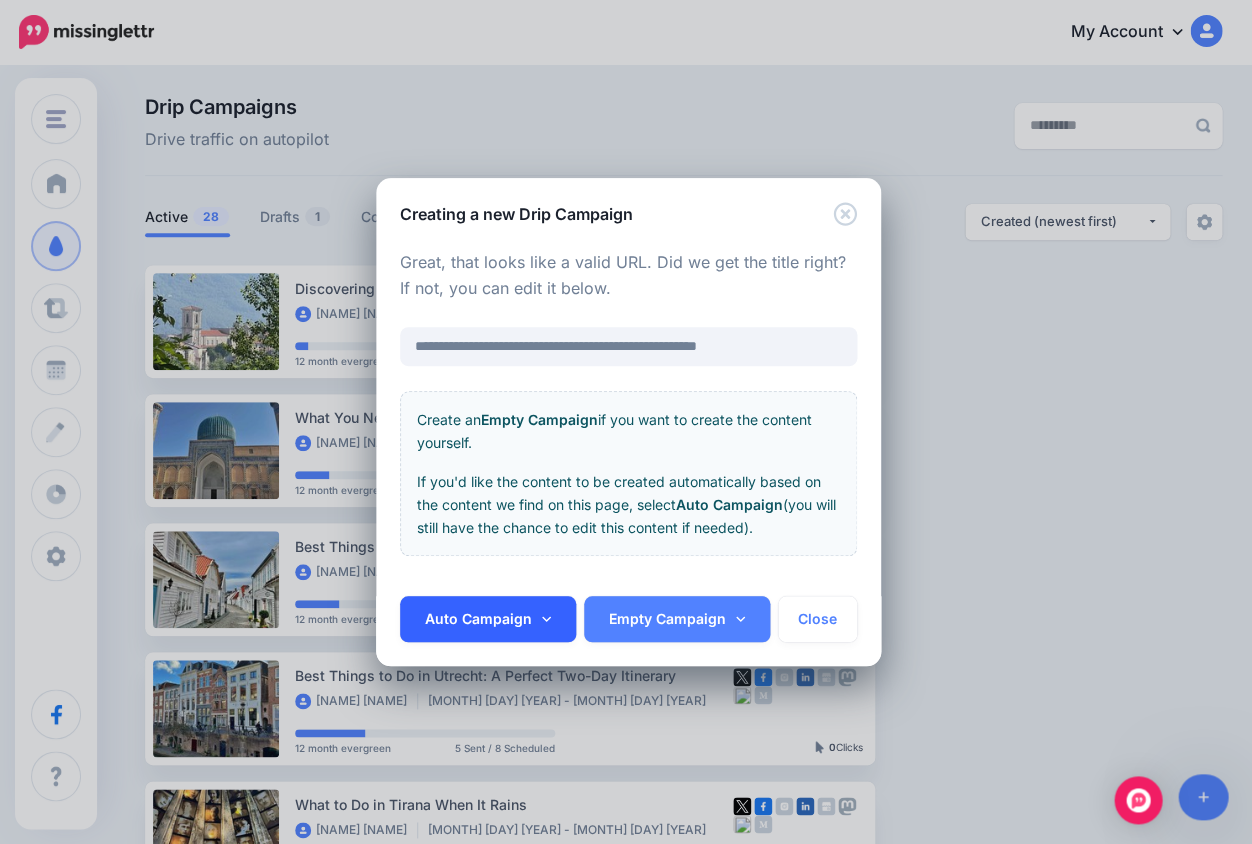 click on "Auto Campaign" at bounding box center (488, 619) 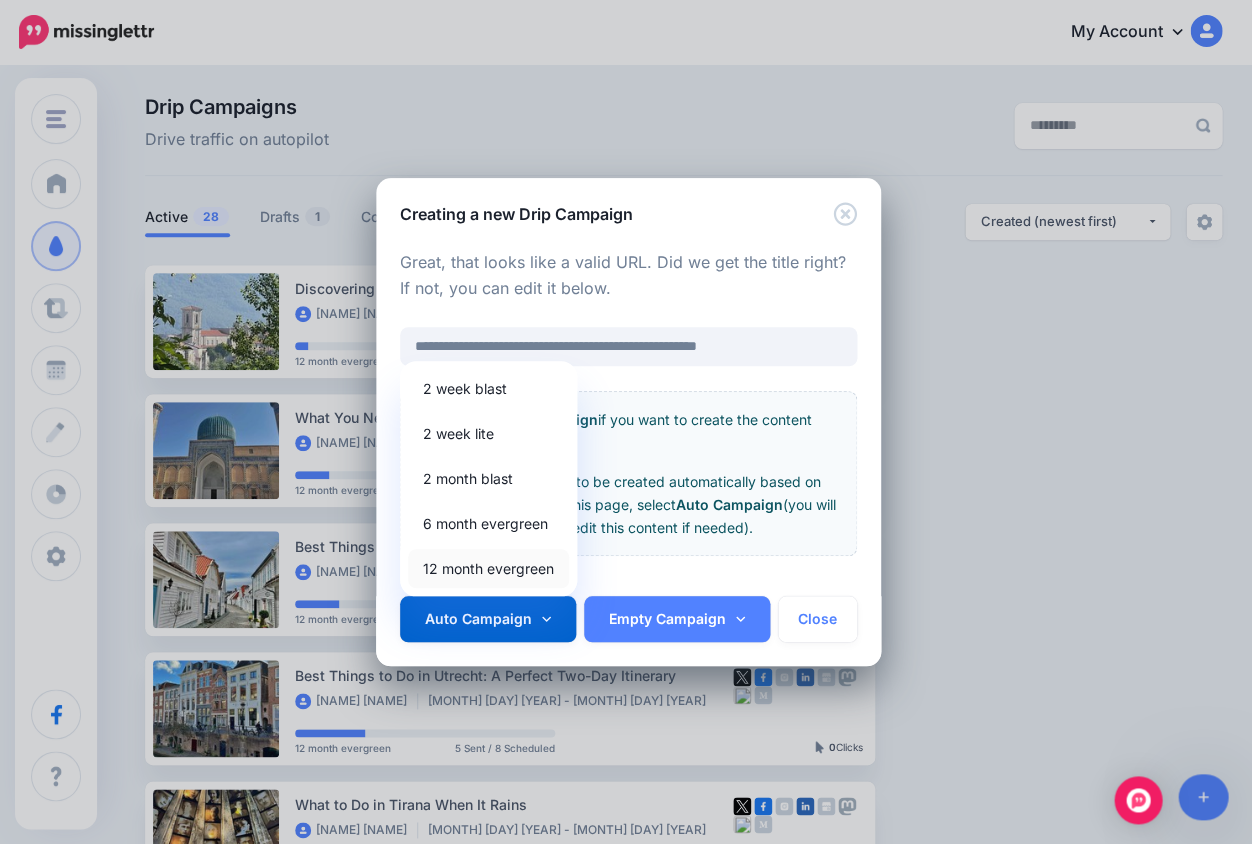 click on "12 month evergreen" at bounding box center [488, 568] 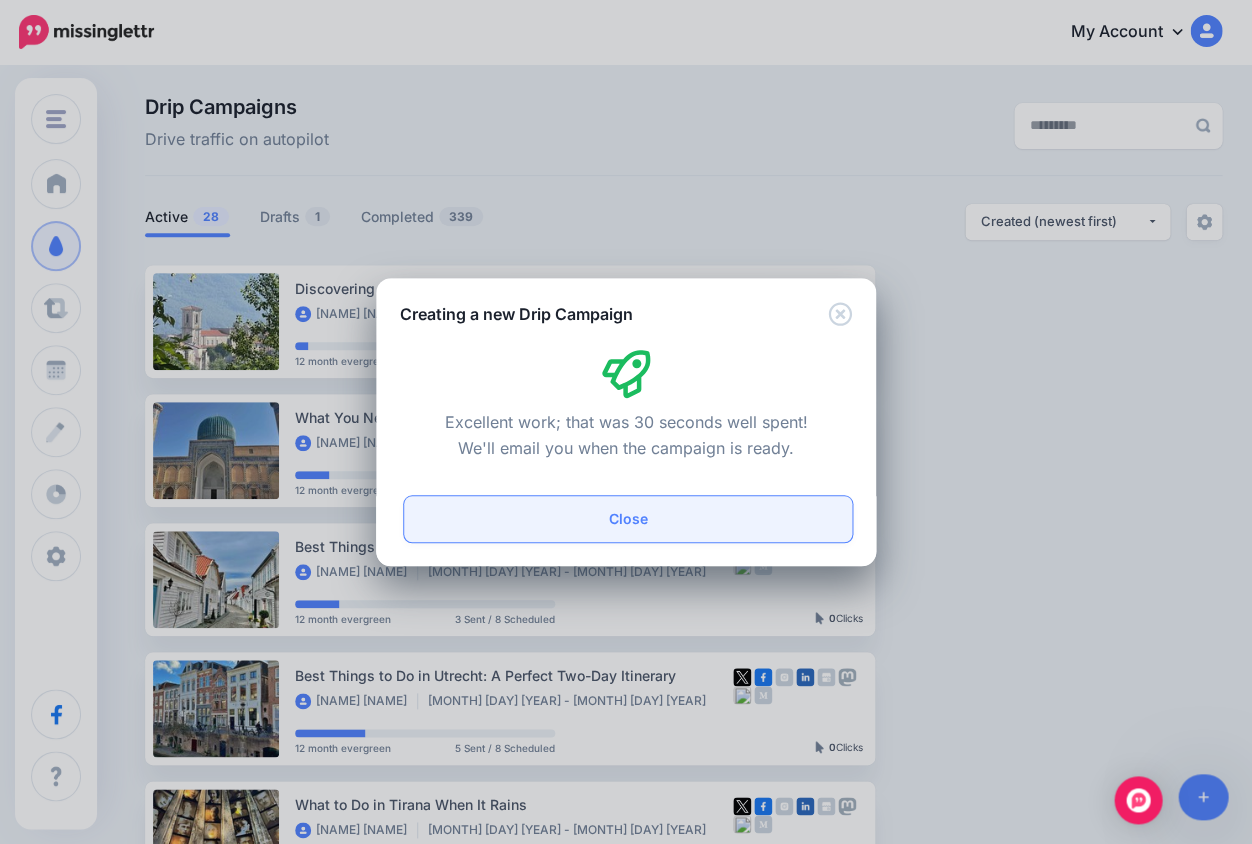 click on "Close" at bounding box center [628, 519] 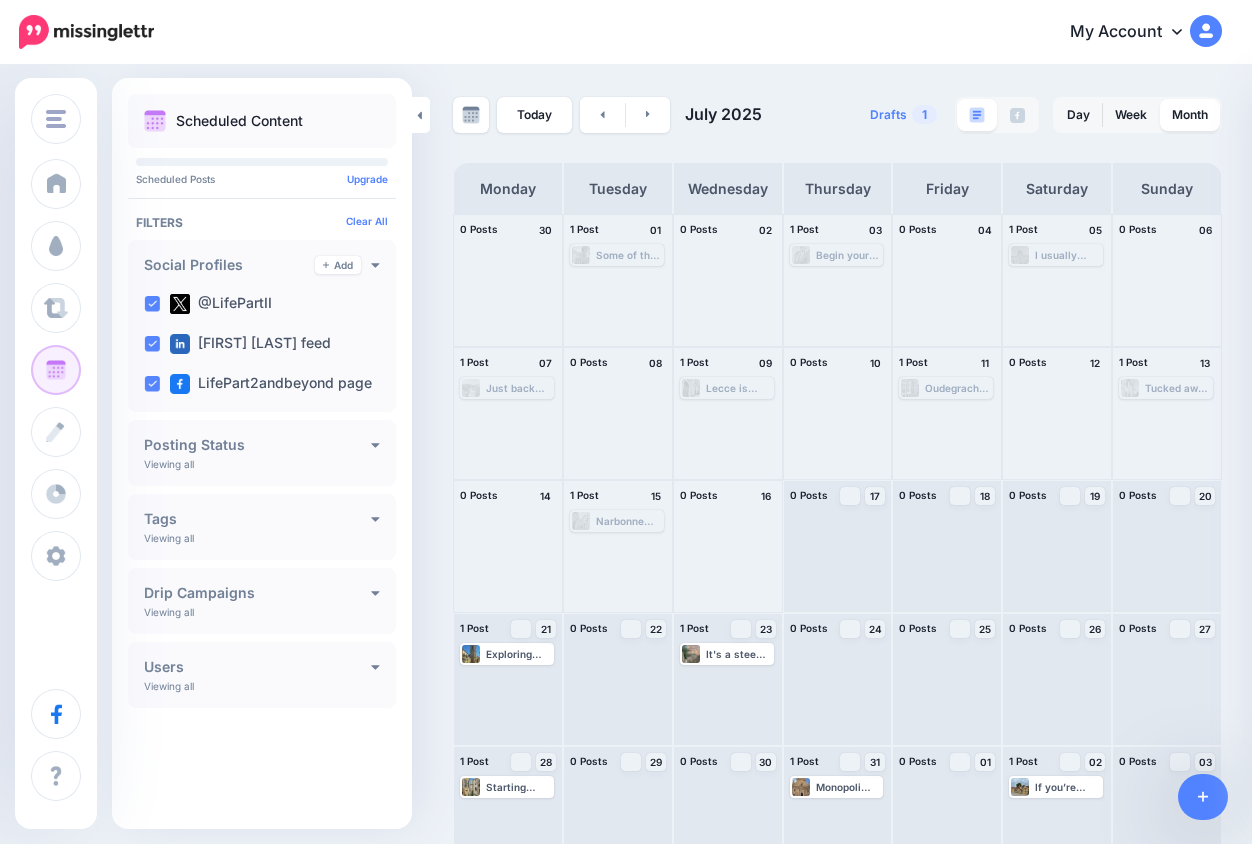 scroll, scrollTop: 0, scrollLeft: 0, axis: both 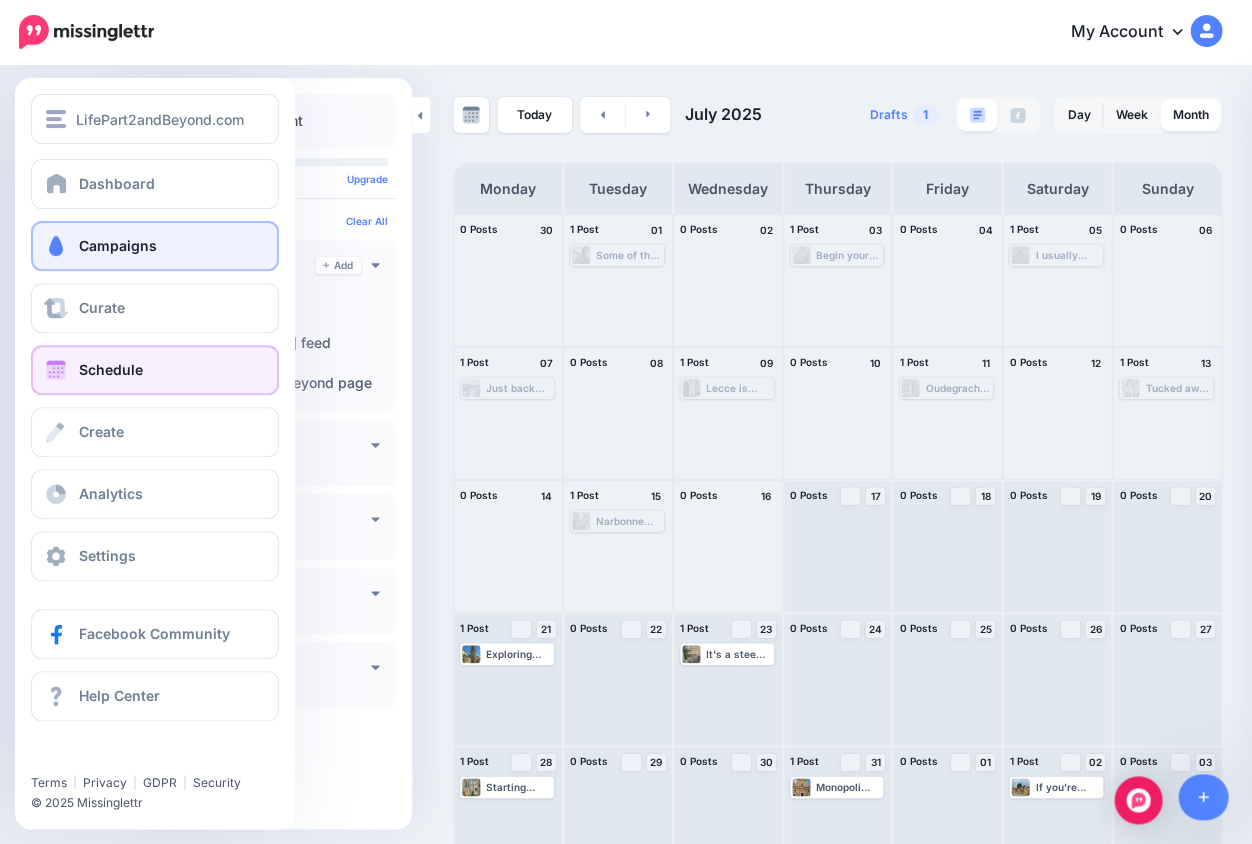 click on "Campaigns" at bounding box center (118, 245) 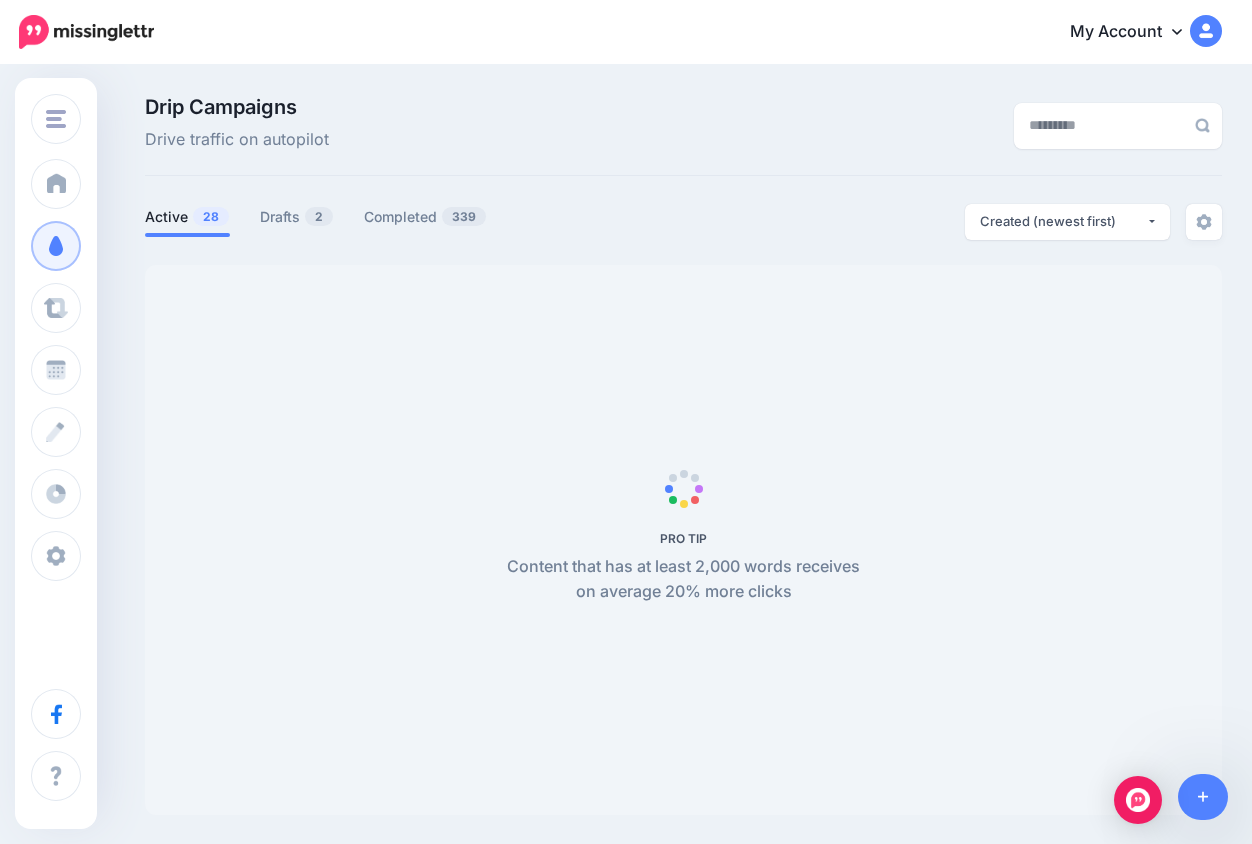 scroll, scrollTop: 0, scrollLeft: 0, axis: both 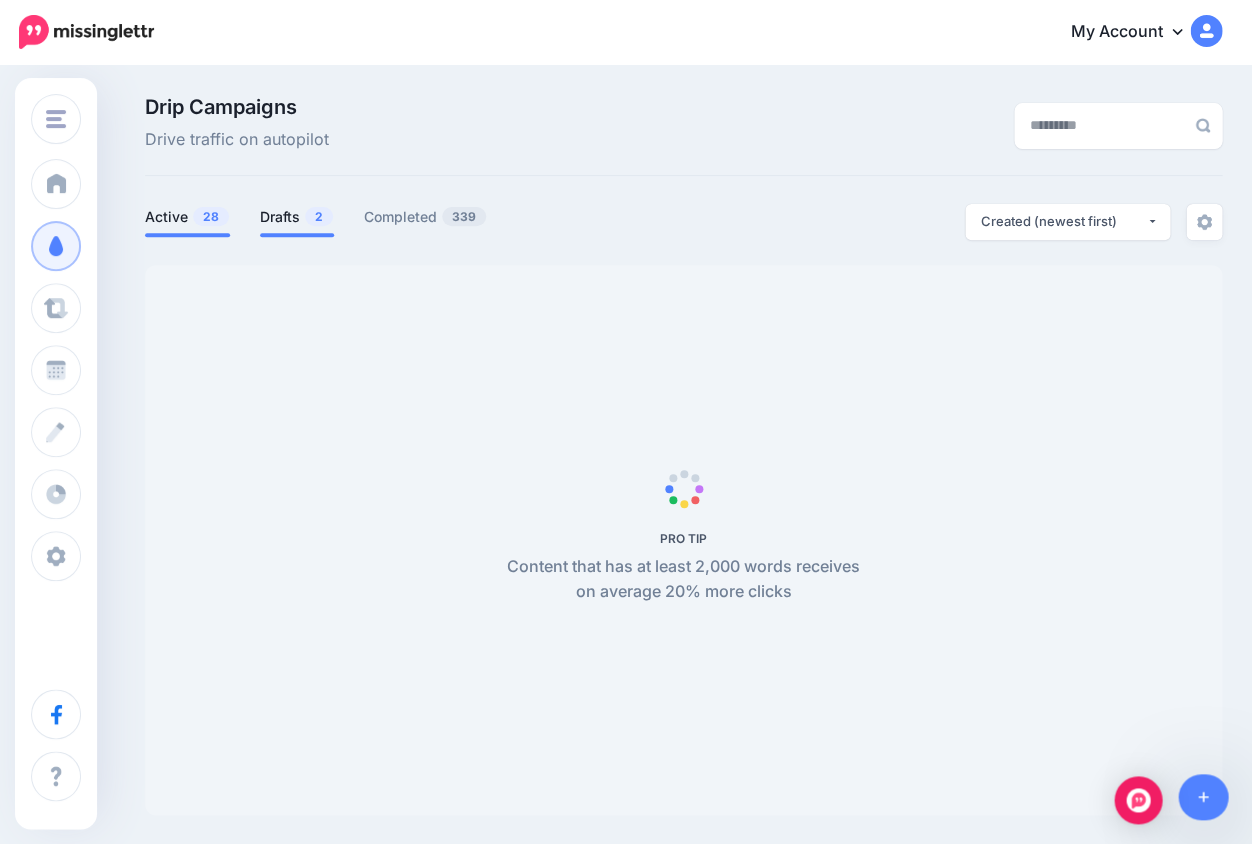 click on "Drafts  2" at bounding box center (297, 217) 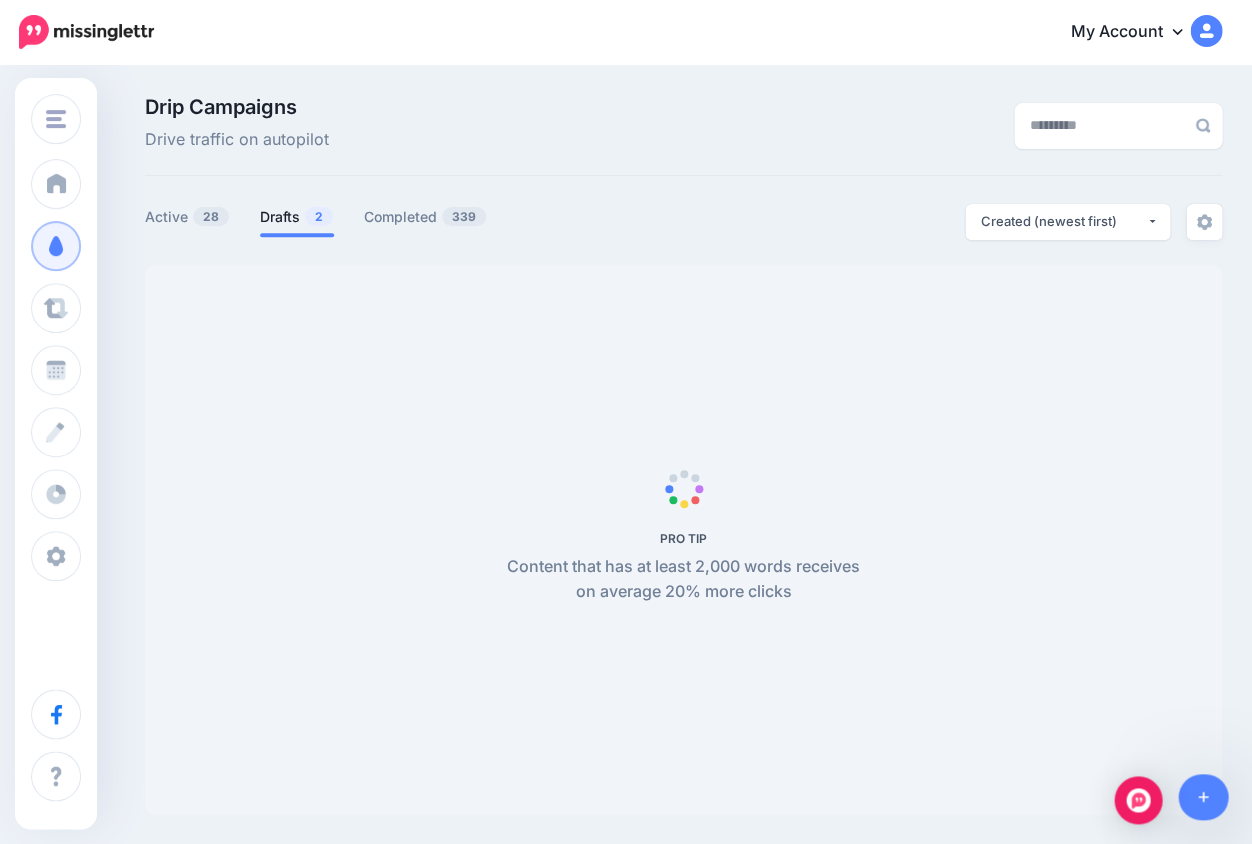 click on "Drafts  2" at bounding box center (297, 217) 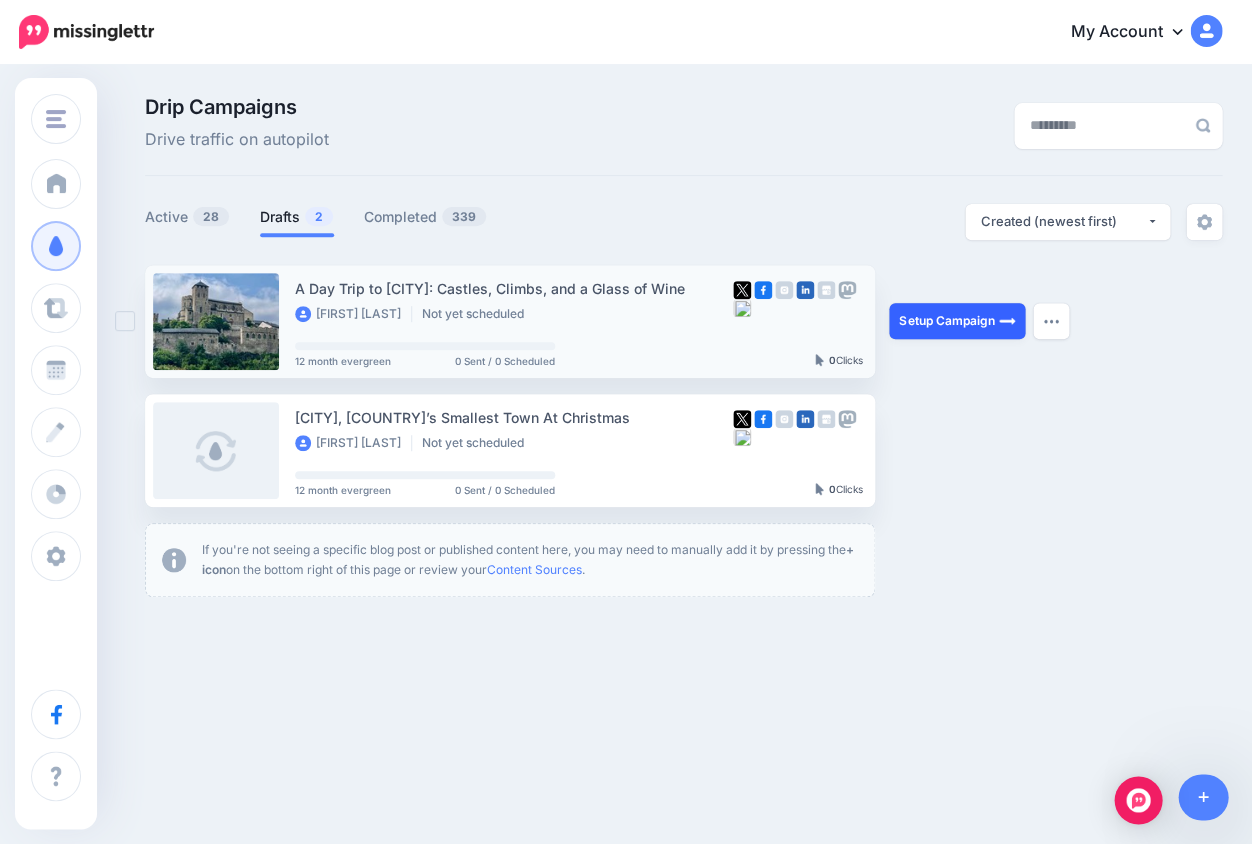 click on "Setup Campaign" at bounding box center (957, 321) 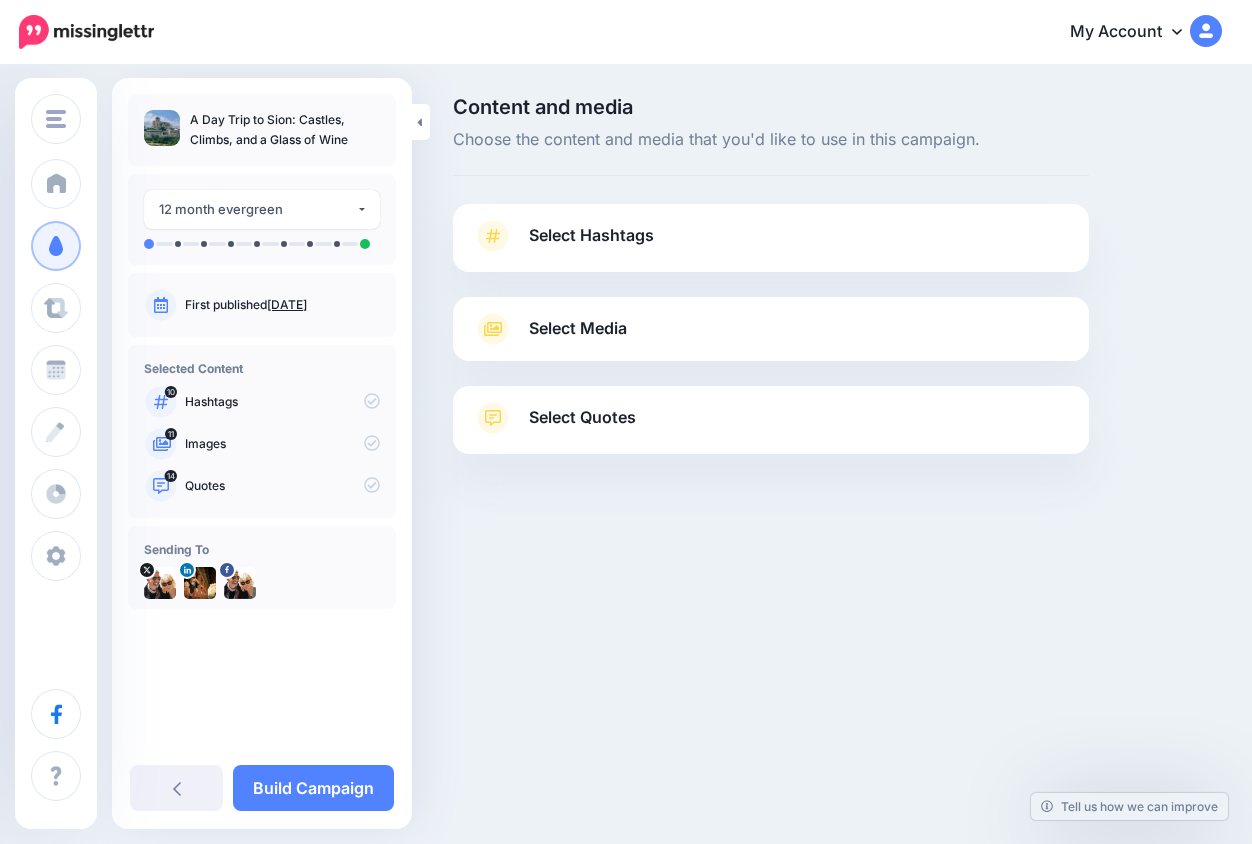scroll, scrollTop: 0, scrollLeft: 0, axis: both 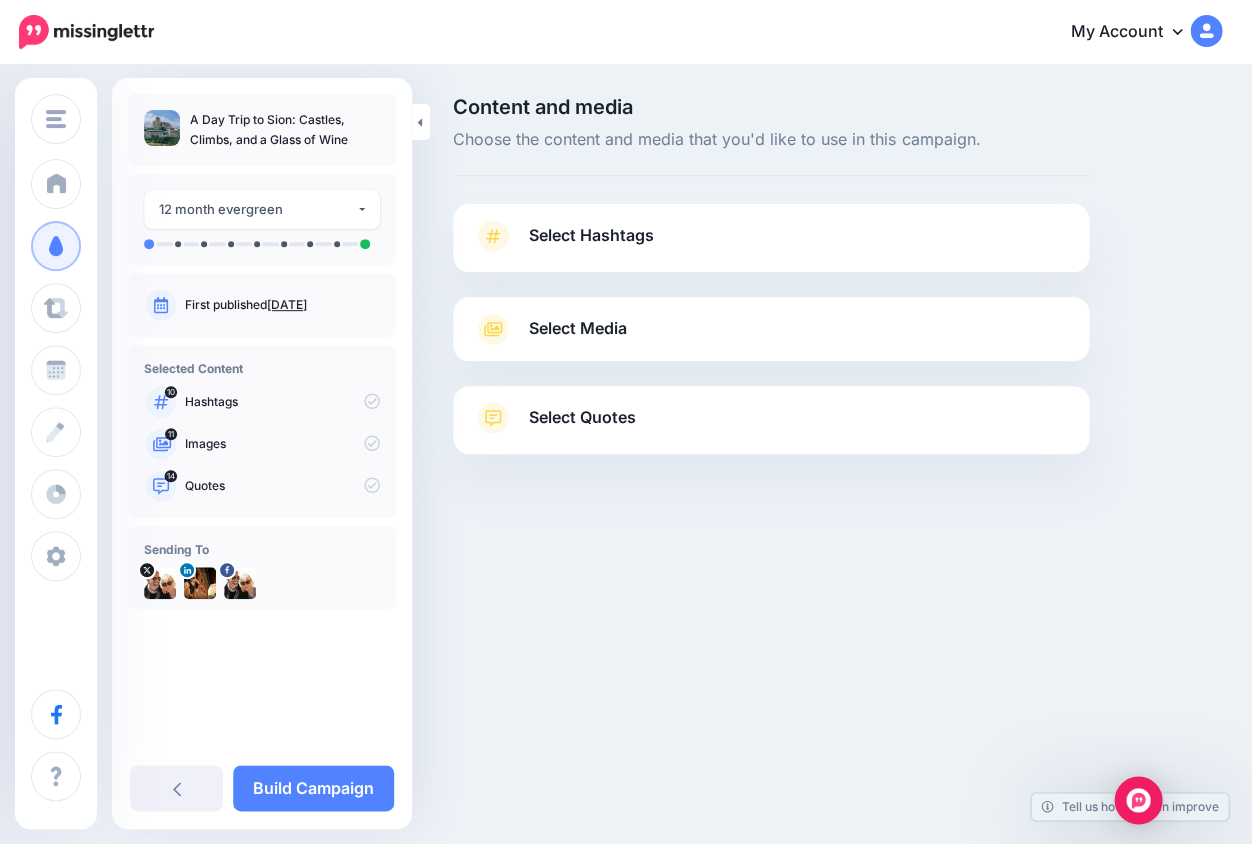 click 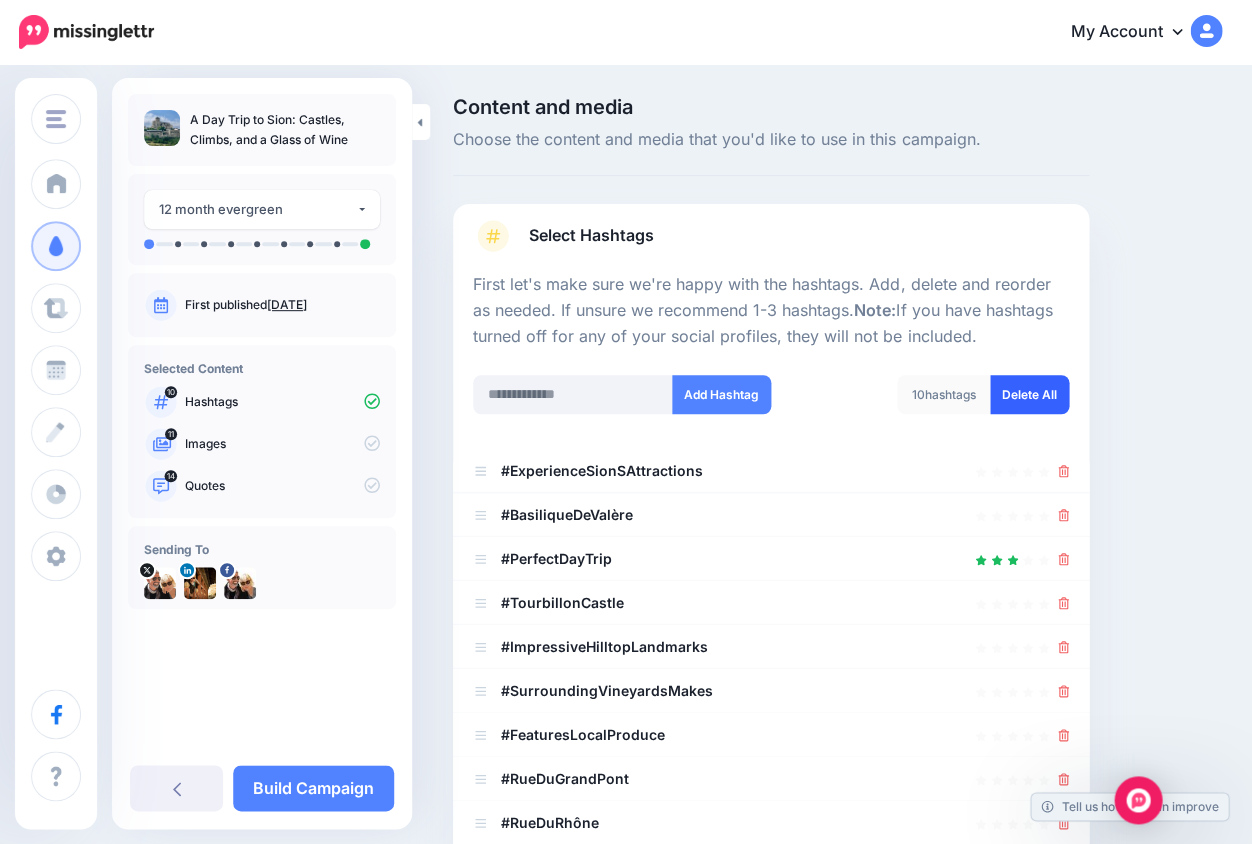 click on "Delete All" at bounding box center (1029, 394) 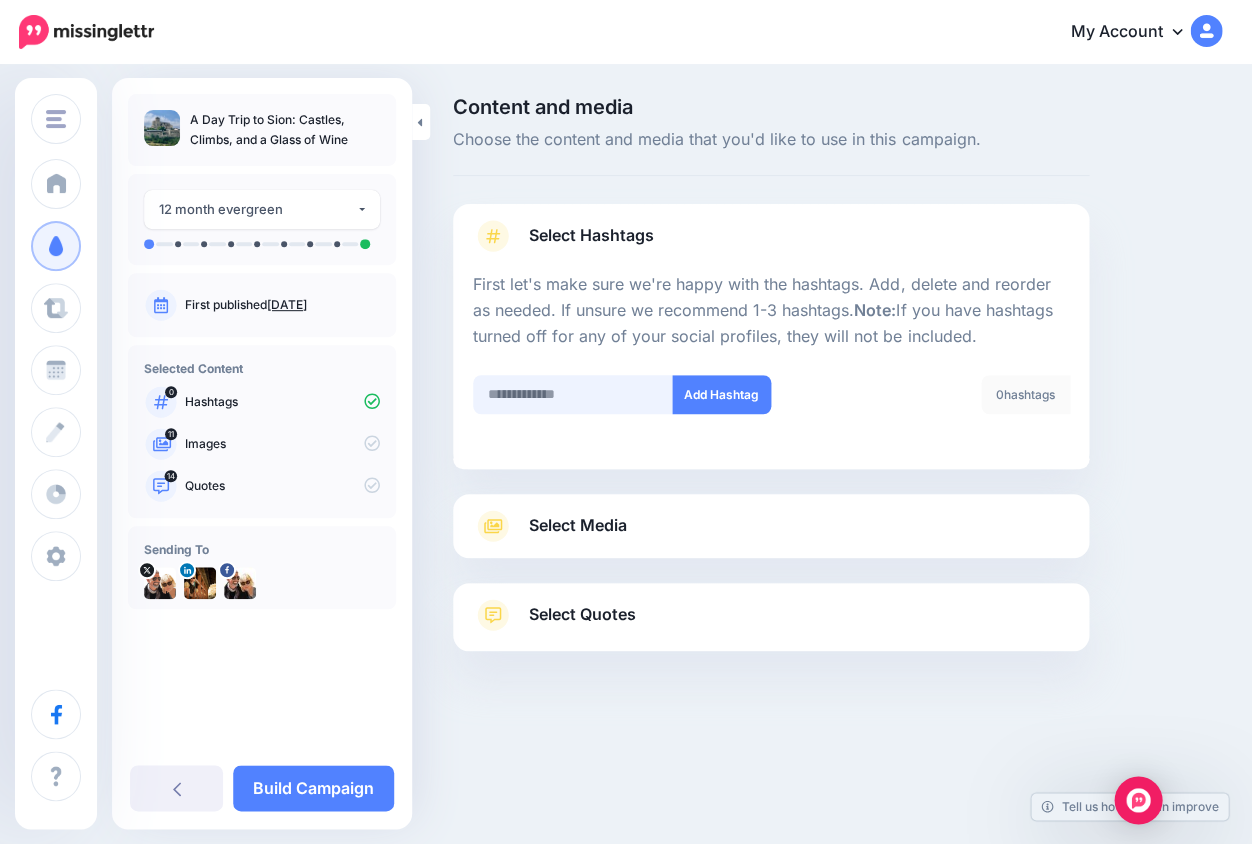 click at bounding box center (573, 394) 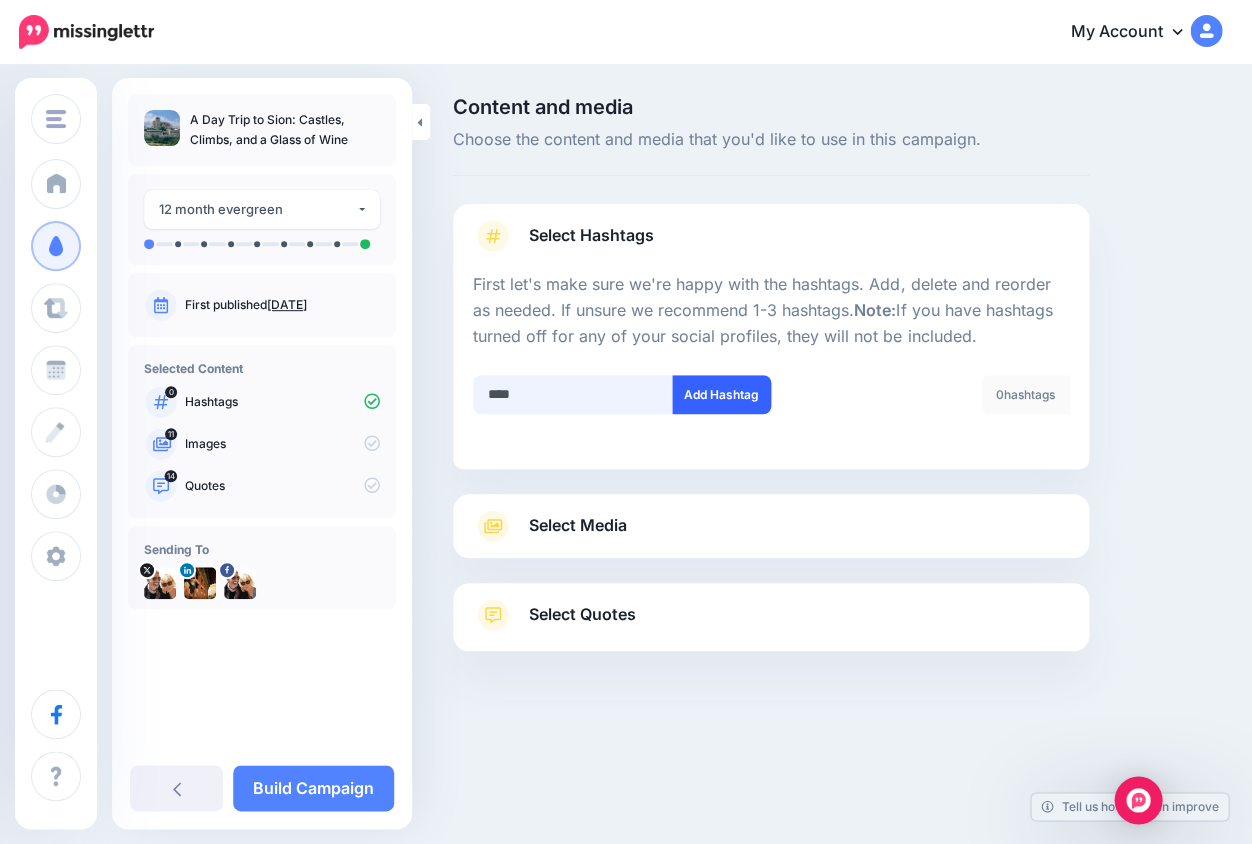 type on "****" 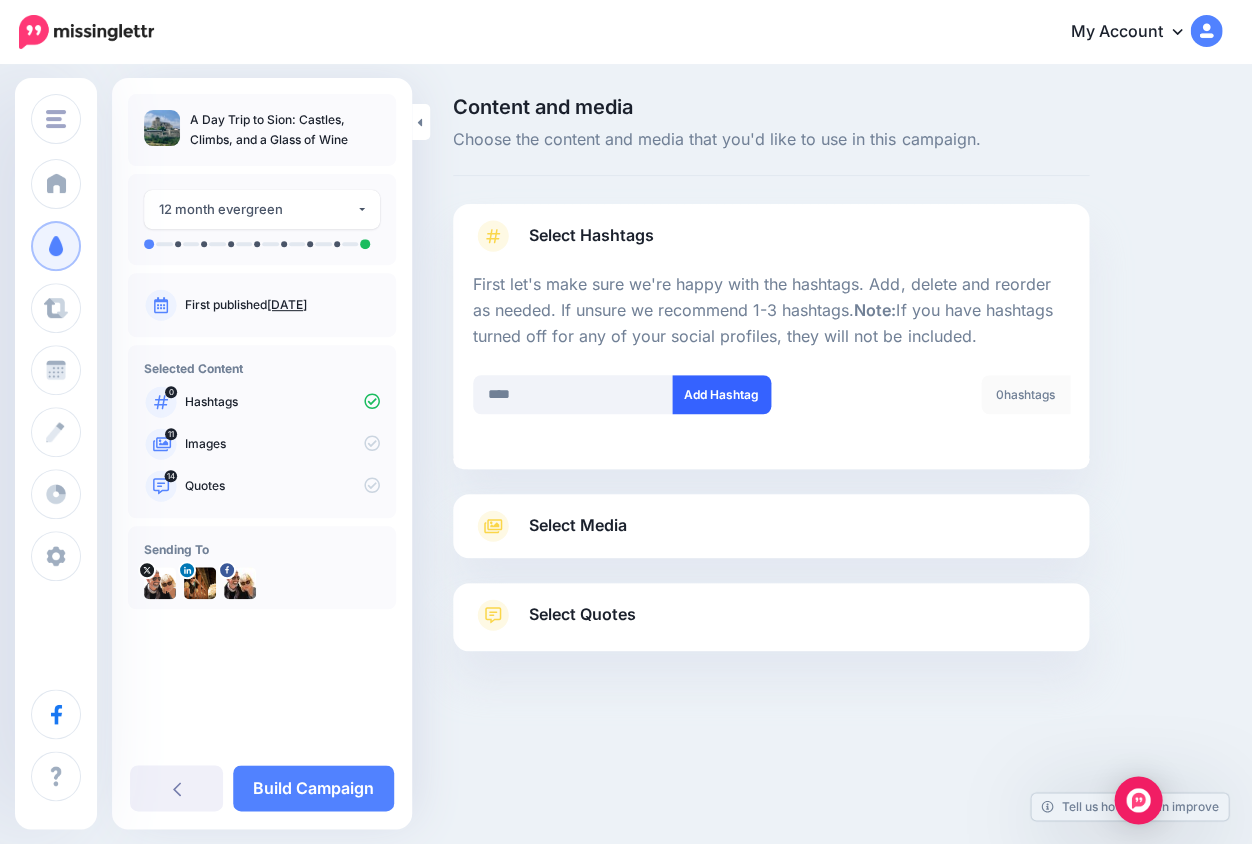 click on "Add Hashtag" at bounding box center [721, 394] 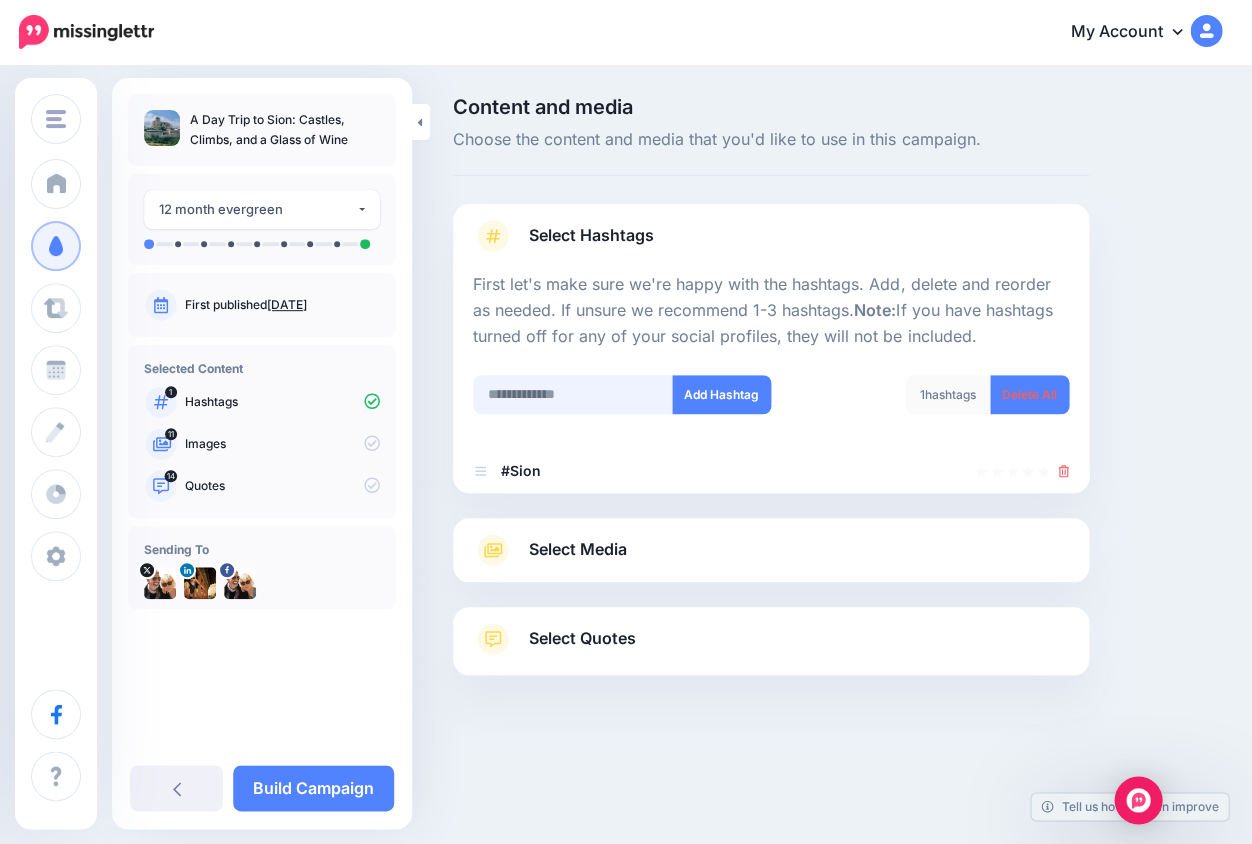 click at bounding box center [573, 394] 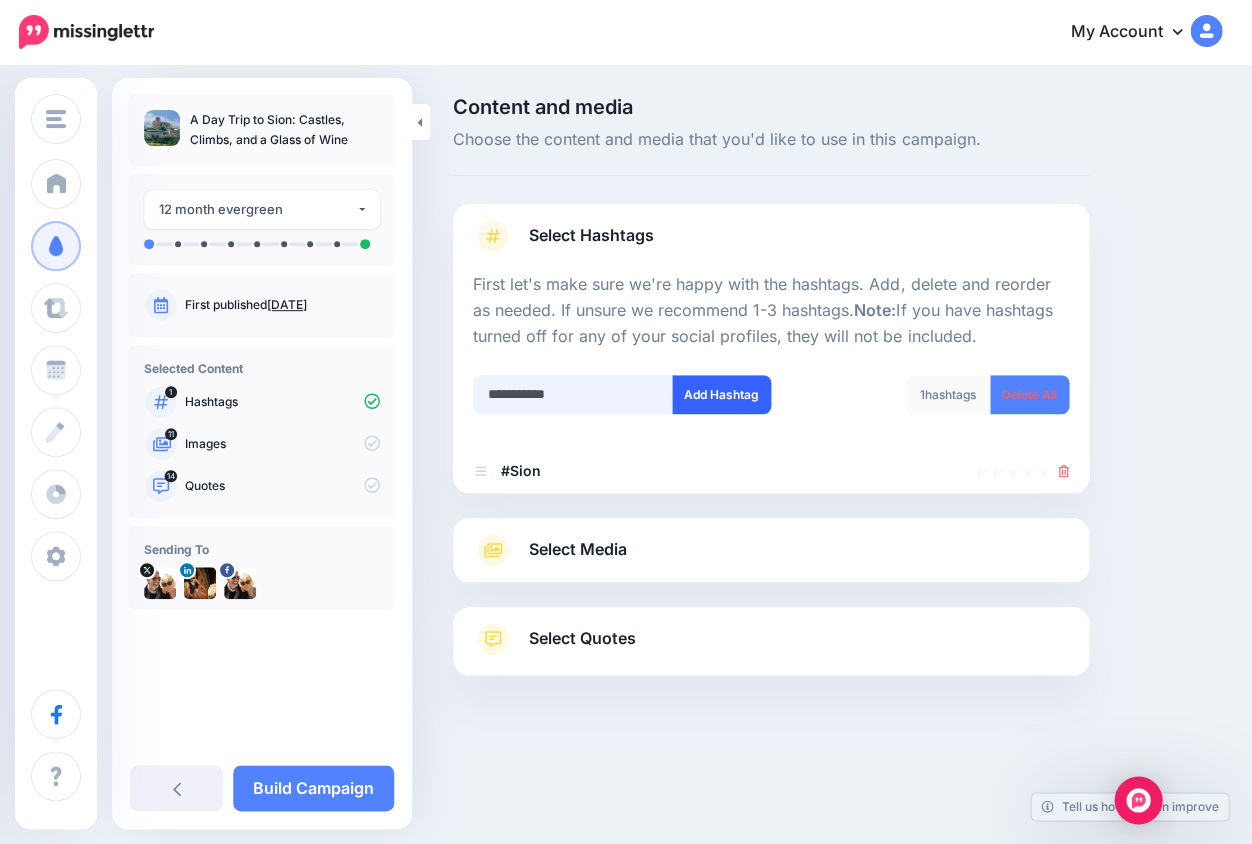 type on "**********" 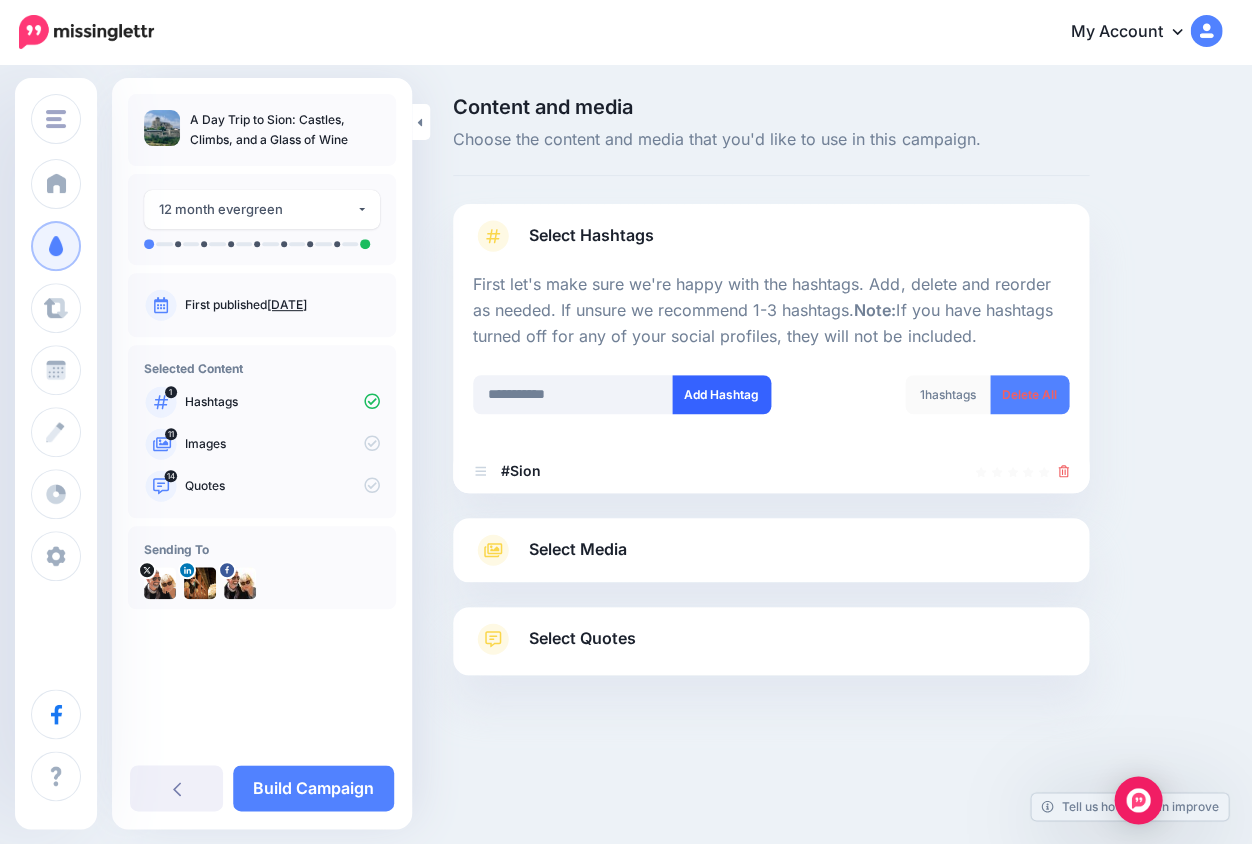 click on "Add Hashtag" at bounding box center (721, 394) 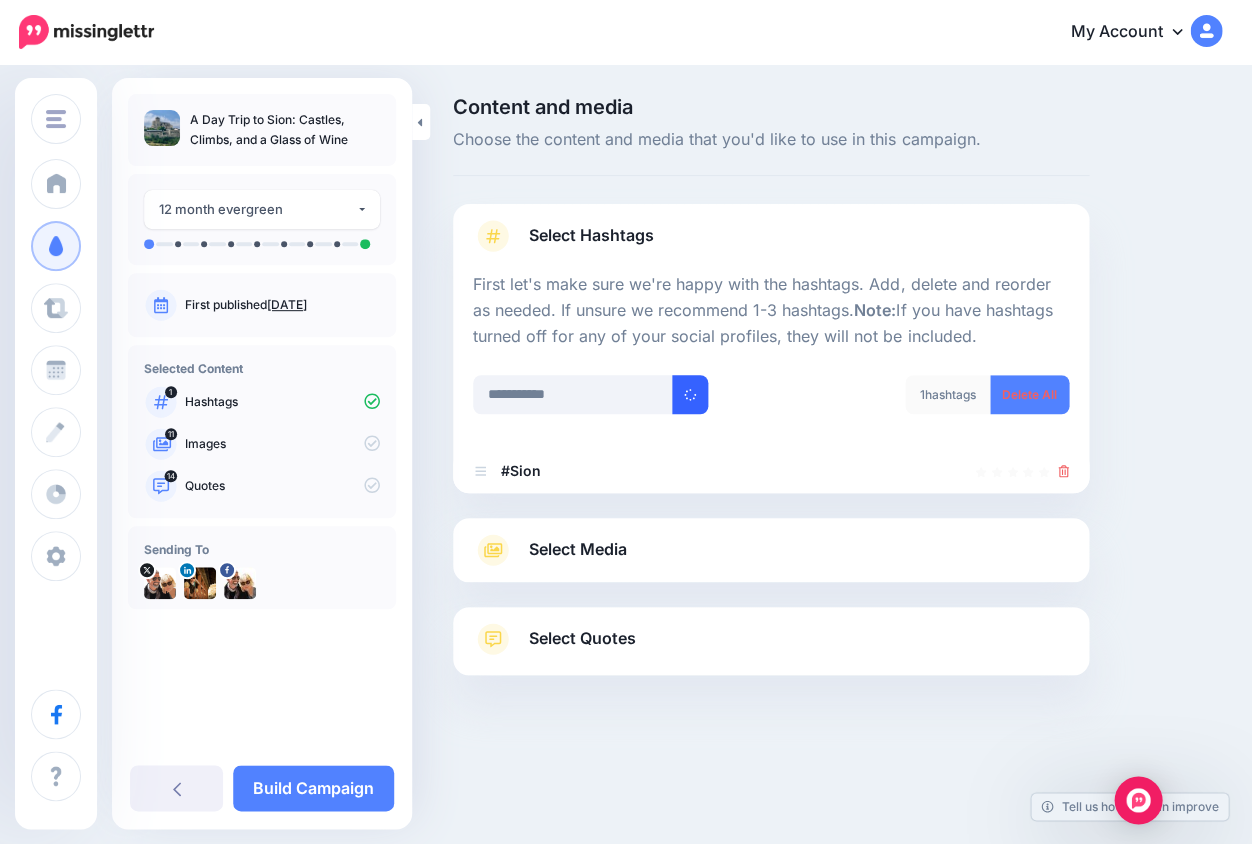 type 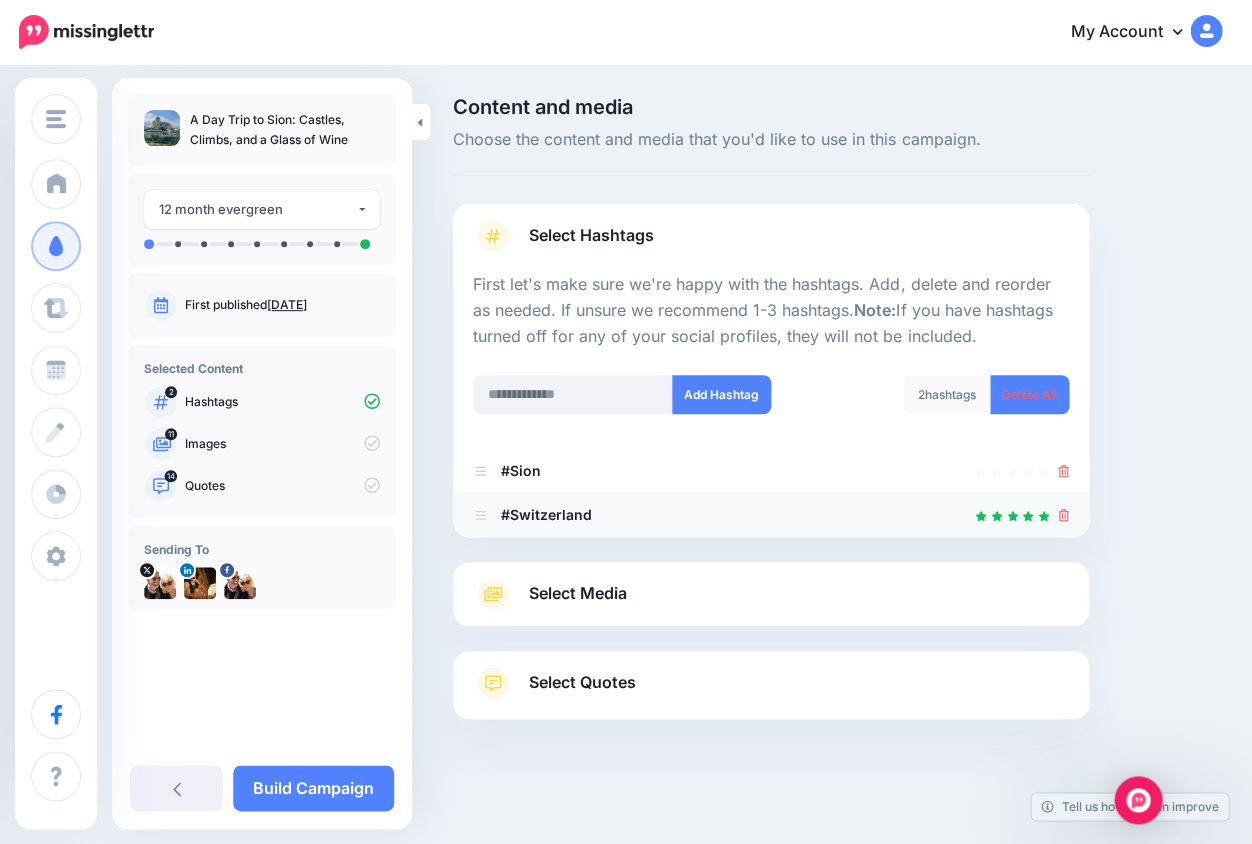 scroll, scrollTop: 0, scrollLeft: 0, axis: both 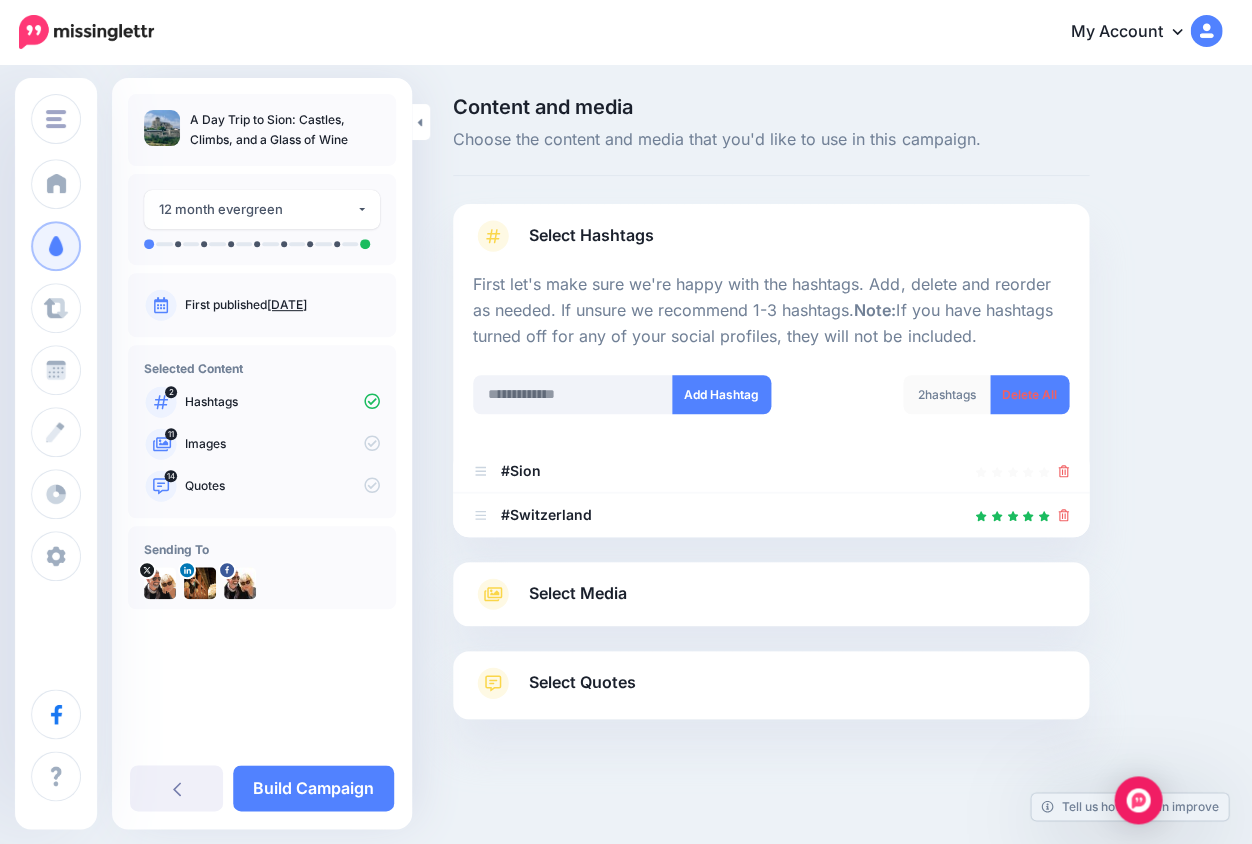 click on "Select Media" at bounding box center [578, 593] 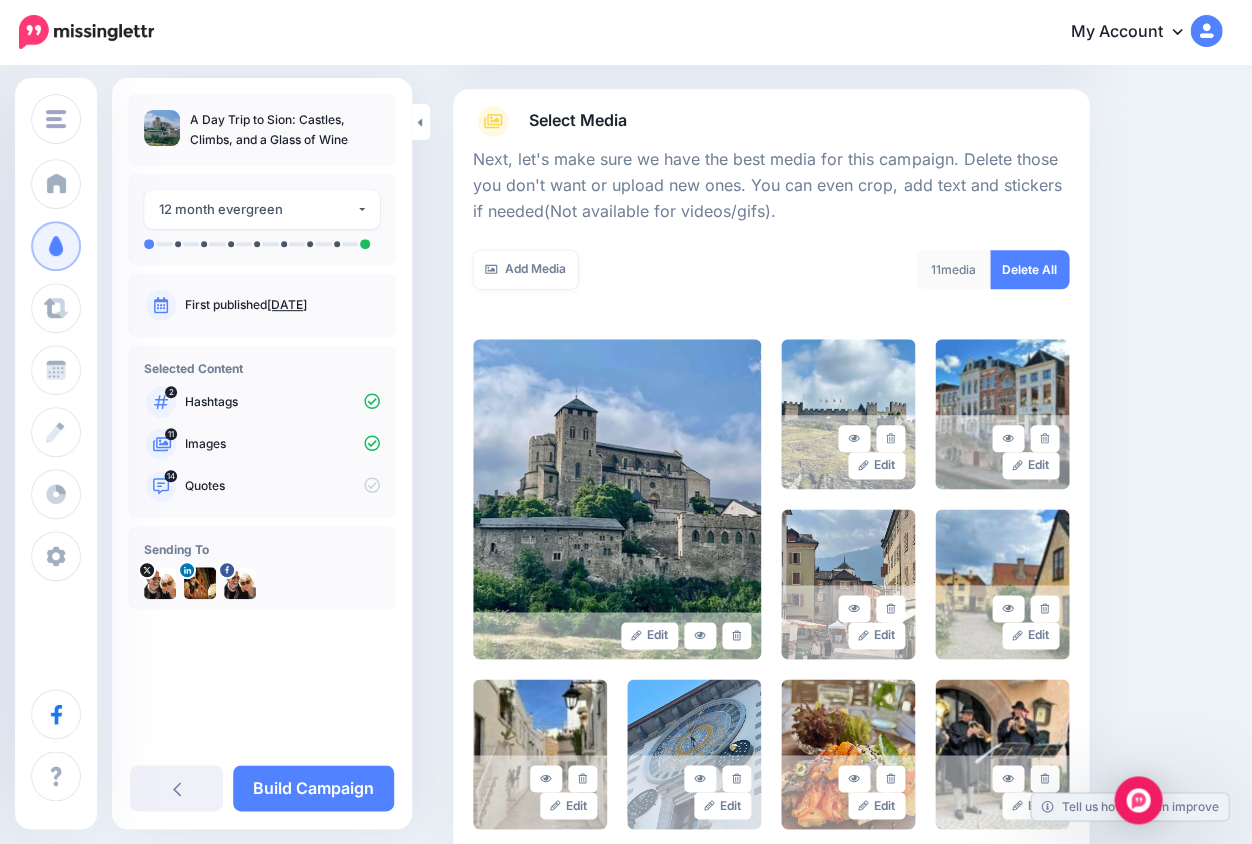 scroll, scrollTop: 216, scrollLeft: 0, axis: vertical 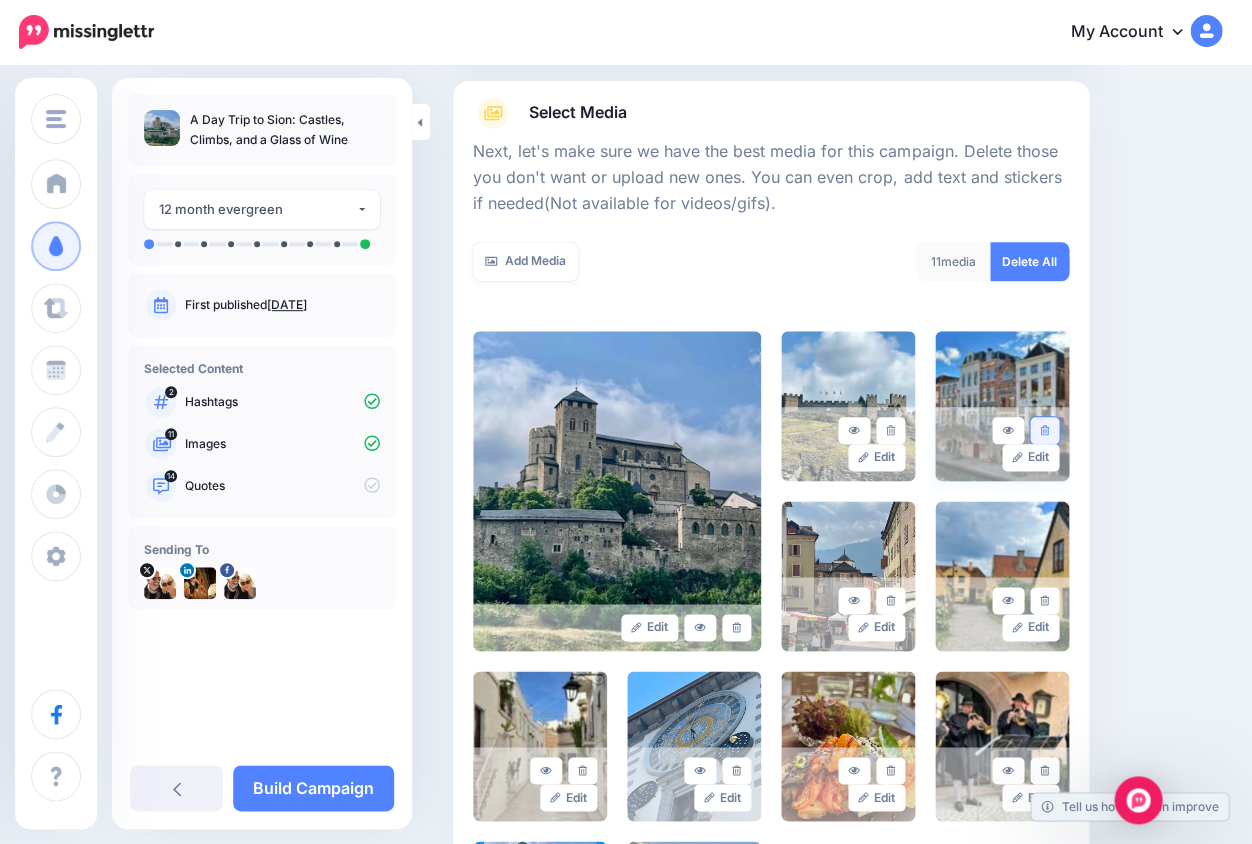click at bounding box center (1044, 430) 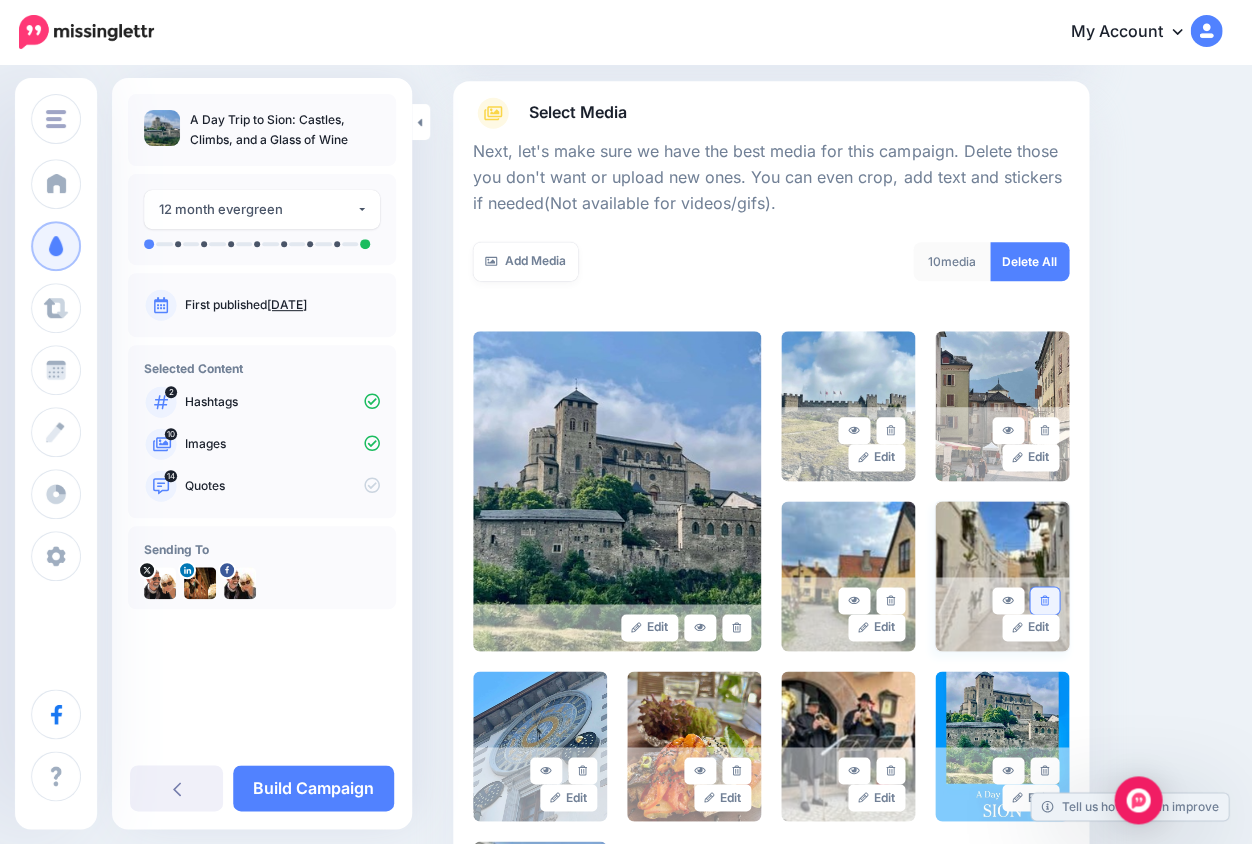 click 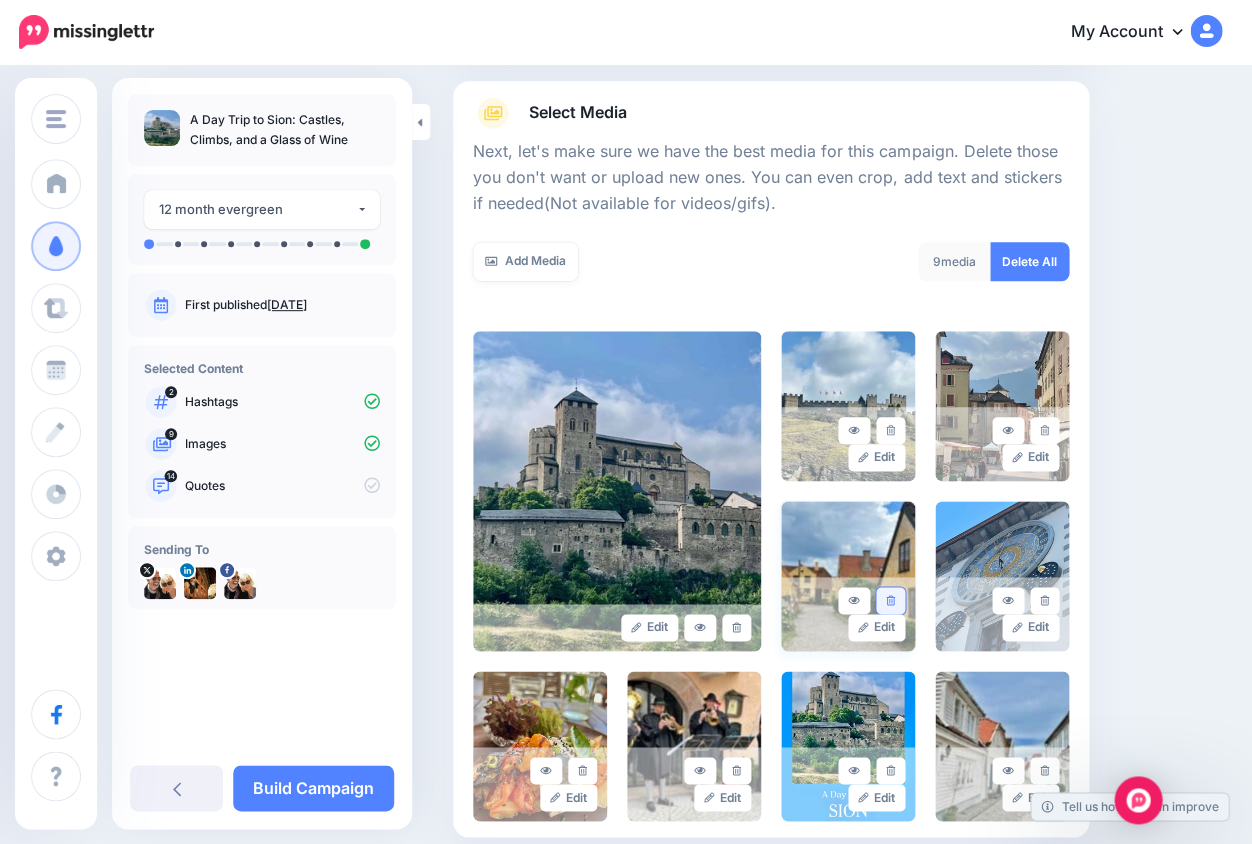 click 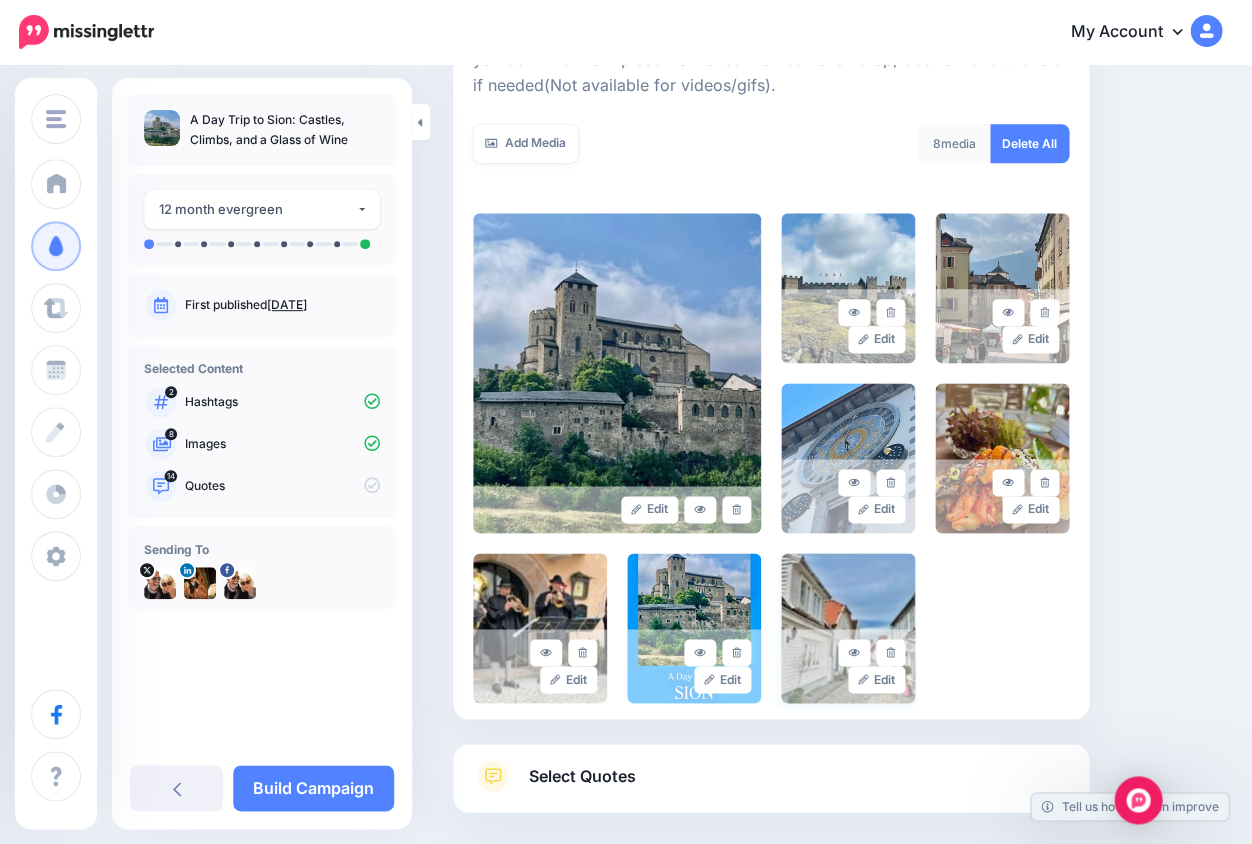 scroll, scrollTop: 335, scrollLeft: 0, axis: vertical 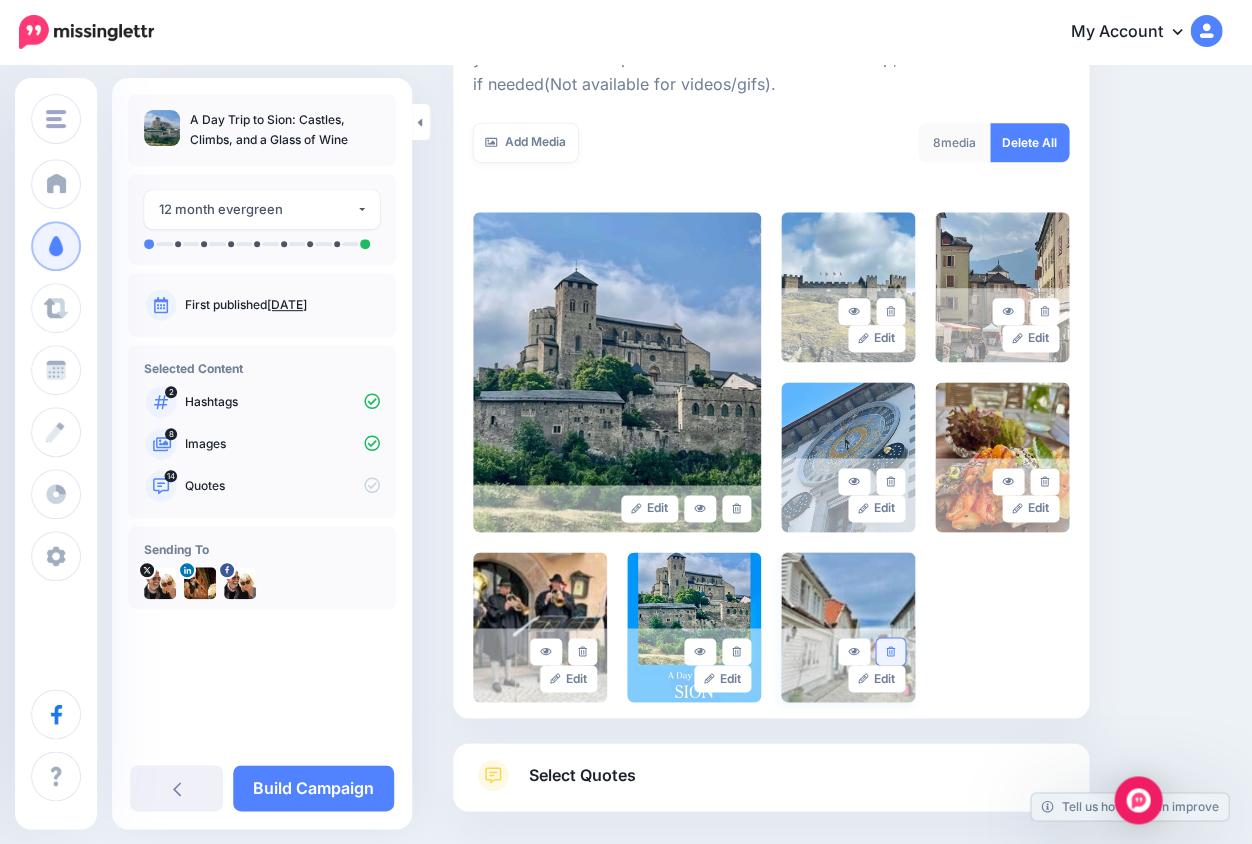click 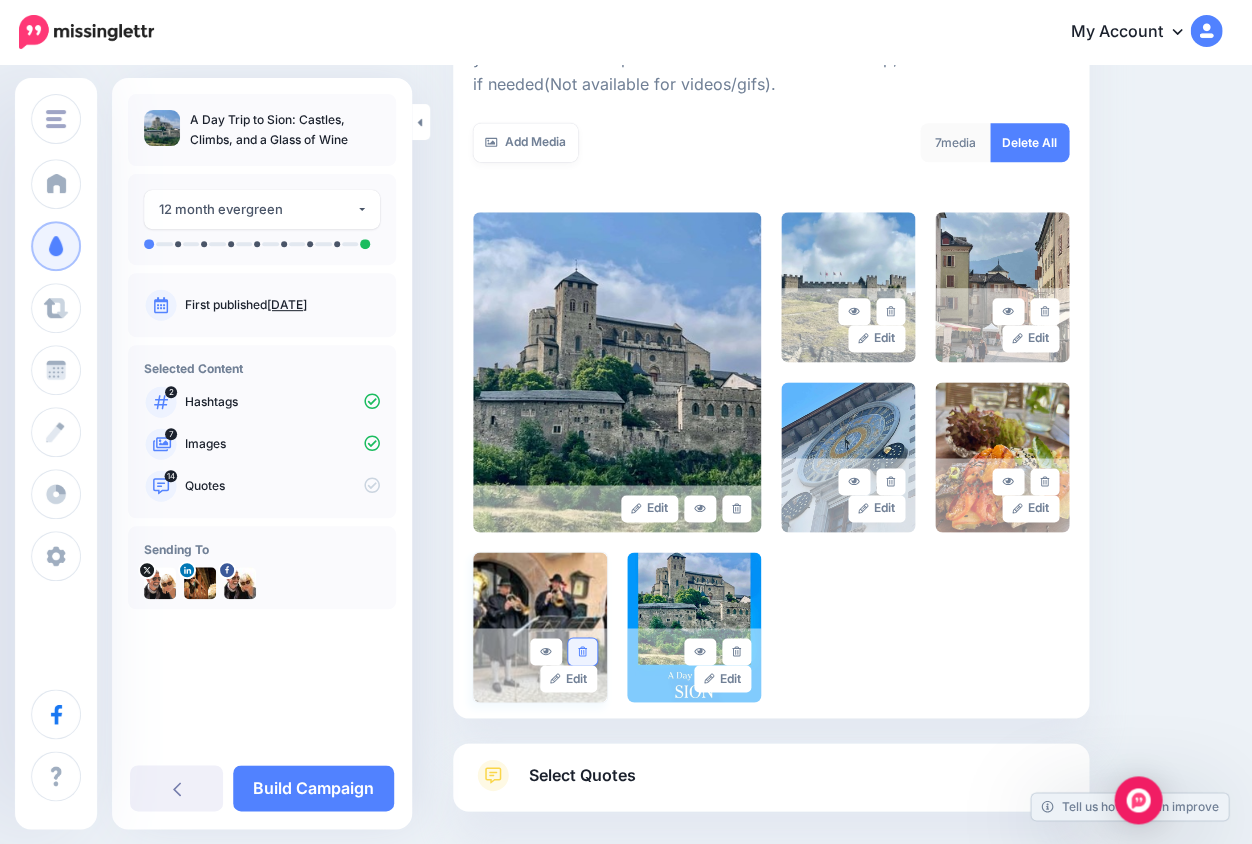 click 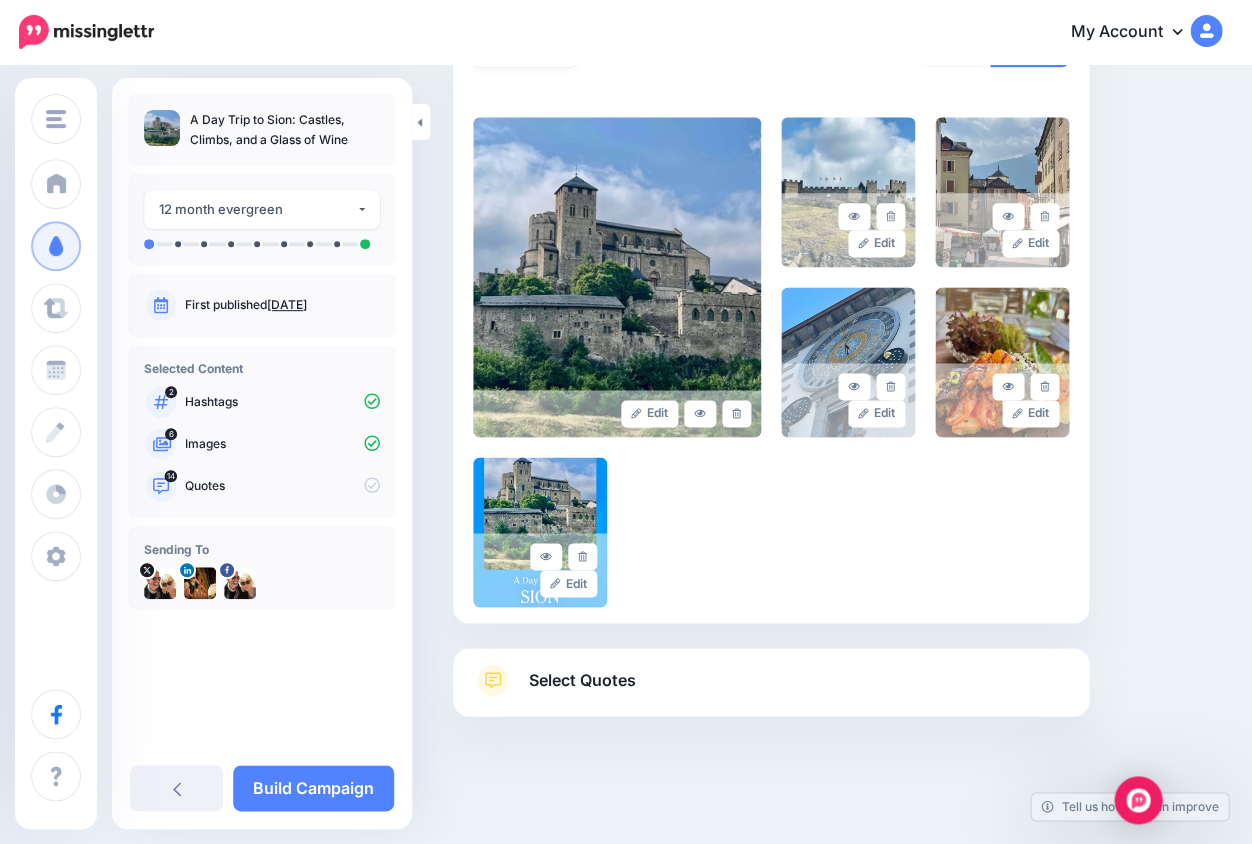 scroll, scrollTop: 429, scrollLeft: 0, axis: vertical 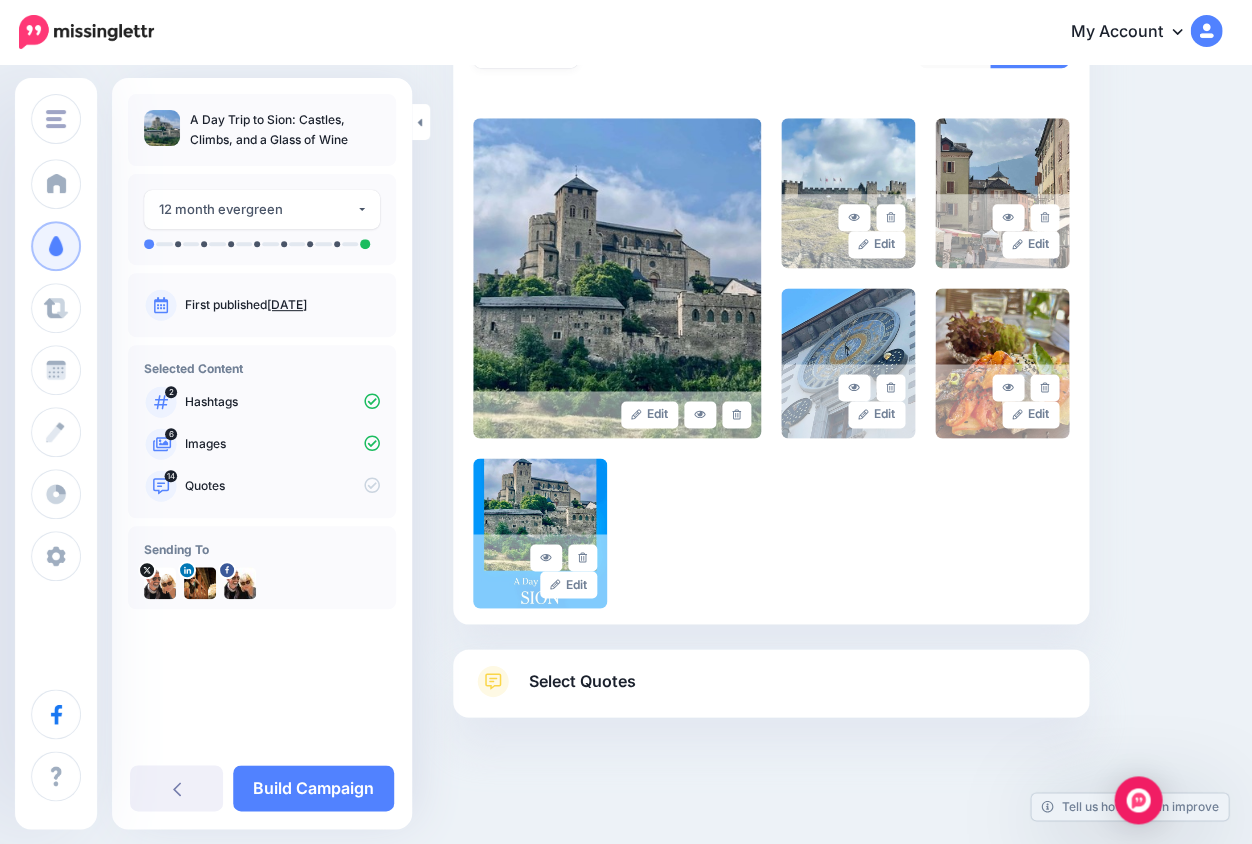 click on "Select Quotes" at bounding box center [582, 680] 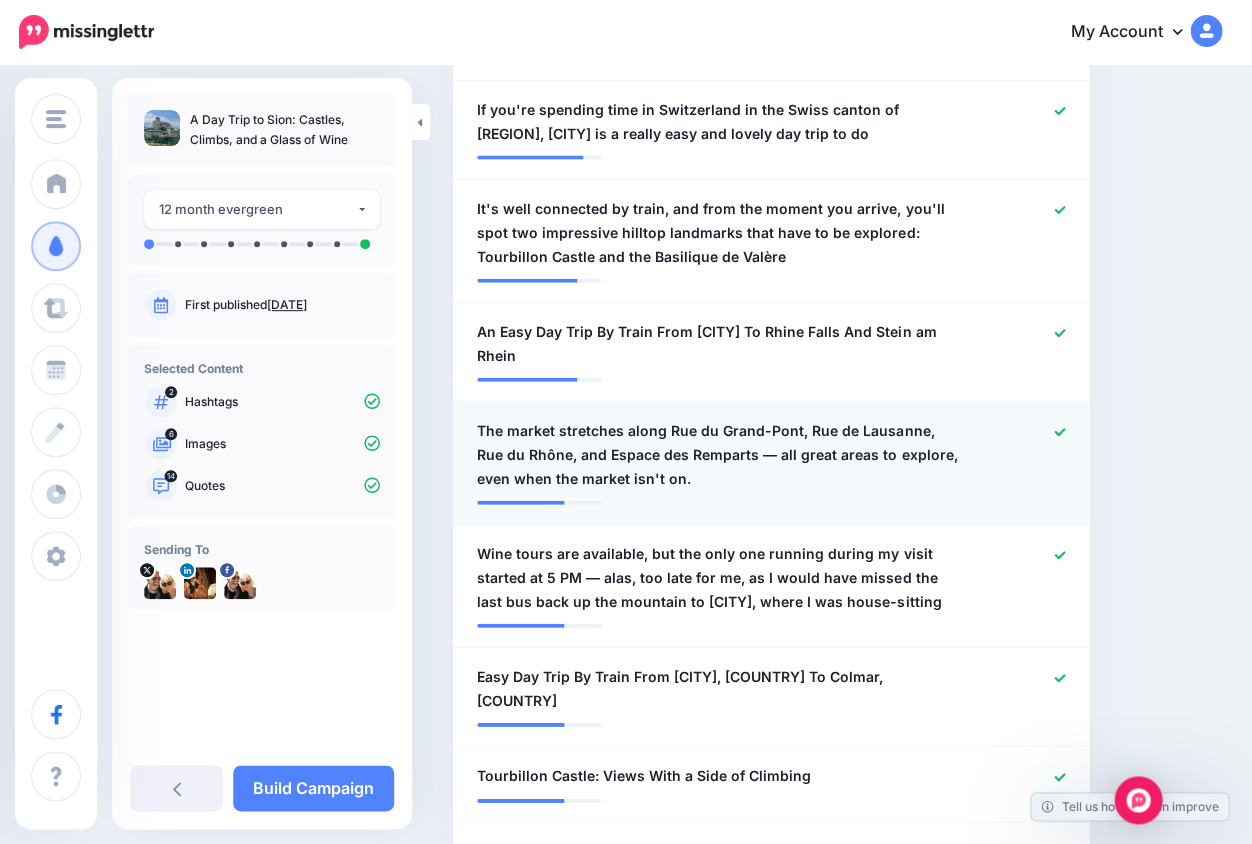 scroll, scrollTop: 924, scrollLeft: 0, axis: vertical 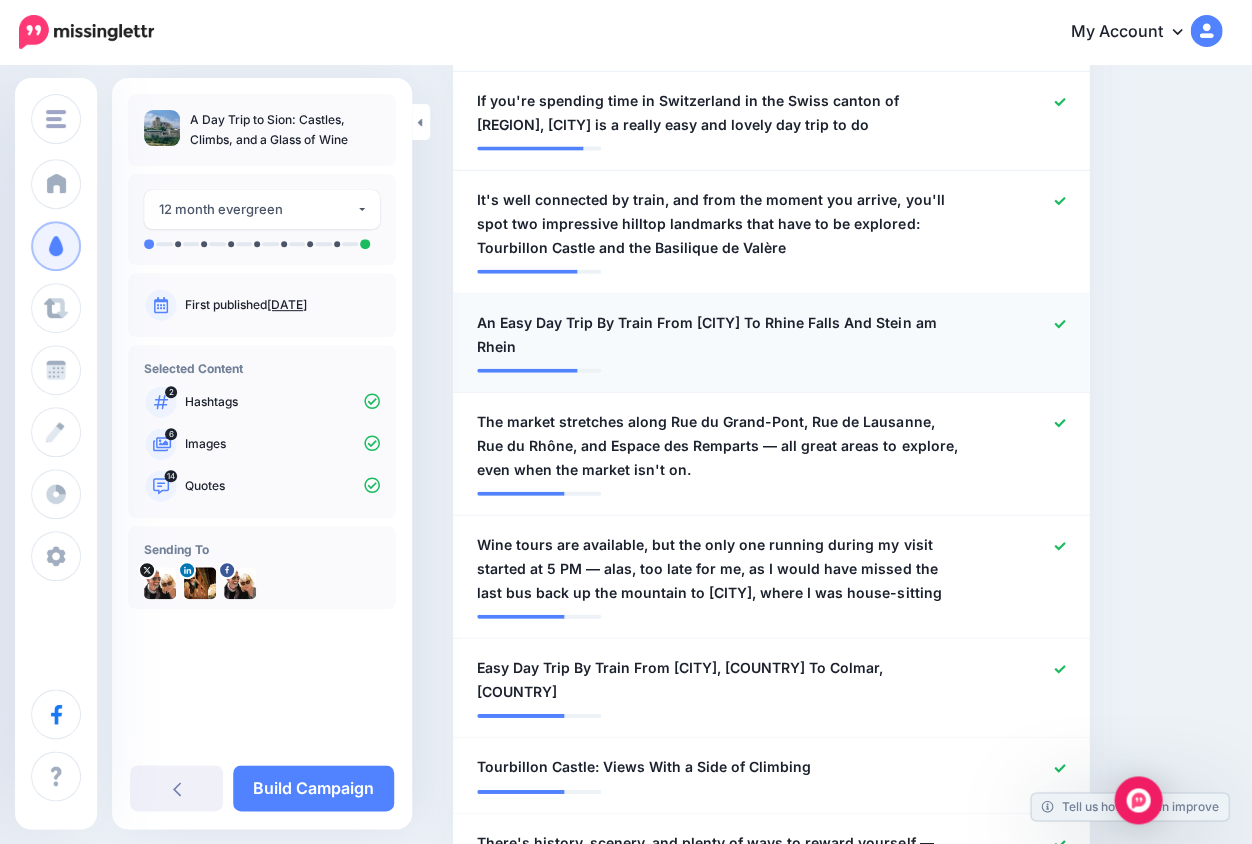 click 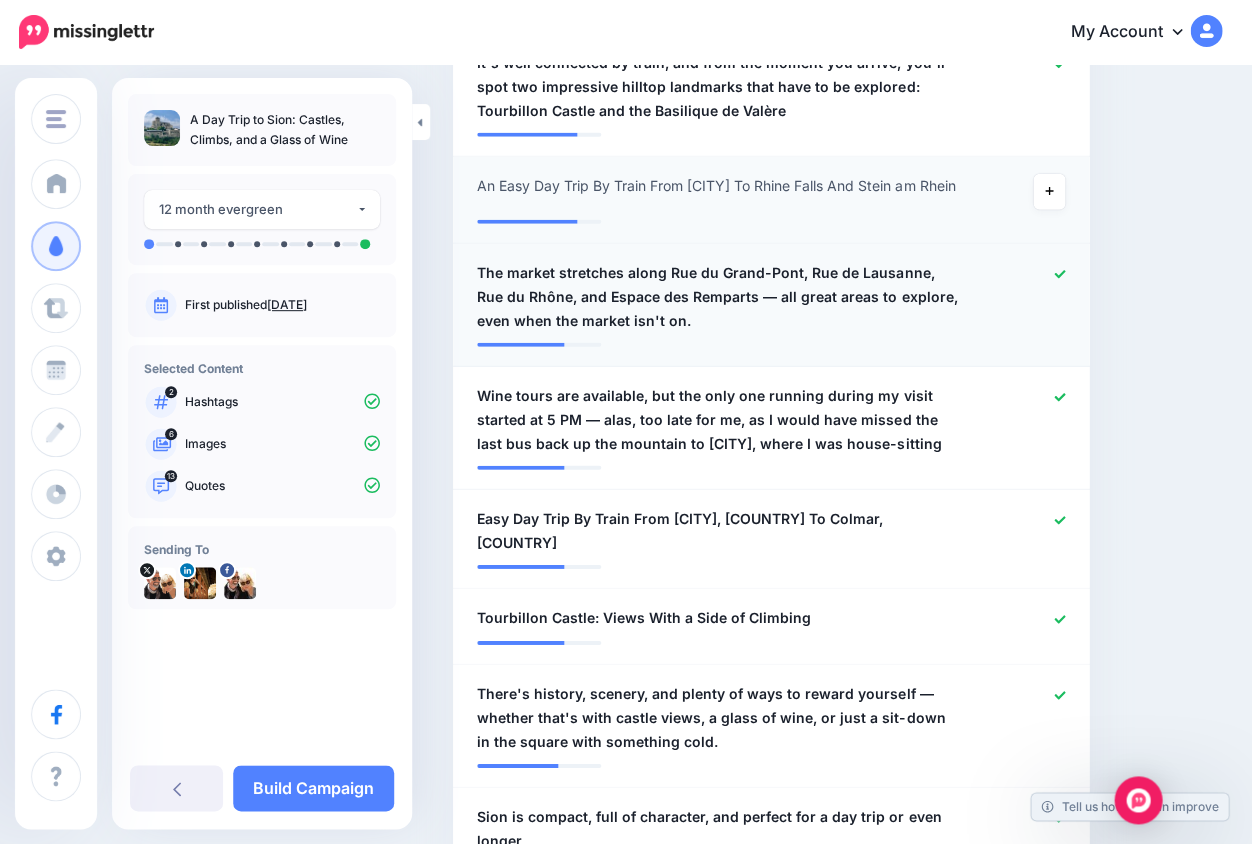 scroll, scrollTop: 1103, scrollLeft: 0, axis: vertical 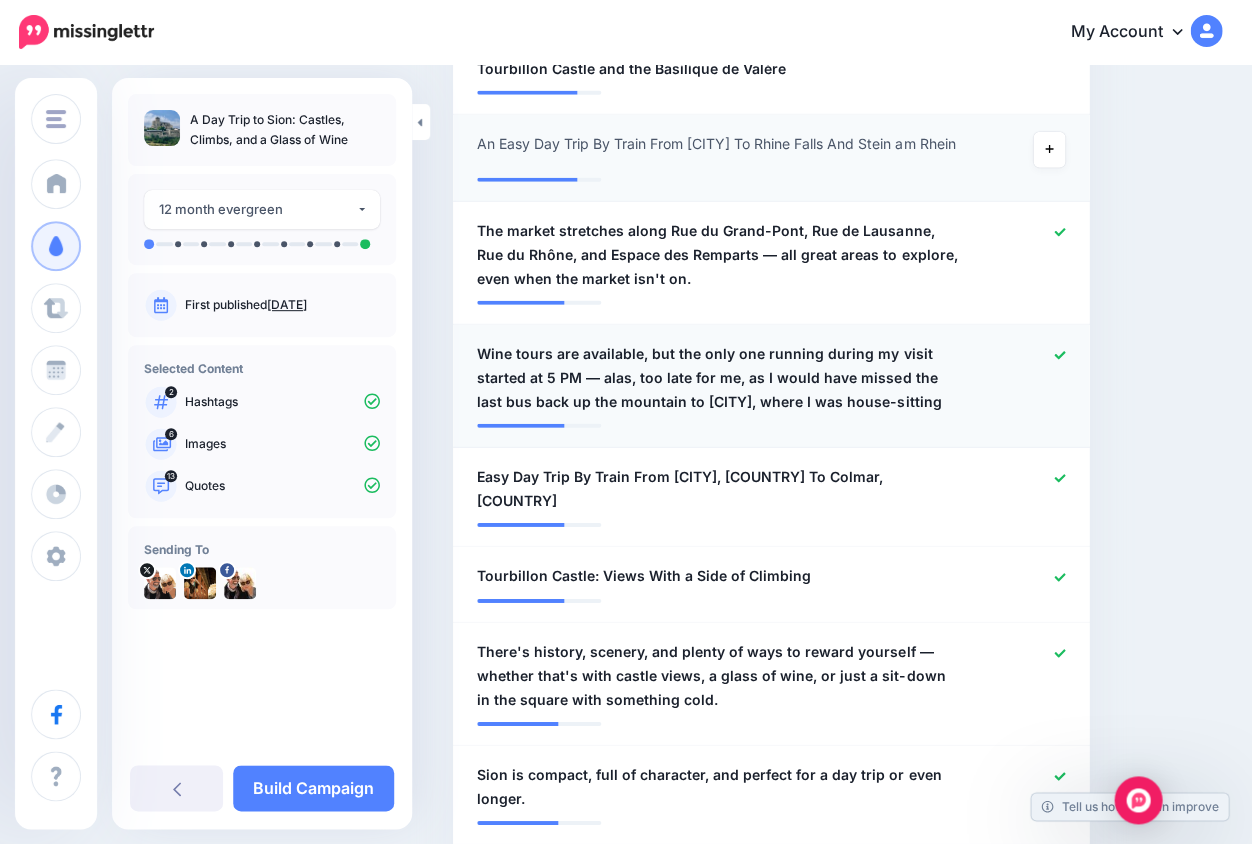click 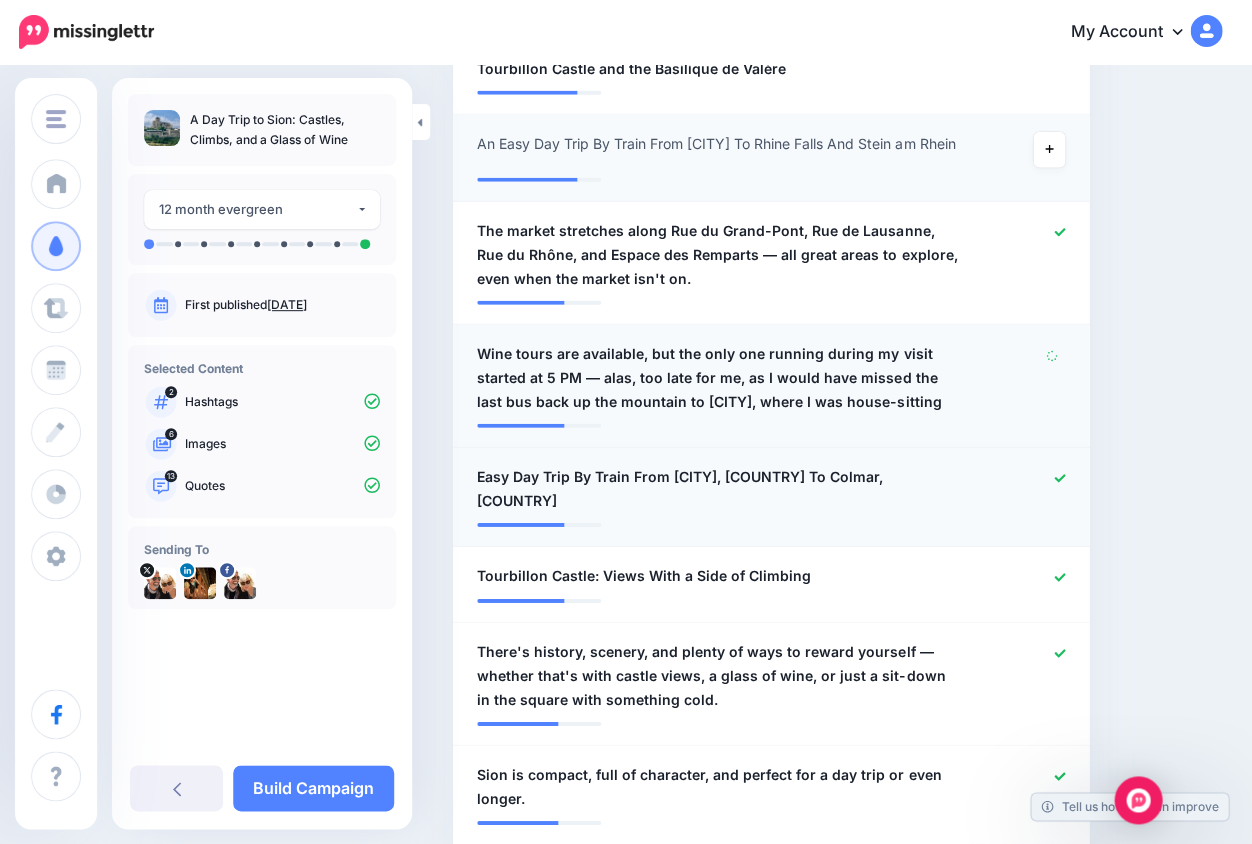 click 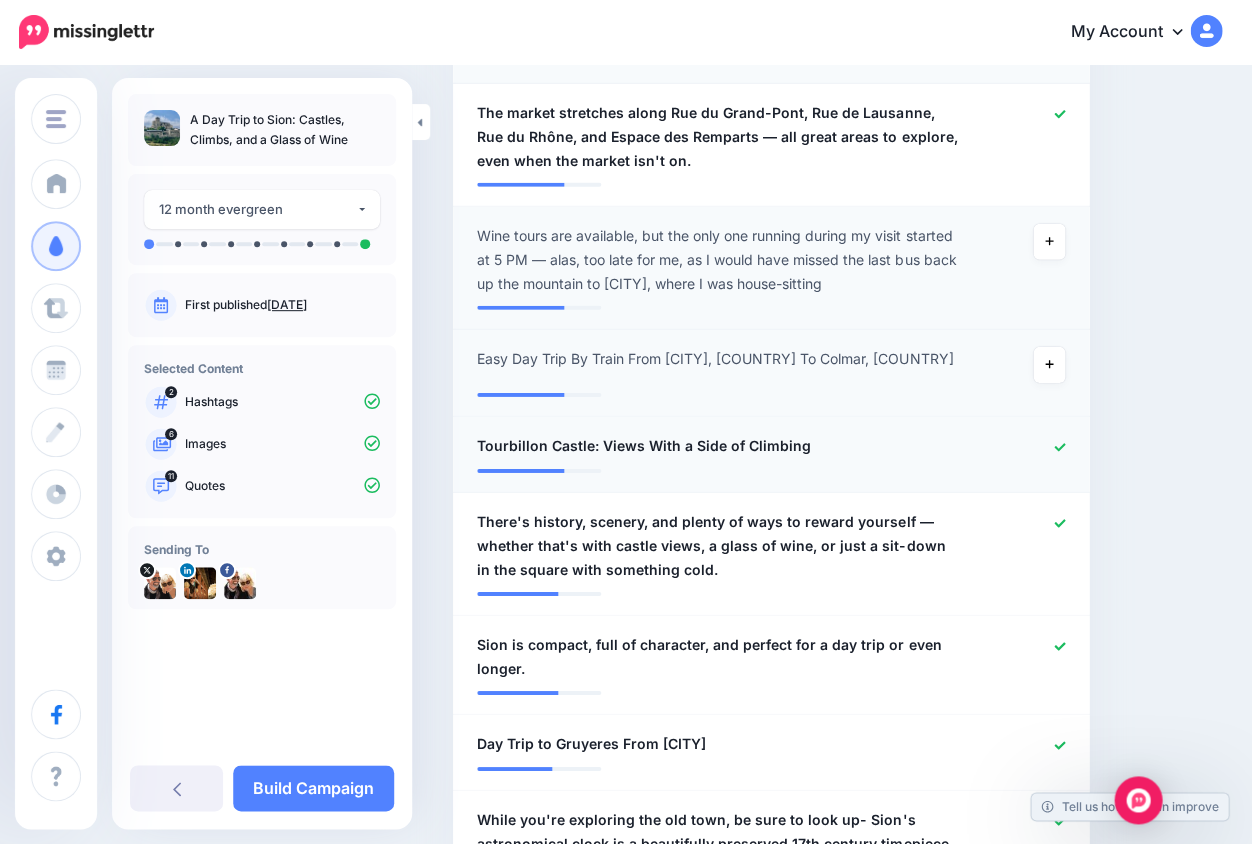 scroll, scrollTop: 1247, scrollLeft: 0, axis: vertical 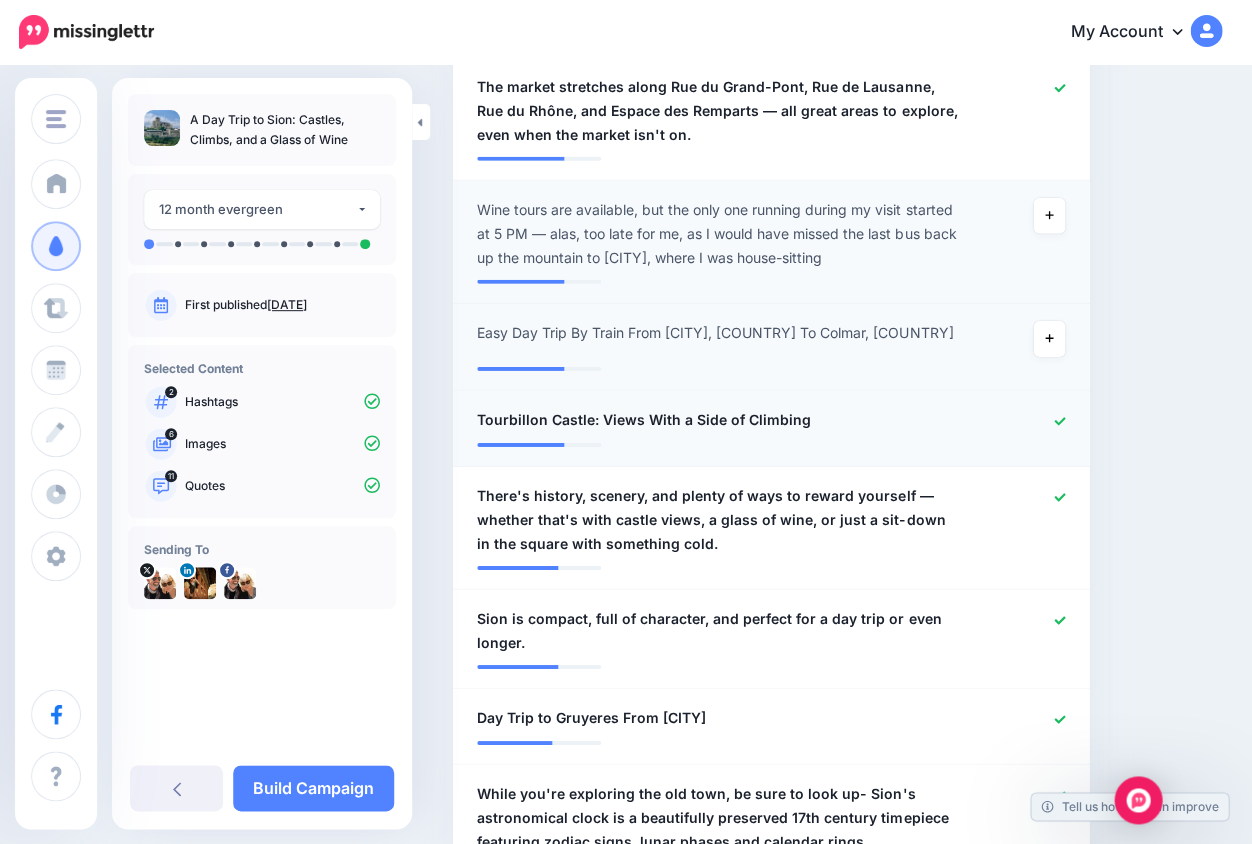 click 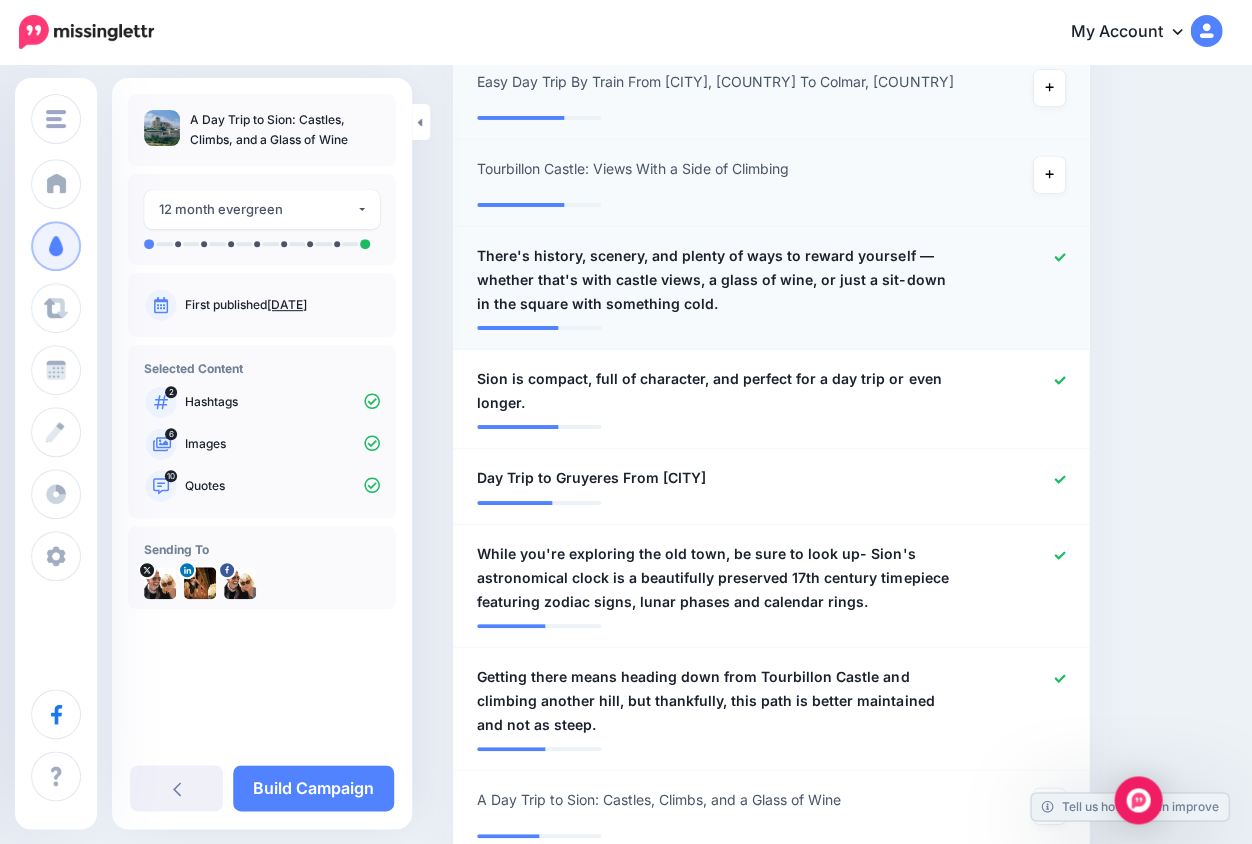 scroll, scrollTop: 1500, scrollLeft: 0, axis: vertical 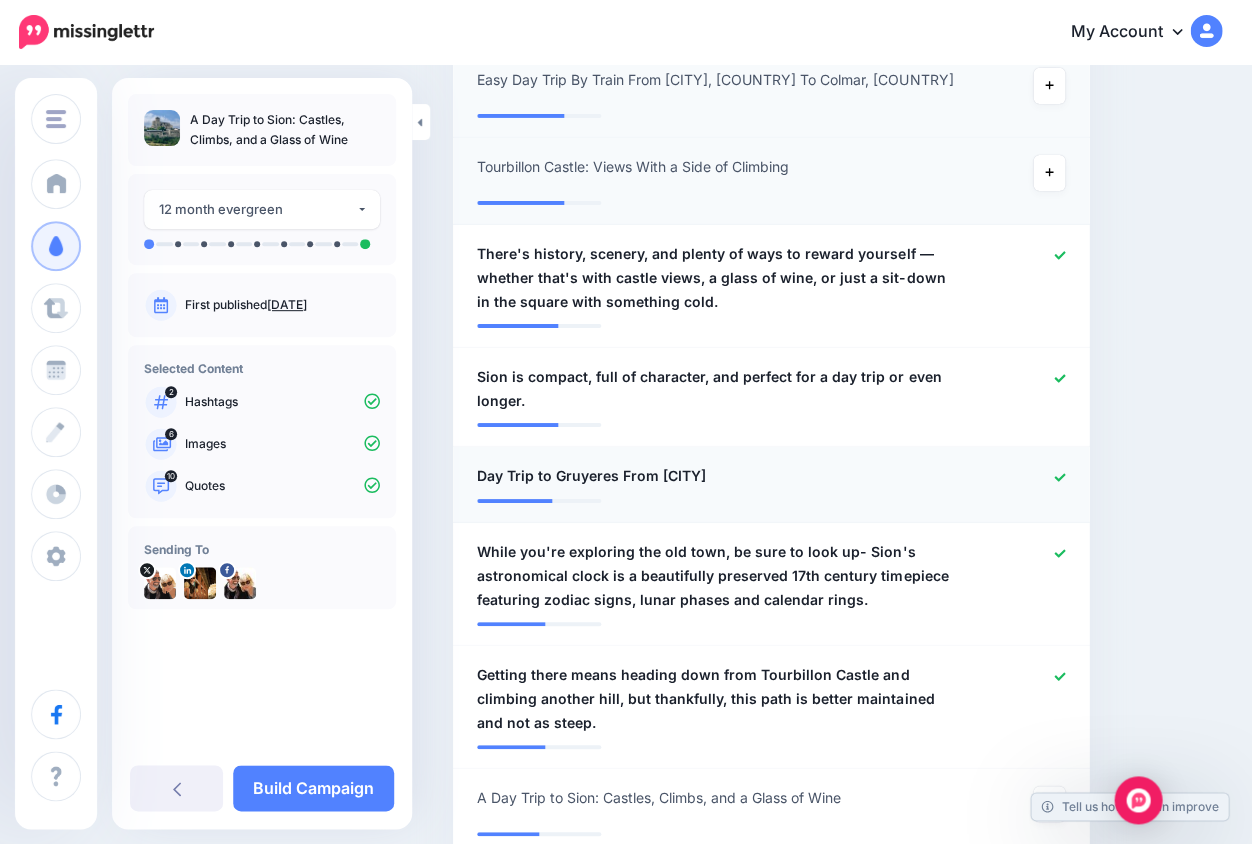 click 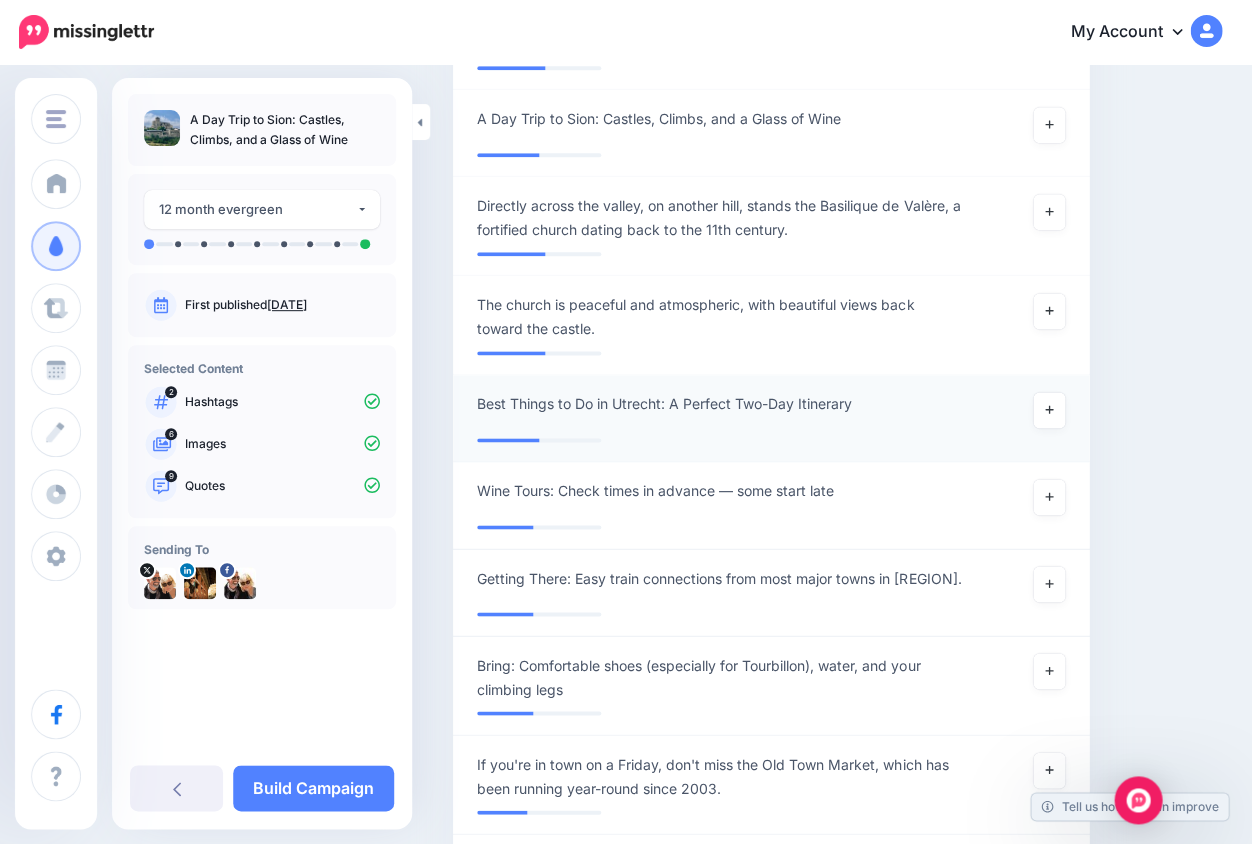 scroll, scrollTop: 2194, scrollLeft: 0, axis: vertical 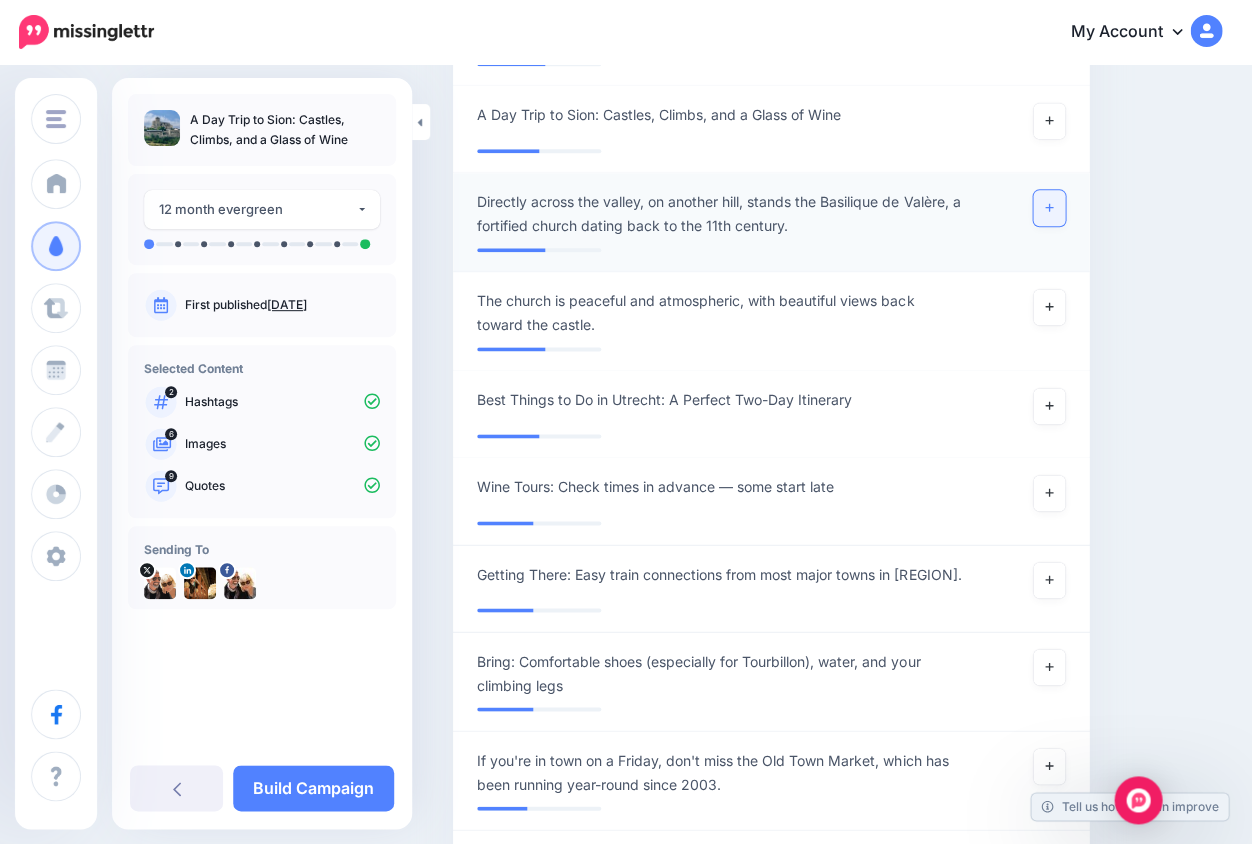 click 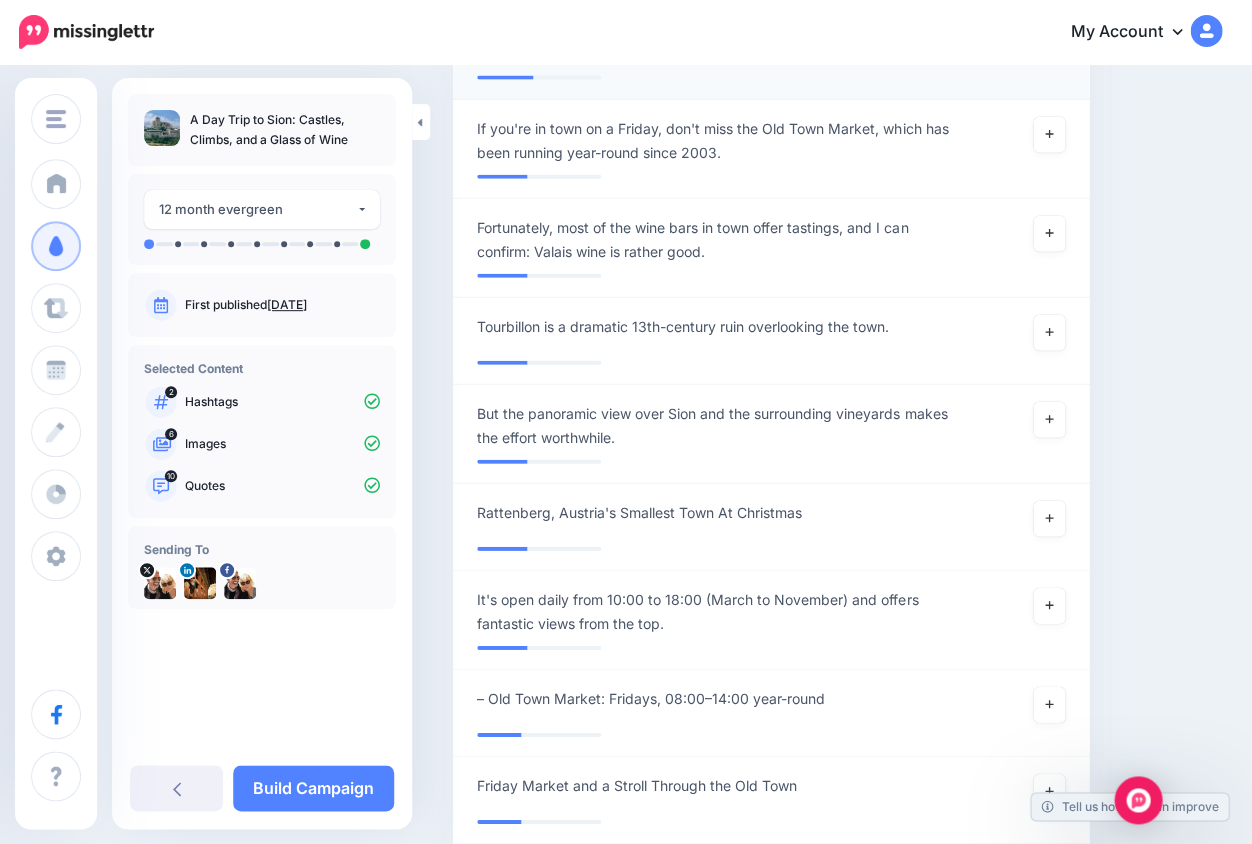scroll, scrollTop: 2852, scrollLeft: 0, axis: vertical 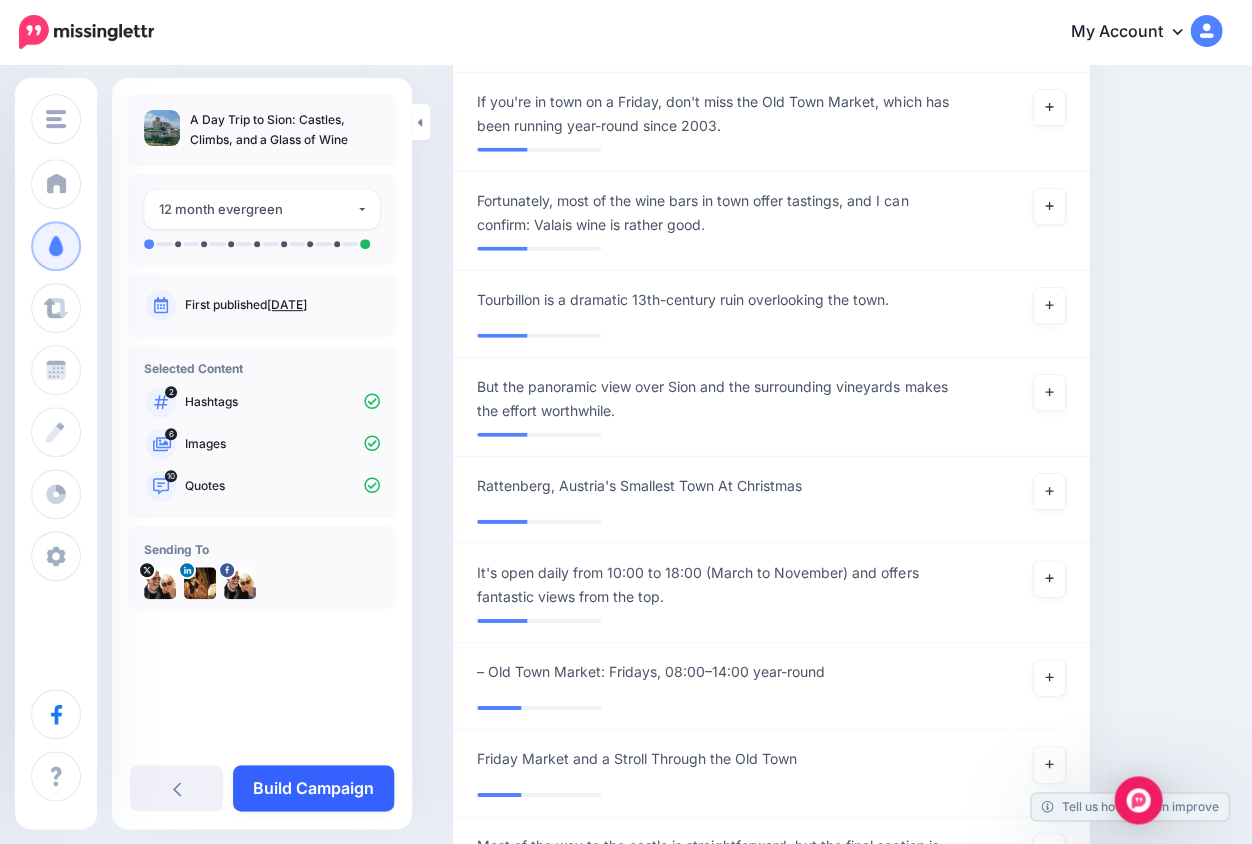 click on "Build Campaign" at bounding box center (313, 788) 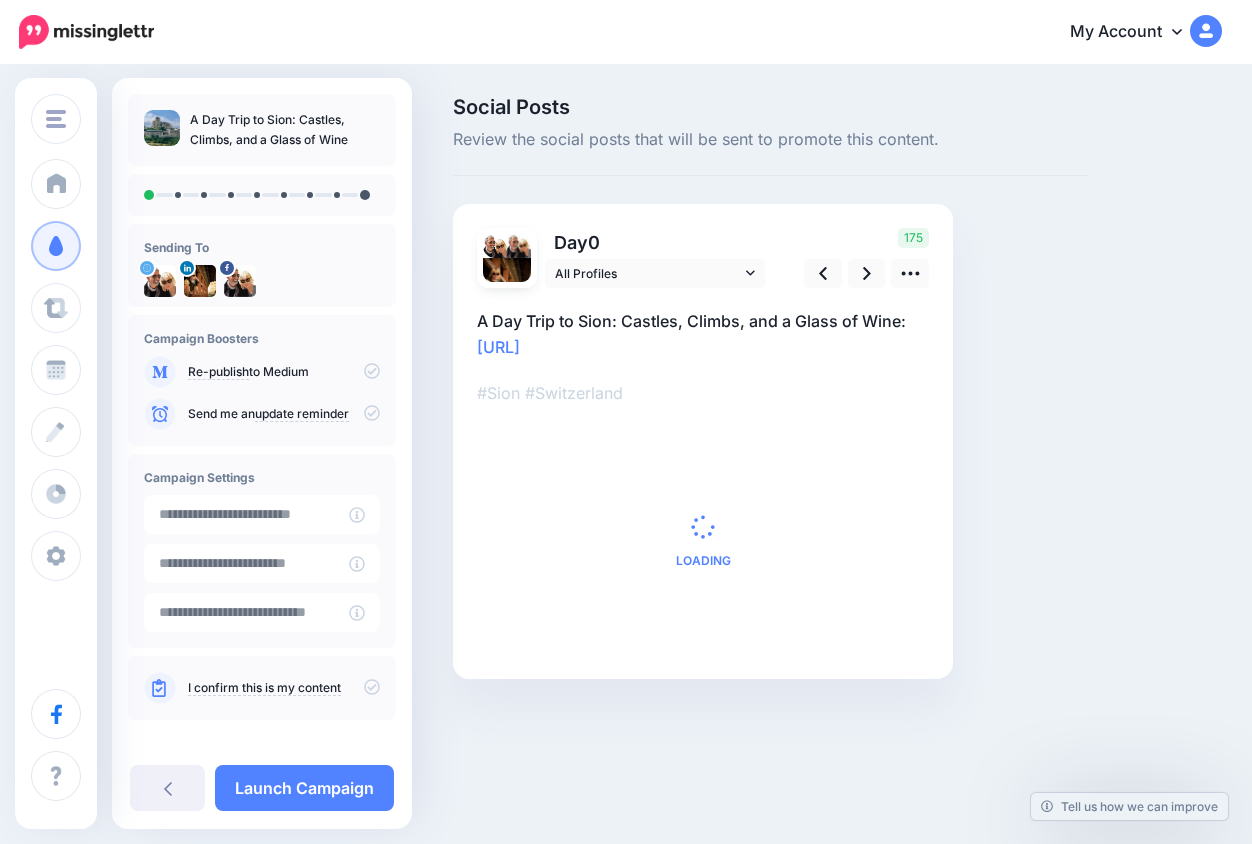 scroll, scrollTop: 0, scrollLeft: 0, axis: both 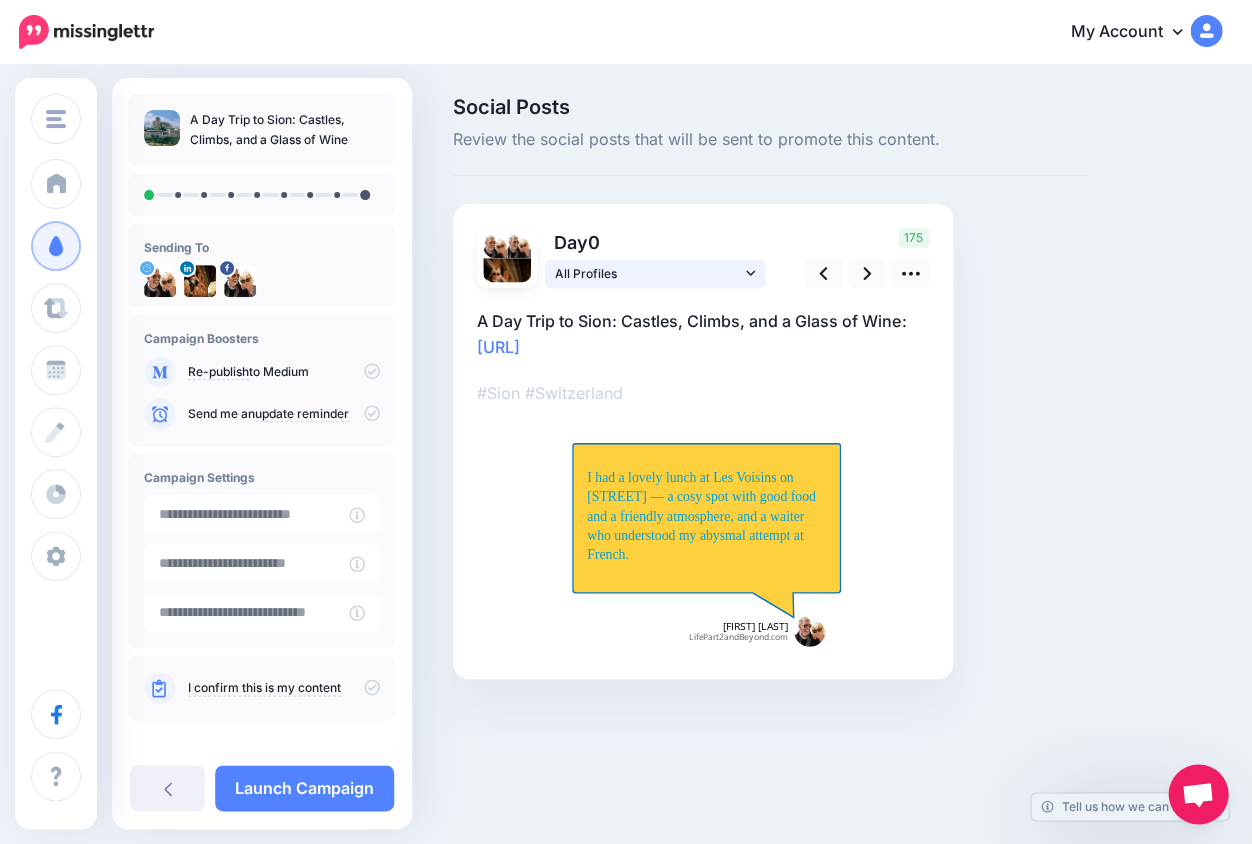 click 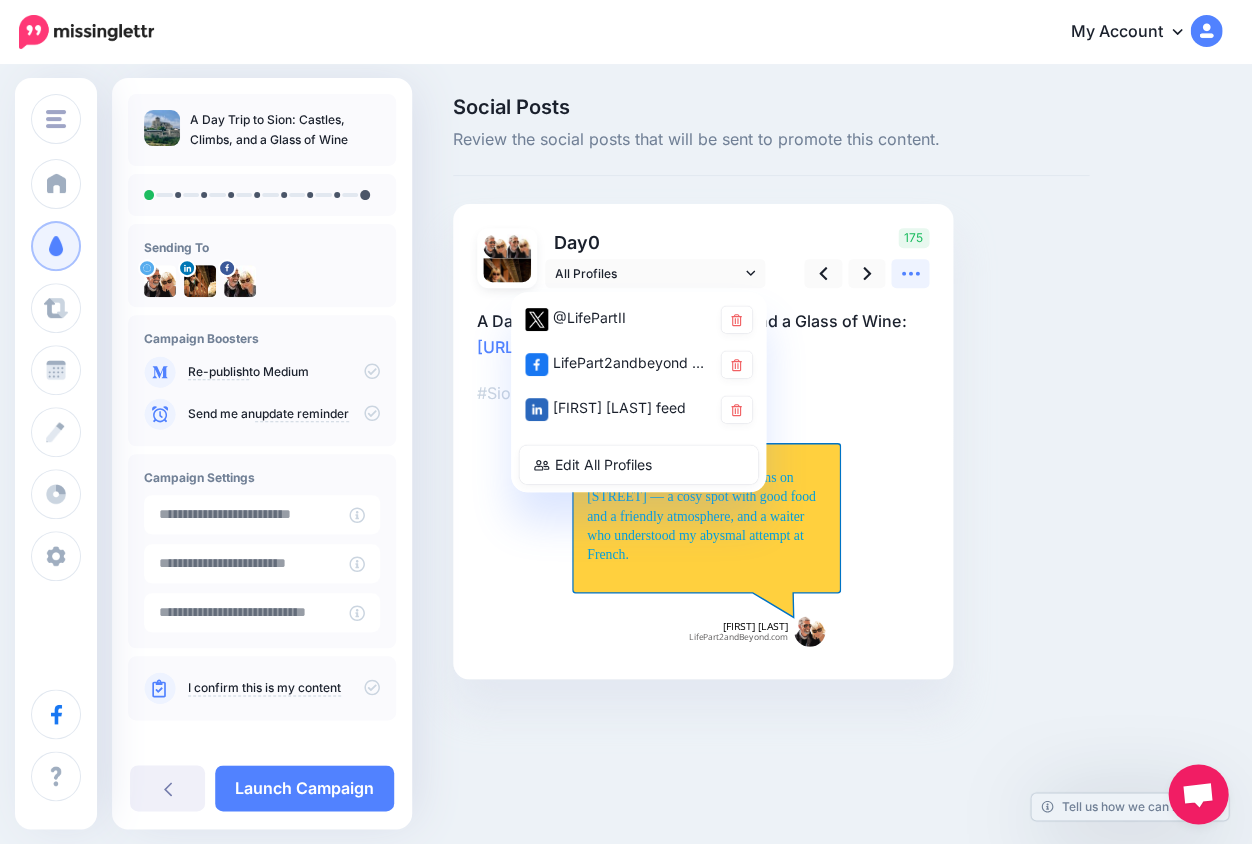 click 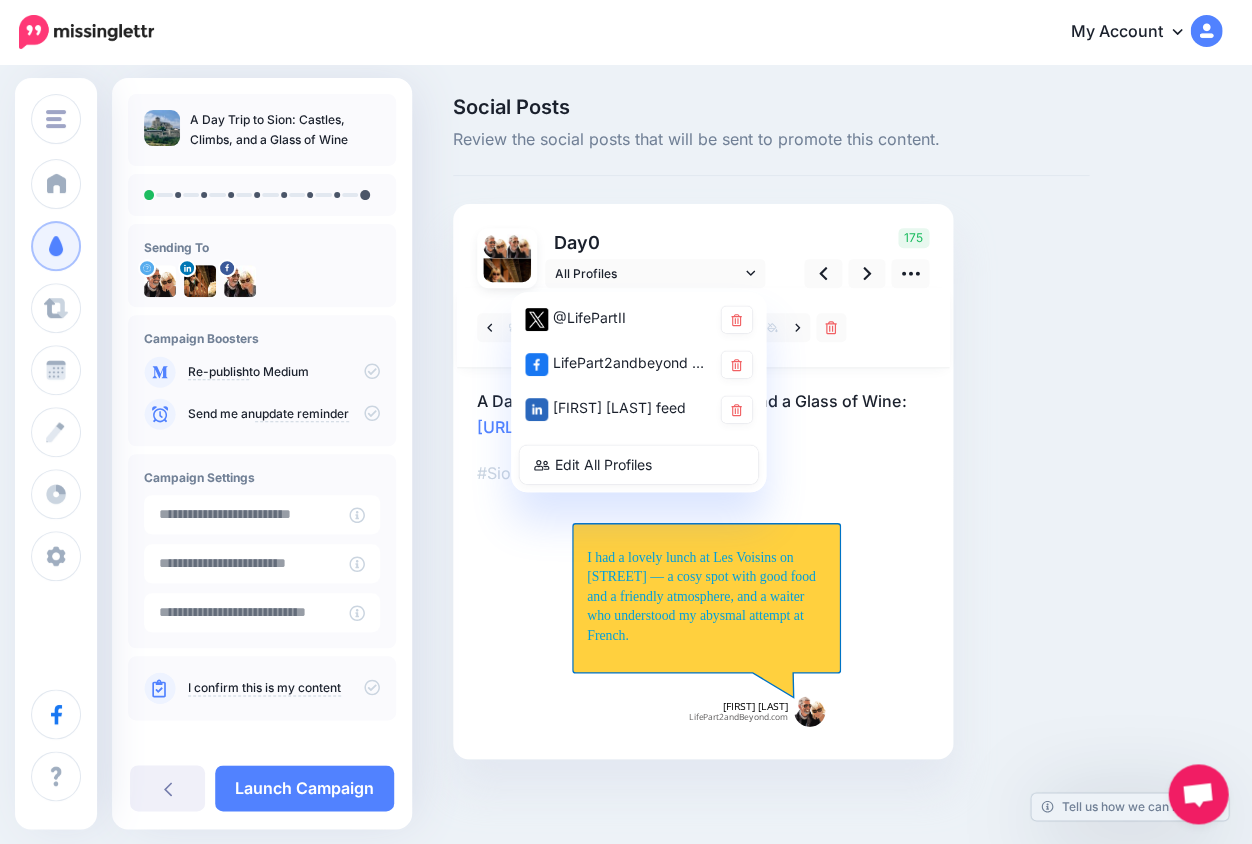 click at bounding box center [703, 328] 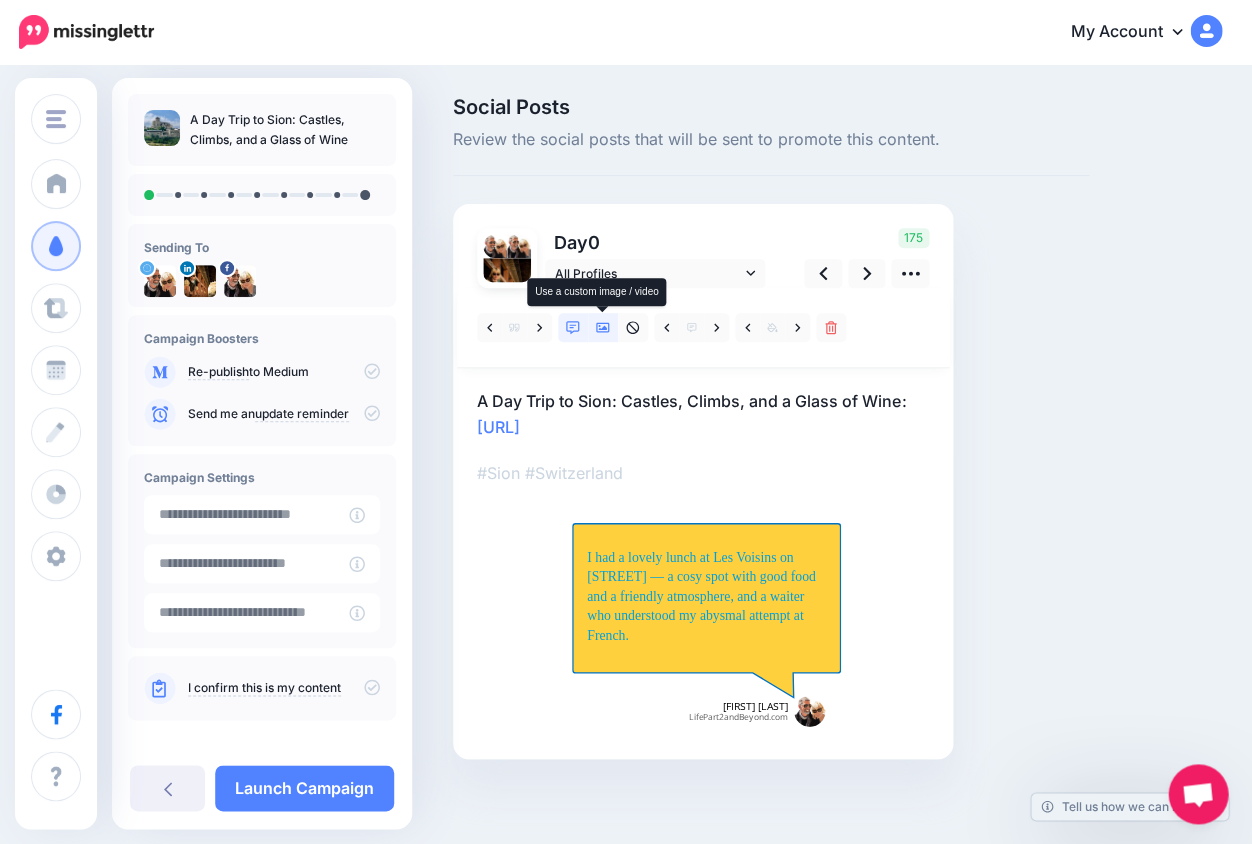 click 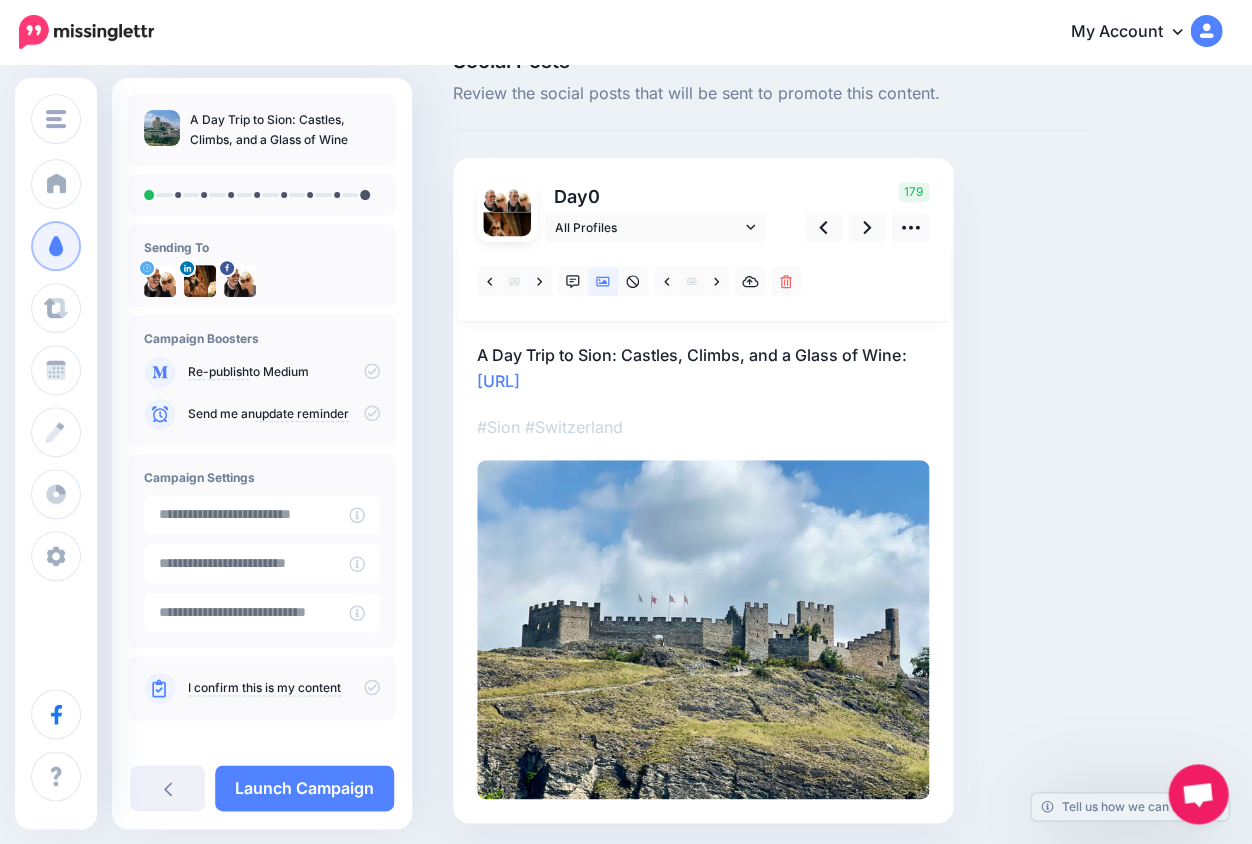 scroll, scrollTop: 38, scrollLeft: 0, axis: vertical 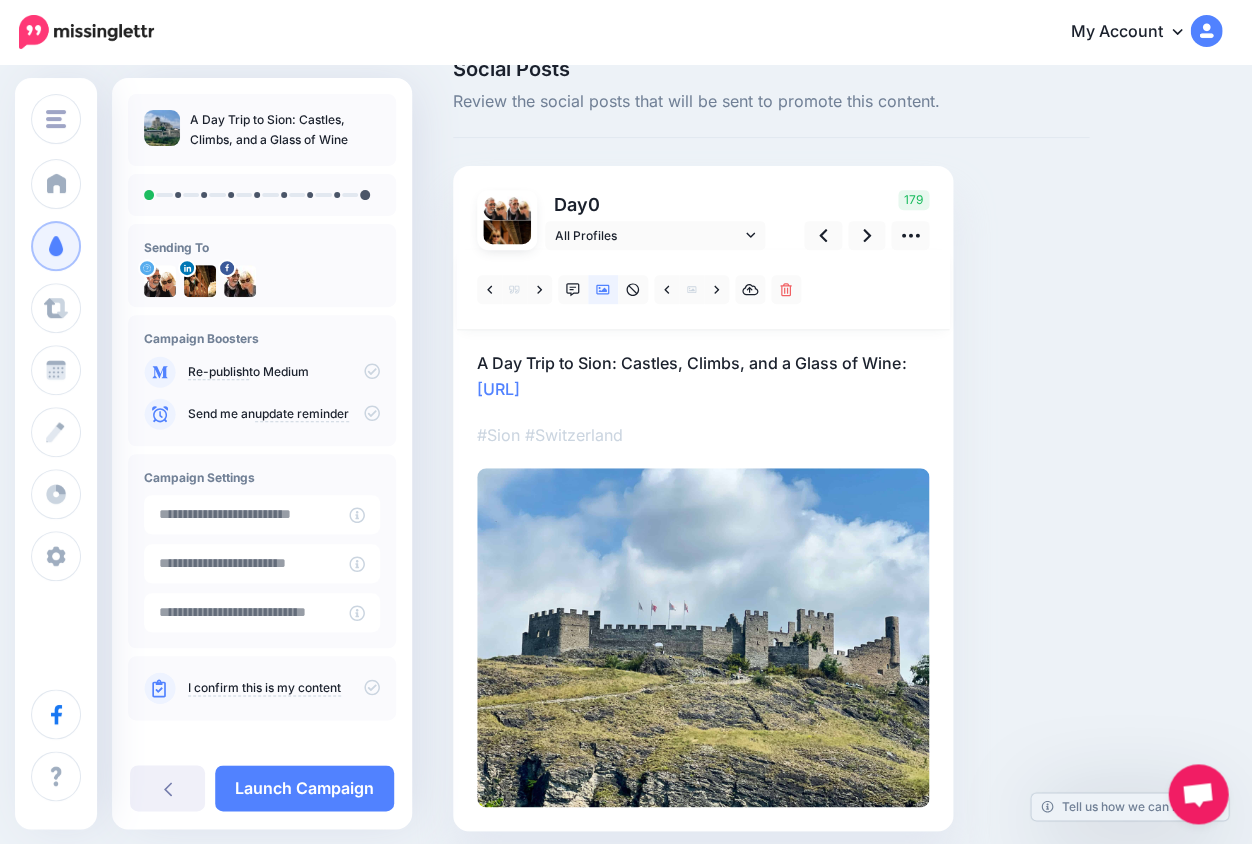 click on "#Sion #Switzerland" at bounding box center (703, 435) 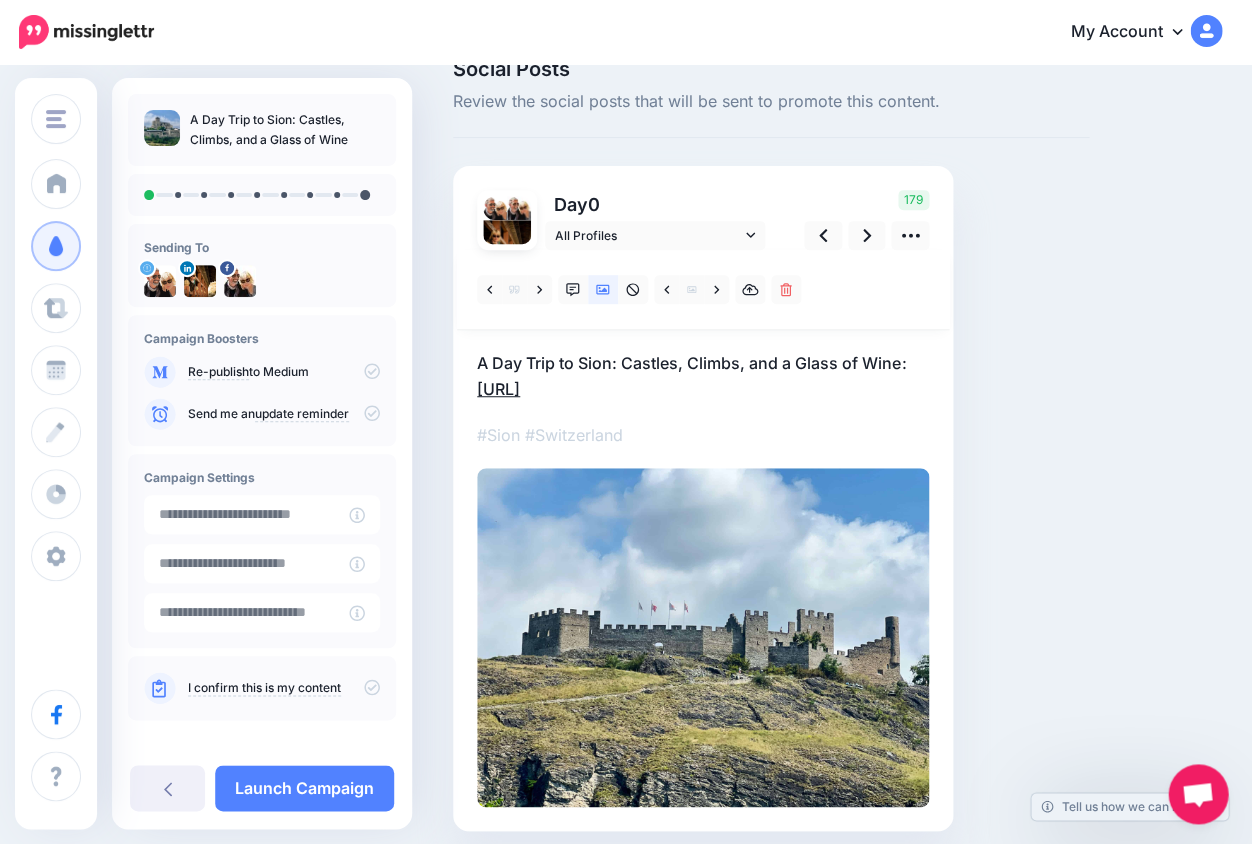 click on "https://lifepart2andbeyond.com/day-trip-to-sion-switzerland/?utm_campaign=a-day-trip-to-sion-castles-climbs-and-a-glass-of-wine&utm_medium=social_link&utm_source=missinglettr" at bounding box center [498, 389] 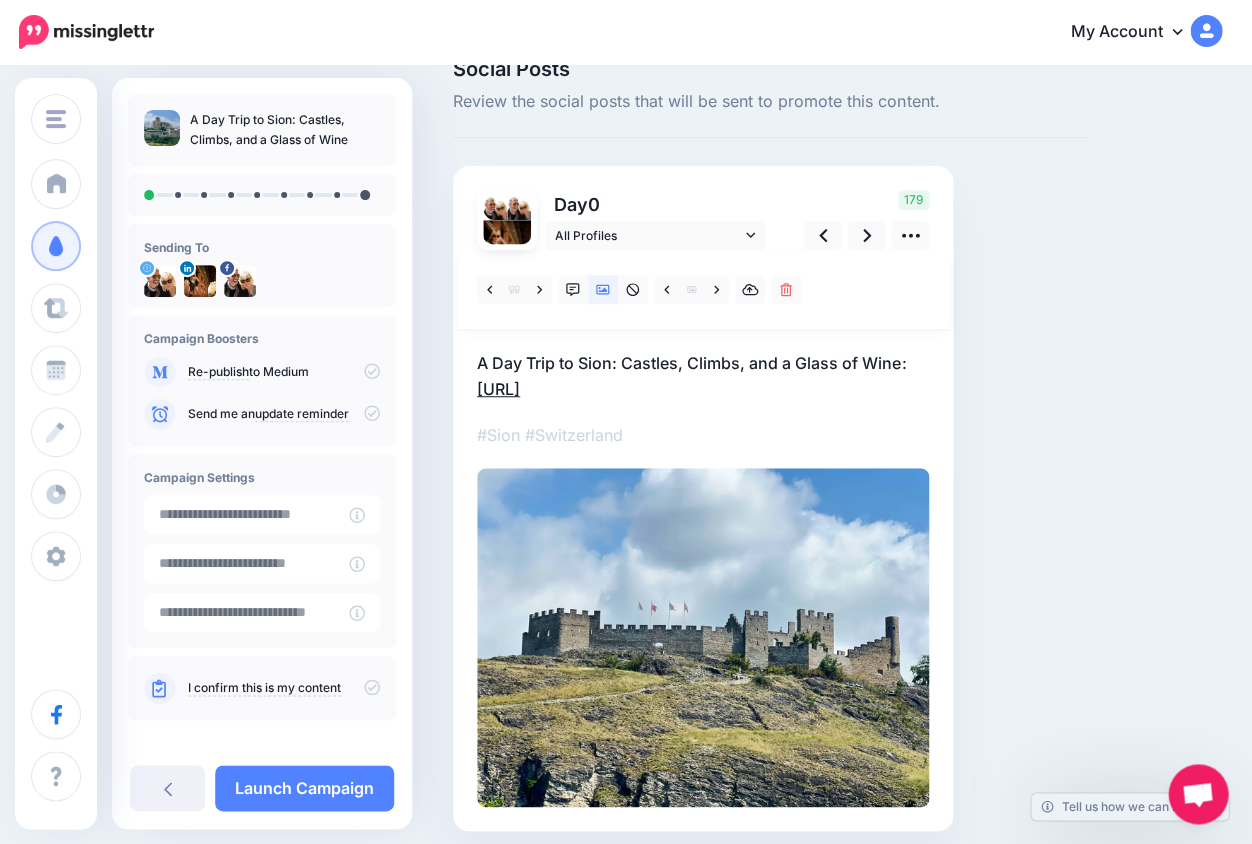 scroll, scrollTop: 0, scrollLeft: 0, axis: both 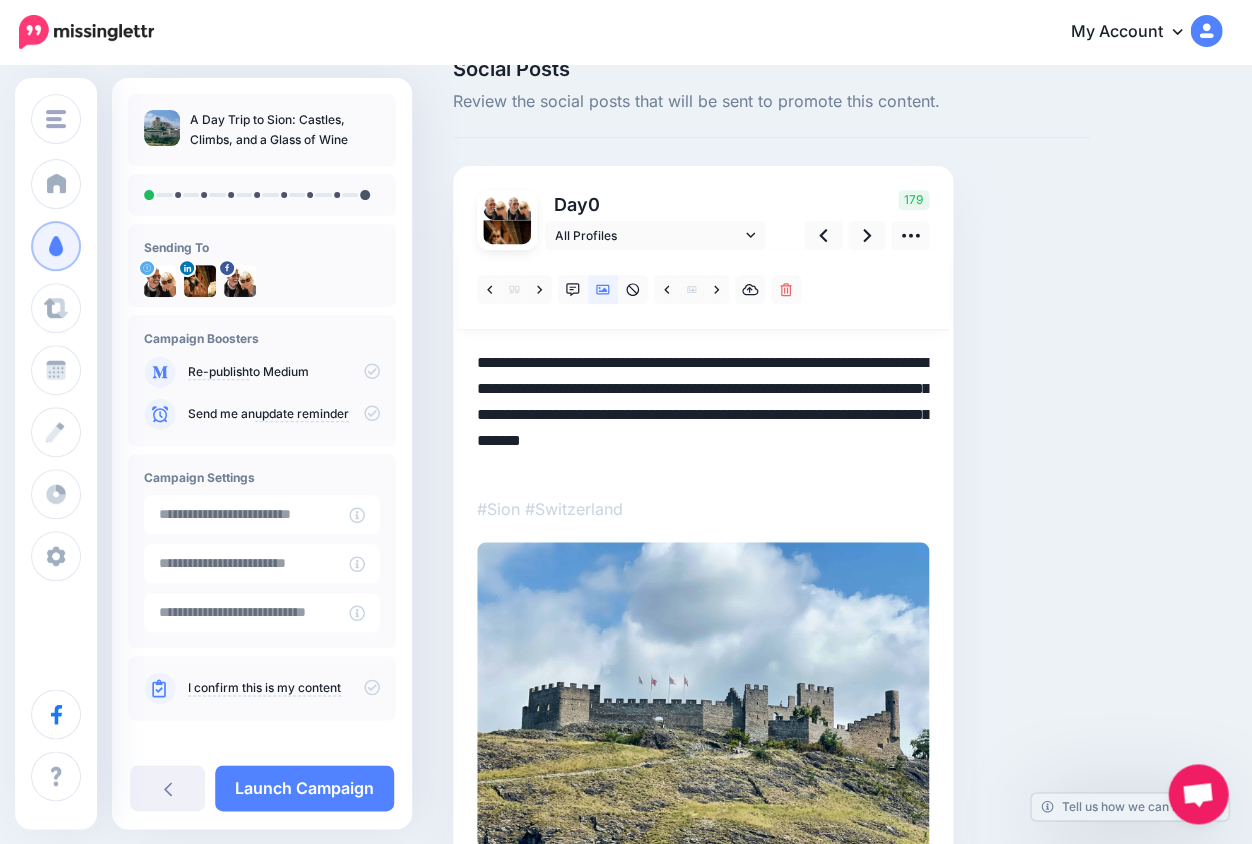 drag, startPoint x: 572, startPoint y: 411, endPoint x: 977, endPoint y: 460, distance: 407.95343 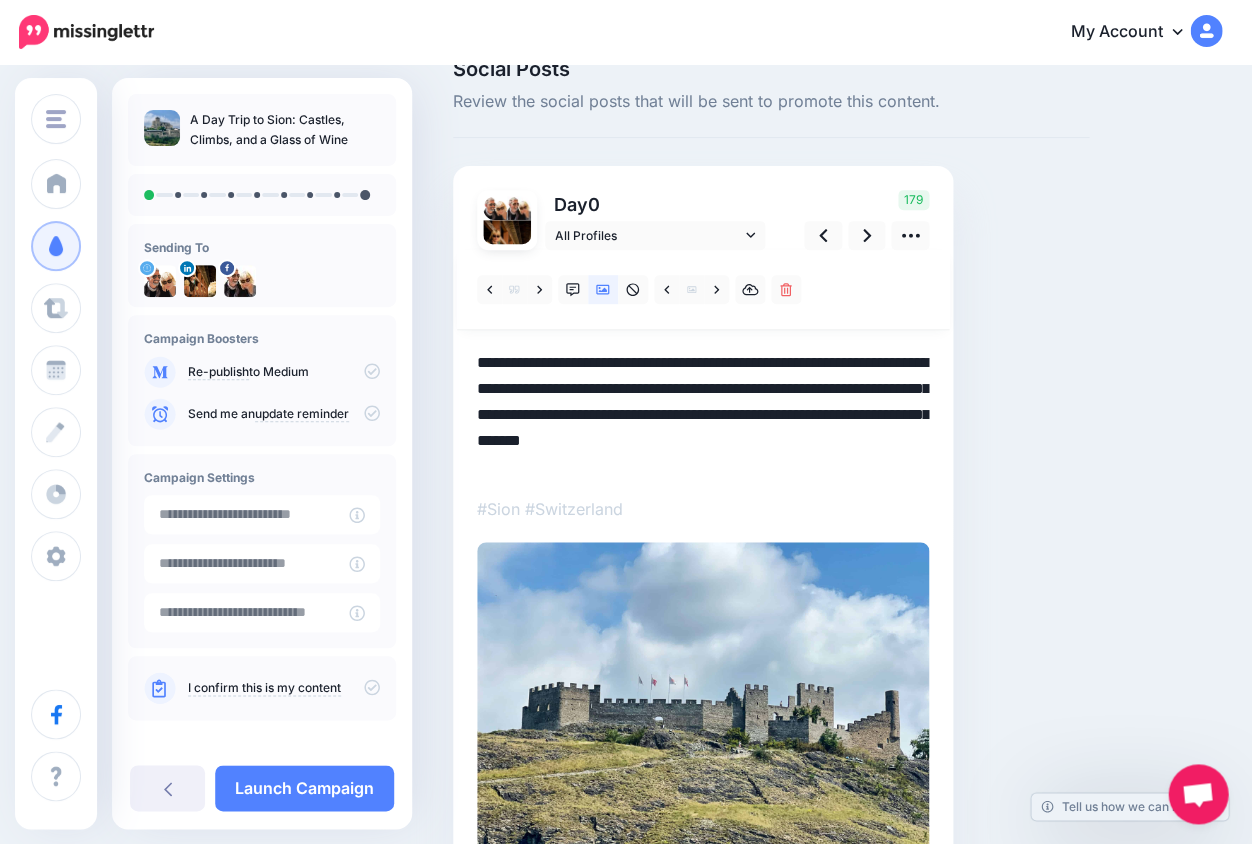 click on "Social Posts
Review the social posts that will be sent to promote this content.
Day  0" at bounding box center (771, 512) 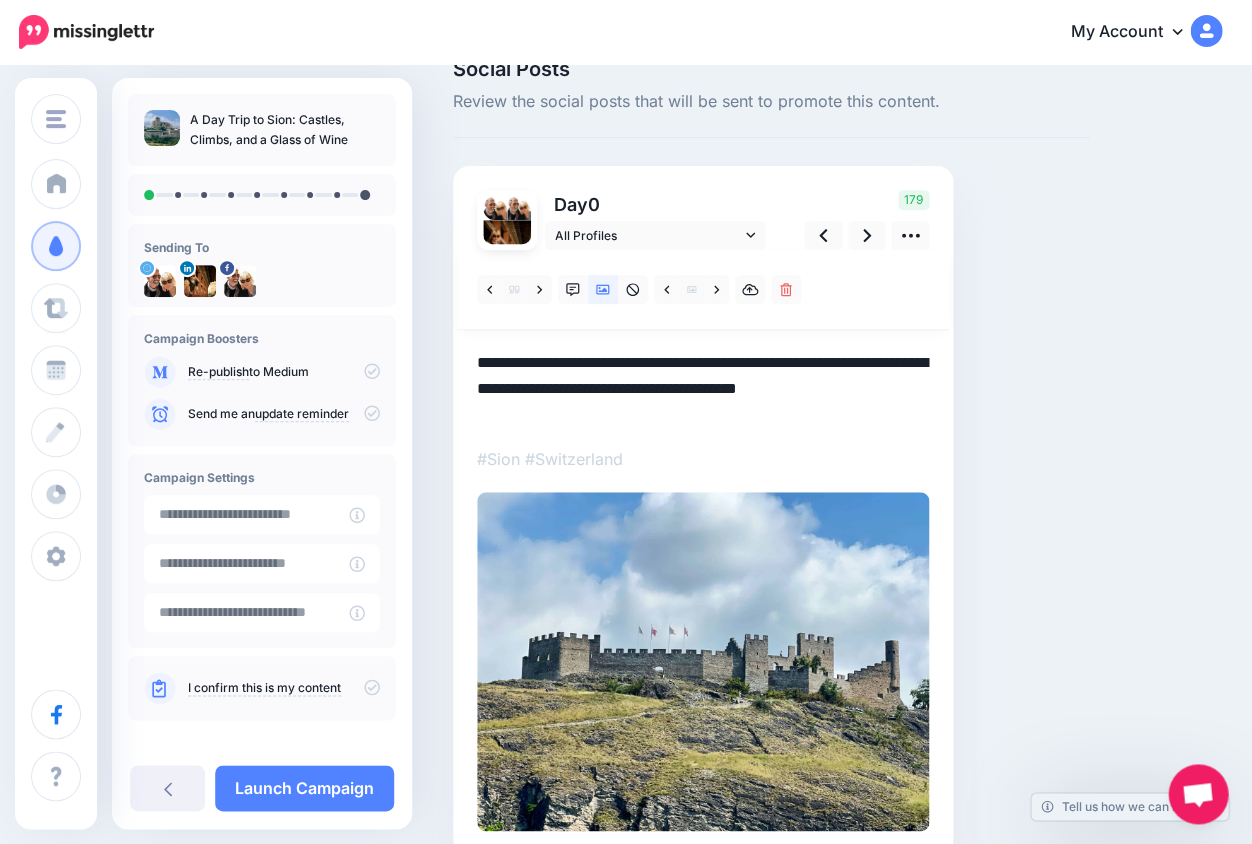 click on "**********" at bounding box center [703, 388] 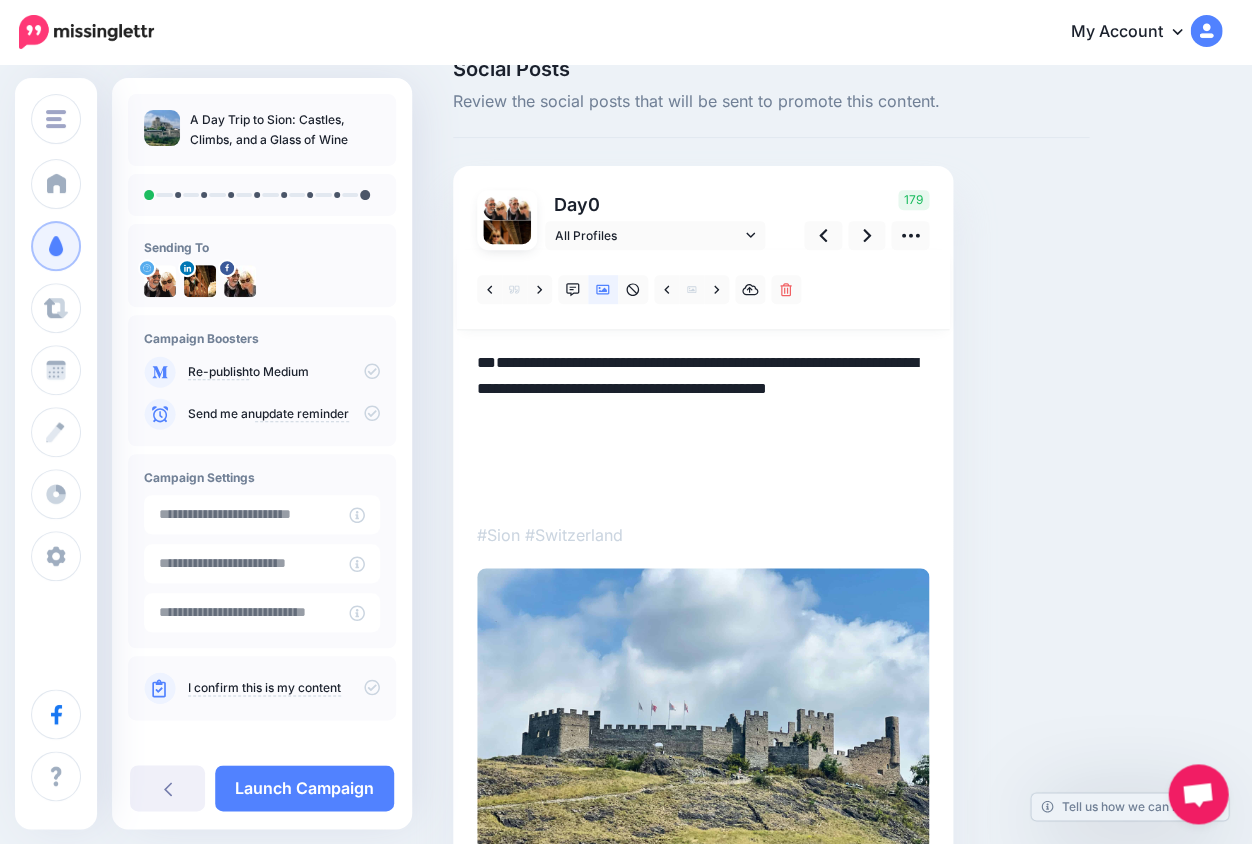 click on "**********" at bounding box center (703, 426) 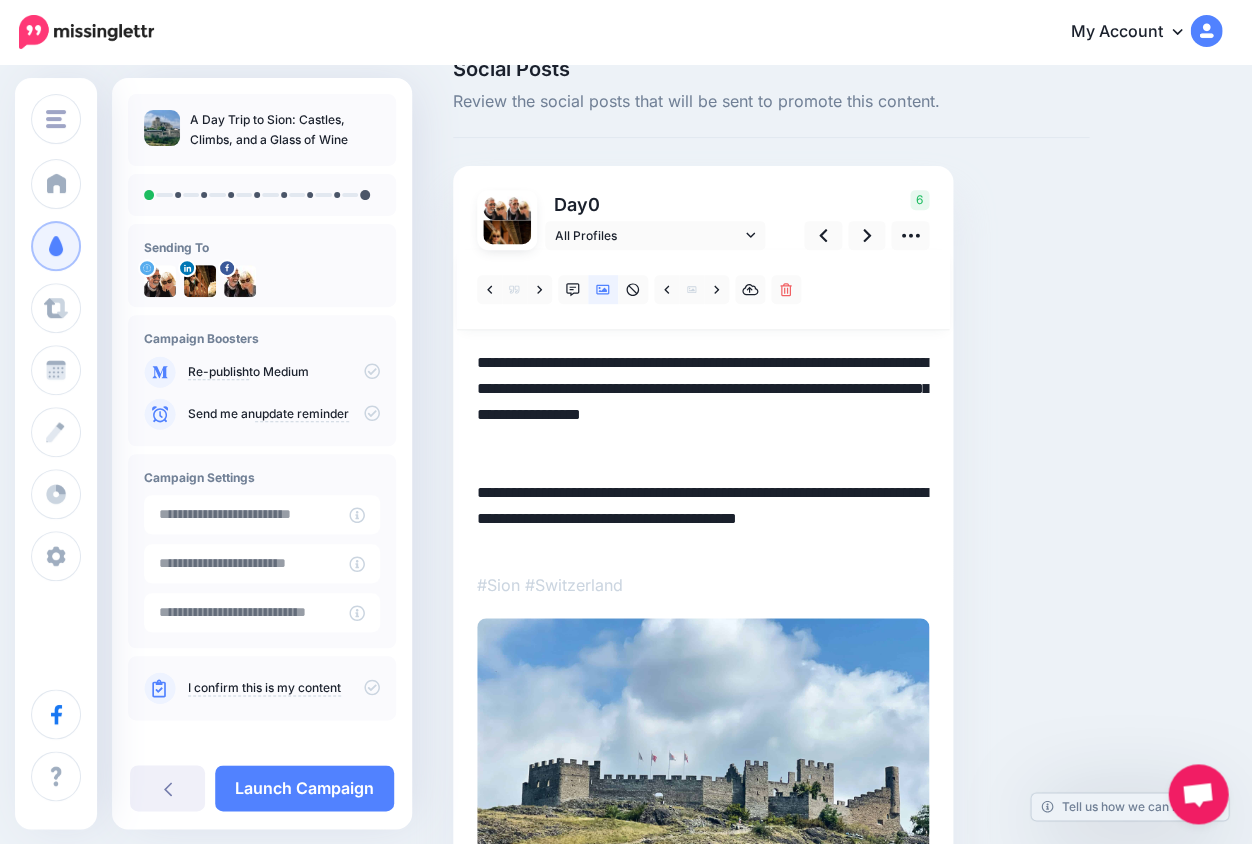 drag, startPoint x: 477, startPoint y: 358, endPoint x: 833, endPoint y: 434, distance: 364.02197 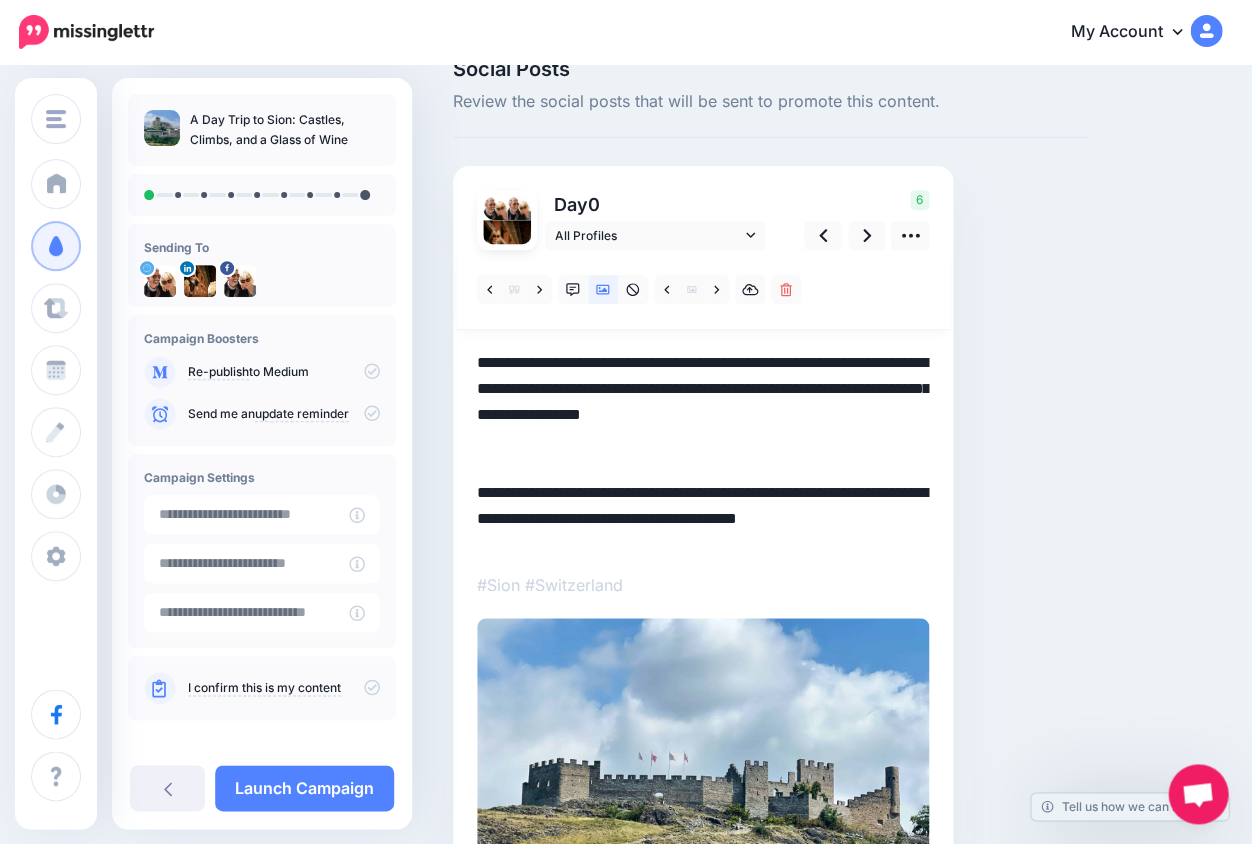 click on "**********" at bounding box center [703, 451] 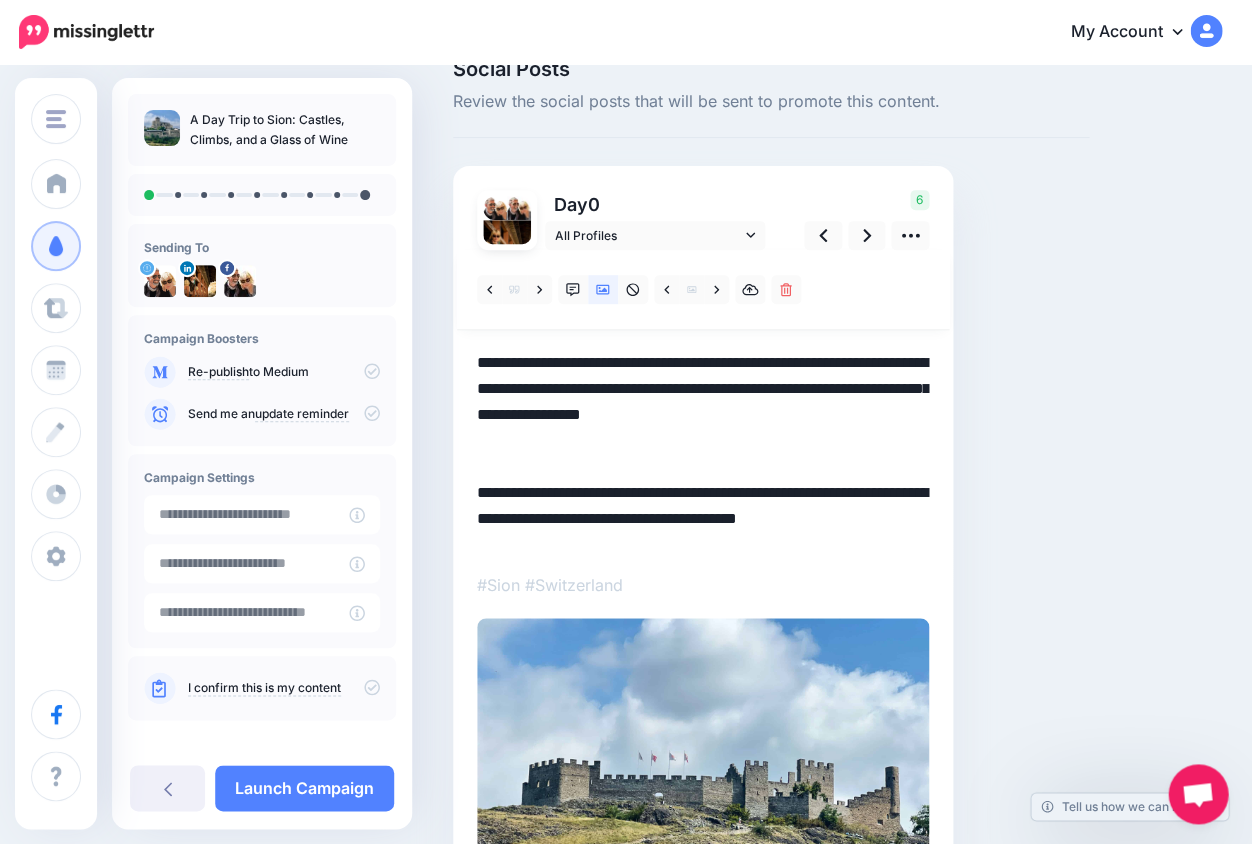 click on "**********" at bounding box center (703, 451) 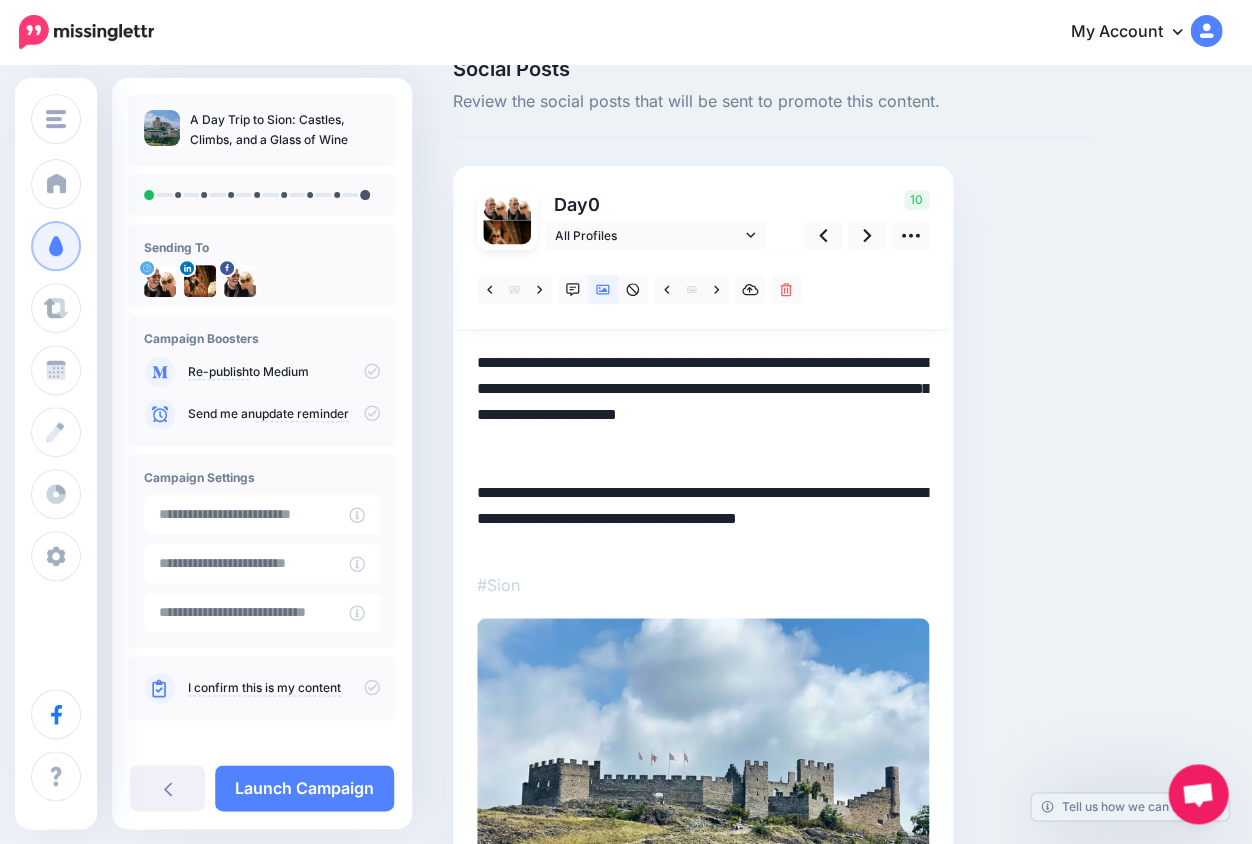 scroll, scrollTop: 60, scrollLeft: 0, axis: vertical 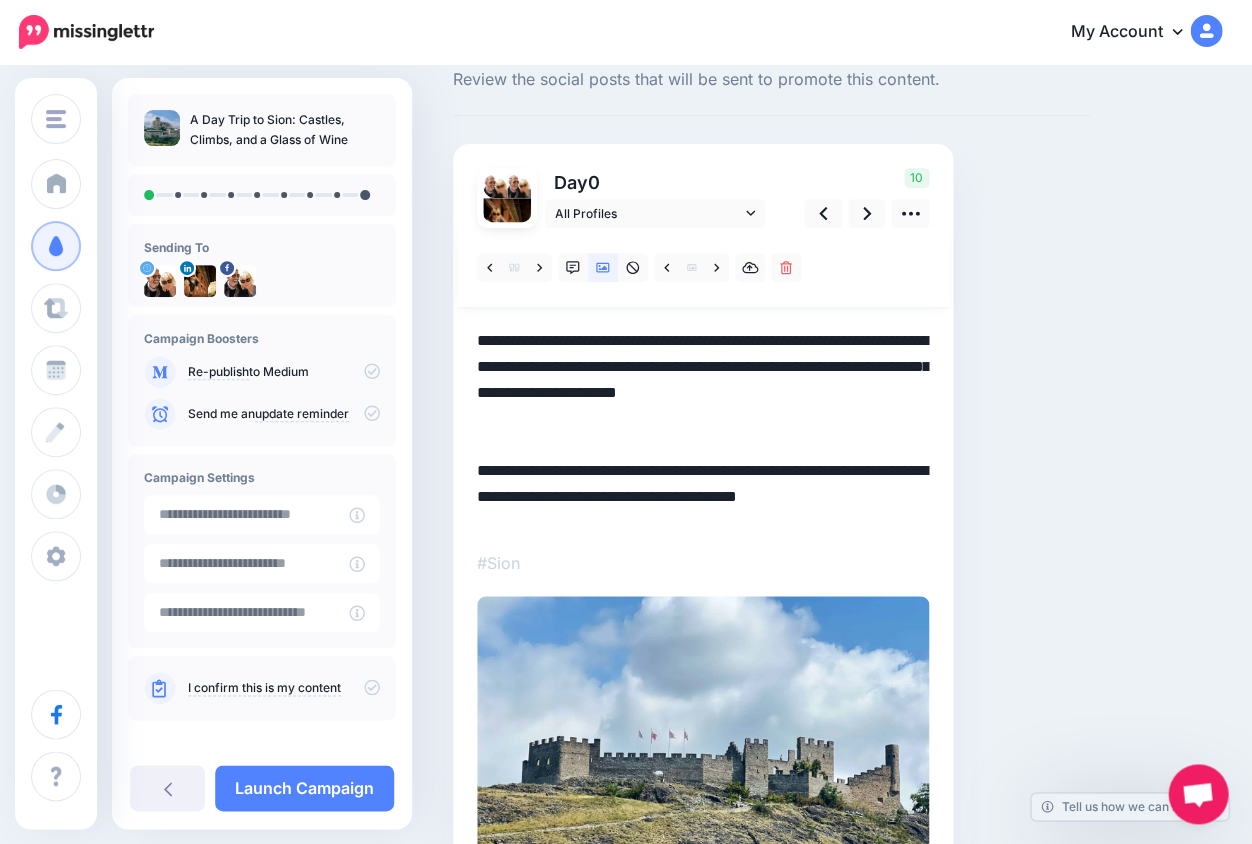 drag, startPoint x: 585, startPoint y: 364, endPoint x: 550, endPoint y: 366, distance: 35.057095 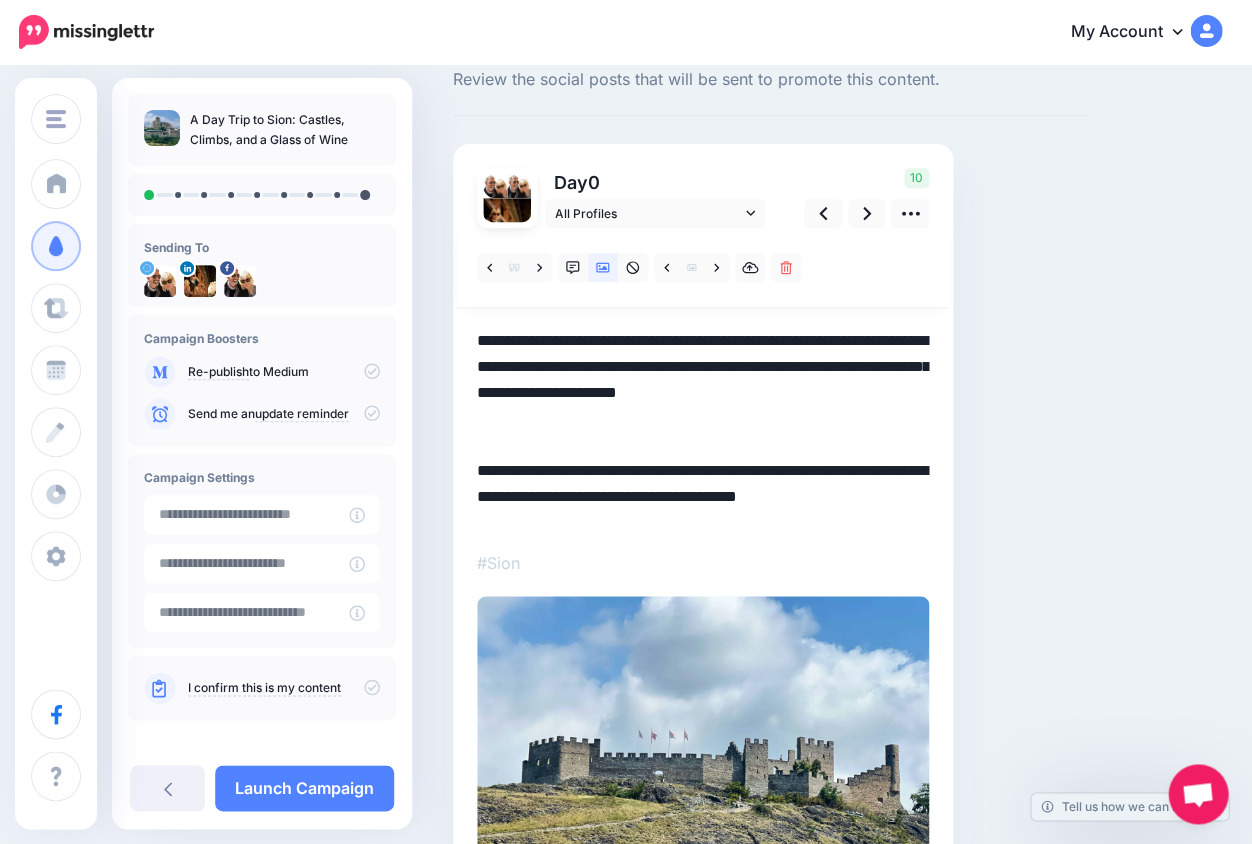 click on "**********" at bounding box center [703, 429] 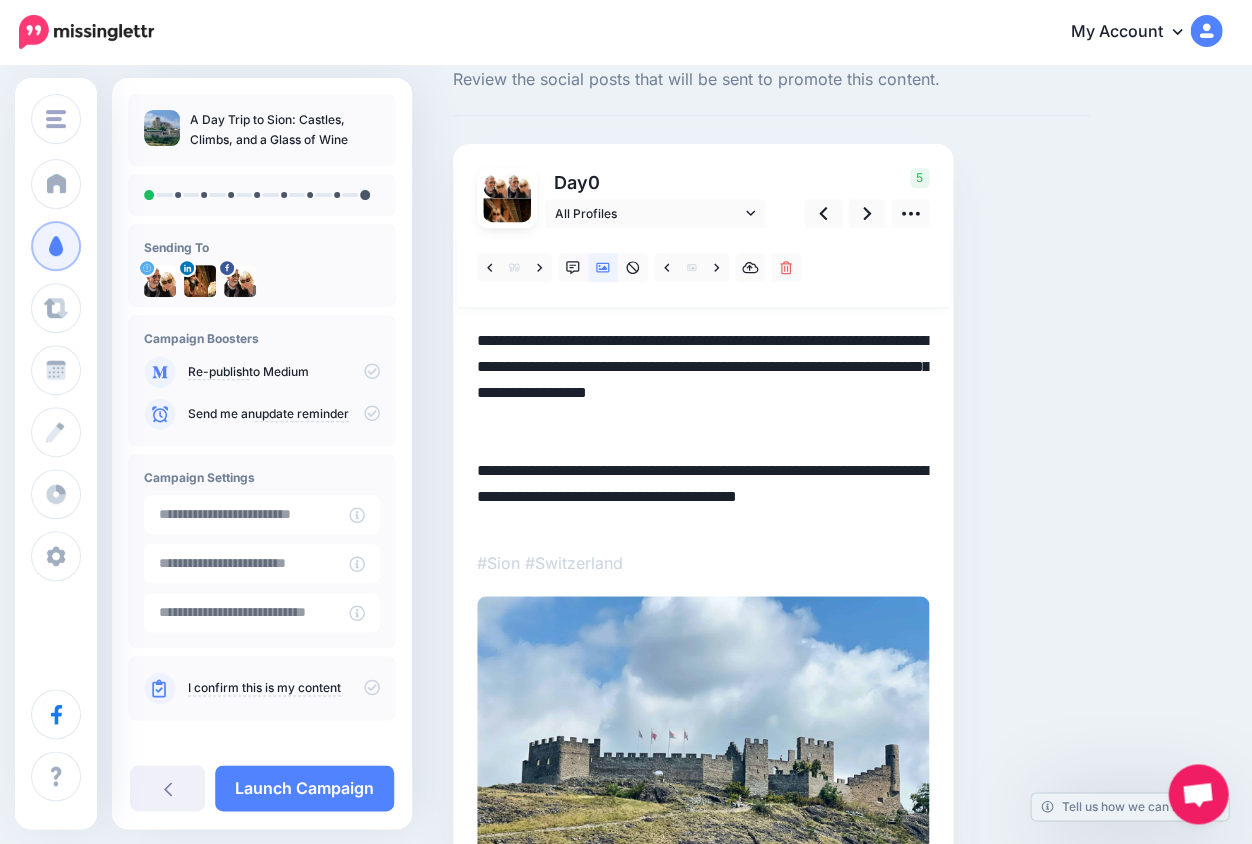 click on "**********" at bounding box center (703, 429) 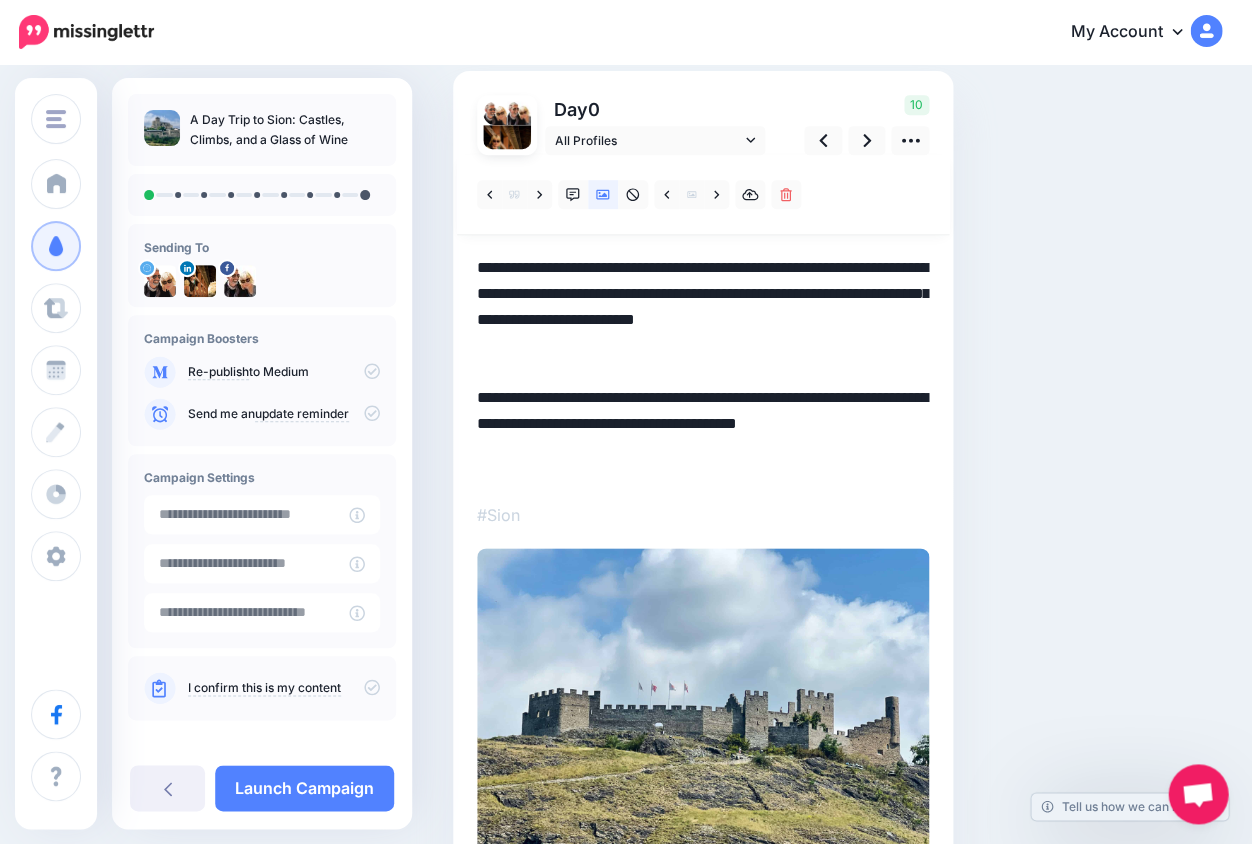 scroll, scrollTop: 132, scrollLeft: 0, axis: vertical 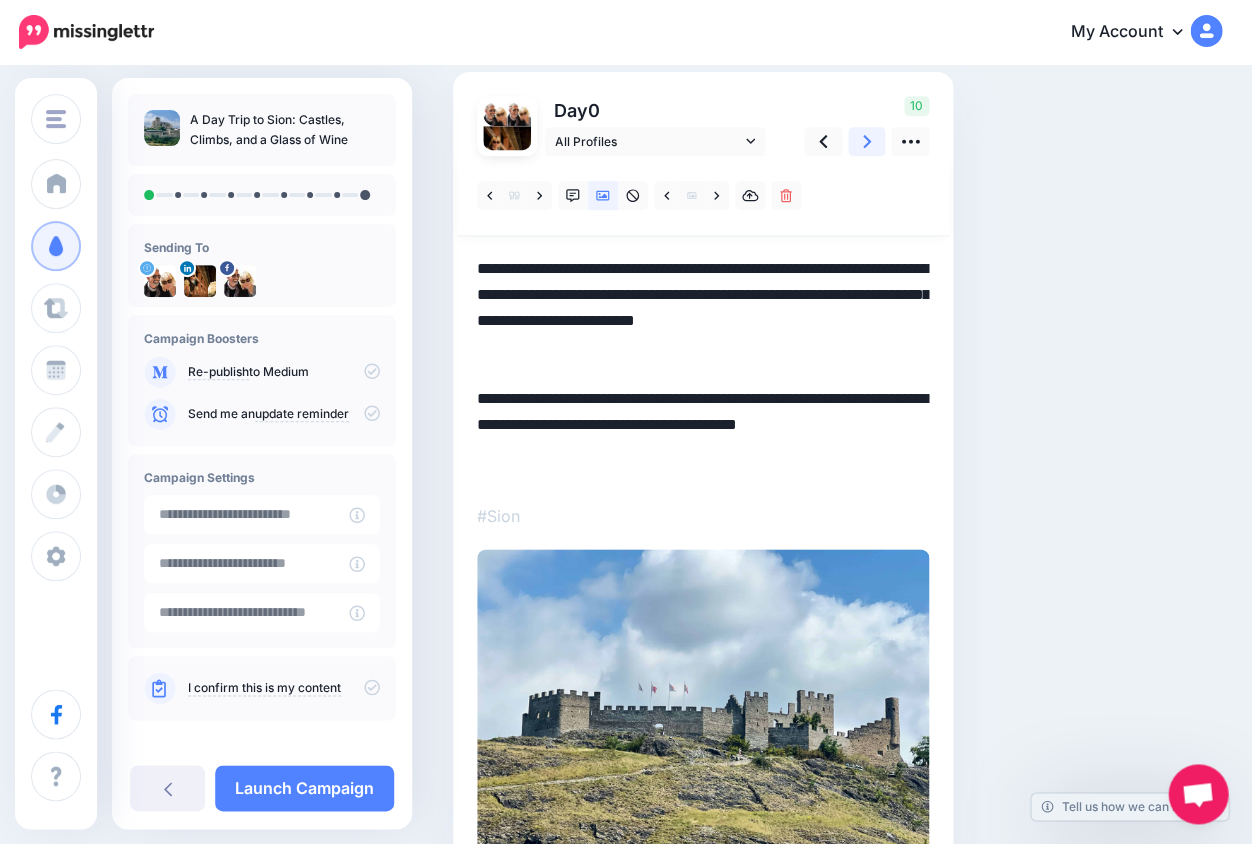 click 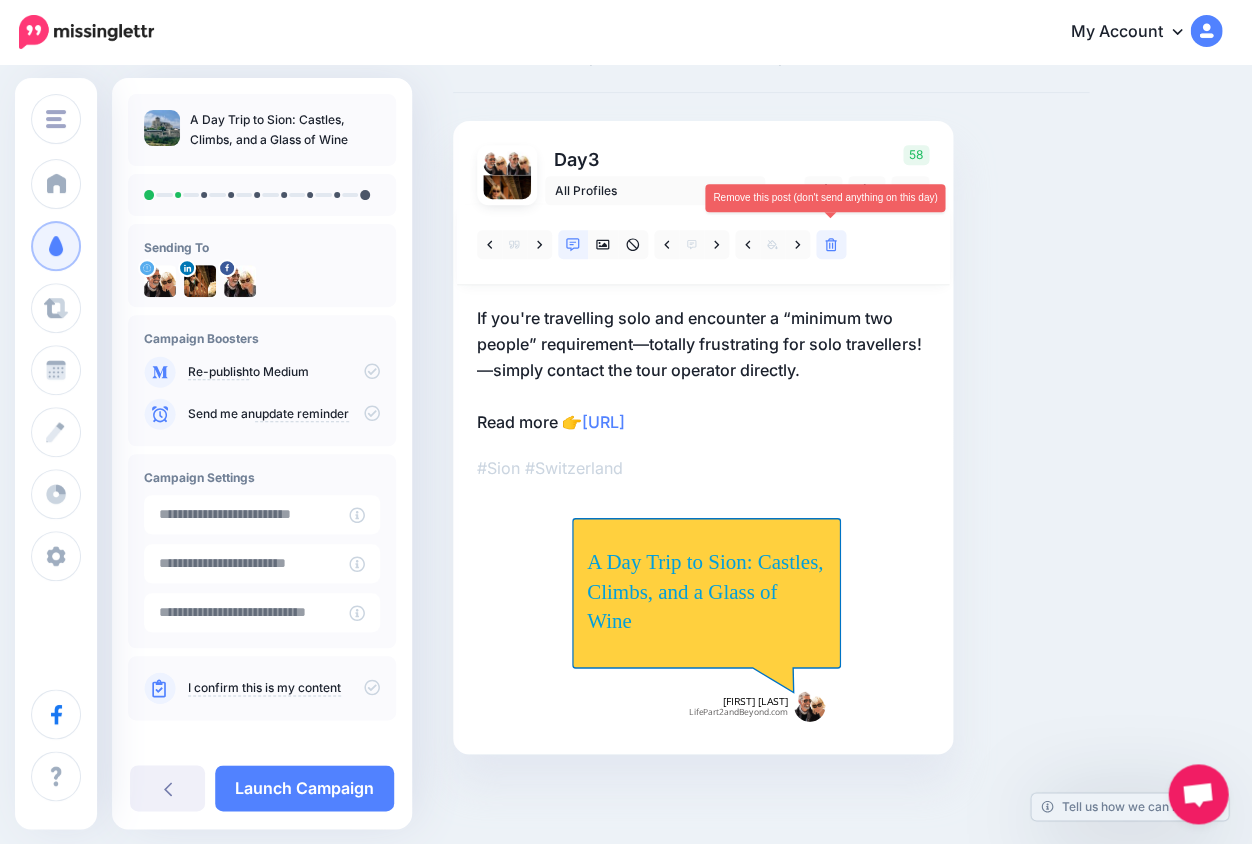 click 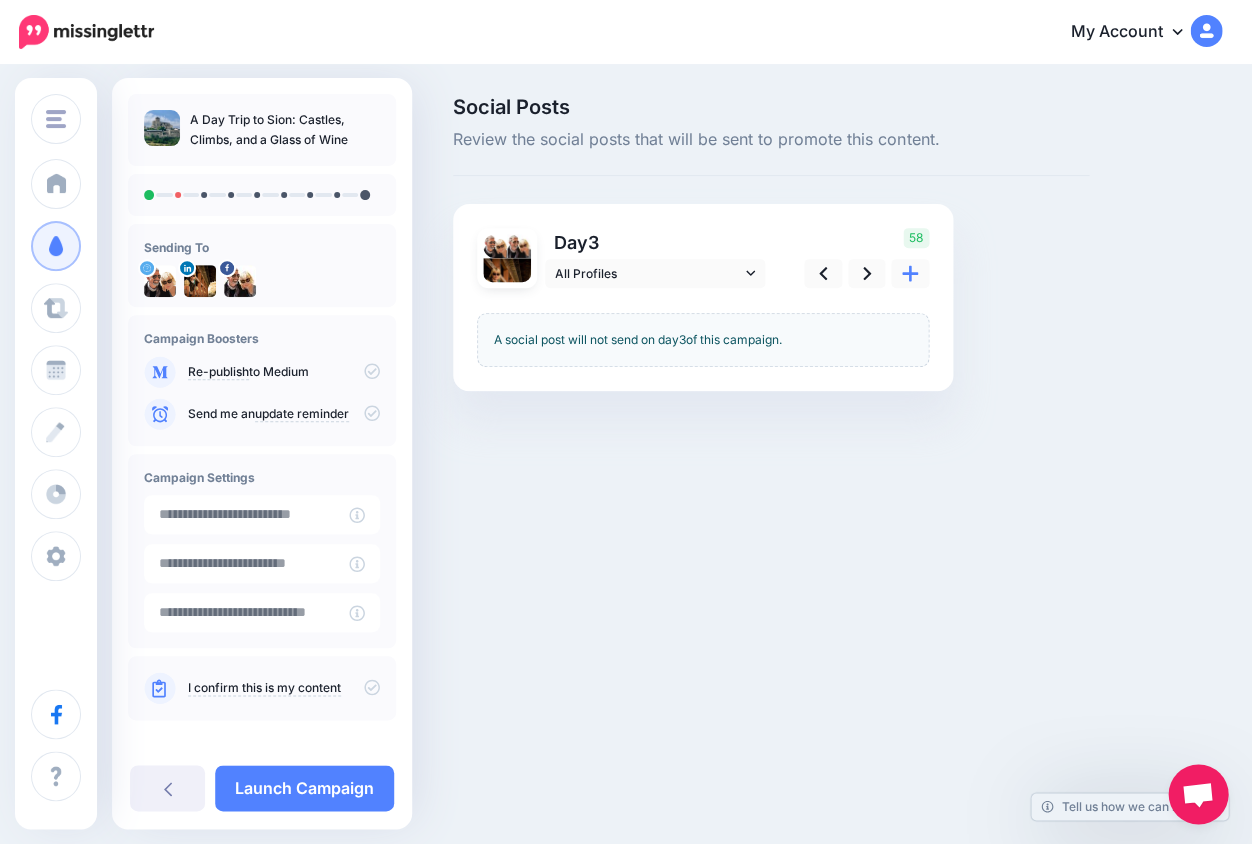 scroll, scrollTop: 0, scrollLeft: 0, axis: both 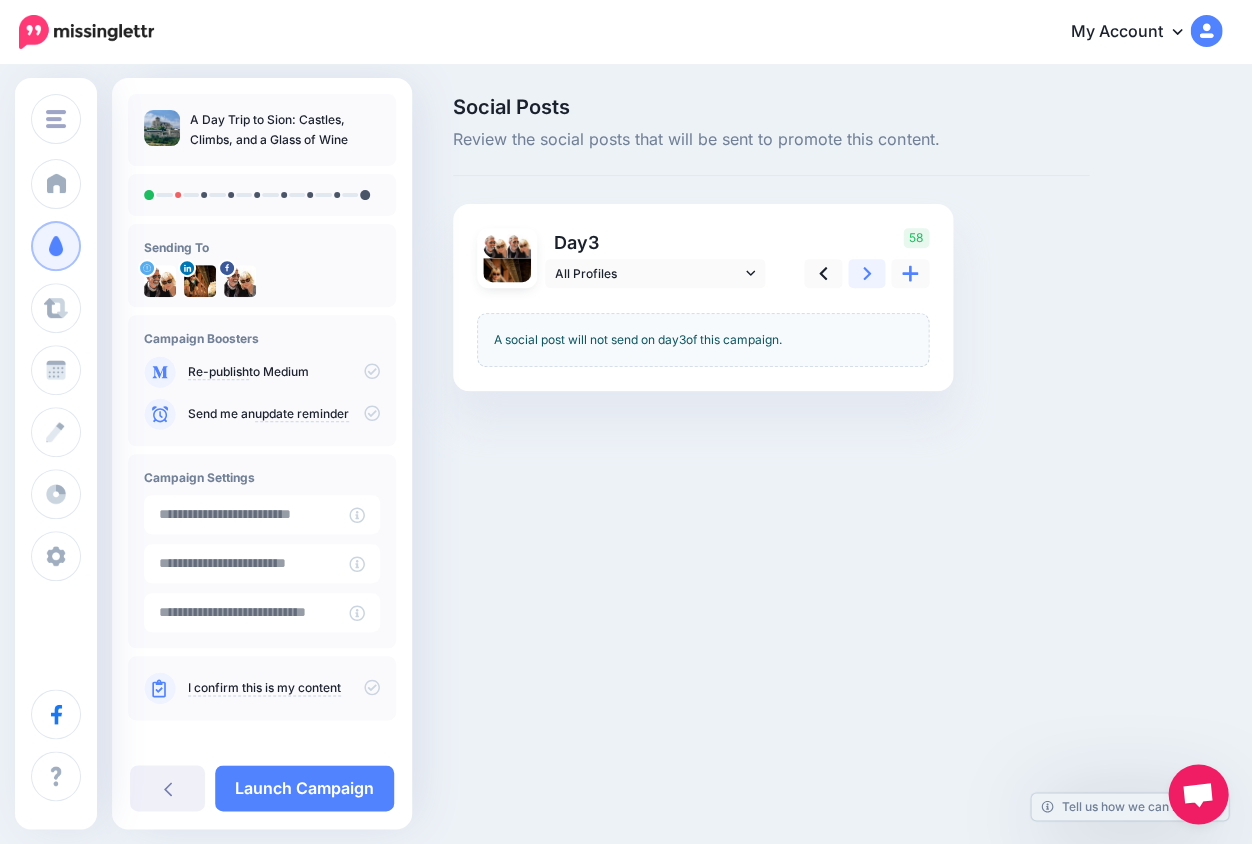 click 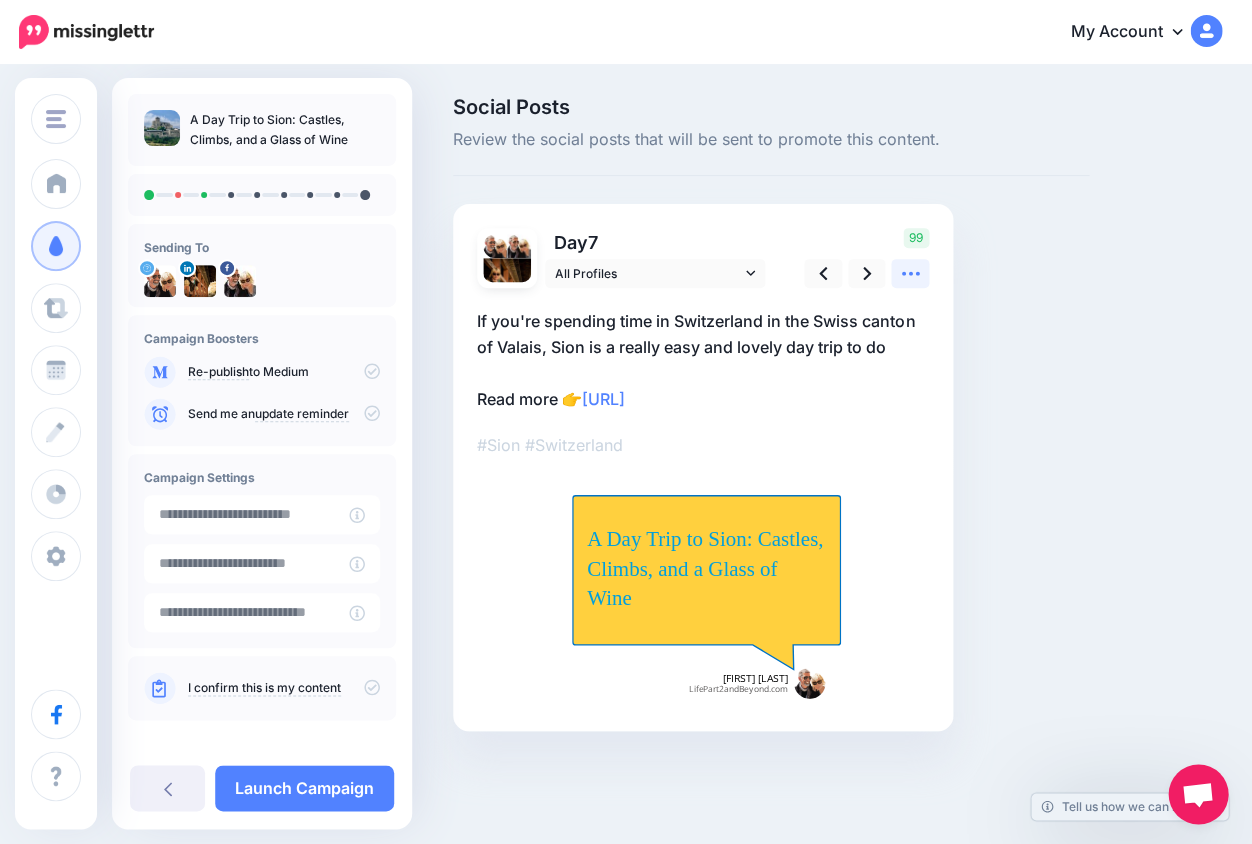 click 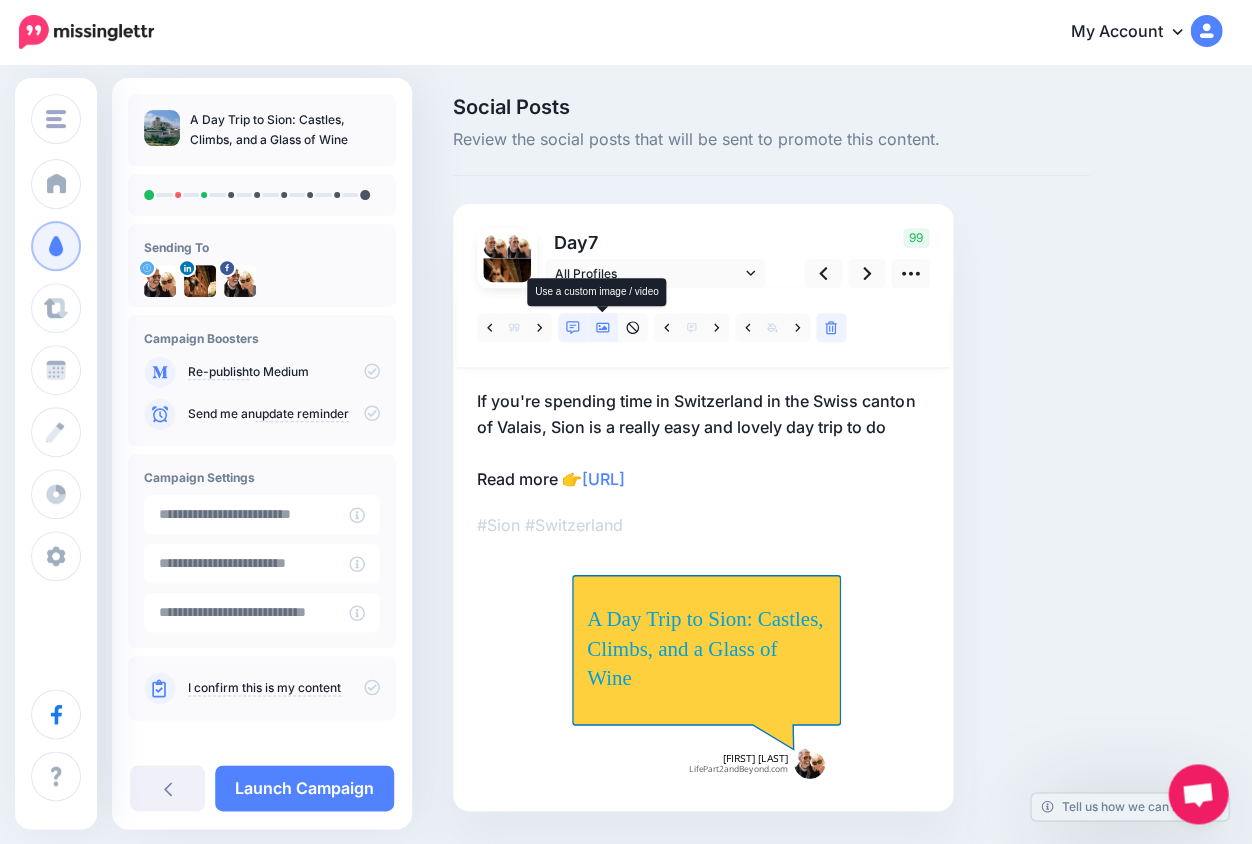 click 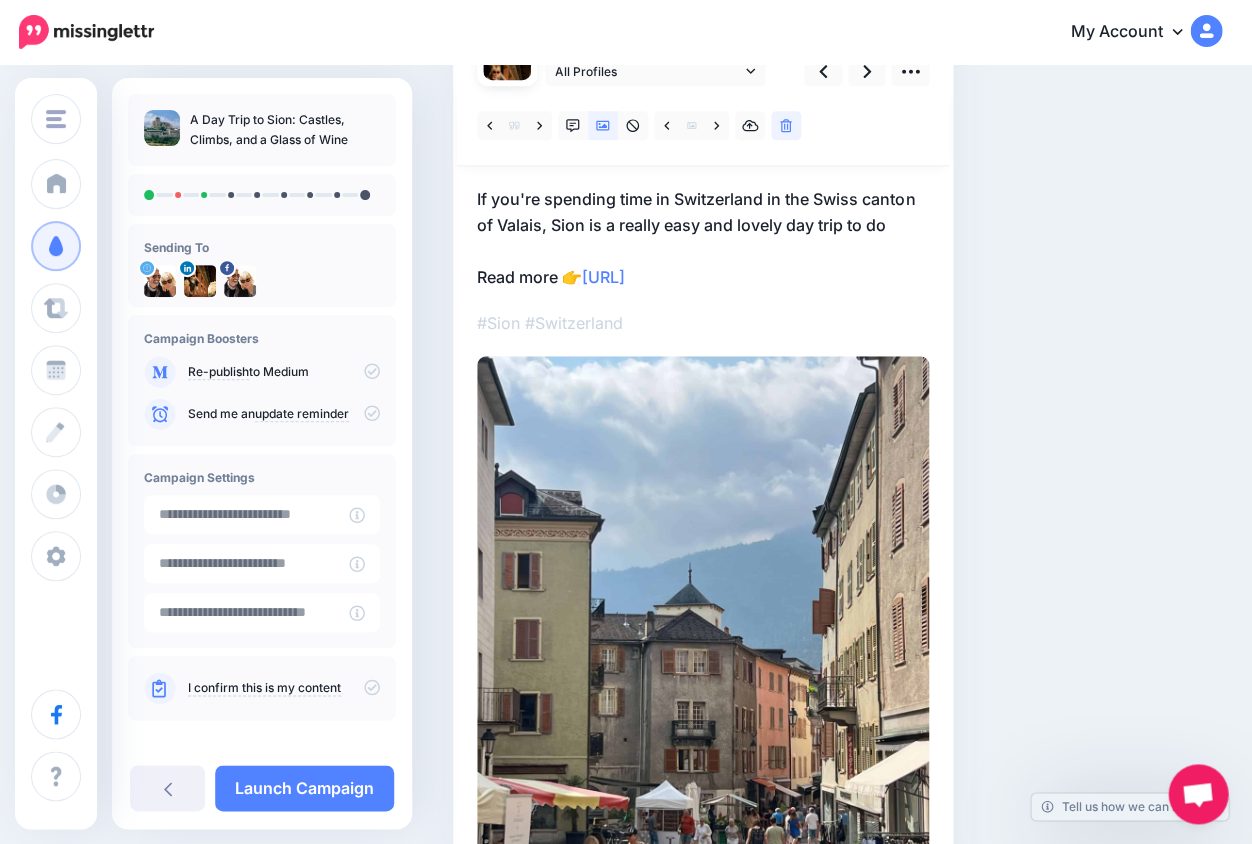 scroll, scrollTop: 213, scrollLeft: 0, axis: vertical 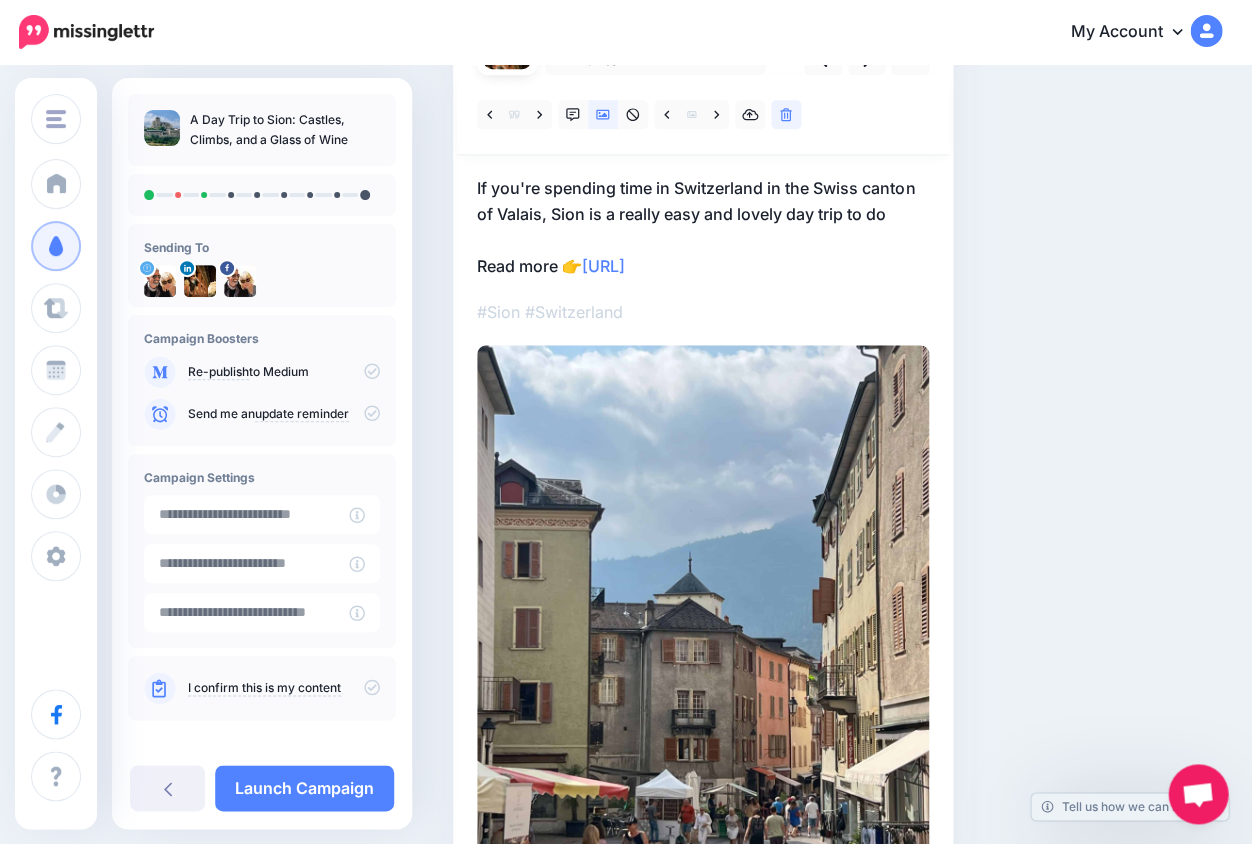 click at bounding box center [703, 646] 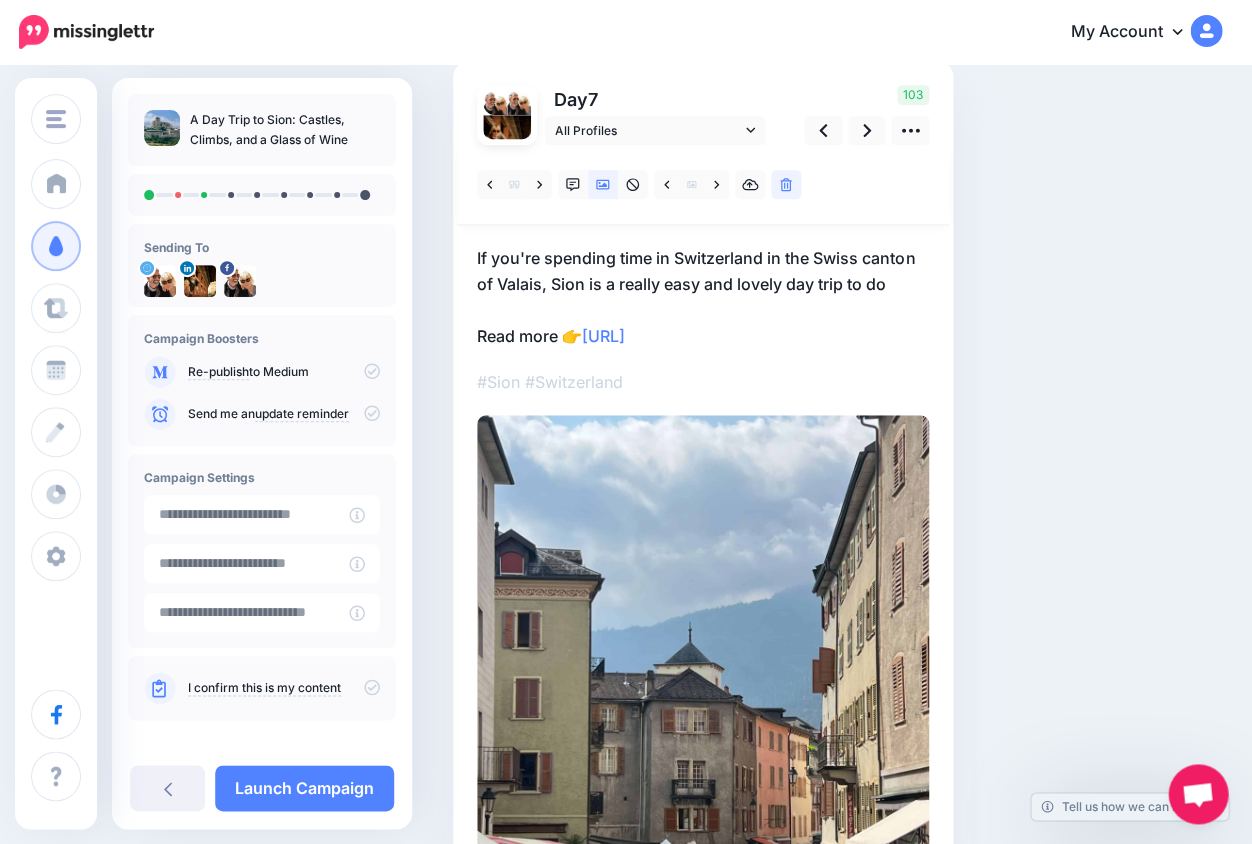 scroll, scrollTop: 100, scrollLeft: 0, axis: vertical 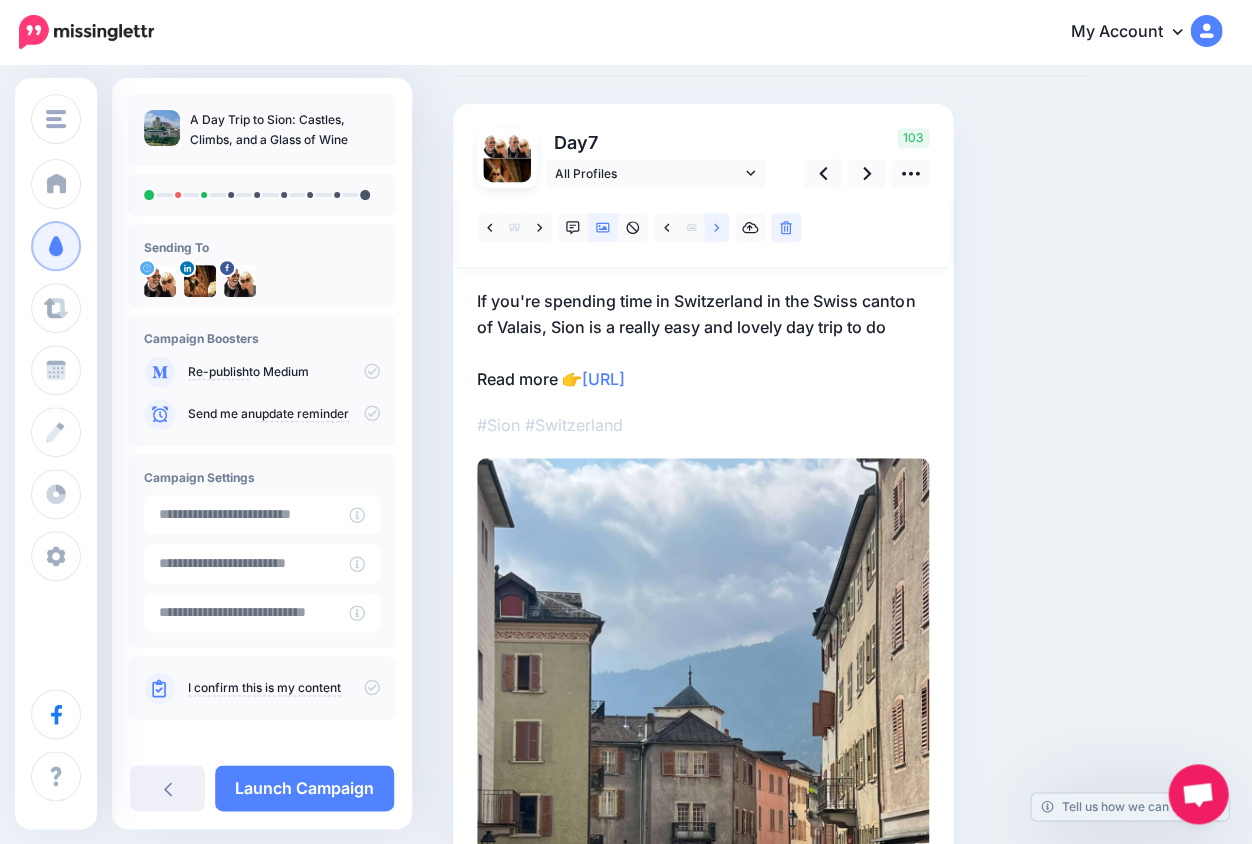 click 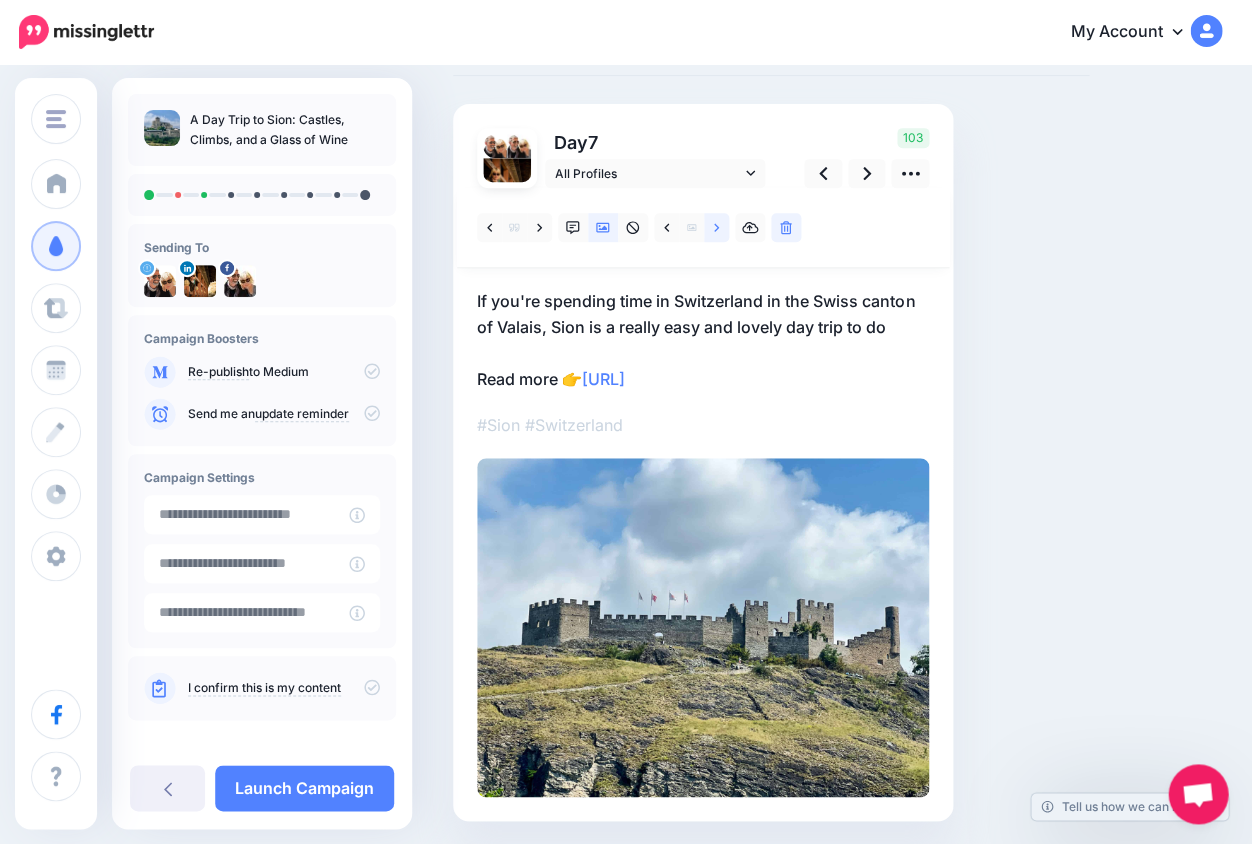 click 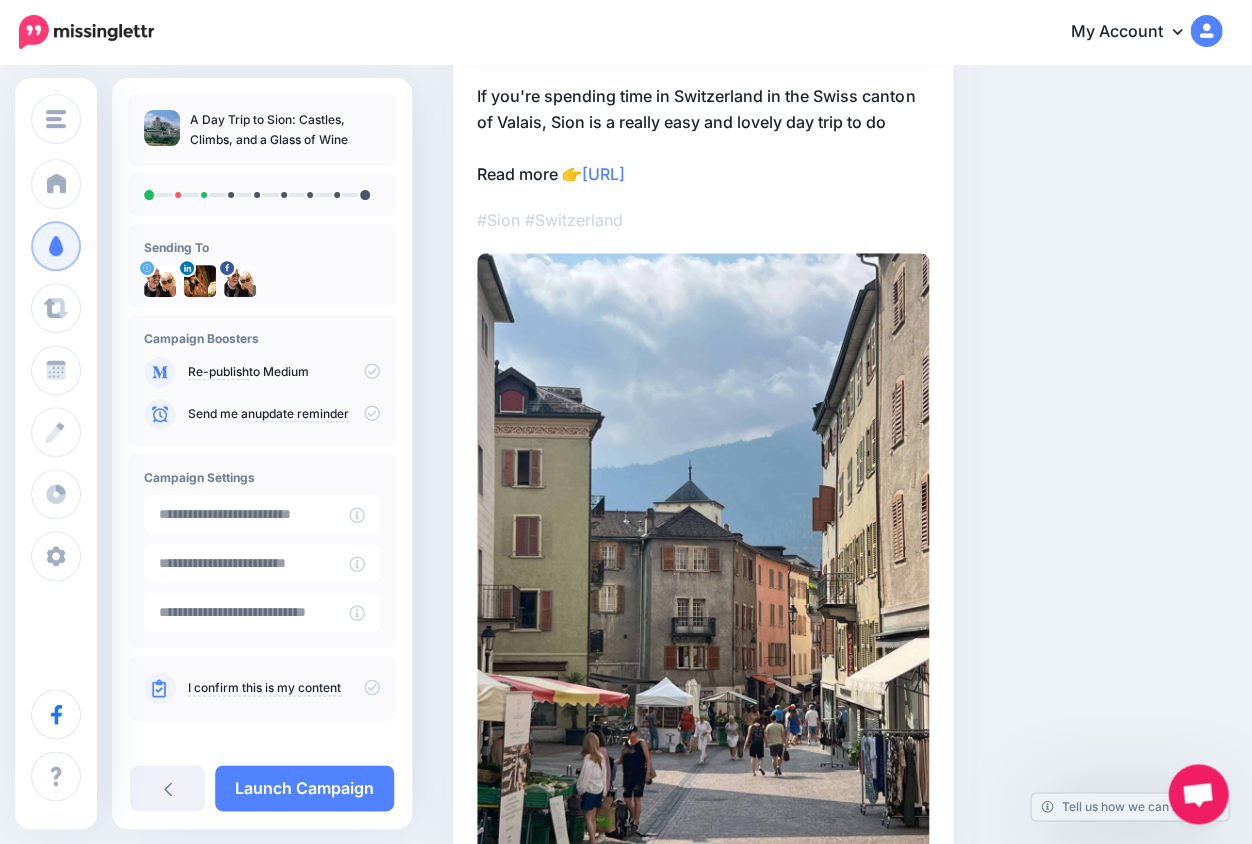 scroll, scrollTop: 157, scrollLeft: 0, axis: vertical 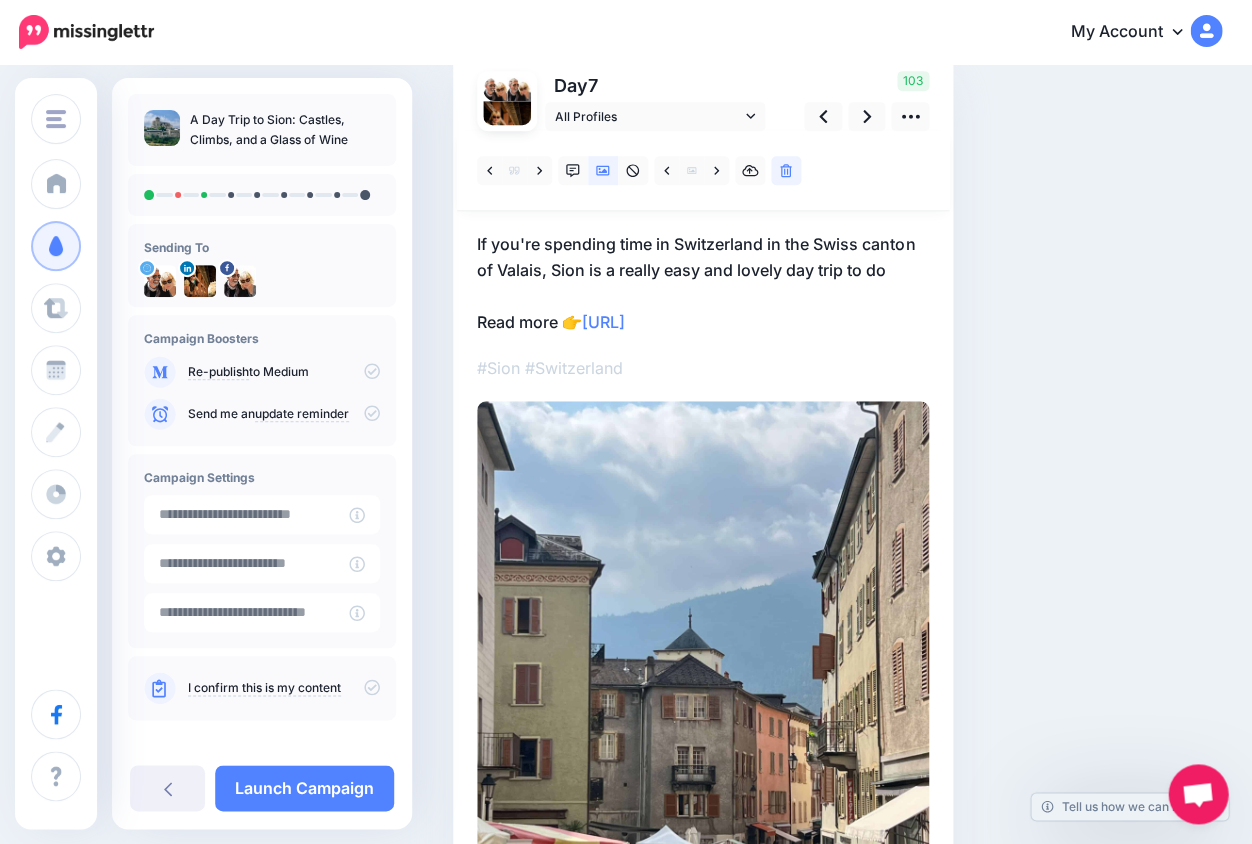 click on "If you're spending time in Switzerland in the Swiss canton of Valais, Sion is a really easy and lovely day trip to do Read more 👉  https://lifepart2andbeyond.com/day-trip-to-sion-switzerland/?utm_campaign=a-day-trip-to-sion-castles-climbs-and-a-glass-of-wine&utm_medium=social_link&utm_source=missinglettr" at bounding box center (703, 283) 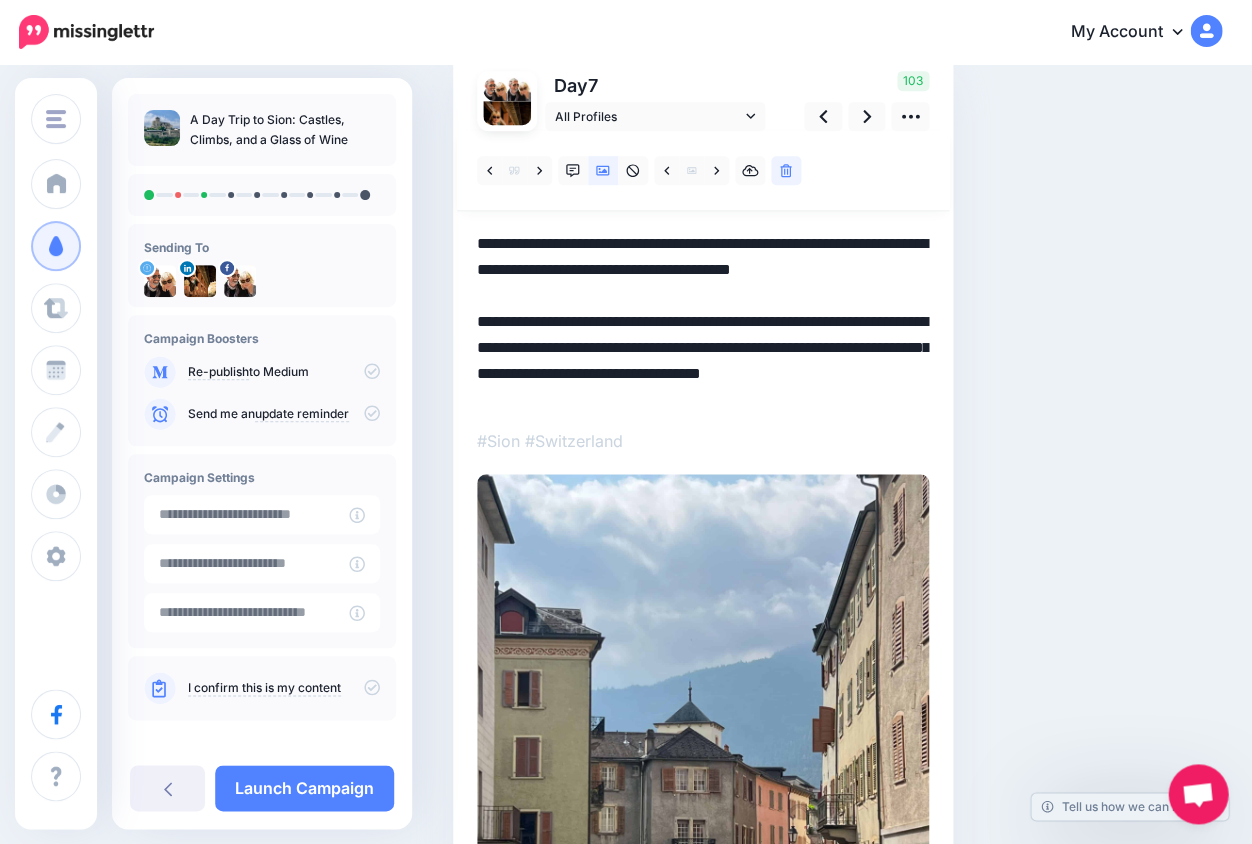 drag, startPoint x: 611, startPoint y: 342, endPoint x: 659, endPoint y: 422, distance: 93.29523 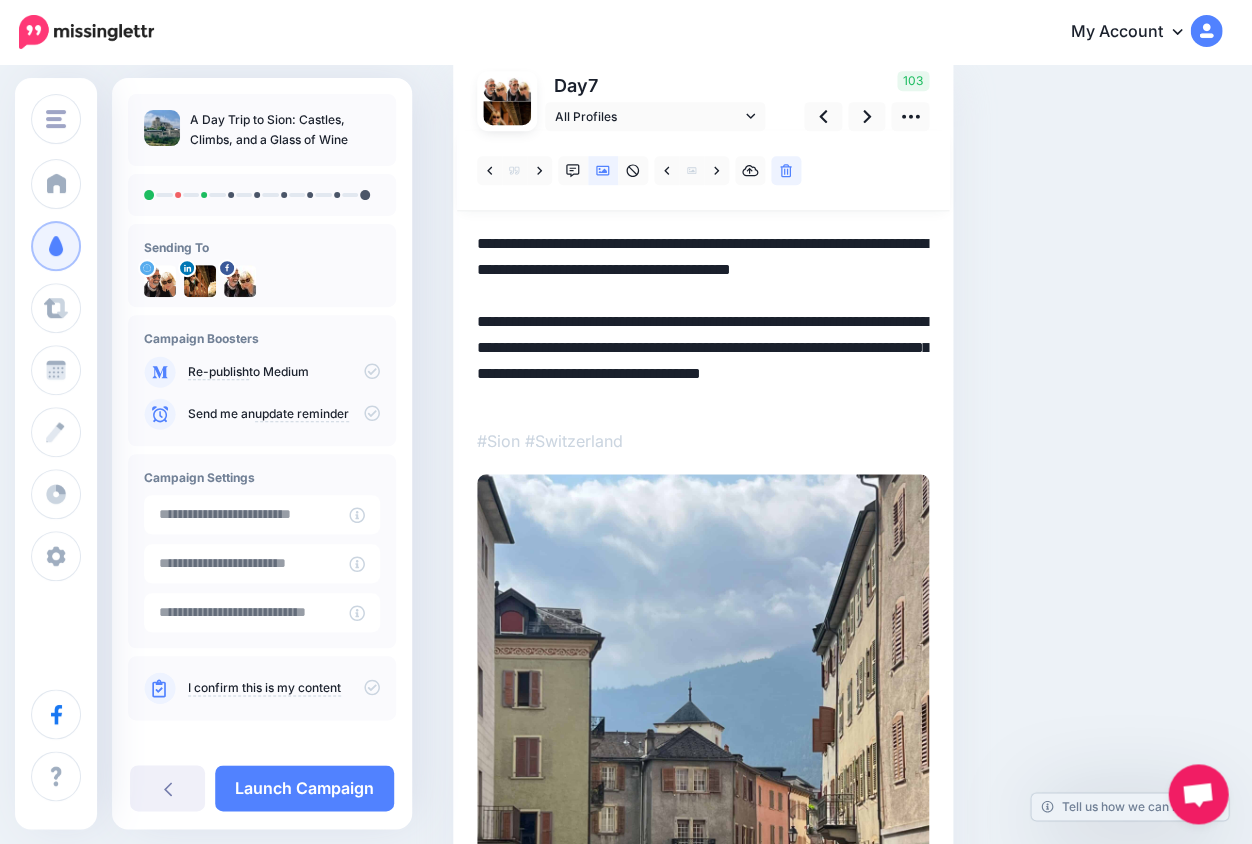 click on "Combined Shape" at bounding box center (703, 604) 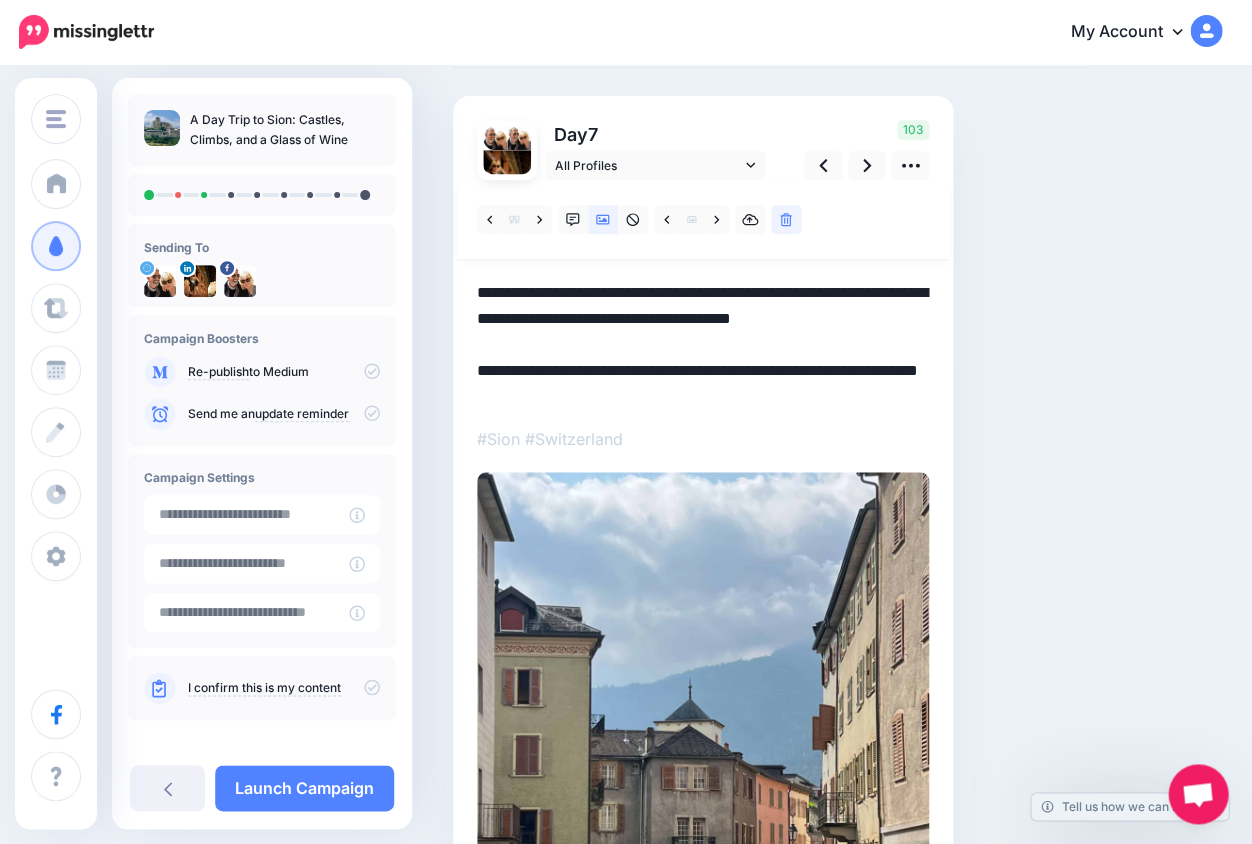 scroll, scrollTop: 88, scrollLeft: 0, axis: vertical 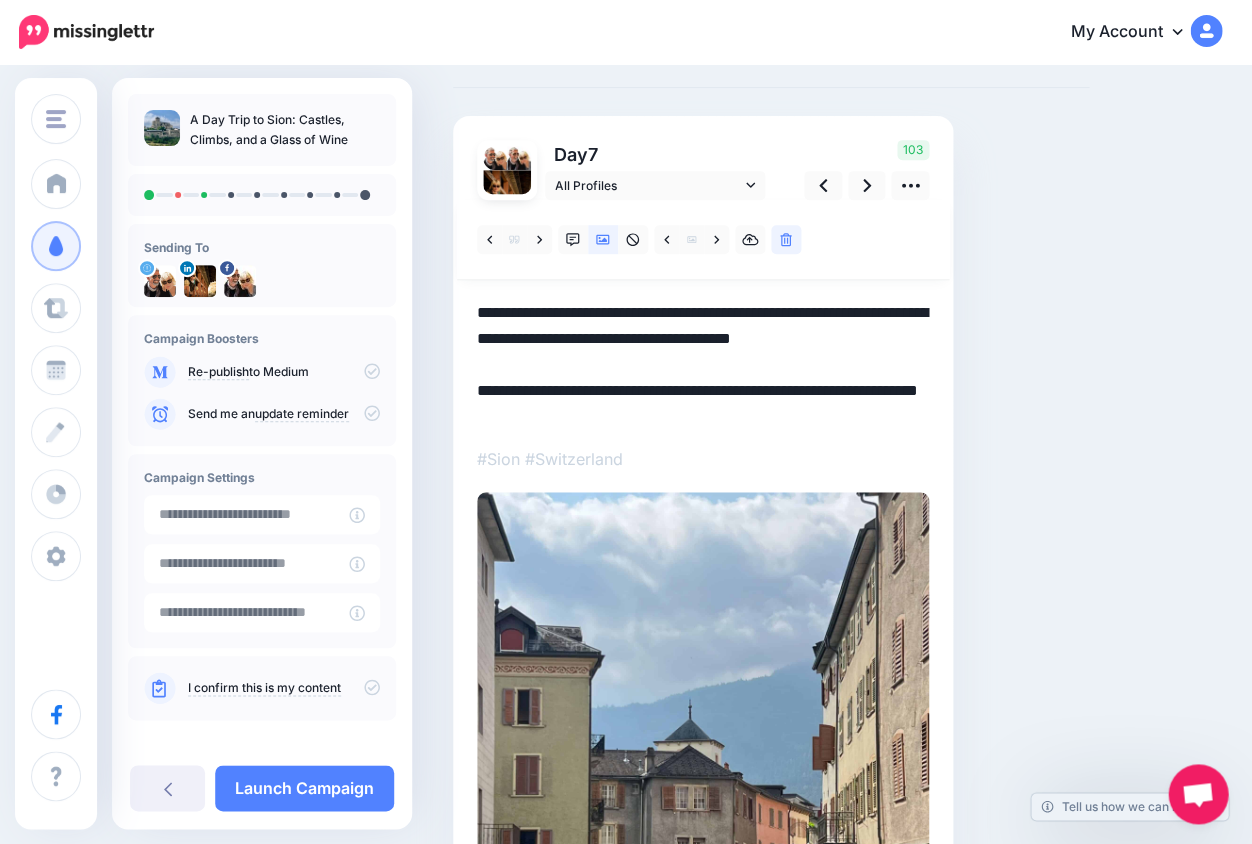 click on "**********" at bounding box center [703, 363] 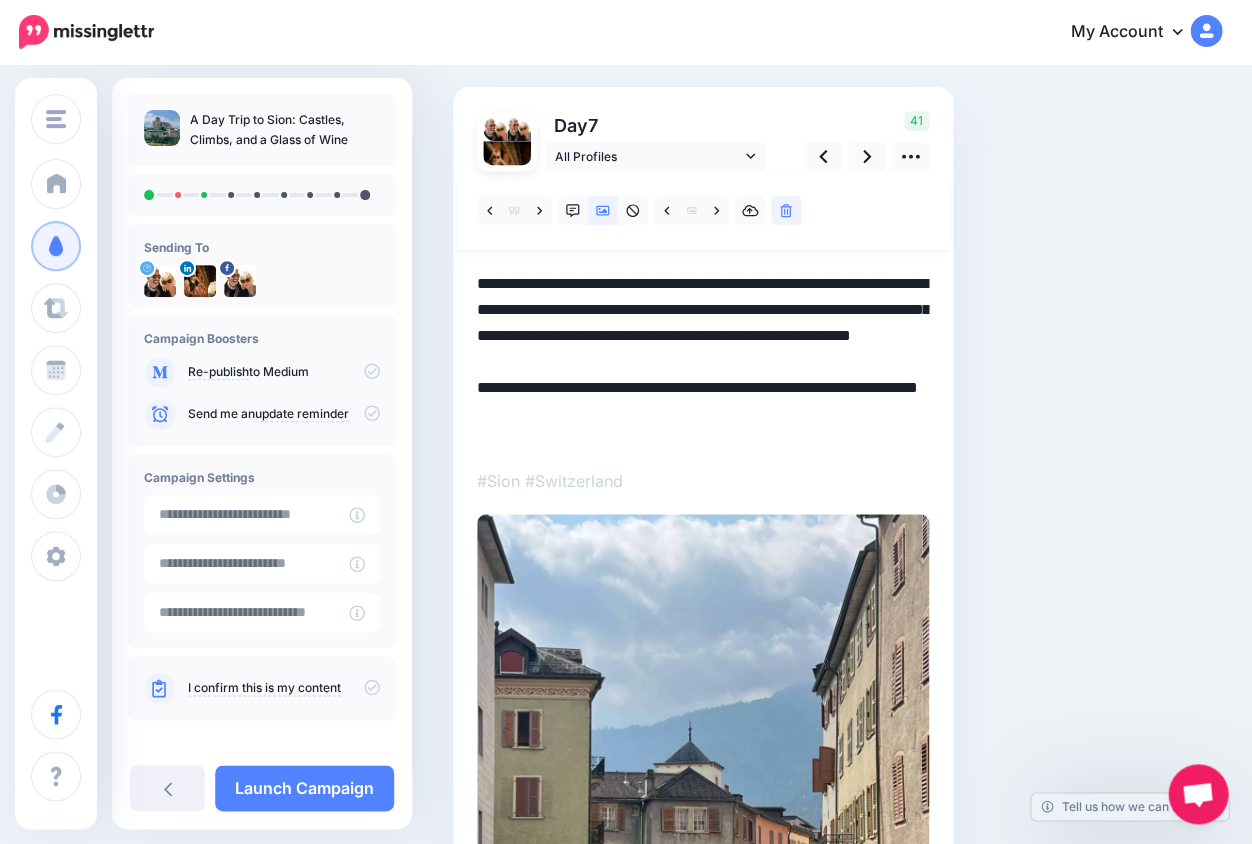 scroll, scrollTop: 116, scrollLeft: 0, axis: vertical 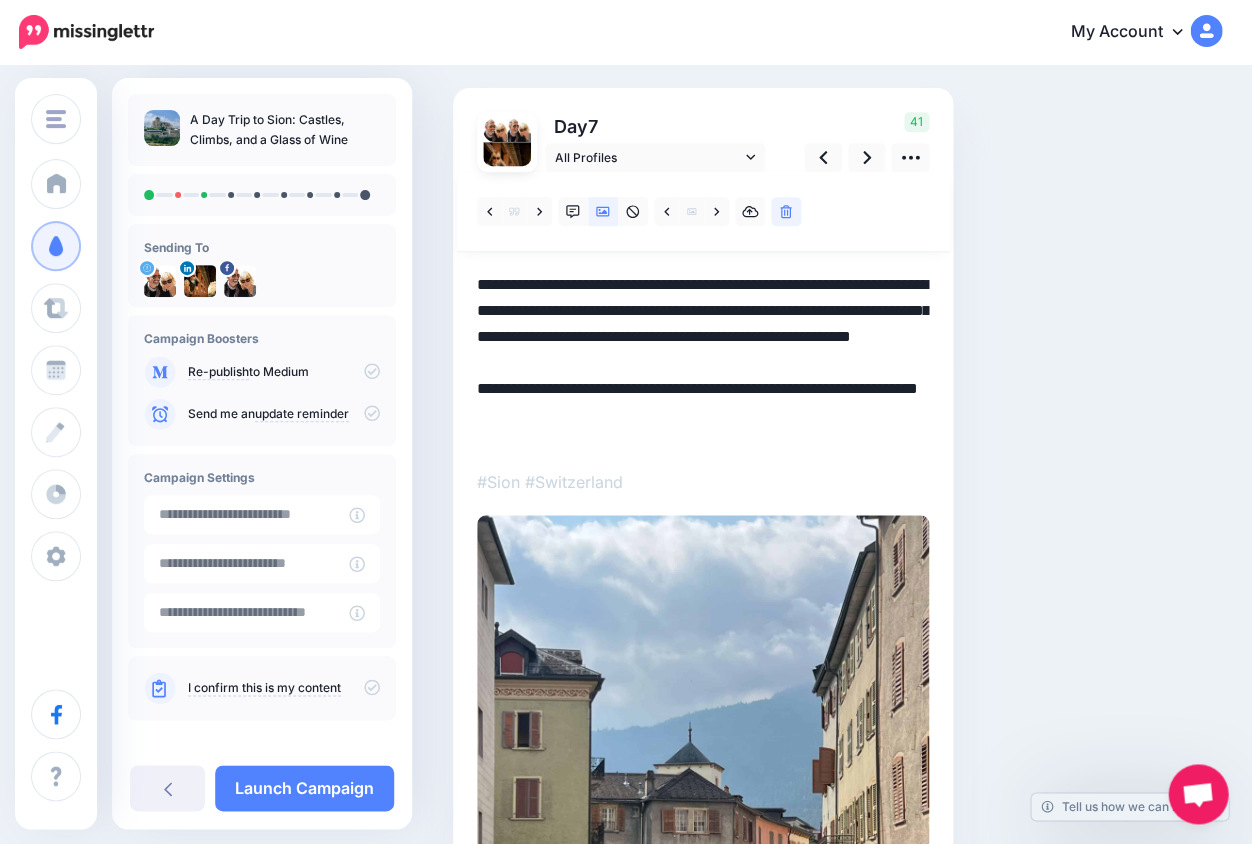 click on "**********" at bounding box center (703, 360) 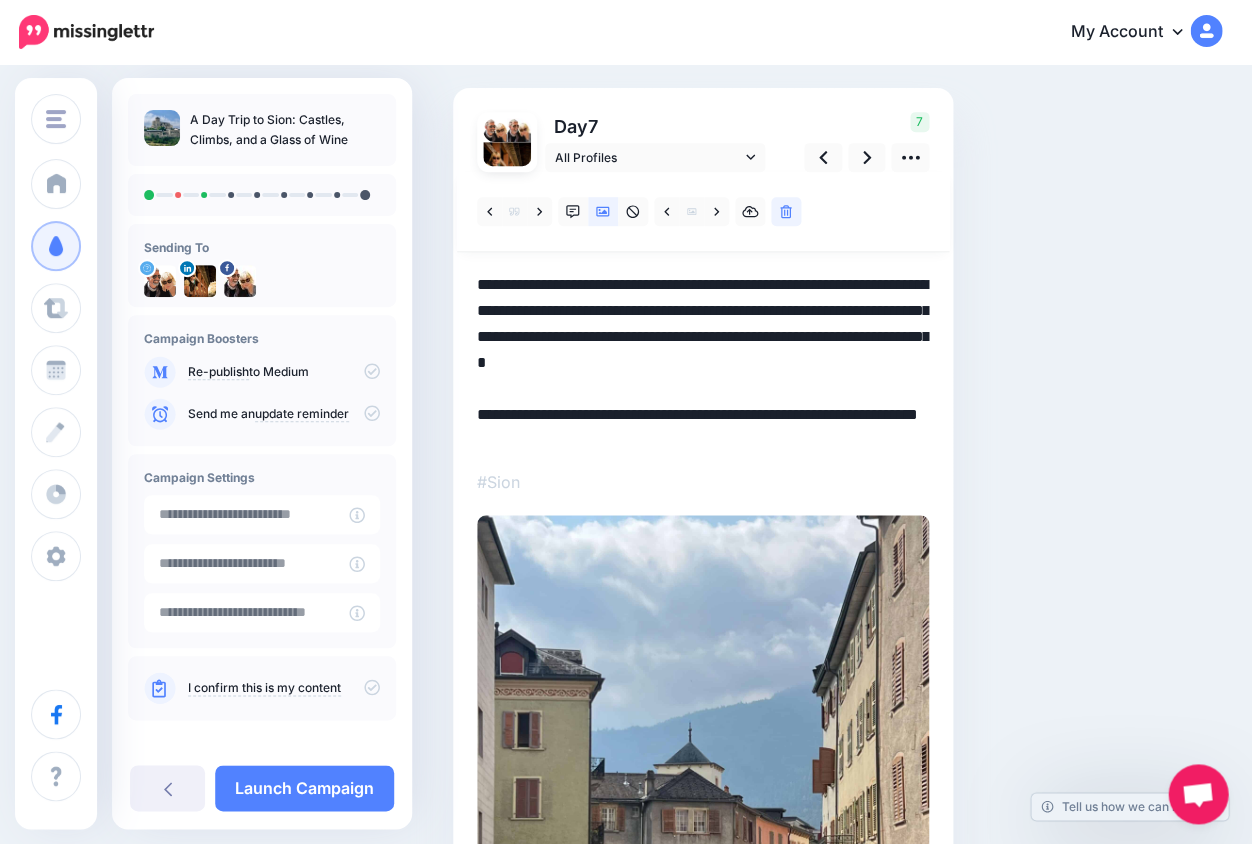 click on "**********" at bounding box center [703, 360] 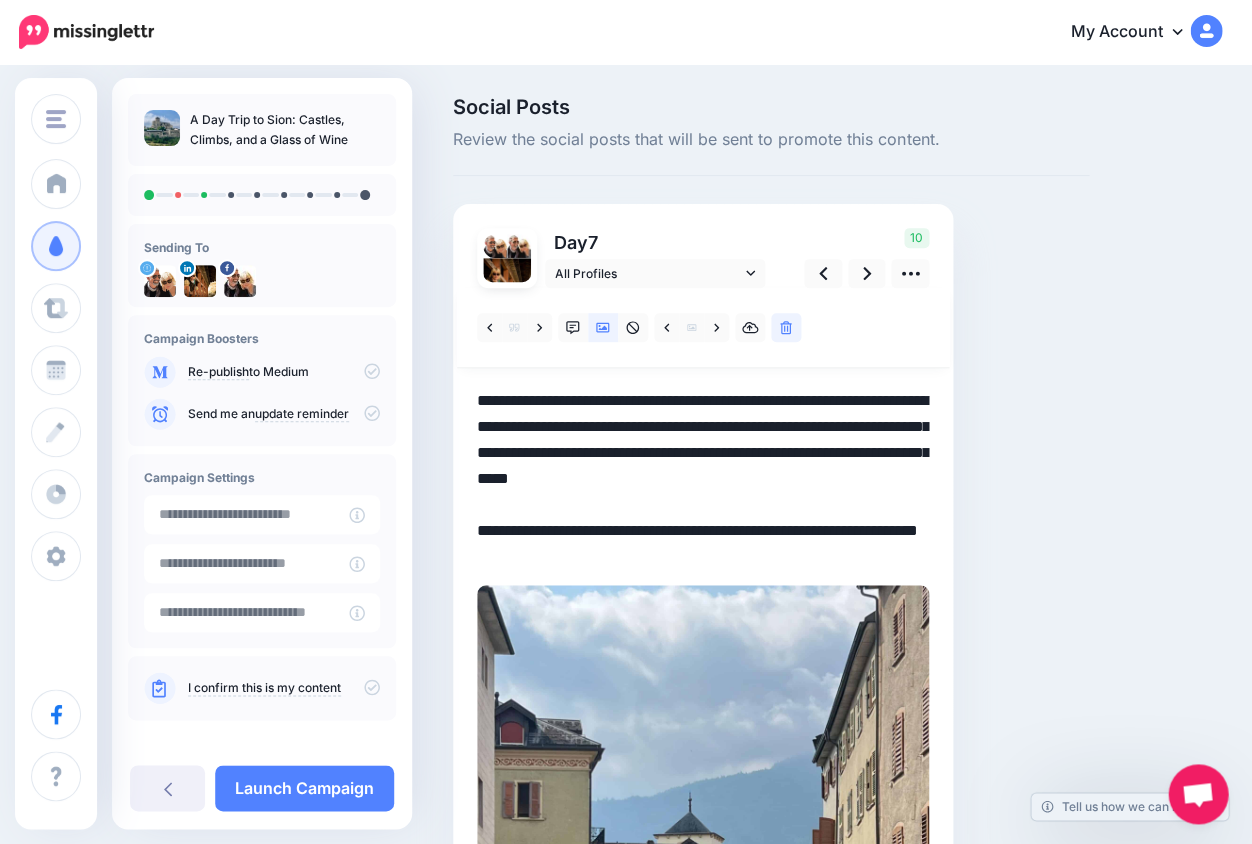 scroll, scrollTop: 0, scrollLeft: 0, axis: both 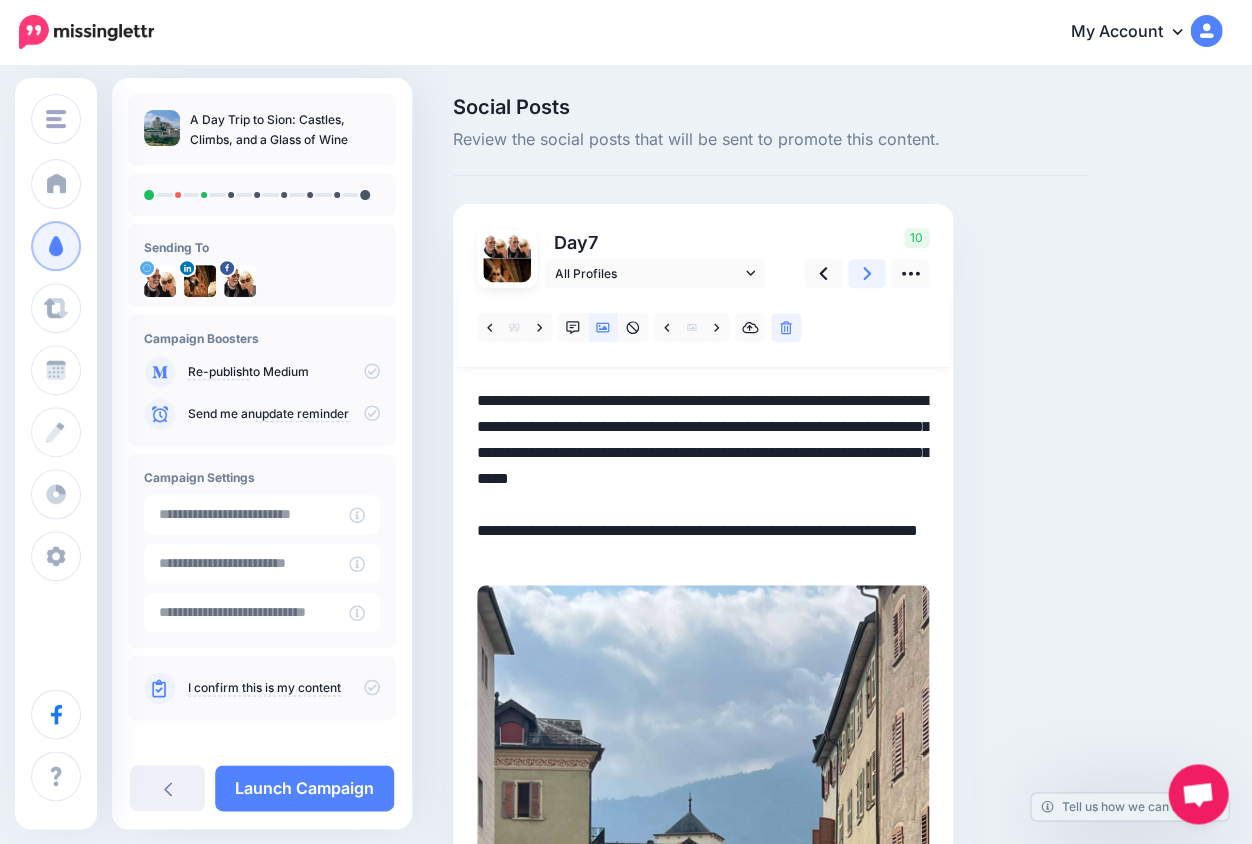 click 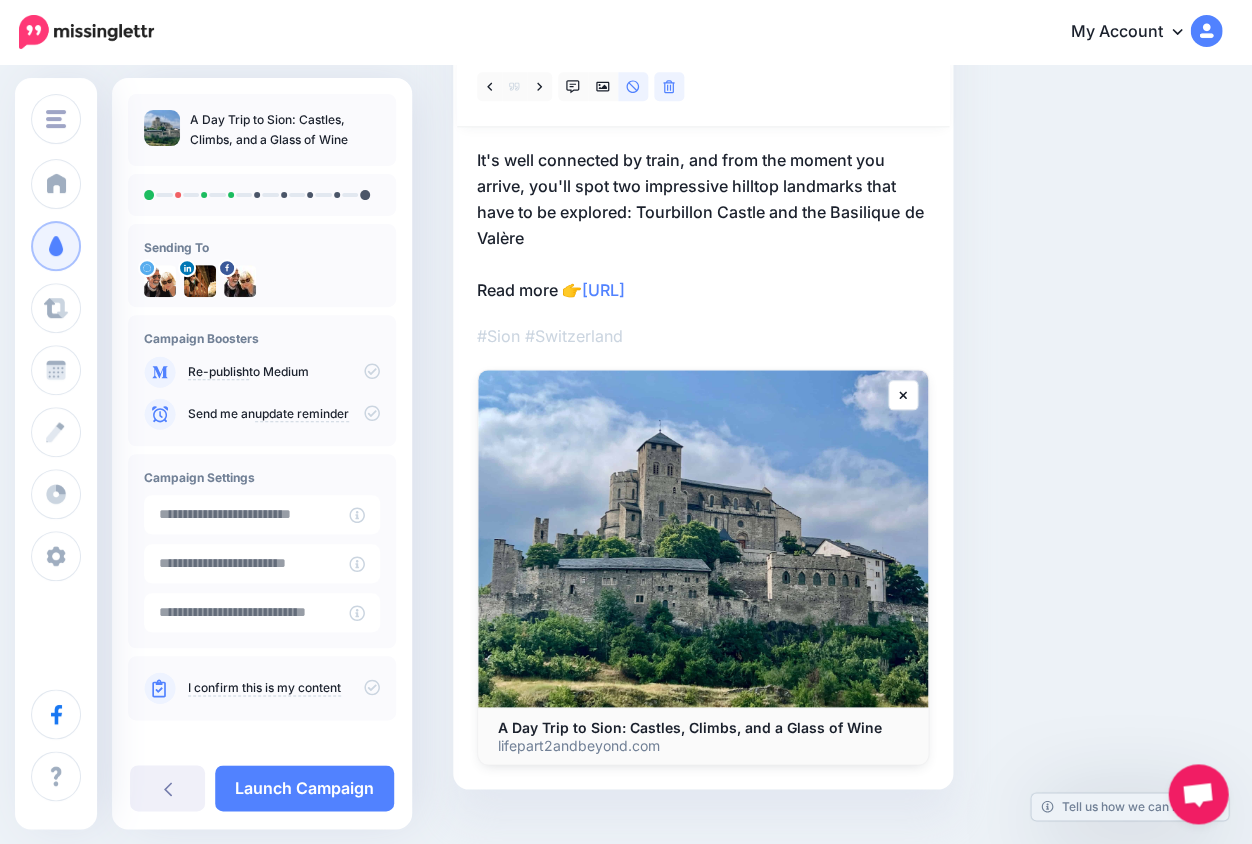 scroll, scrollTop: 236, scrollLeft: 0, axis: vertical 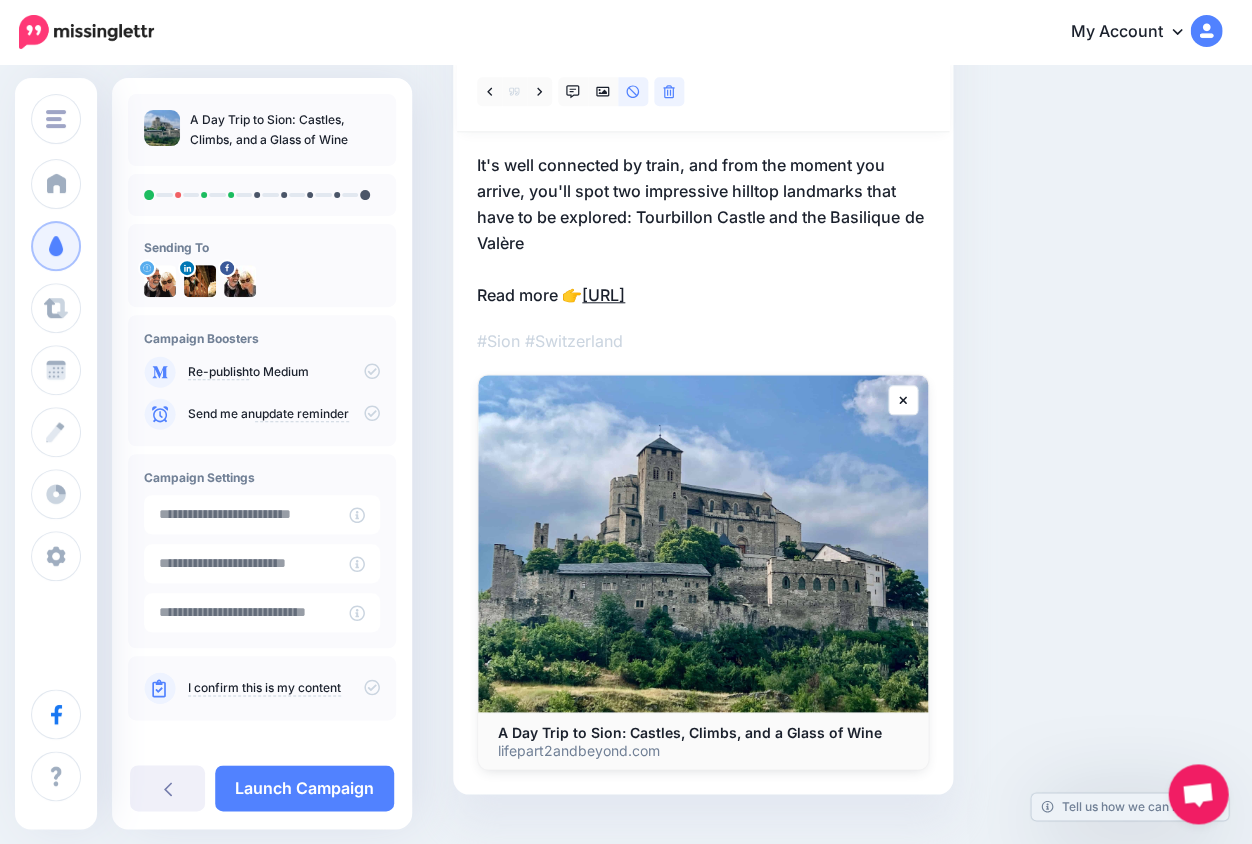 click on "https://lifepart2andbeyond.com/day-trip-to-sion-switzerland/?utm_campaign=a-day-trip-to-sion-castles-climbs-and-a-glass-of-wine&utm_medium=social_link&utm_source=missinglettr" at bounding box center (603, 295) 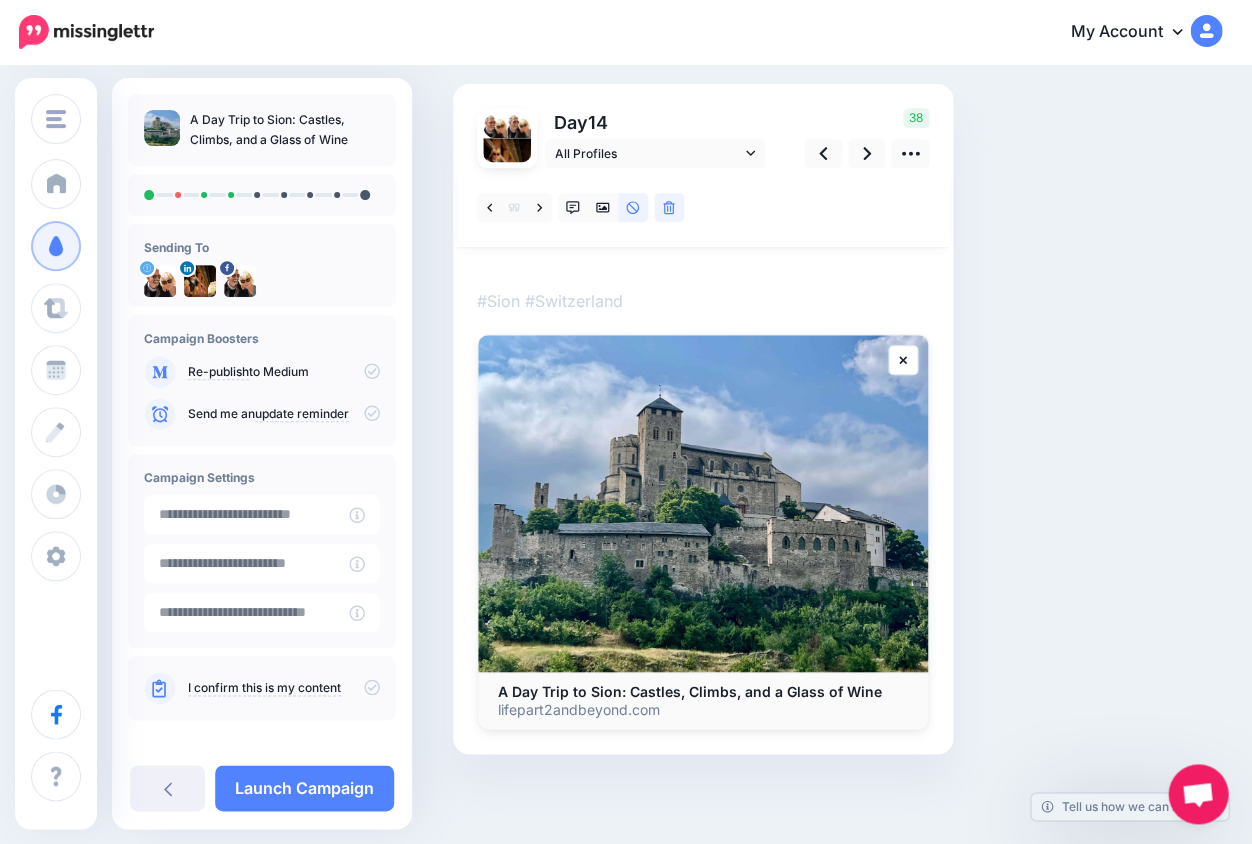 scroll, scrollTop: 0, scrollLeft: 0, axis: both 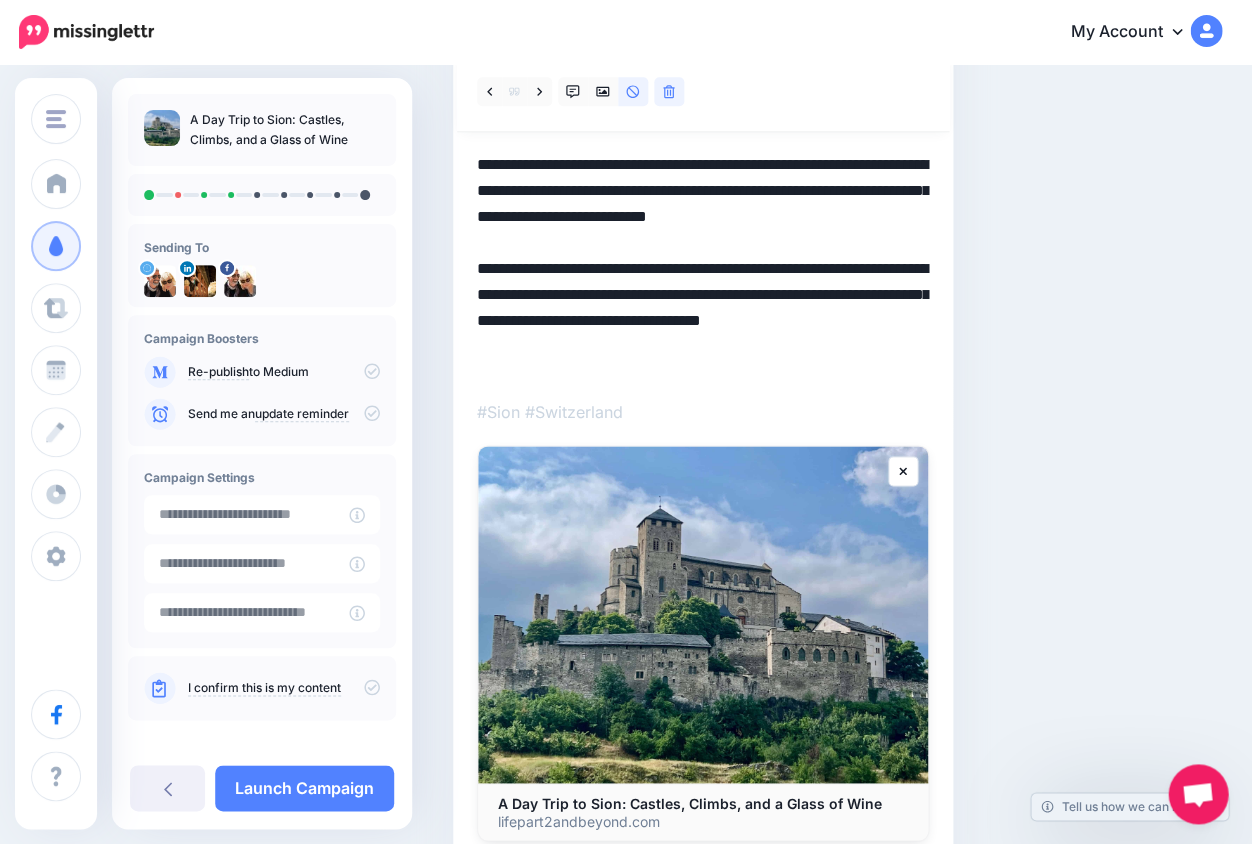 drag, startPoint x: 610, startPoint y: 312, endPoint x: 709, endPoint y: 395, distance: 129.18979 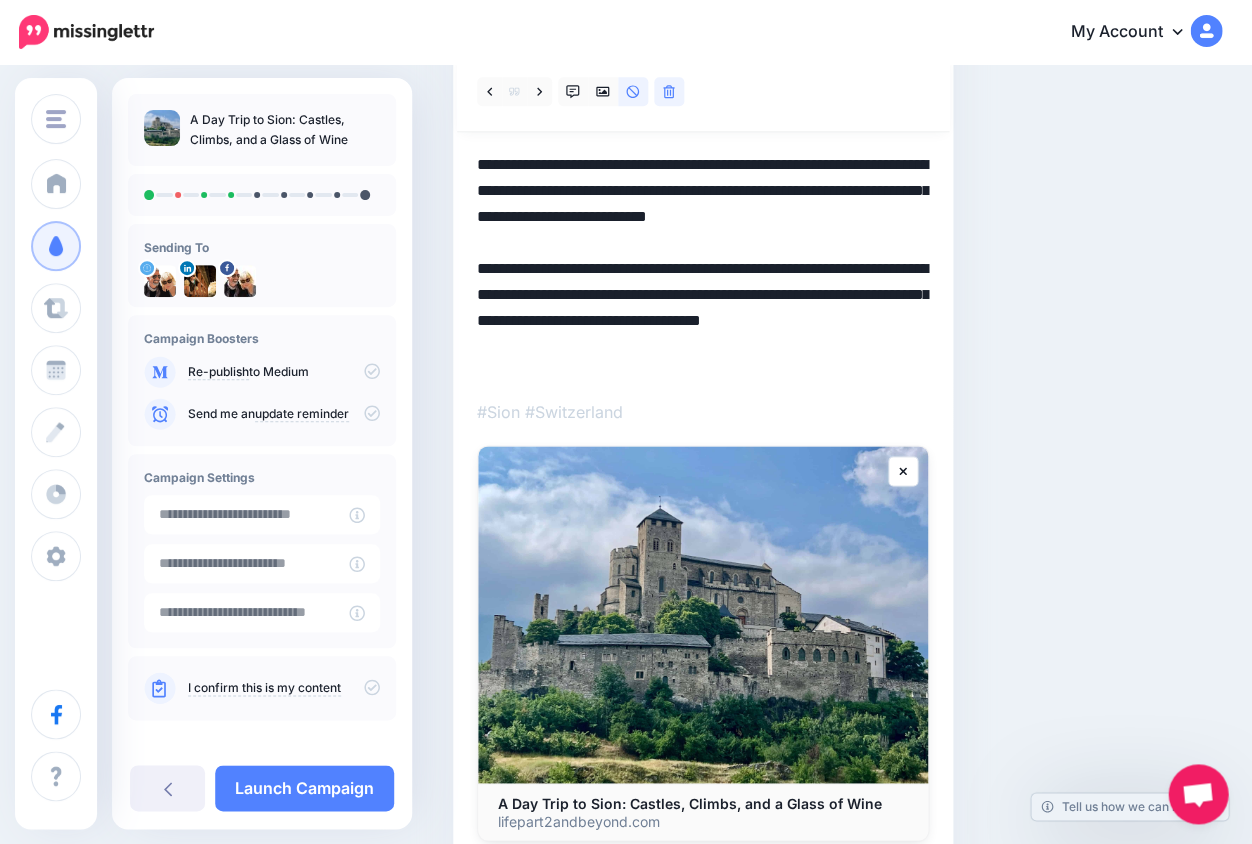 click at bounding box center (703, 446) 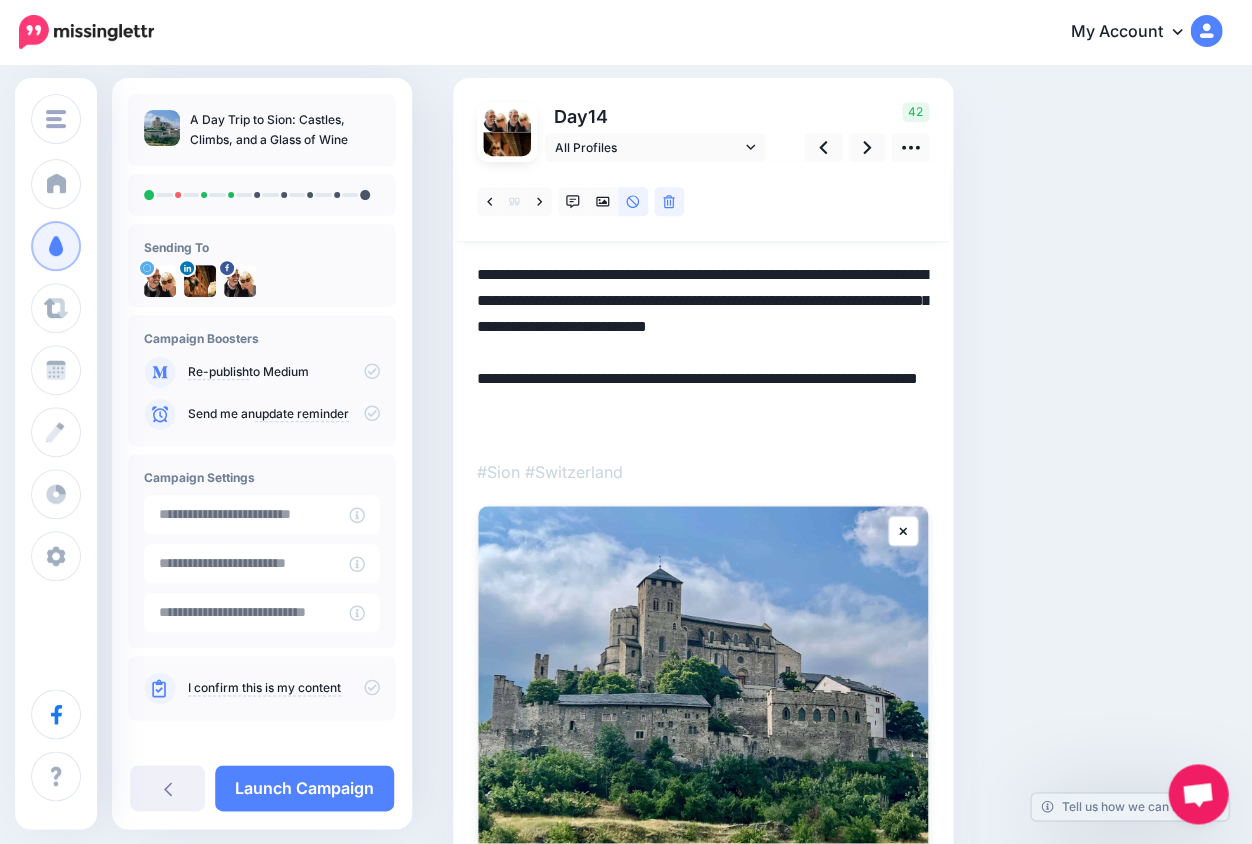 scroll, scrollTop: 100, scrollLeft: 0, axis: vertical 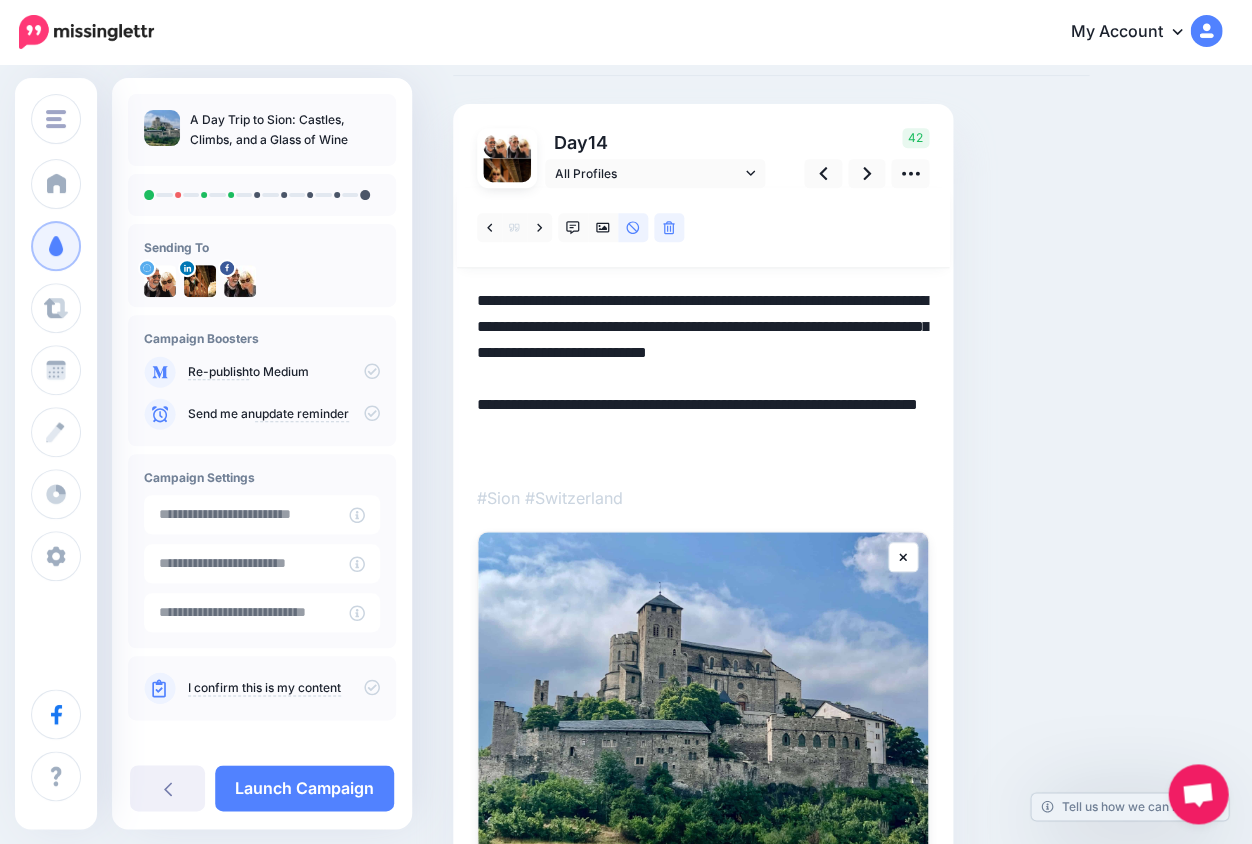 drag, startPoint x: 491, startPoint y: 298, endPoint x: 466, endPoint y: 300, distance: 25.079872 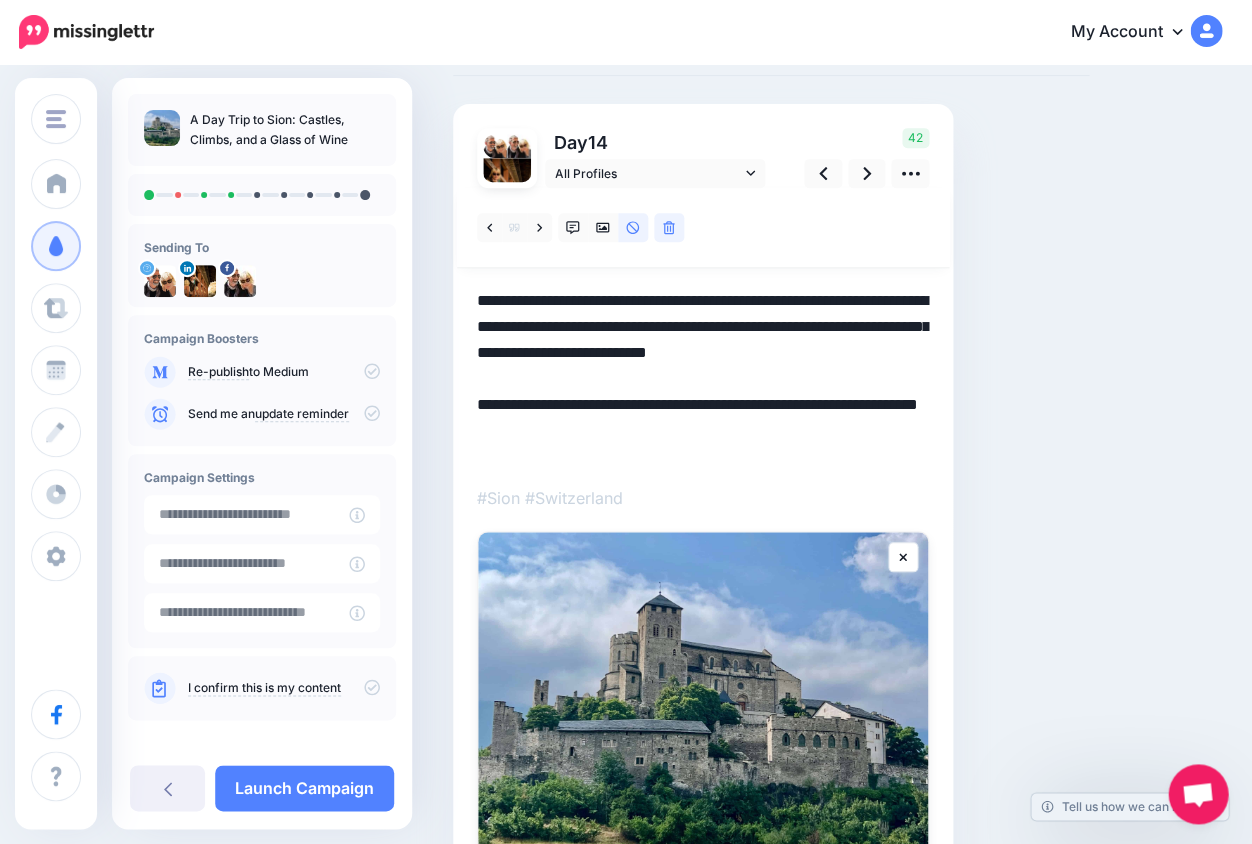click on "Day  14
All
Profiles" at bounding box center [703, 527] 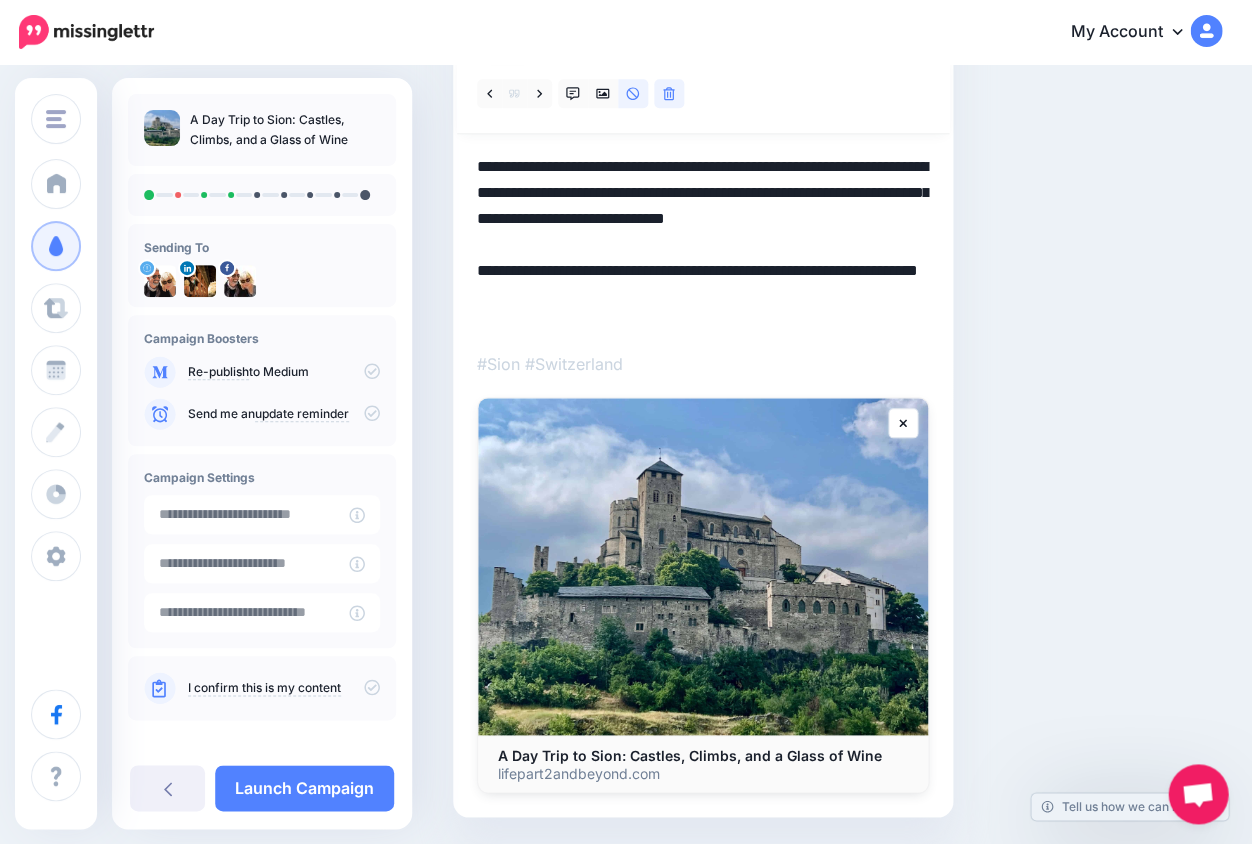 scroll, scrollTop: 209, scrollLeft: 0, axis: vertical 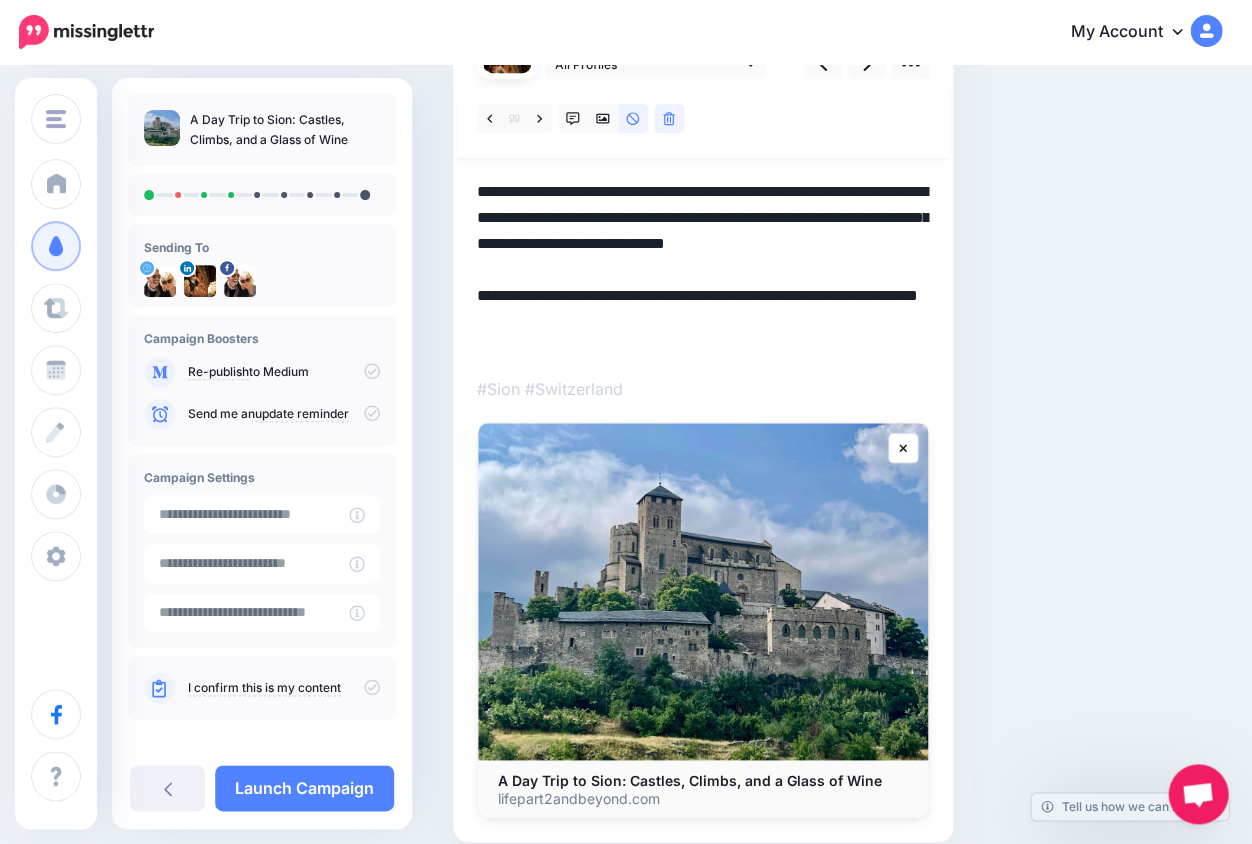 click on "**********" at bounding box center (703, 267) 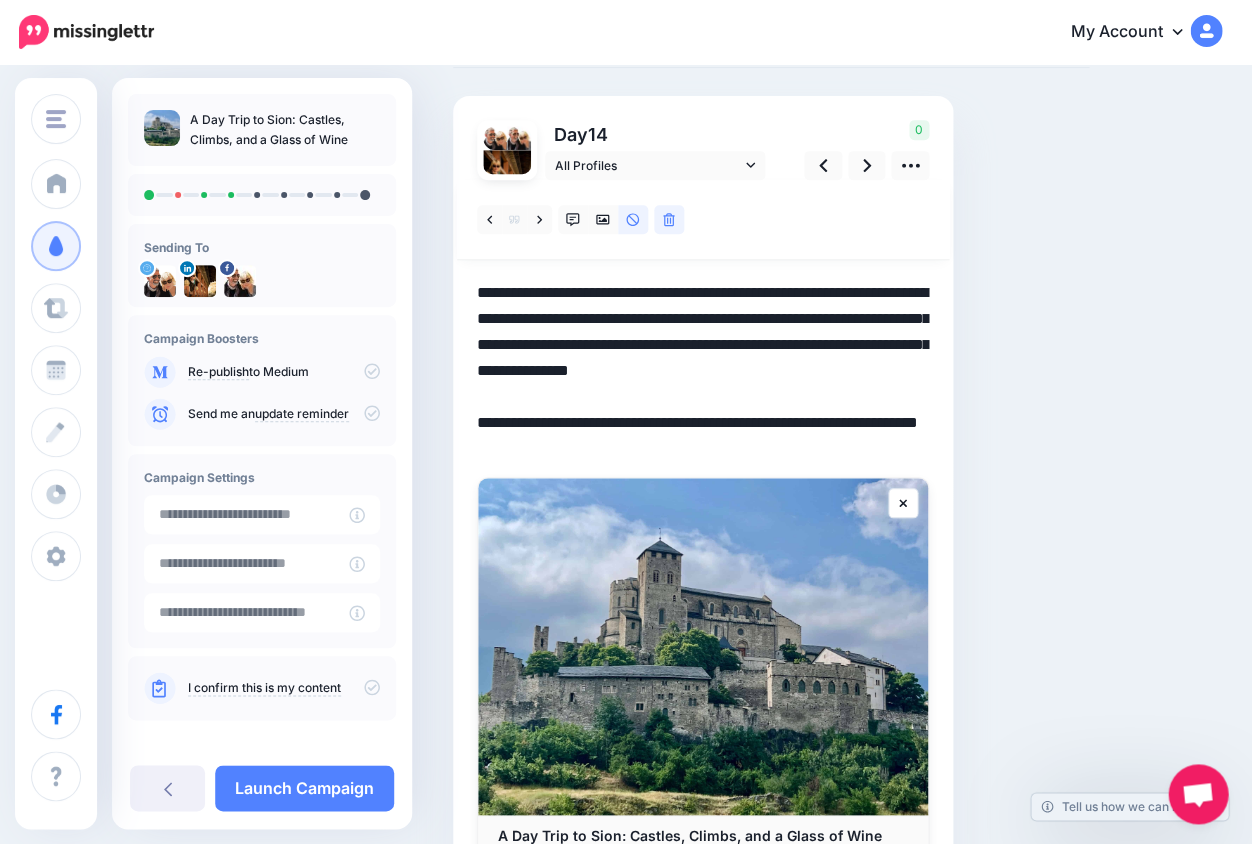 scroll, scrollTop: 106, scrollLeft: 0, axis: vertical 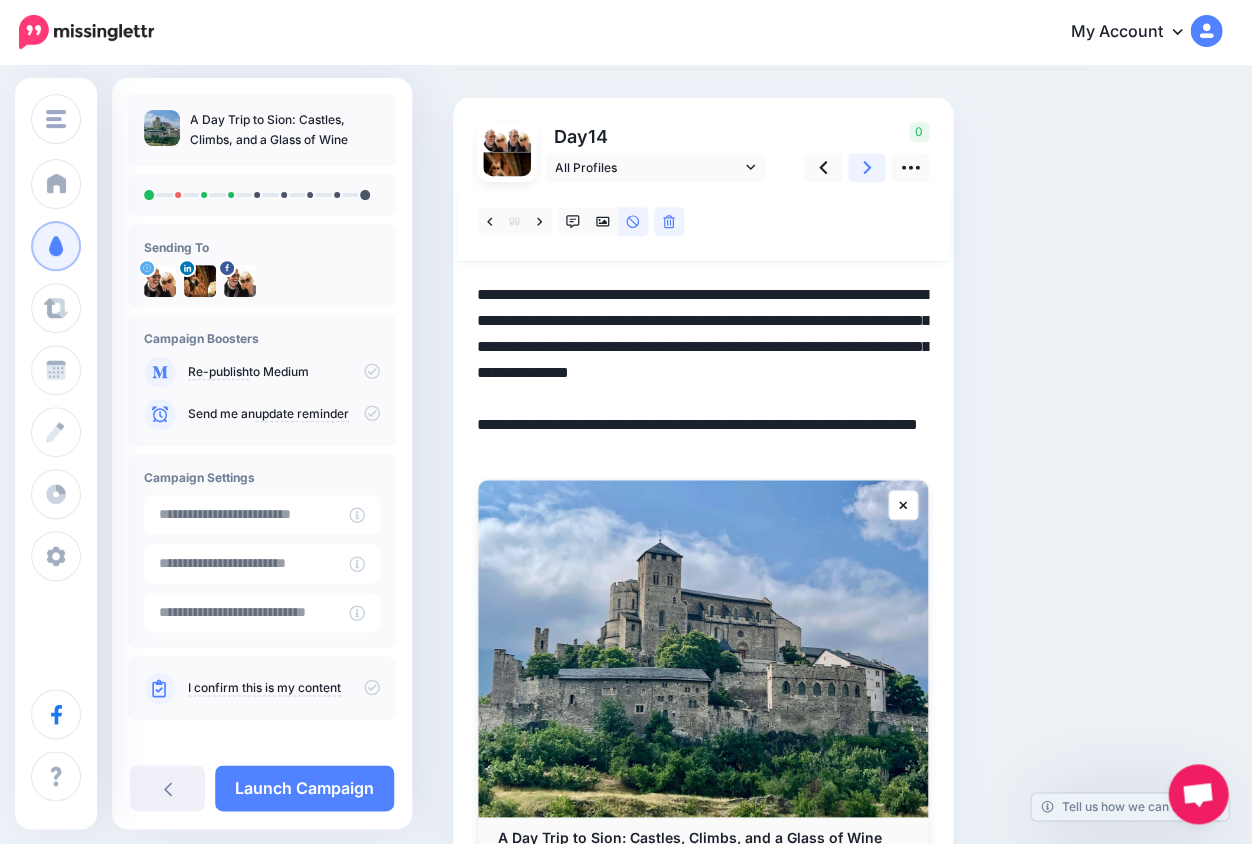 click 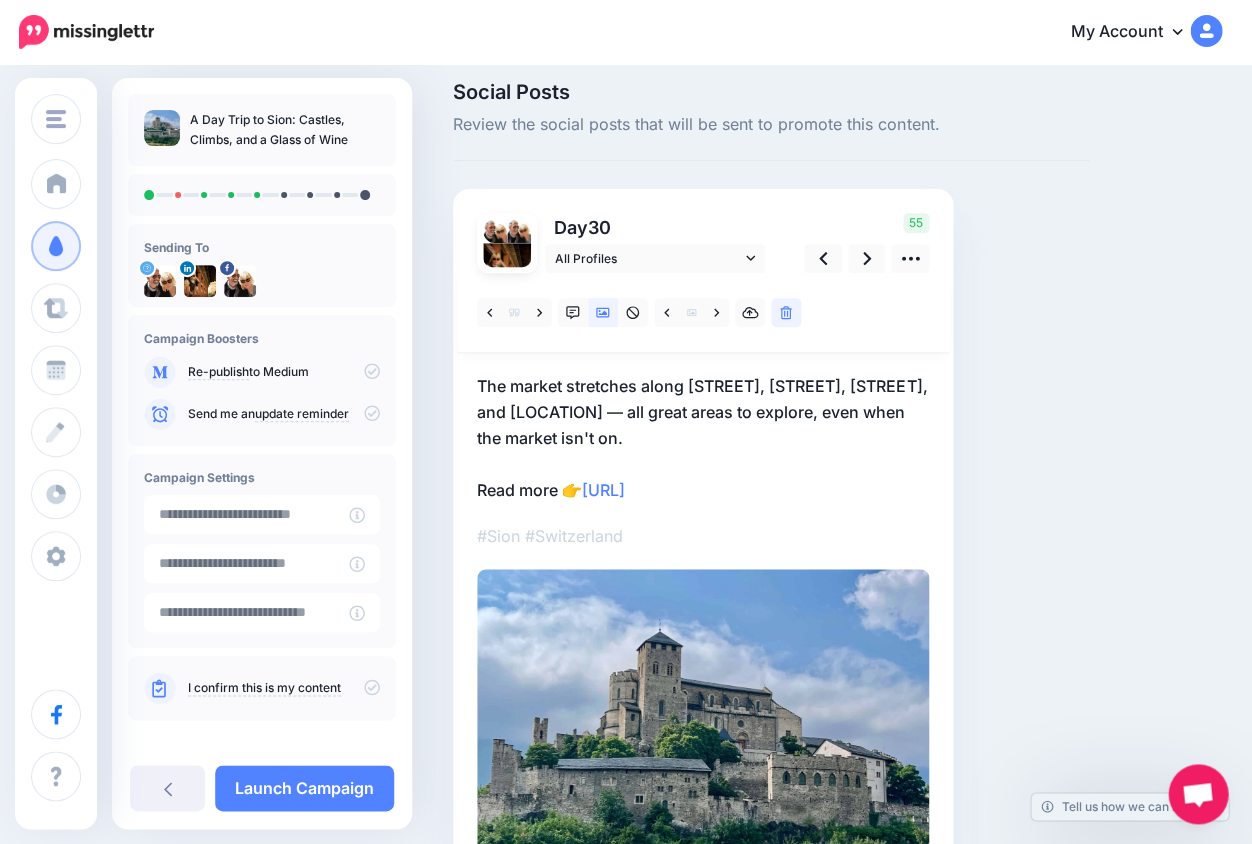 scroll, scrollTop: 9, scrollLeft: 0, axis: vertical 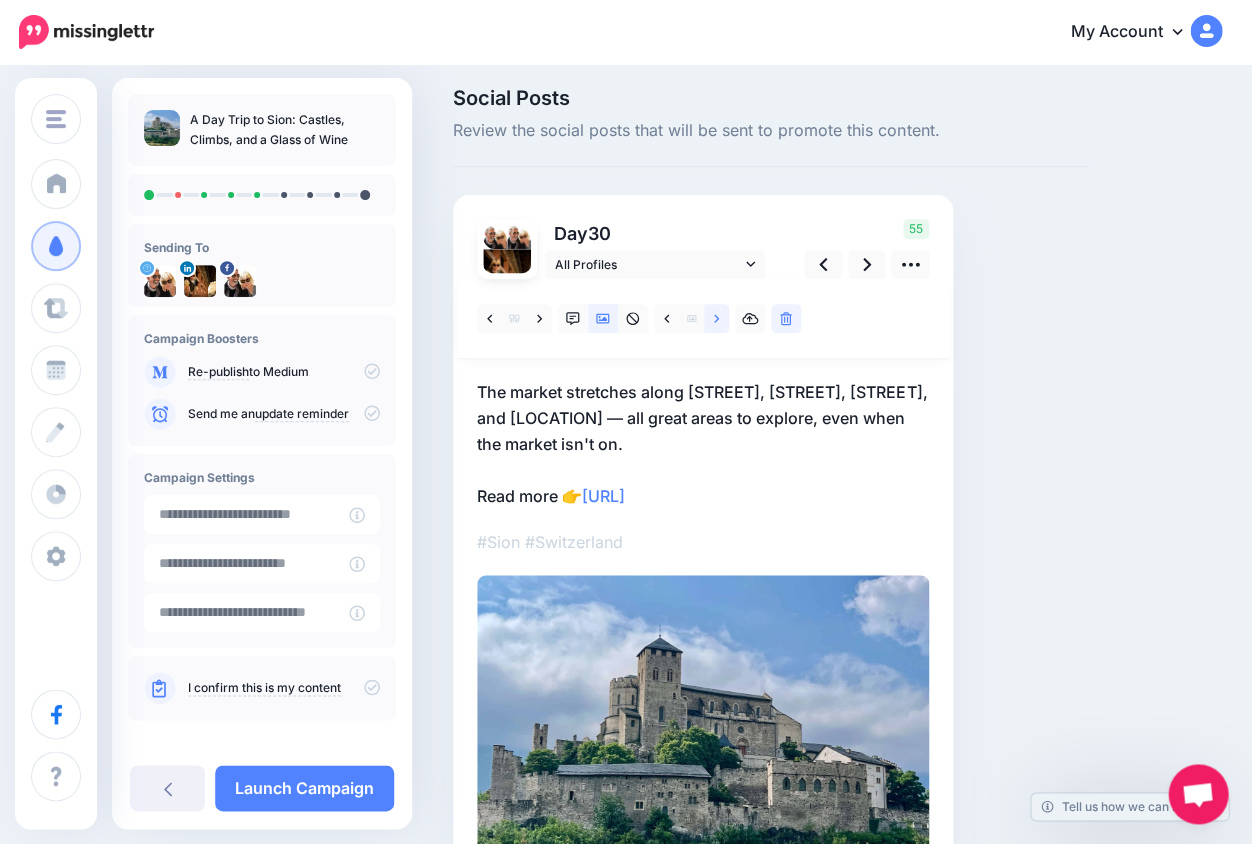 click at bounding box center [716, 318] 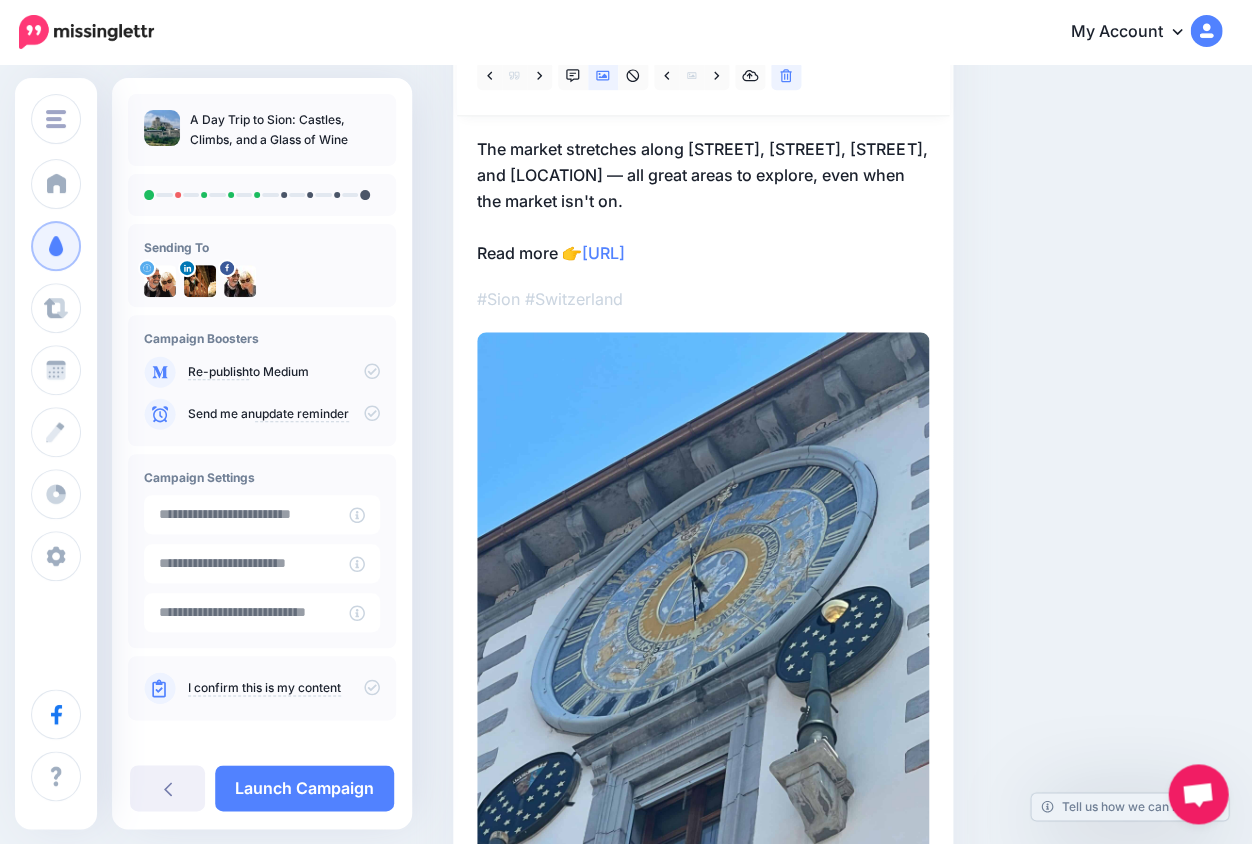 scroll, scrollTop: 100, scrollLeft: 0, axis: vertical 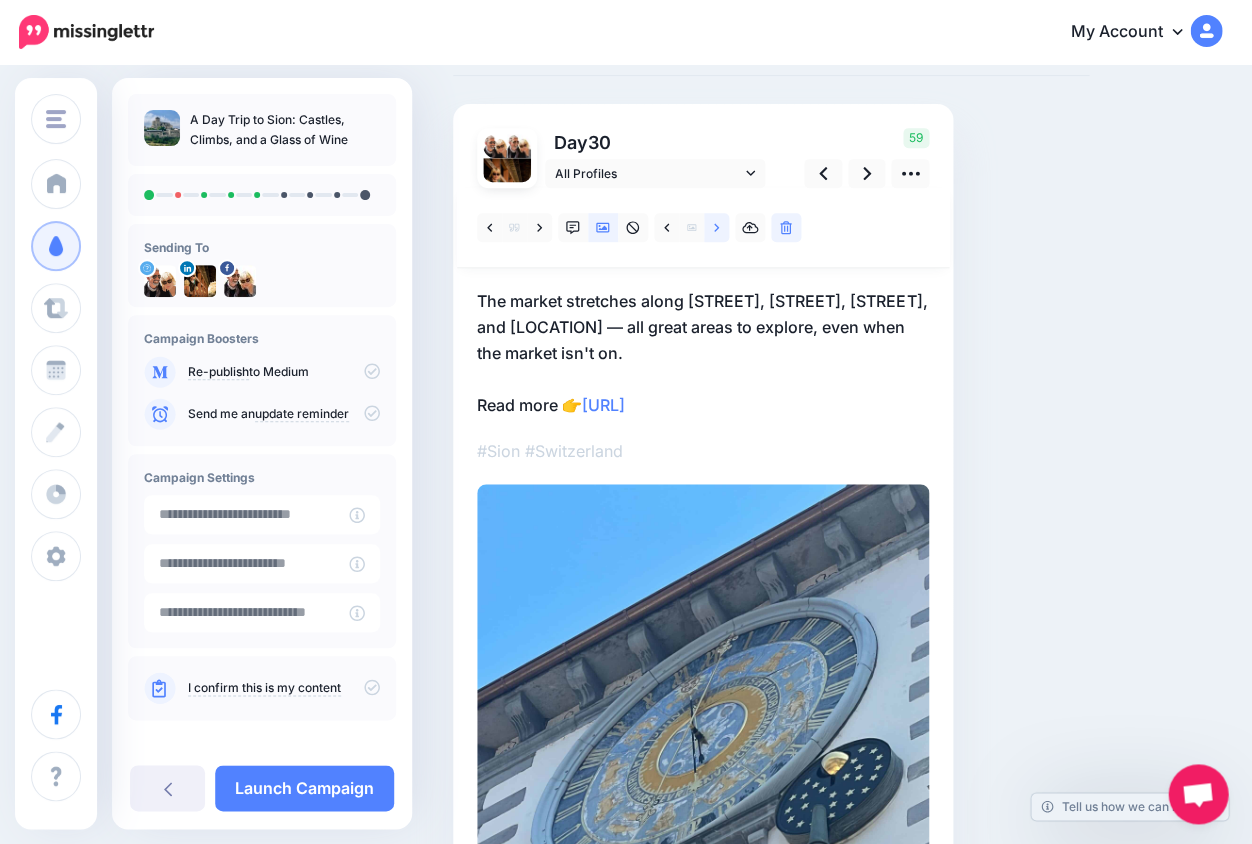 click 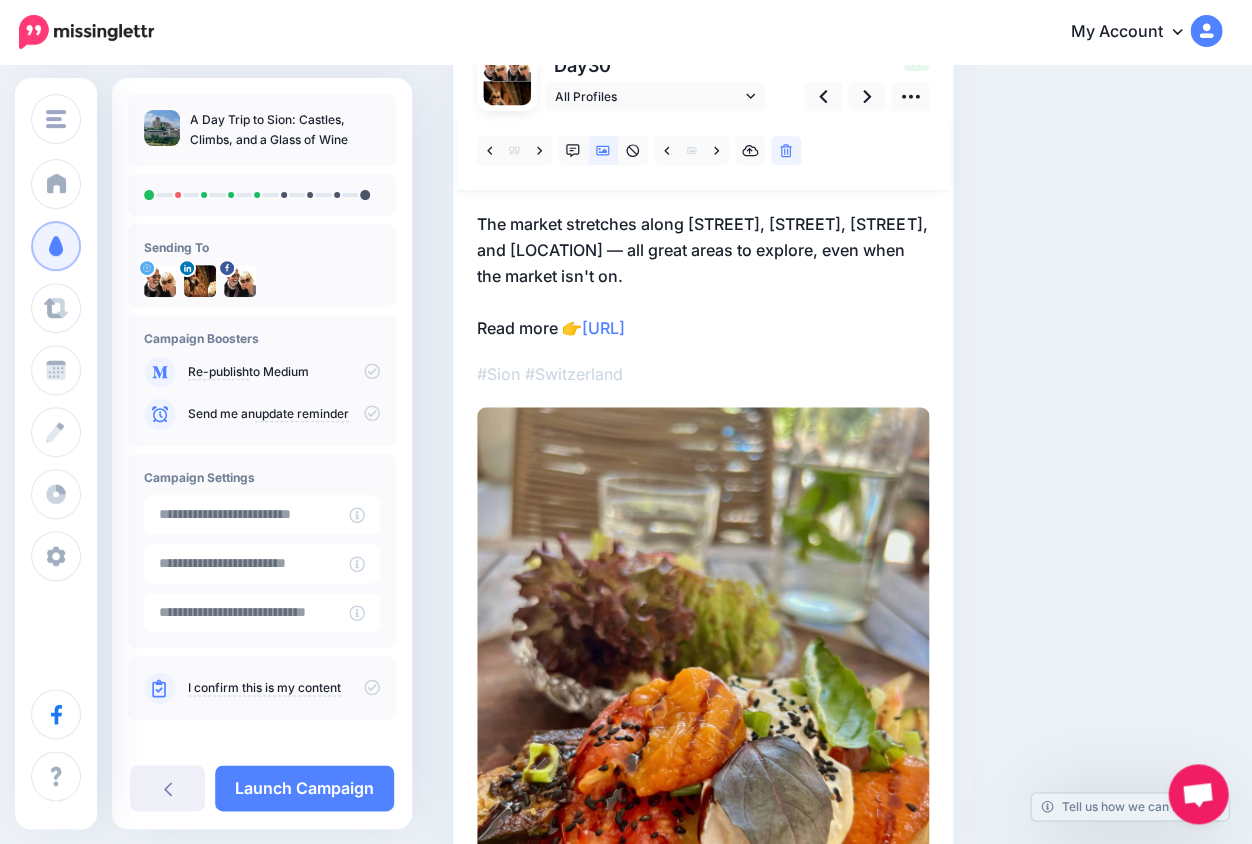 scroll, scrollTop: 177, scrollLeft: 0, axis: vertical 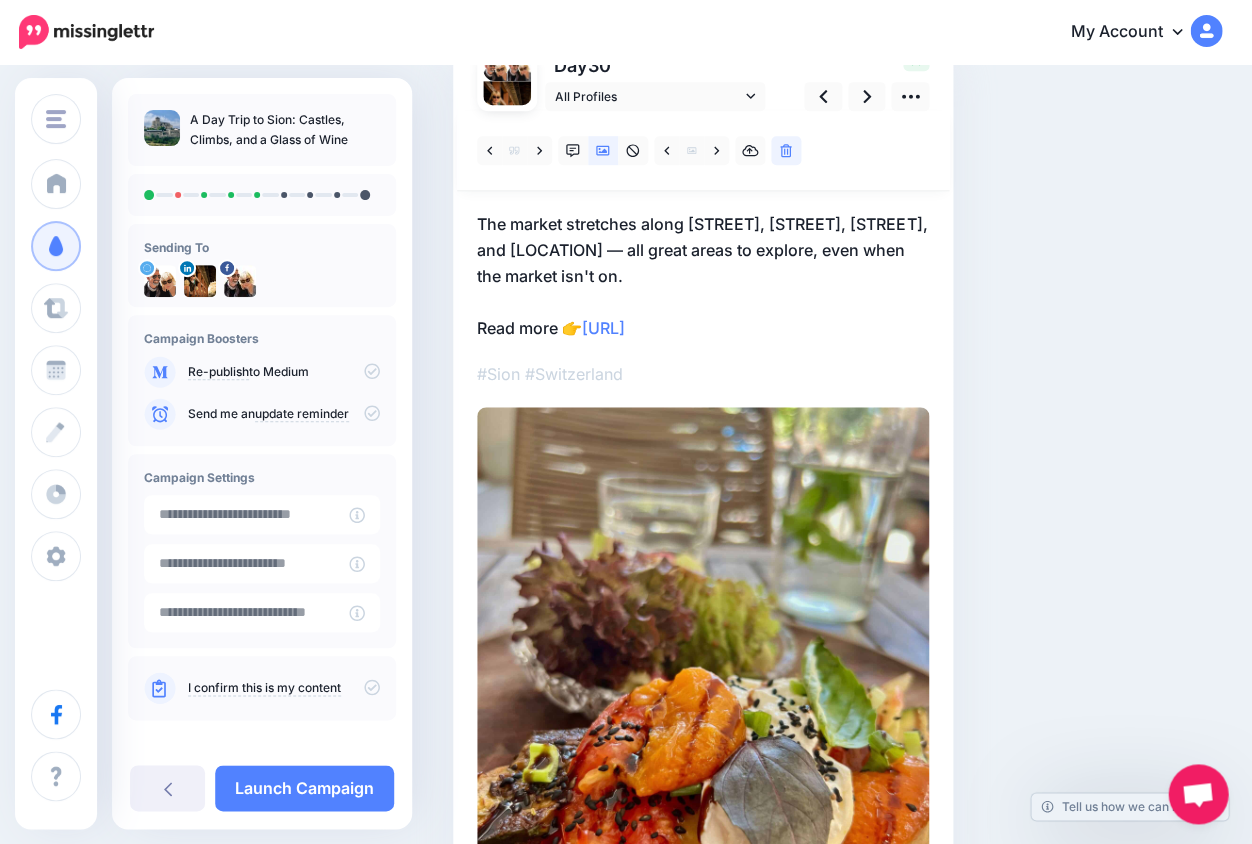 click on "The market stretches along Rue du Grand-Pont, Rue de Lausanne, Rue du Rhône, and Espace des Remparts — all great areas to explore, even when the market isn't on. Read more 👉  https://lifepart2andbeyond.com/day-trip-to-sion-switzerland/?utm_campaign=a-day-trip-to-sion-castles-climbs-and-a-glass-of-wine&utm_medium=social_link&utm_source=missinglettr" at bounding box center (703, 276) 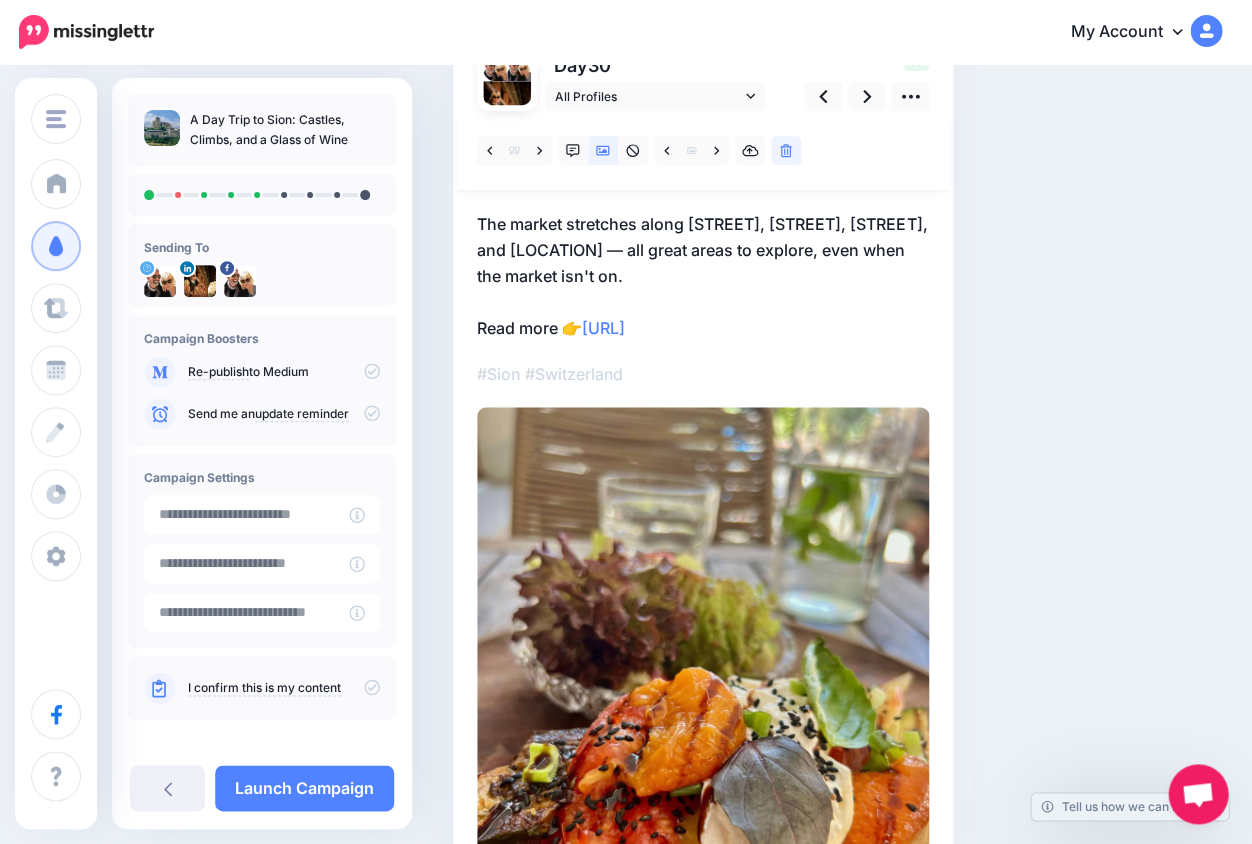 scroll, scrollTop: 0, scrollLeft: 0, axis: both 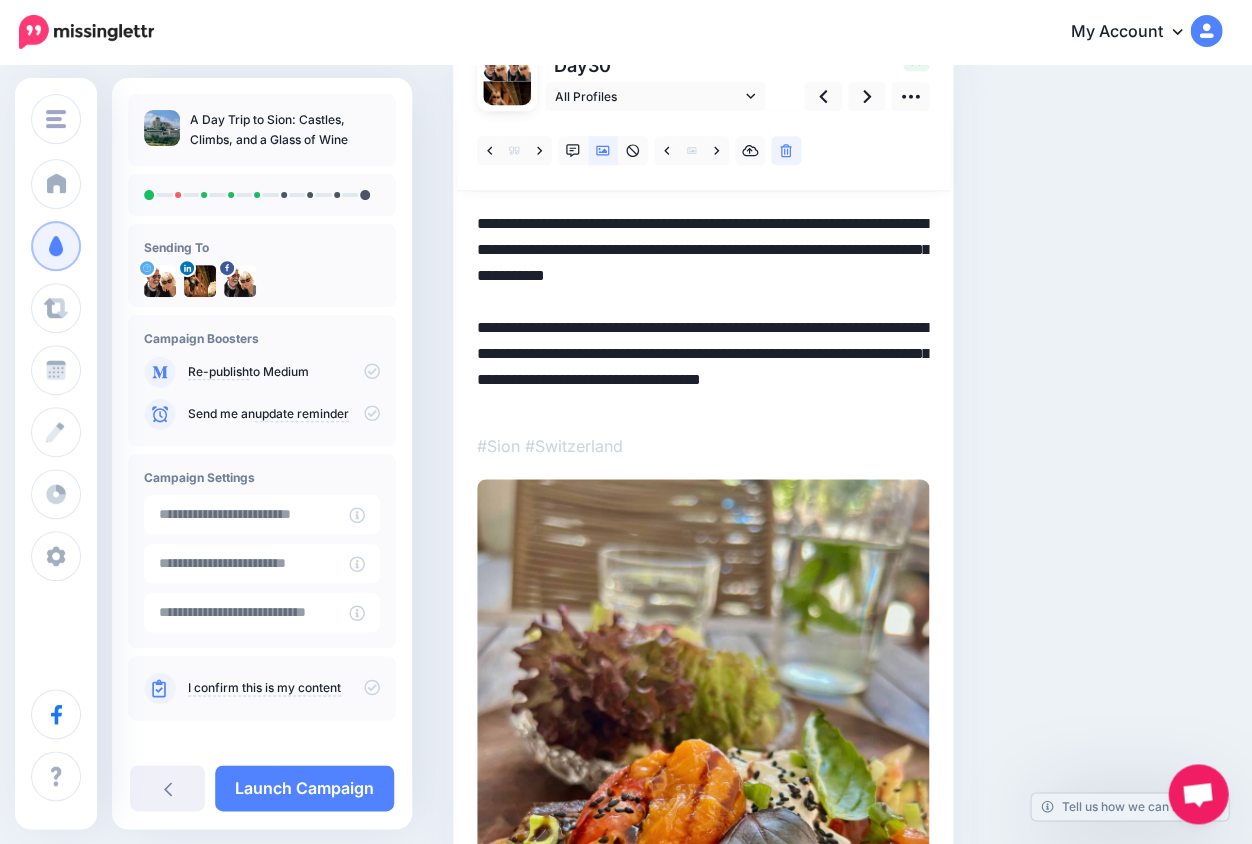 drag, startPoint x: 610, startPoint y: 349, endPoint x: 646, endPoint y: 439, distance: 96.93297 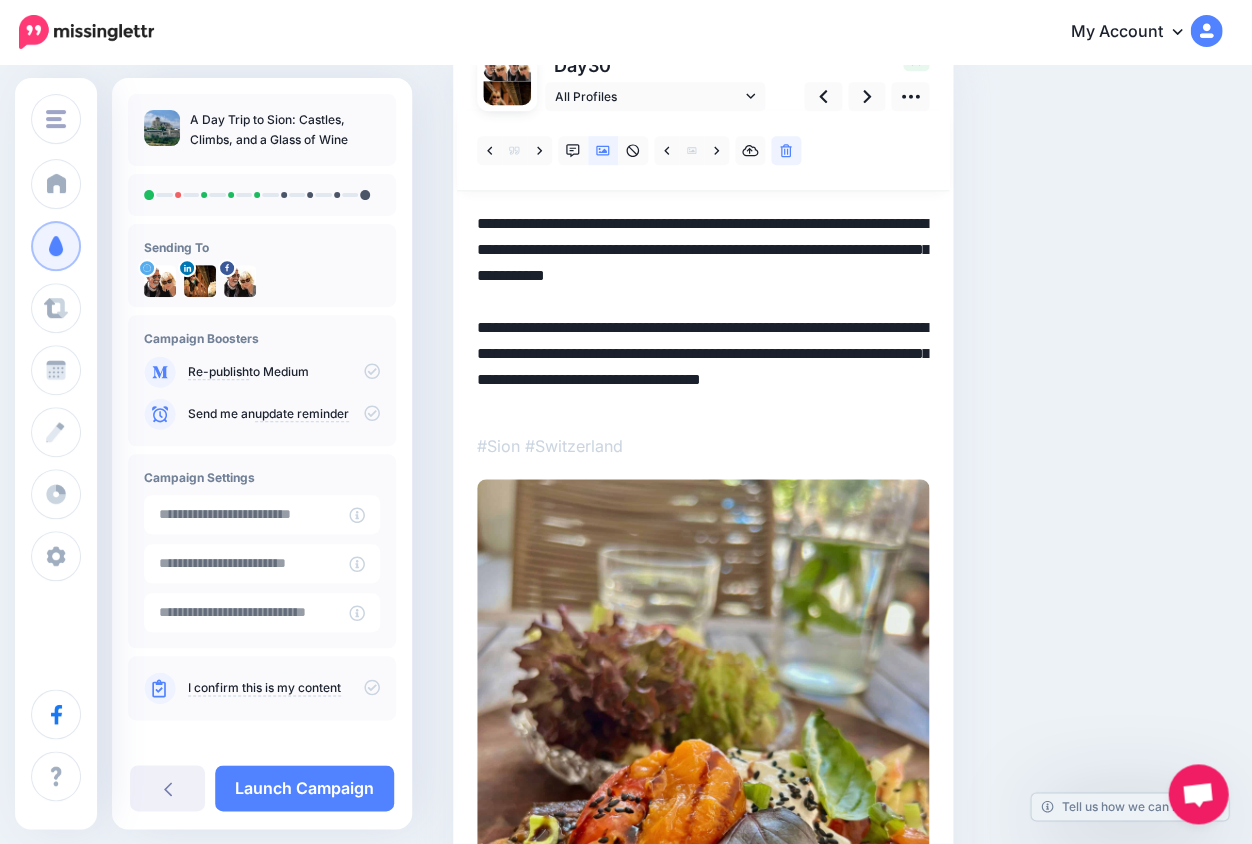 click at bounding box center (703, 596) 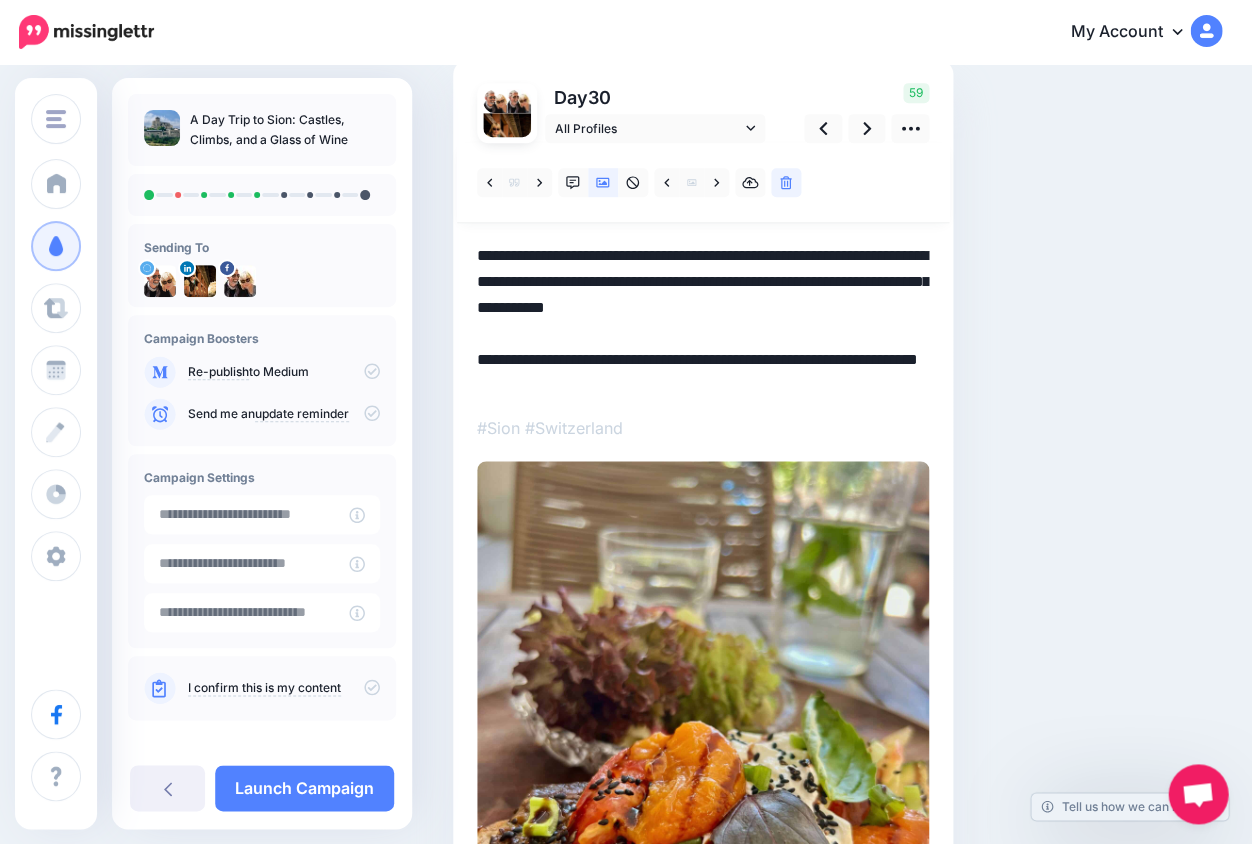 scroll, scrollTop: 135, scrollLeft: 0, axis: vertical 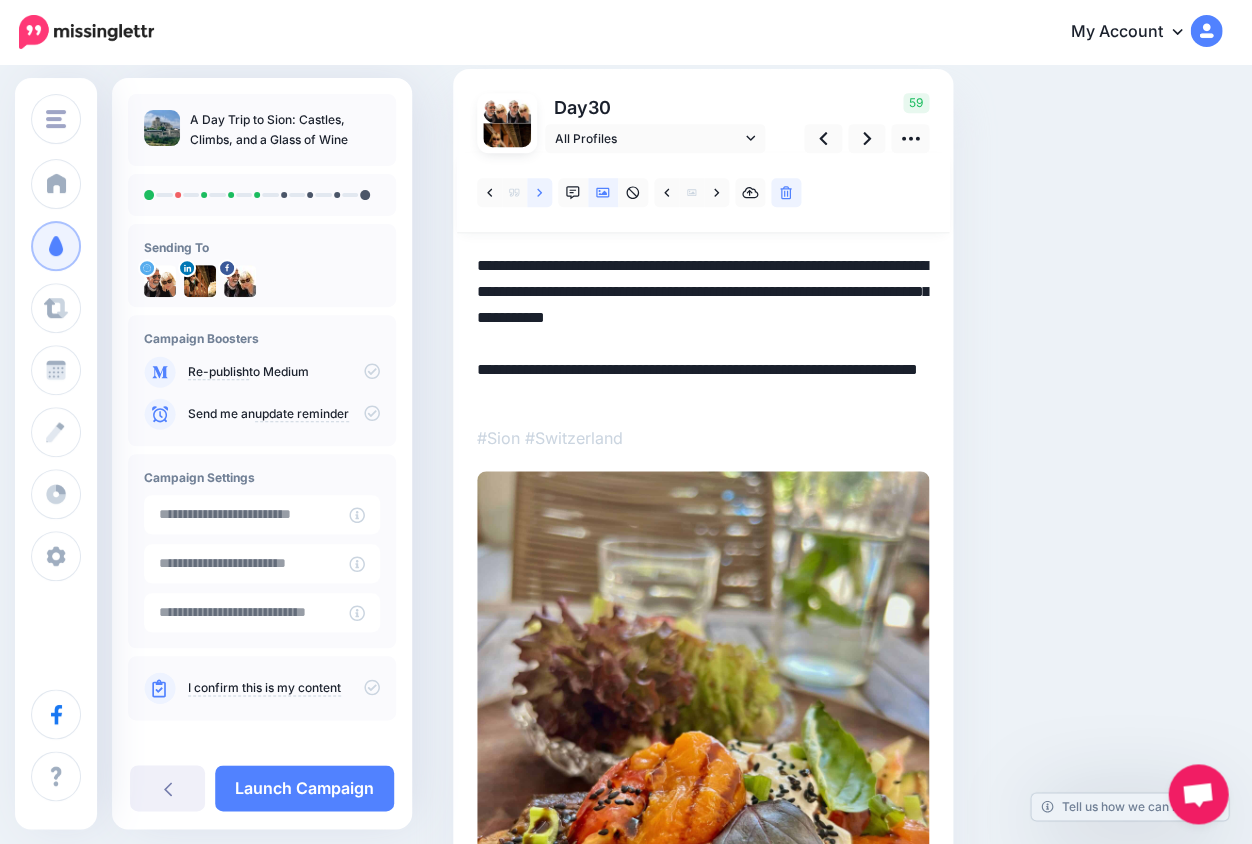click 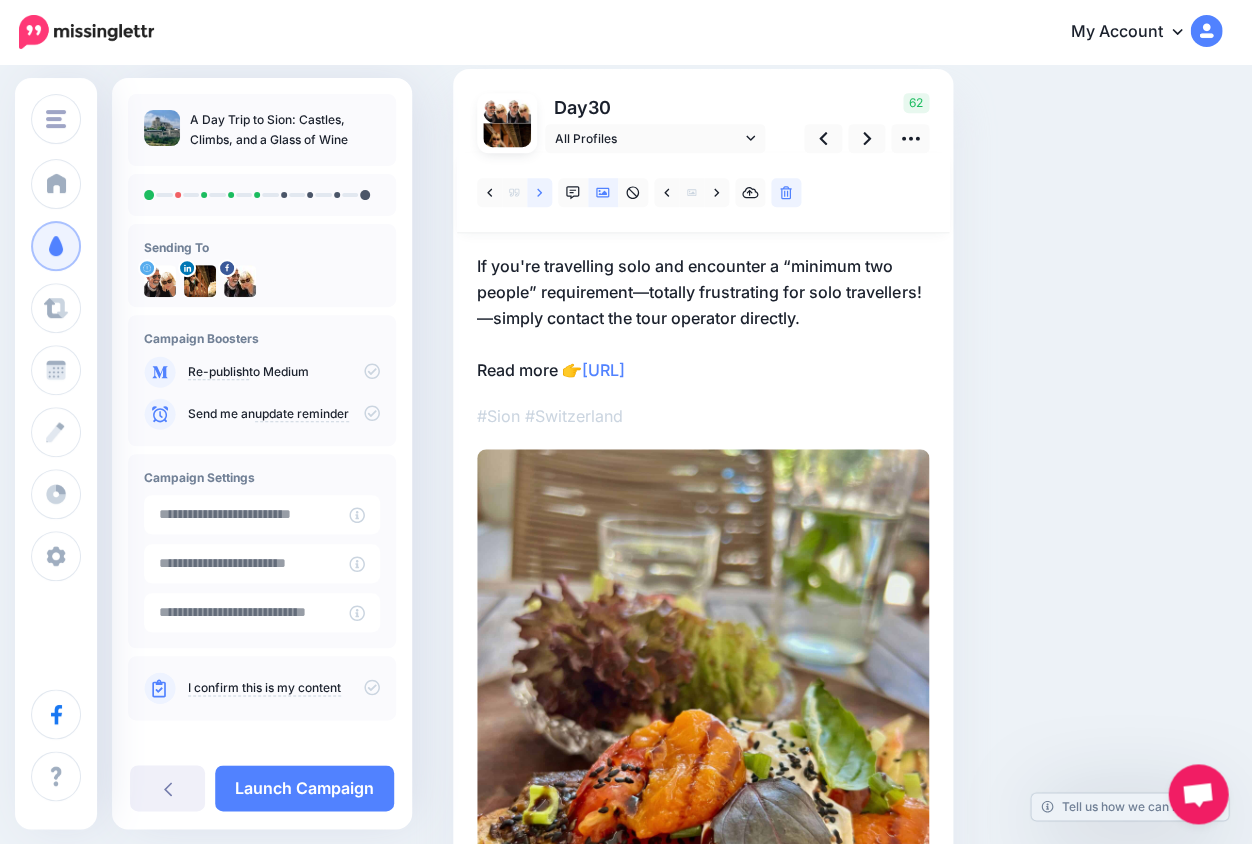 click 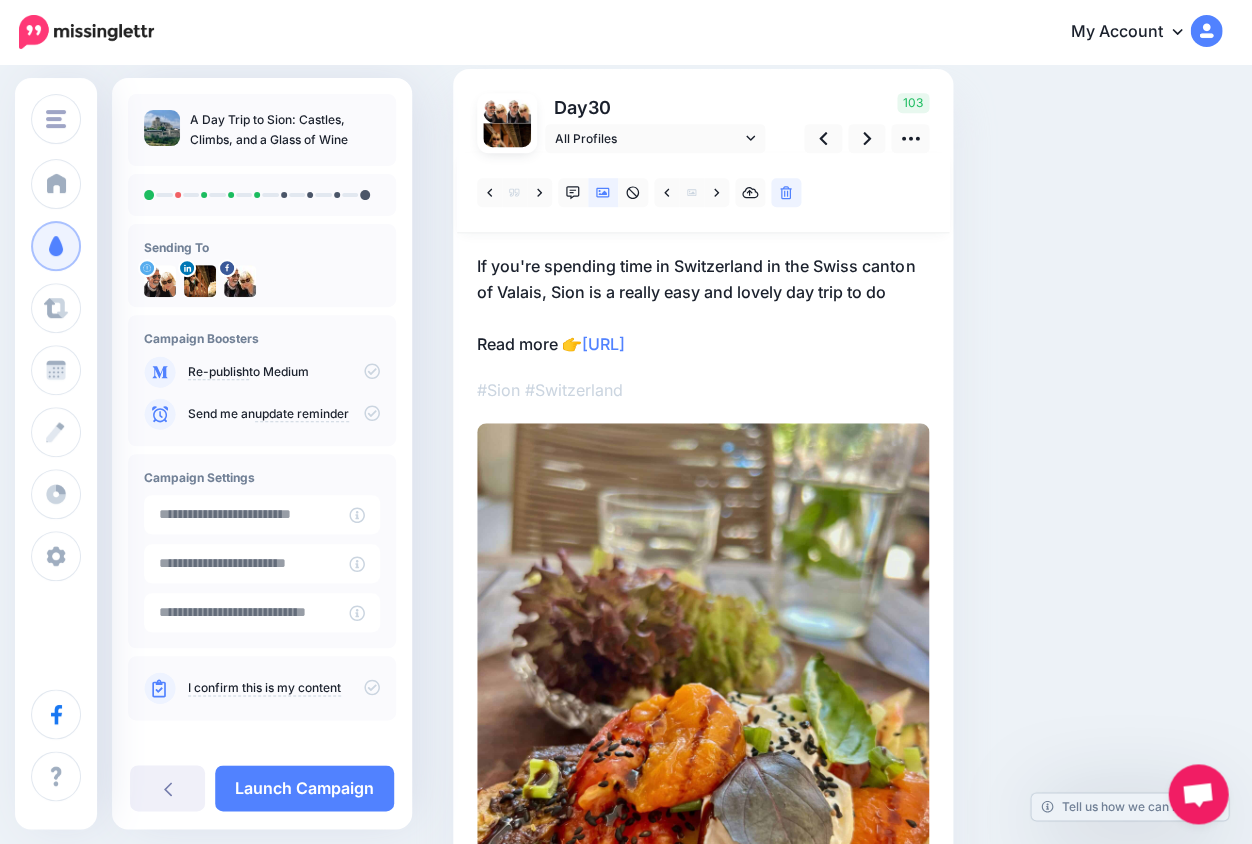 click on "If you're spending time in Switzerland in the Swiss canton of Valais, Sion is a really easy and lovely day trip to do Read more 👉  https://lifepart2andbeyond.com/day-trip-to-sion-switzerland/?utm_campaign=a-day-trip-to-sion-castles-climbs-and-a-glass-of-wine&utm_medium=social_link&utm_source=missinglettr" at bounding box center [703, 305] 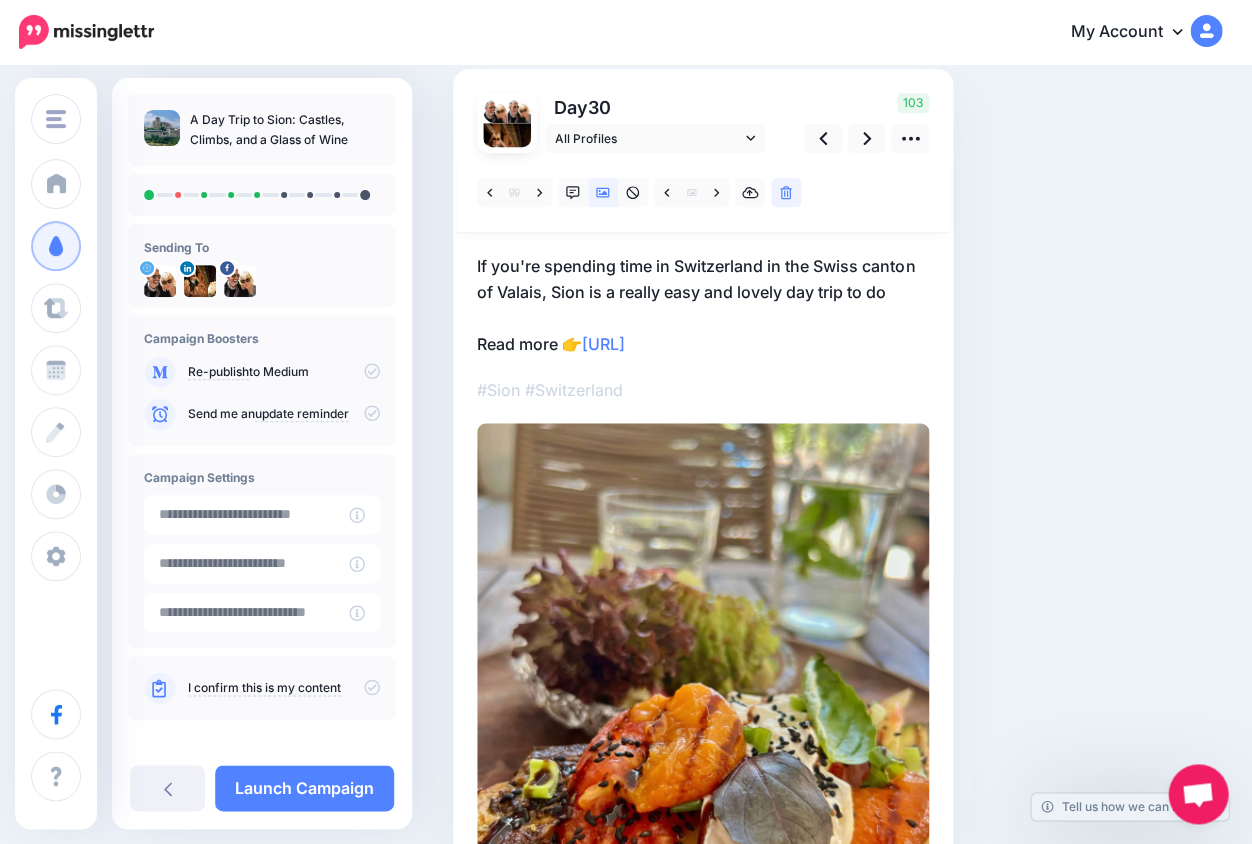 scroll, scrollTop: 0, scrollLeft: 0, axis: both 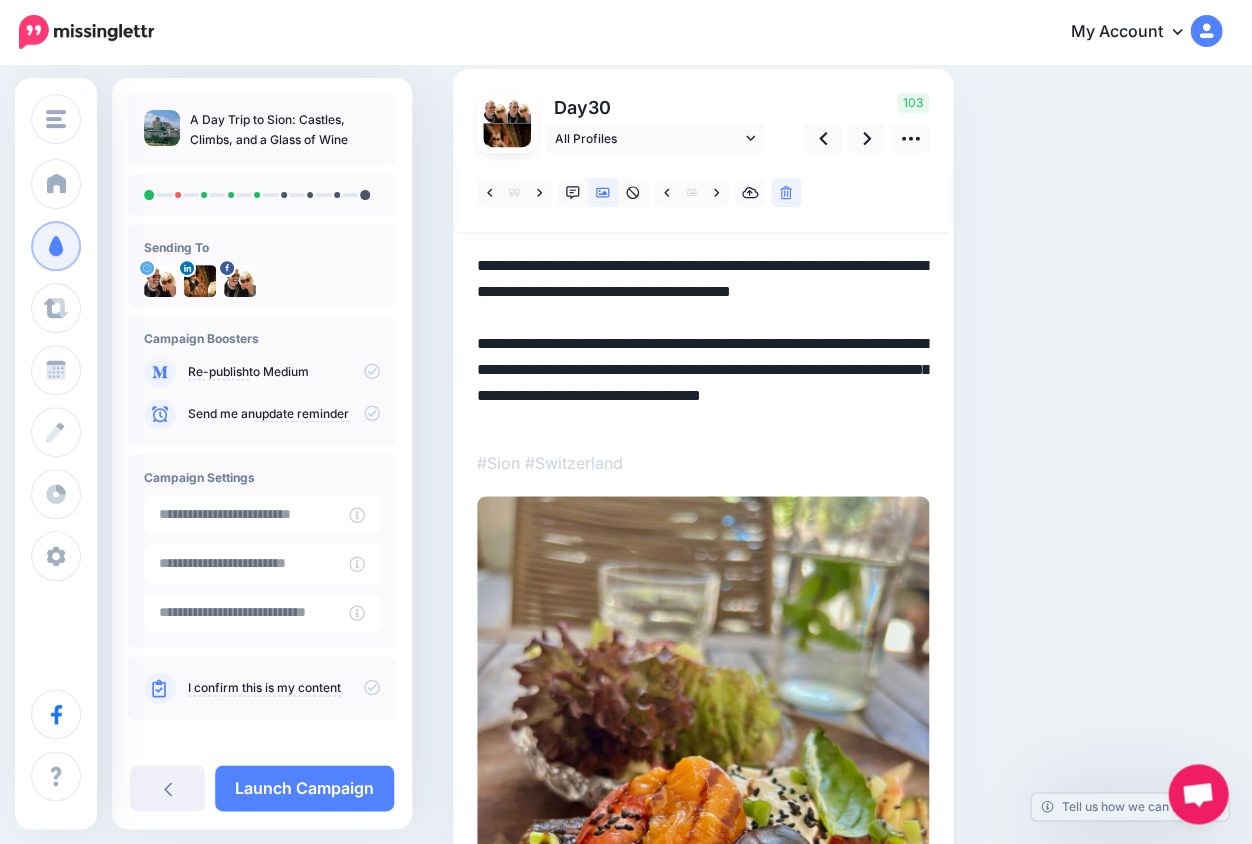 click on "**********" at bounding box center (703, 341) 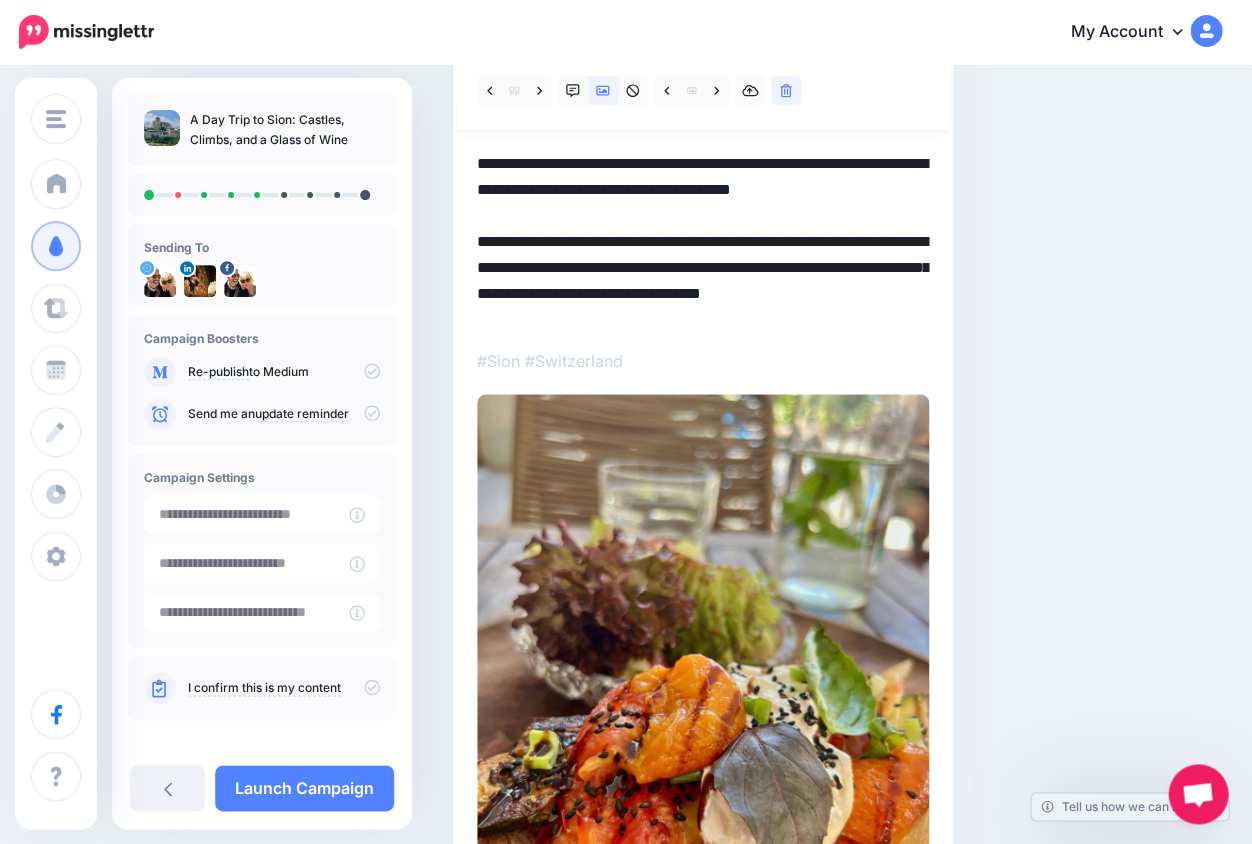 scroll, scrollTop: 238, scrollLeft: 0, axis: vertical 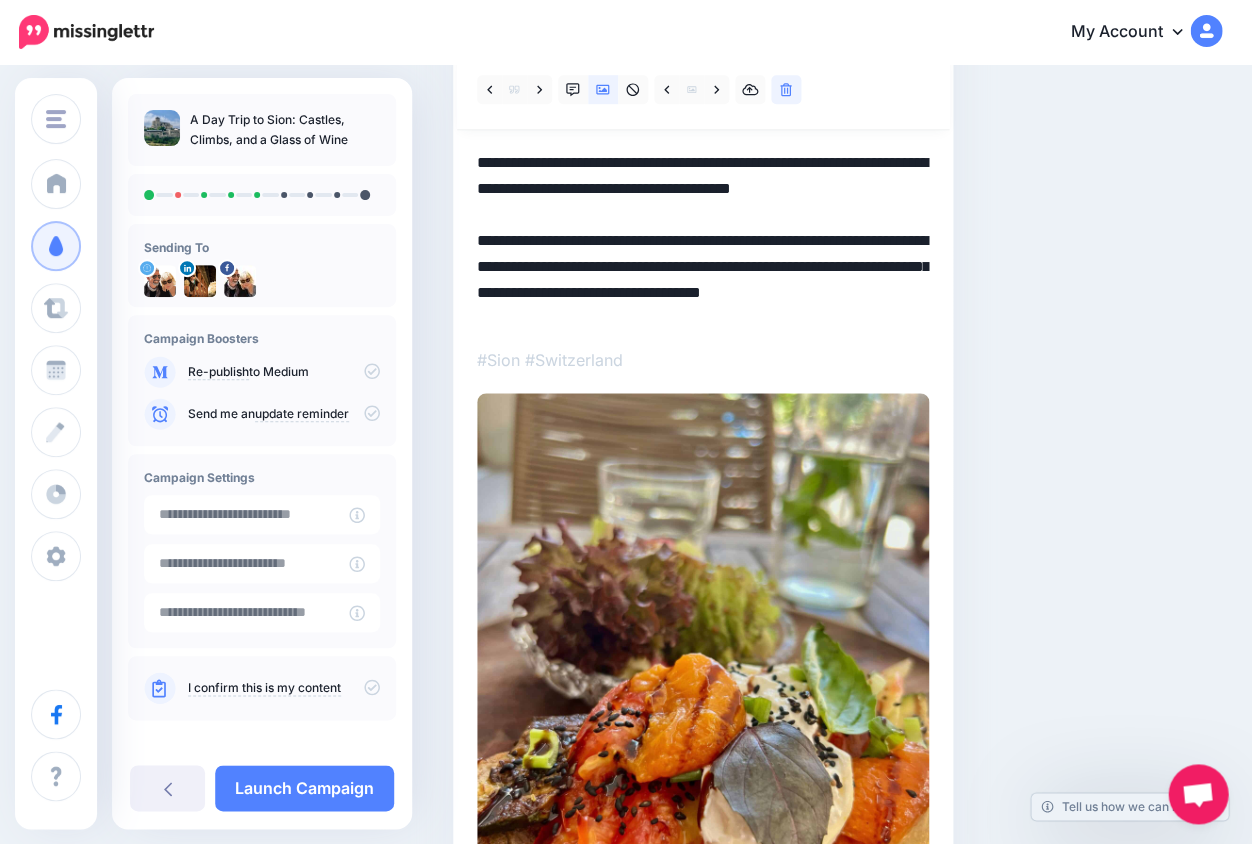 drag, startPoint x: 528, startPoint y: 191, endPoint x: 475, endPoint y: 159, distance: 61.91123 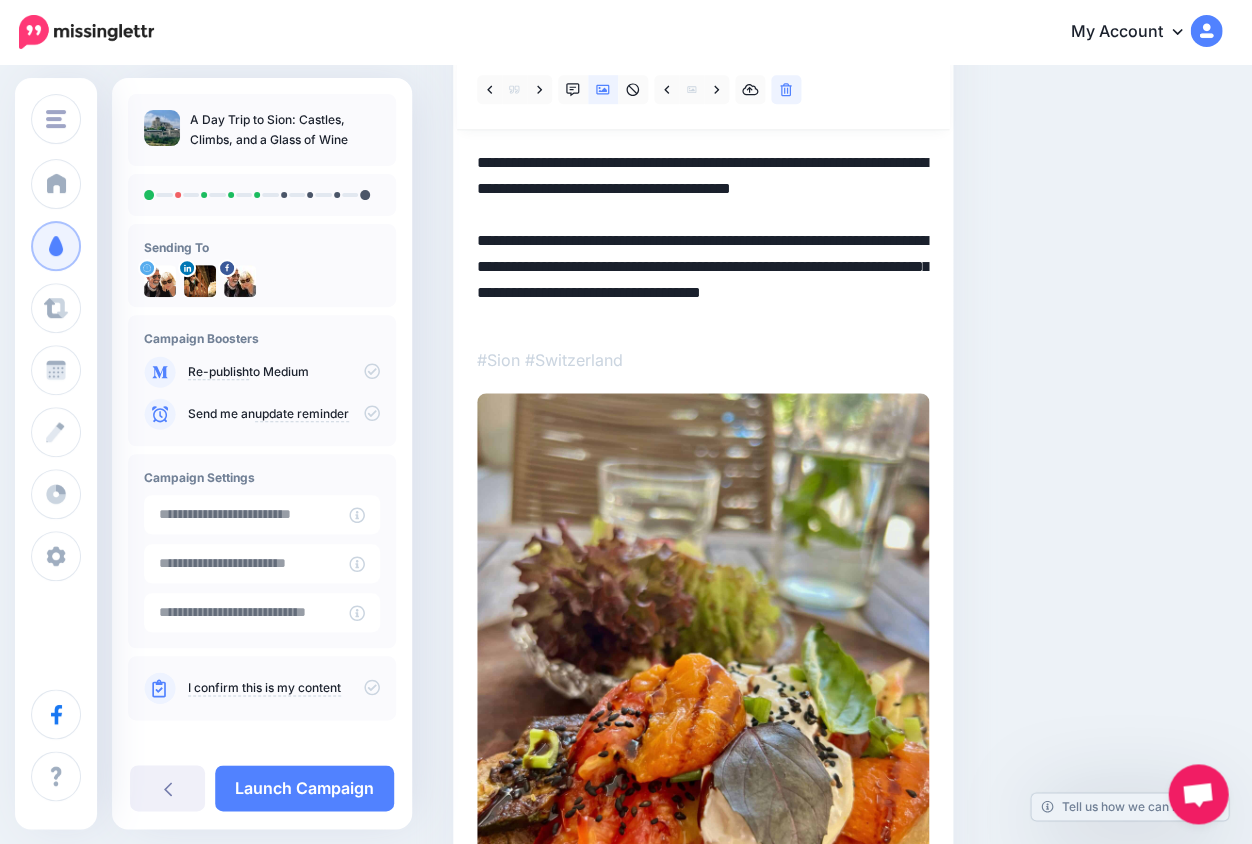 click on "Day  30
All
Profiles" at bounding box center (703, 493) 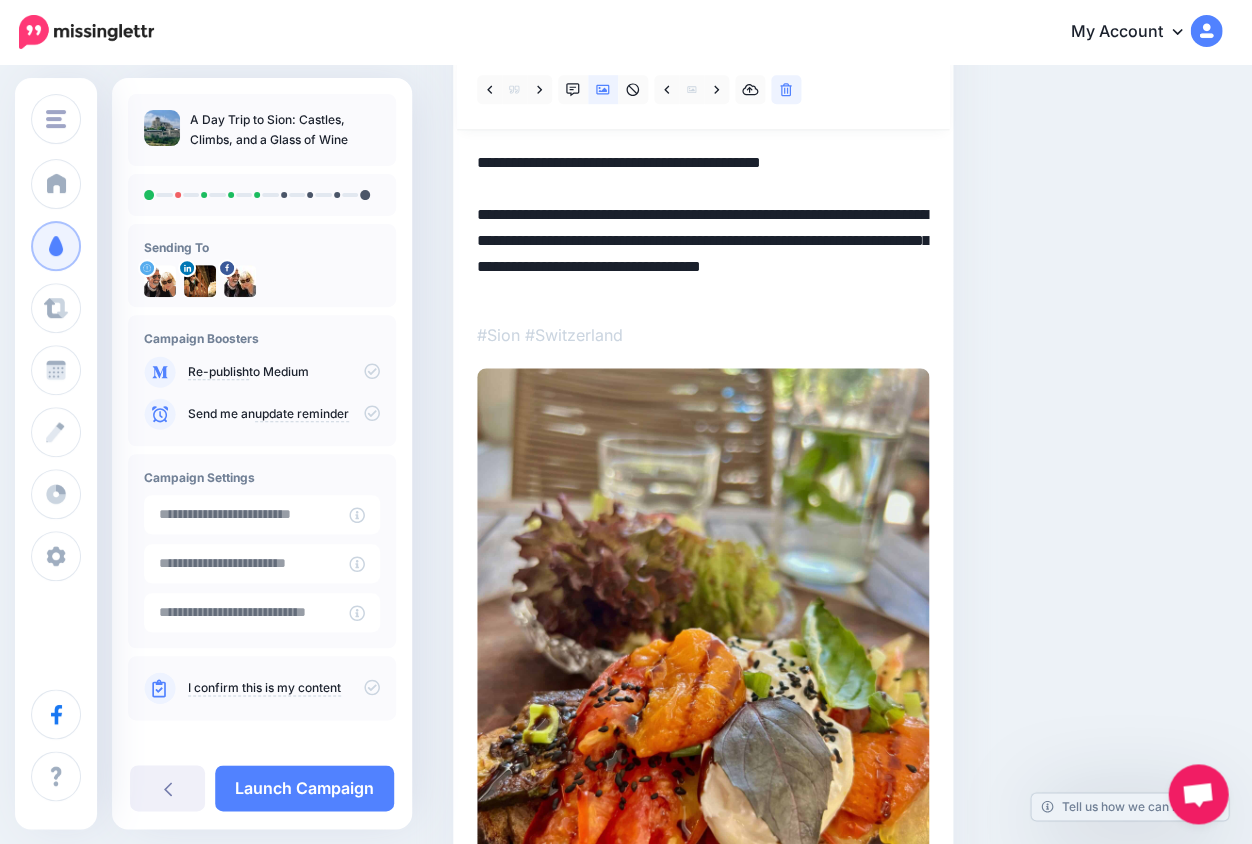 click on "**********" at bounding box center [703, 226] 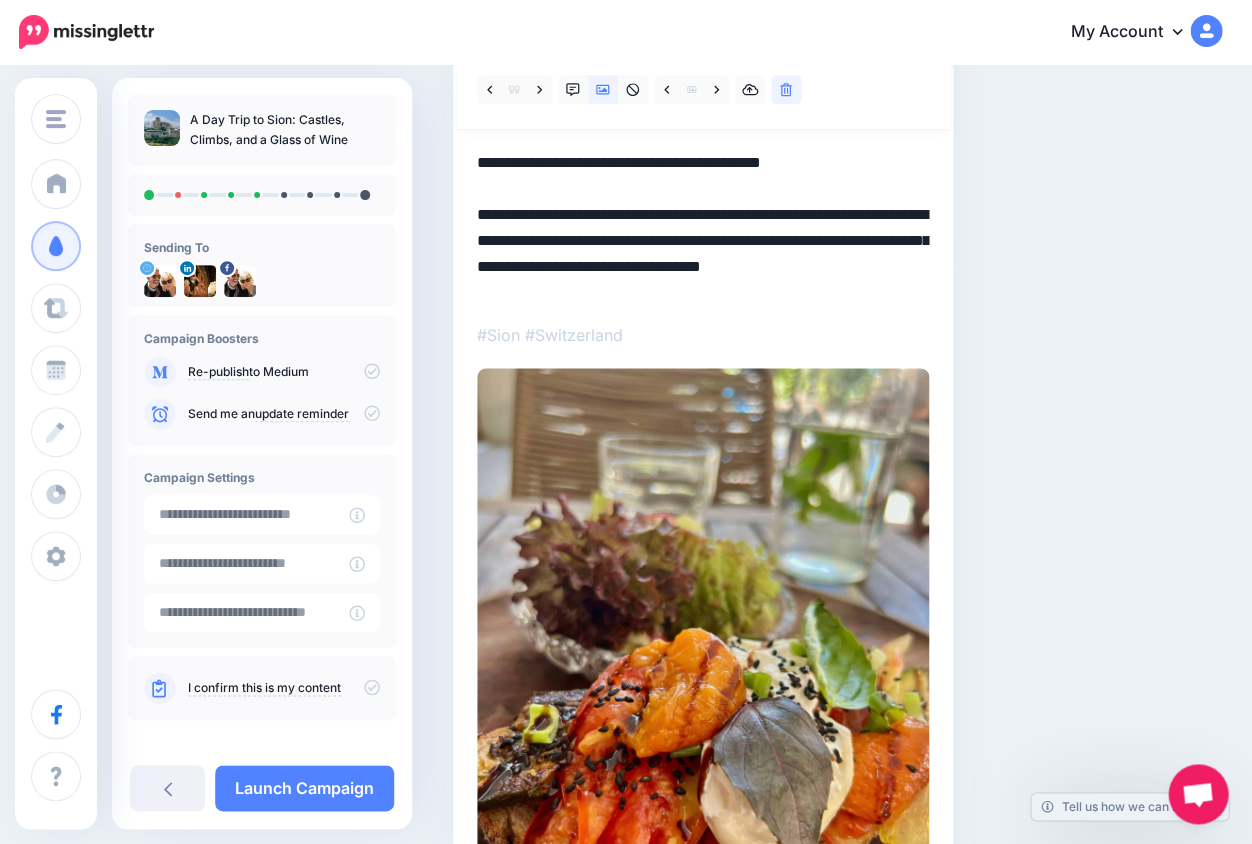drag, startPoint x: 610, startPoint y: 238, endPoint x: 788, endPoint y: 317, distance: 194.74342 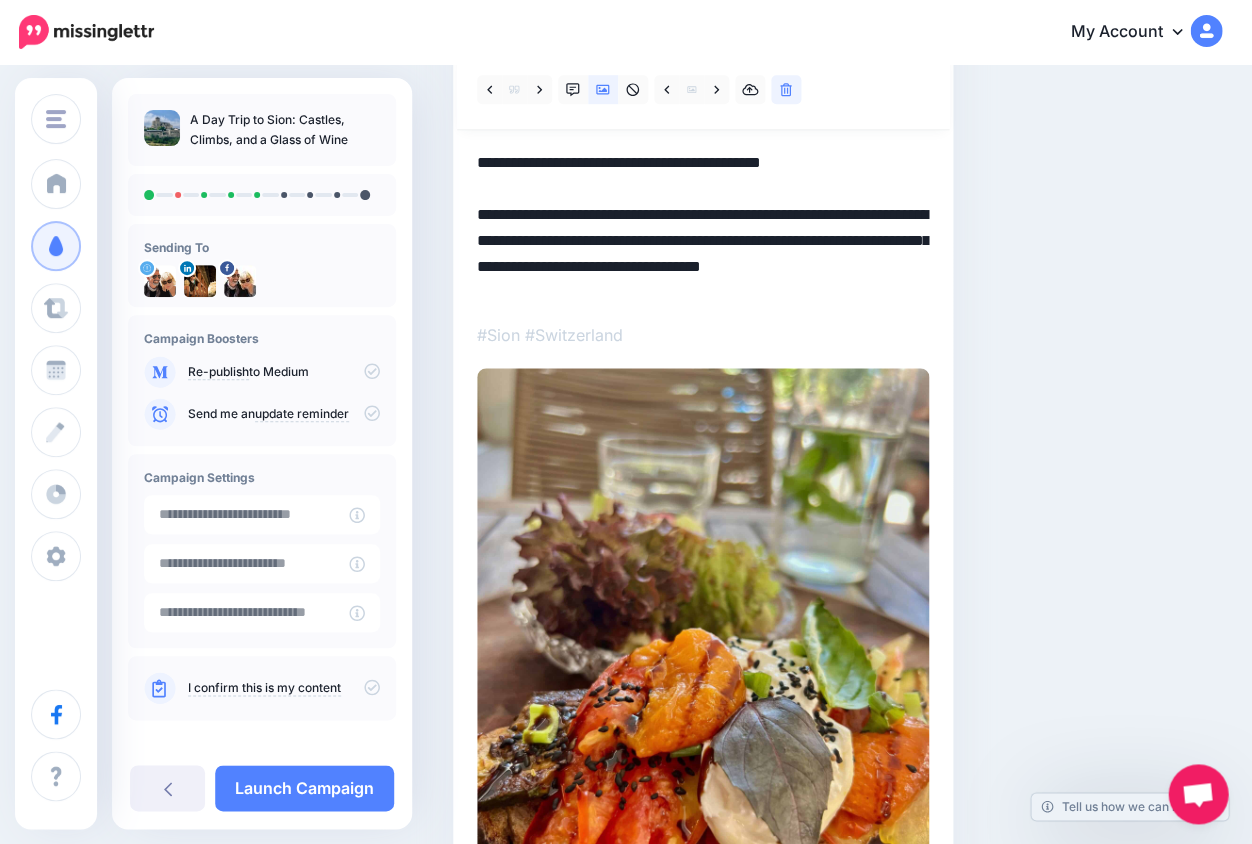 click at bounding box center (703, 510) 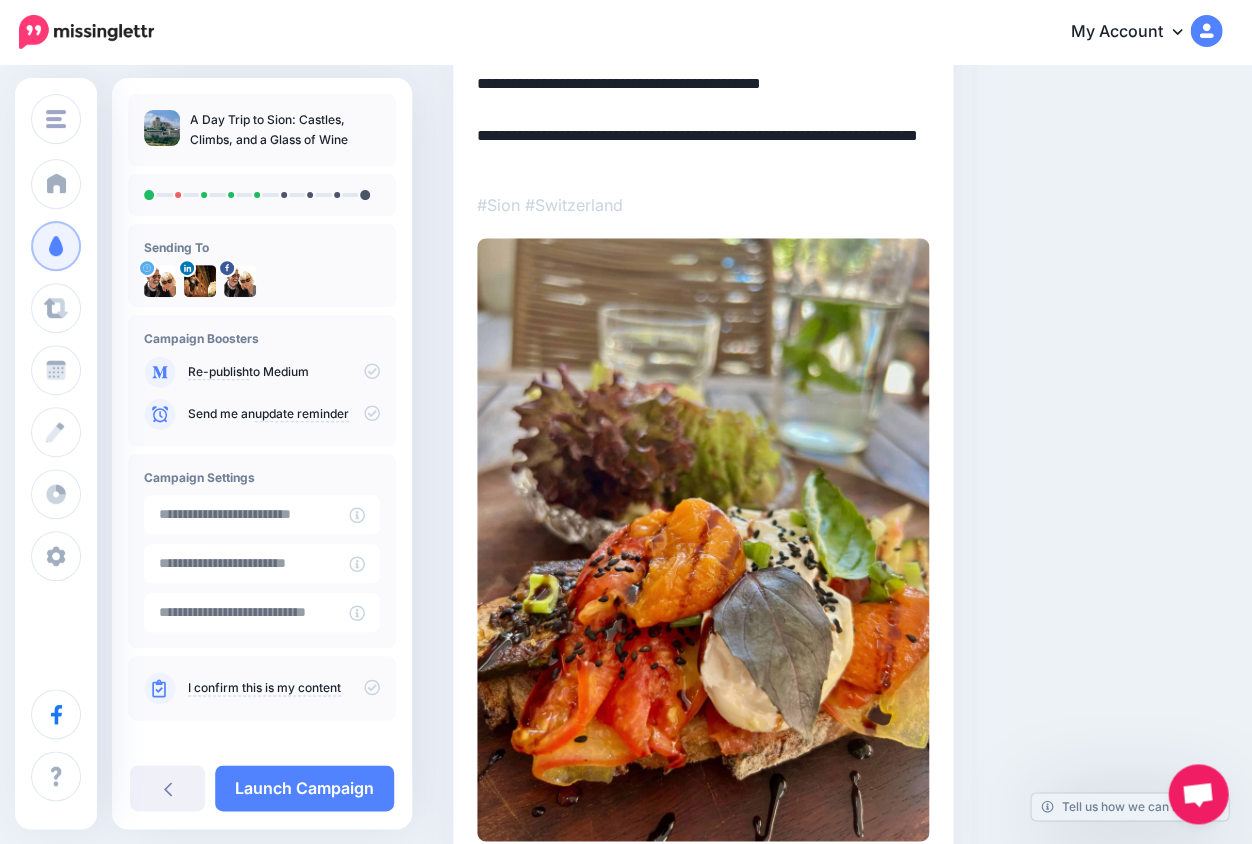 scroll, scrollTop: 172, scrollLeft: 0, axis: vertical 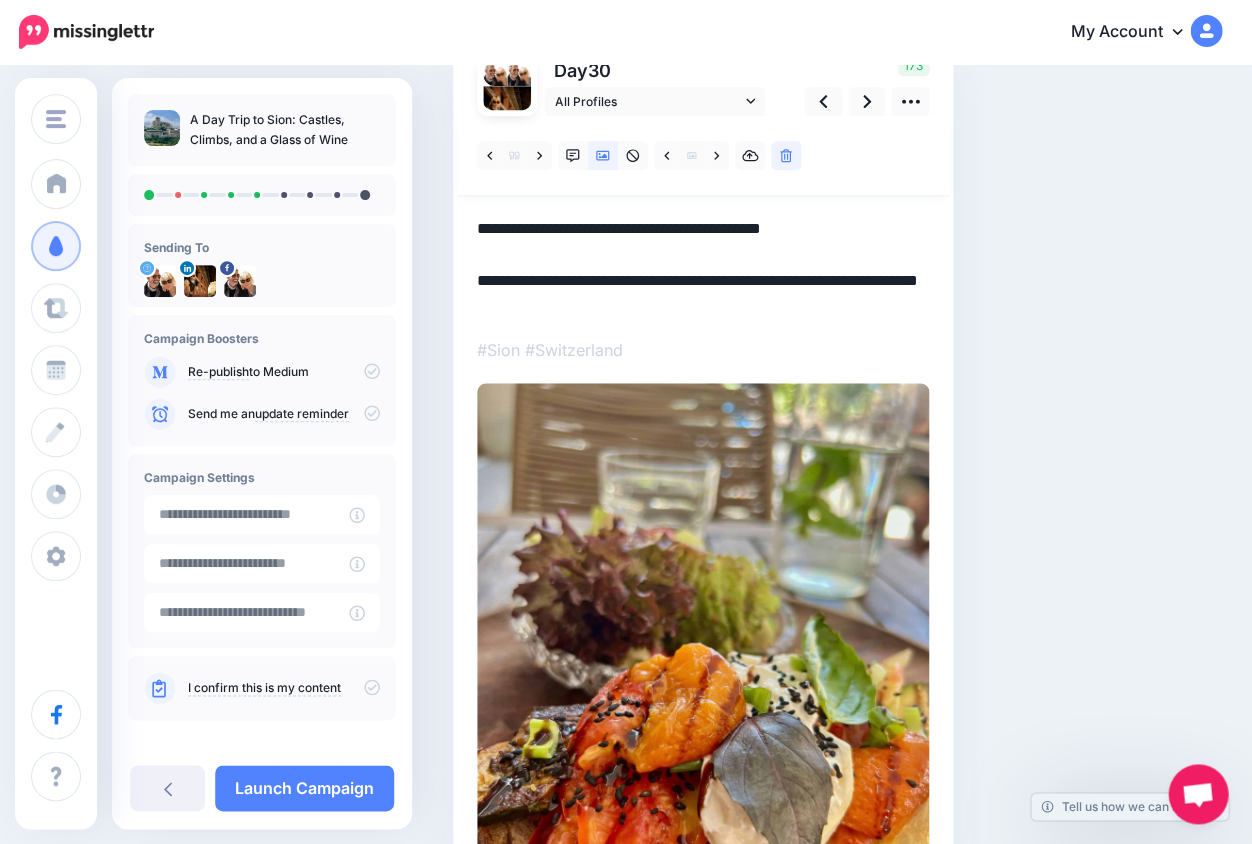 click on "**********" at bounding box center (703, 266) 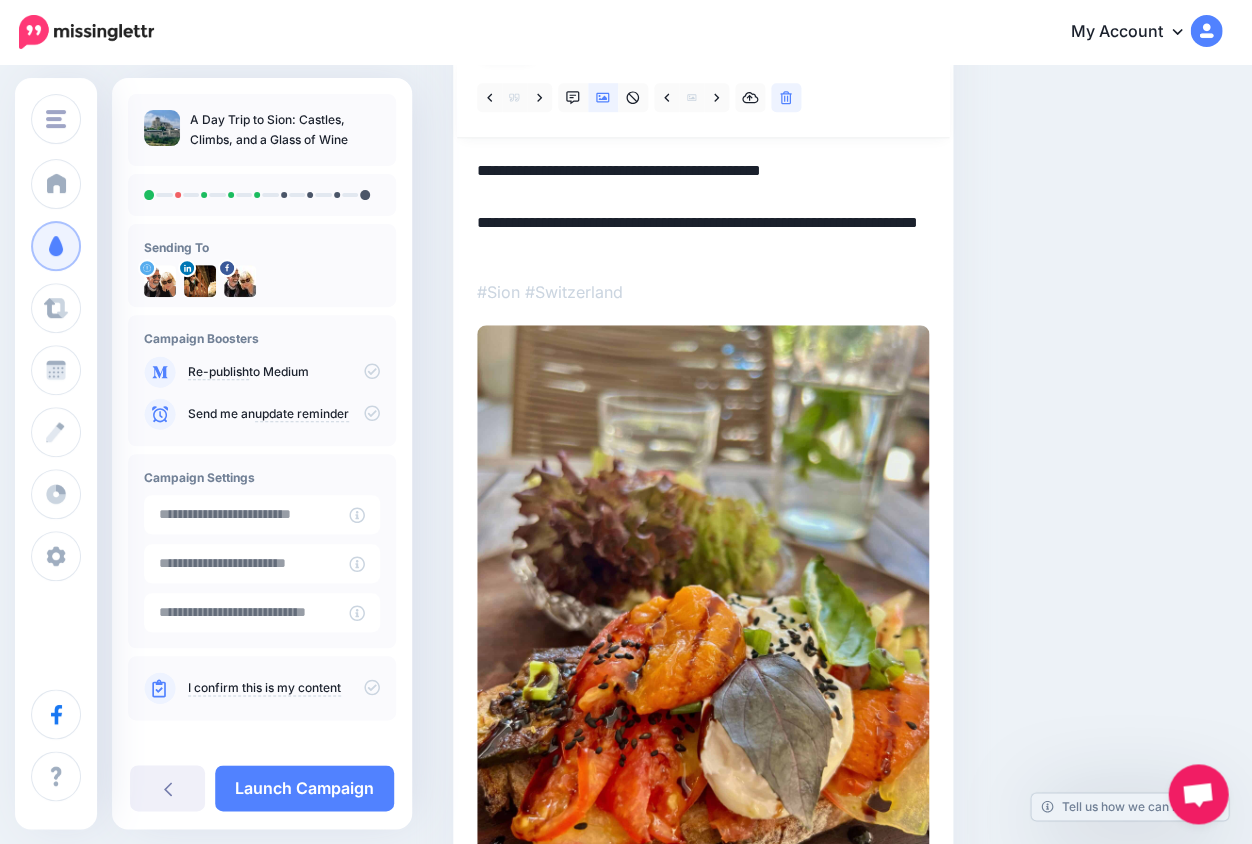 scroll, scrollTop: 217, scrollLeft: 0, axis: vertical 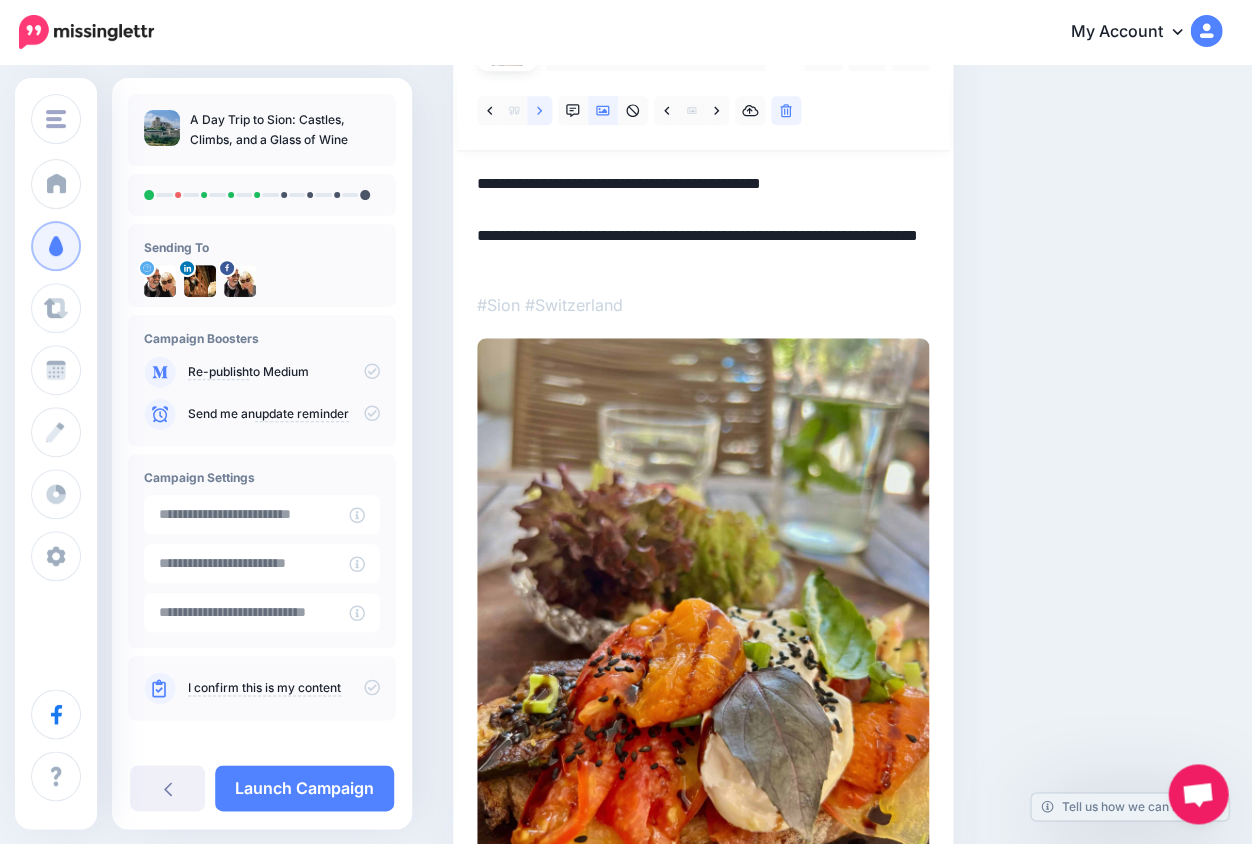 click 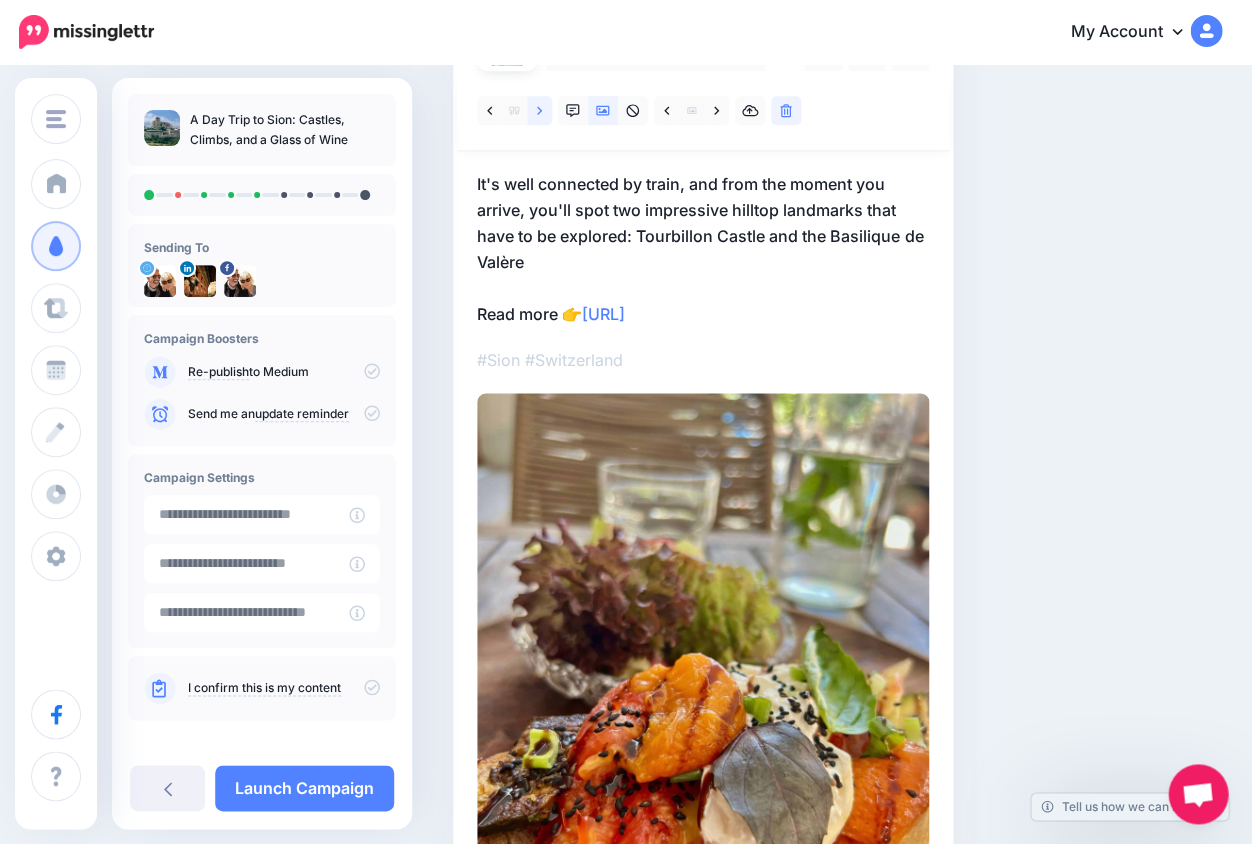 click 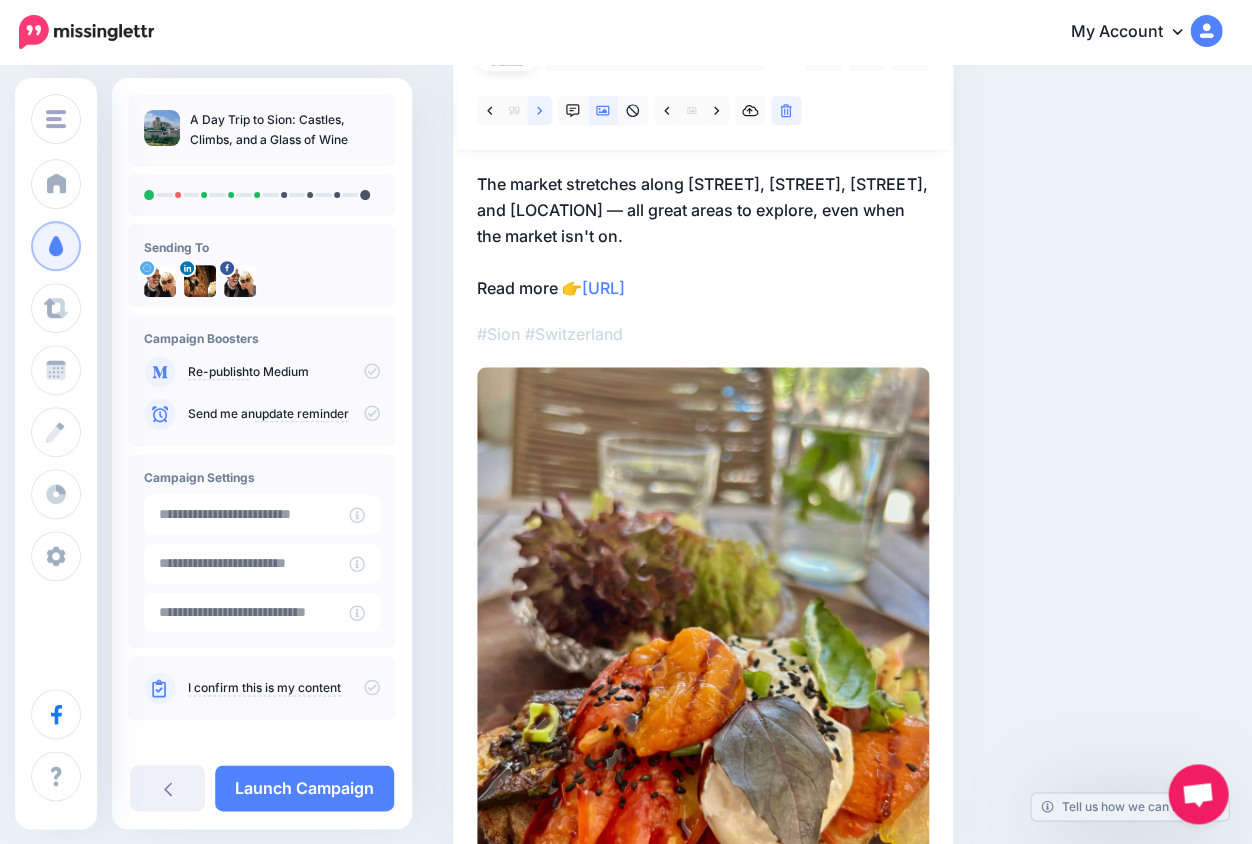 click 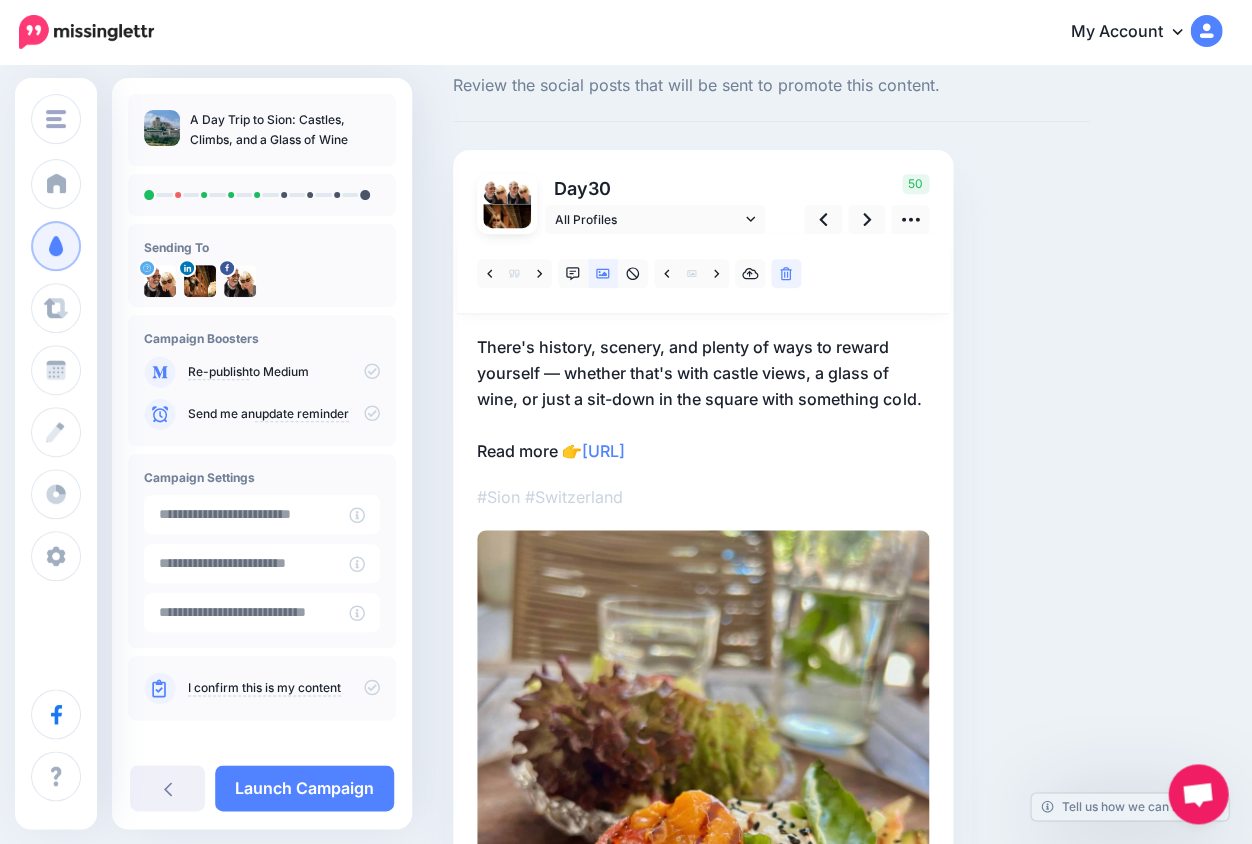 scroll, scrollTop: 45, scrollLeft: 0, axis: vertical 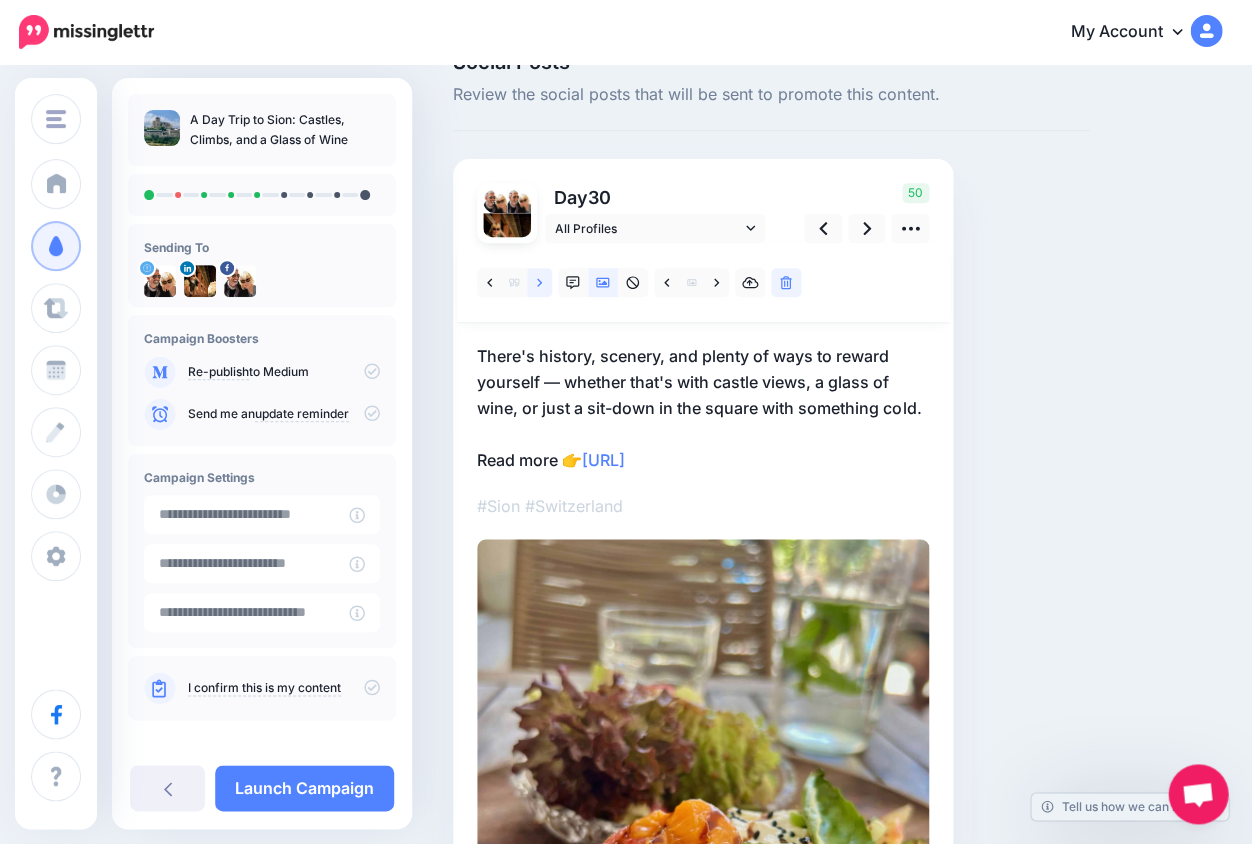 click 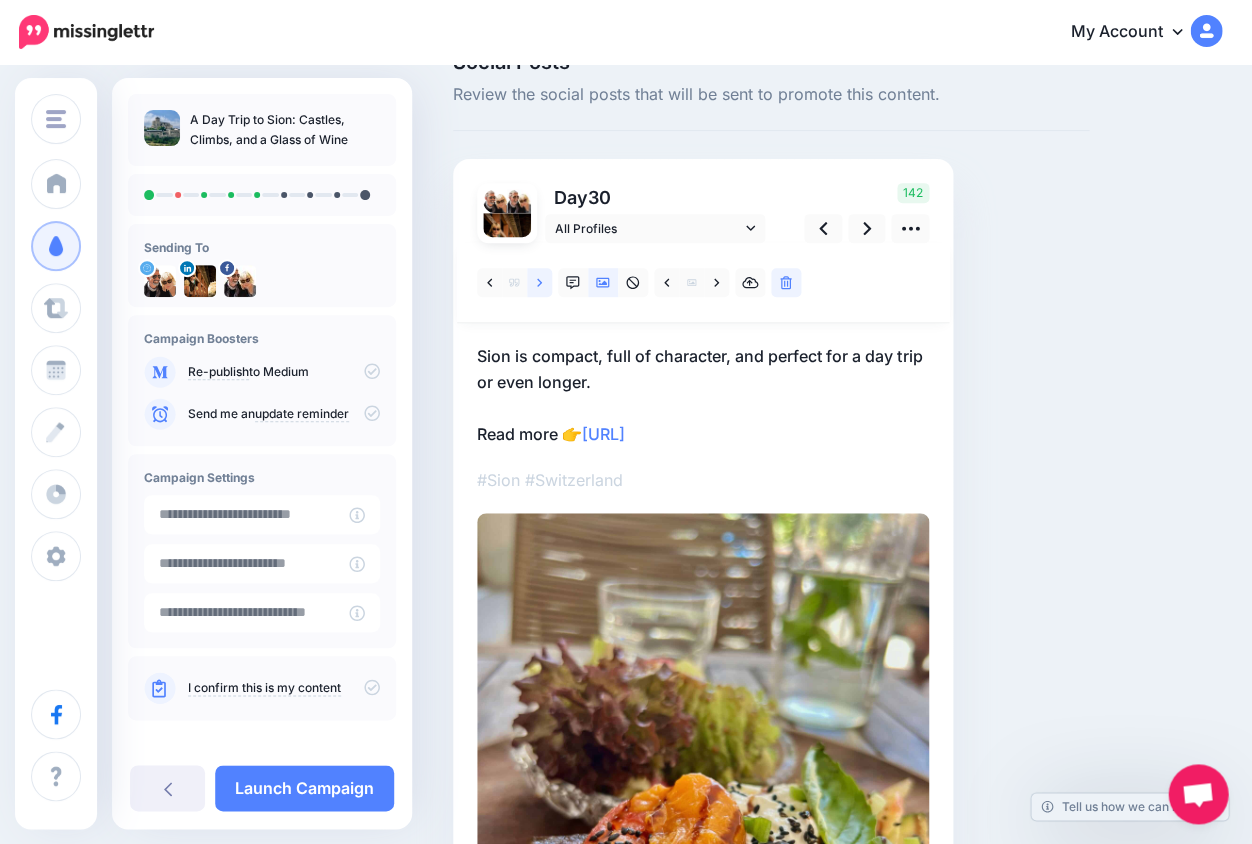 click 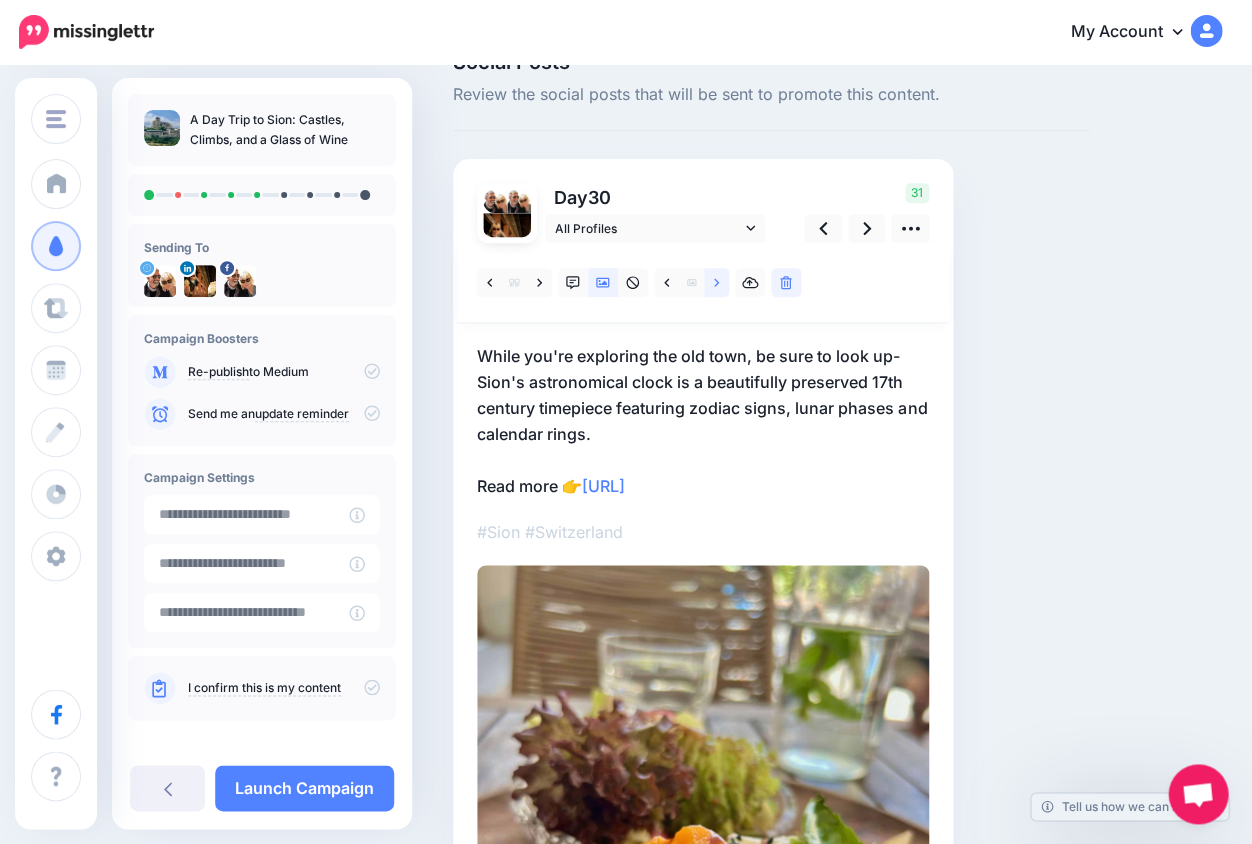 click 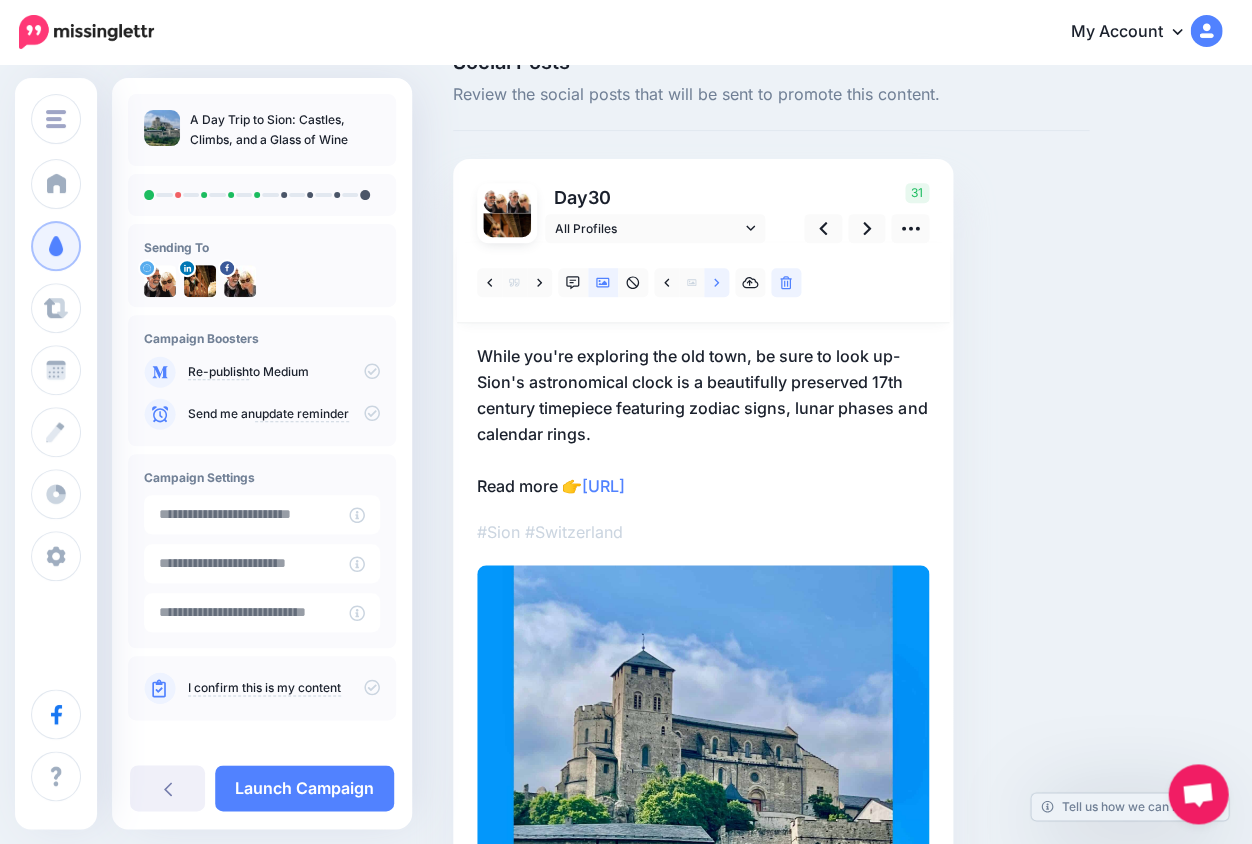 click 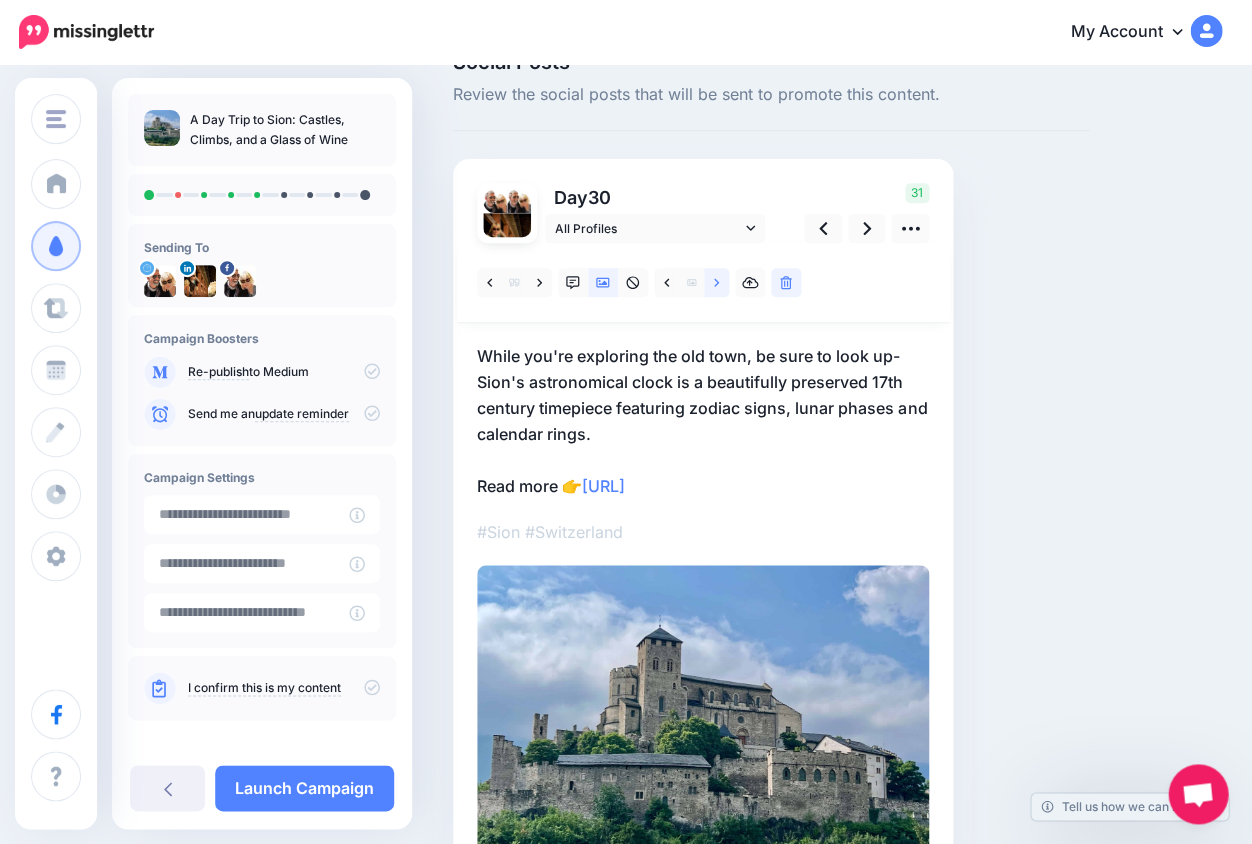 click 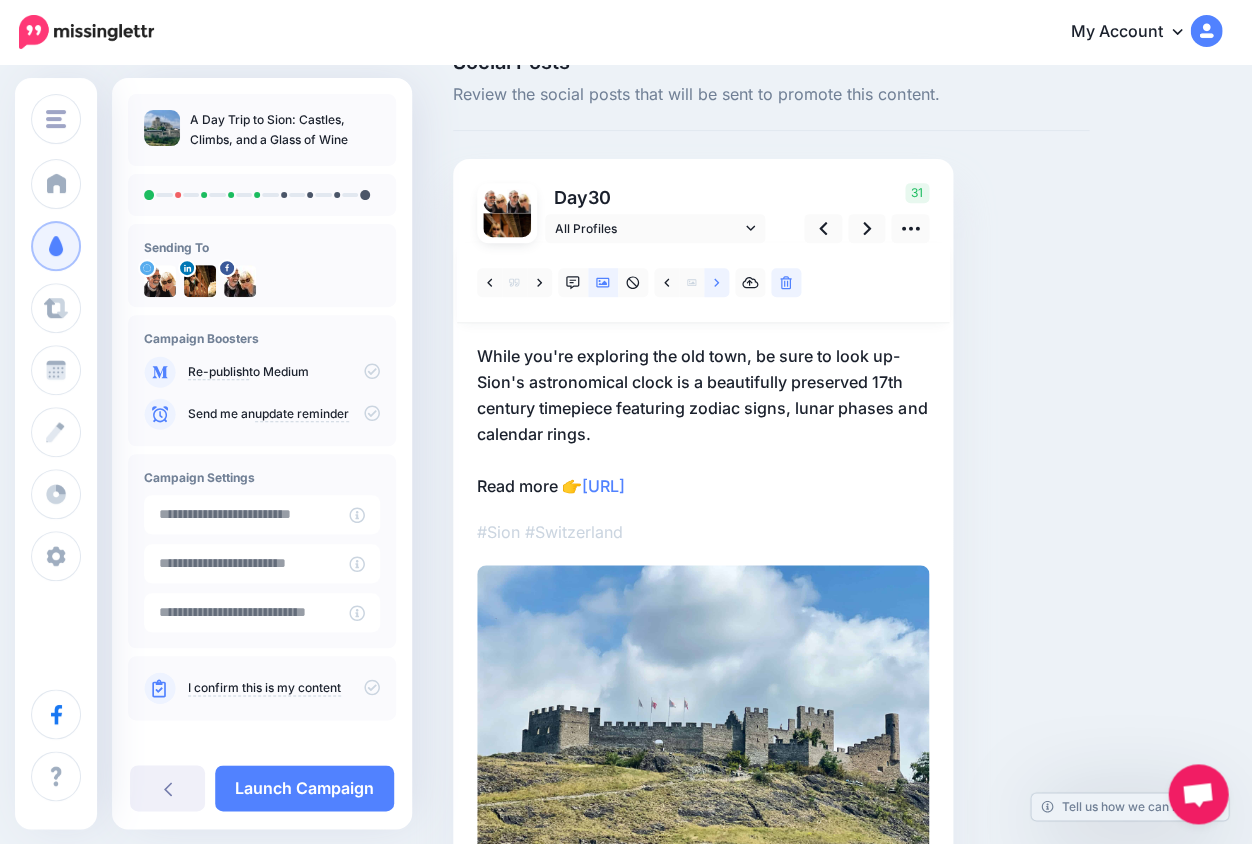 click 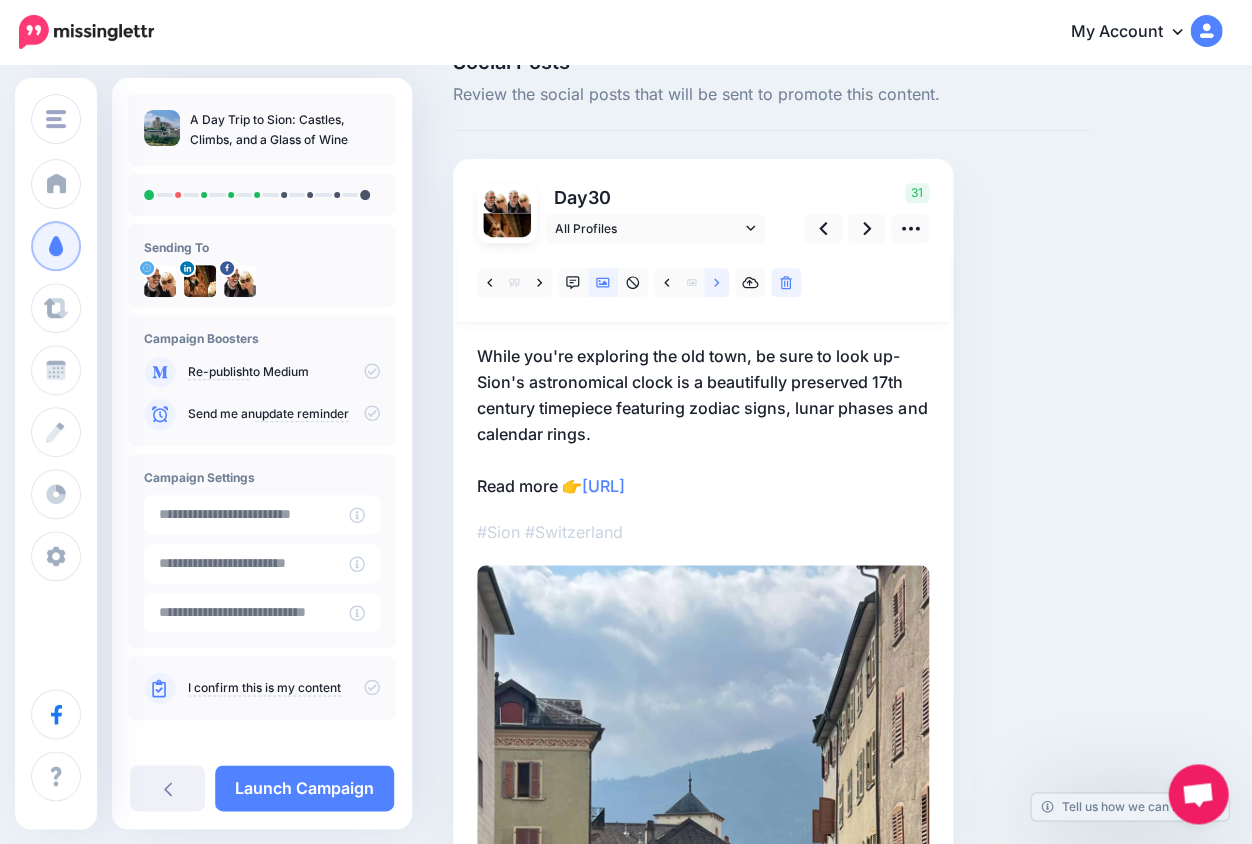 click 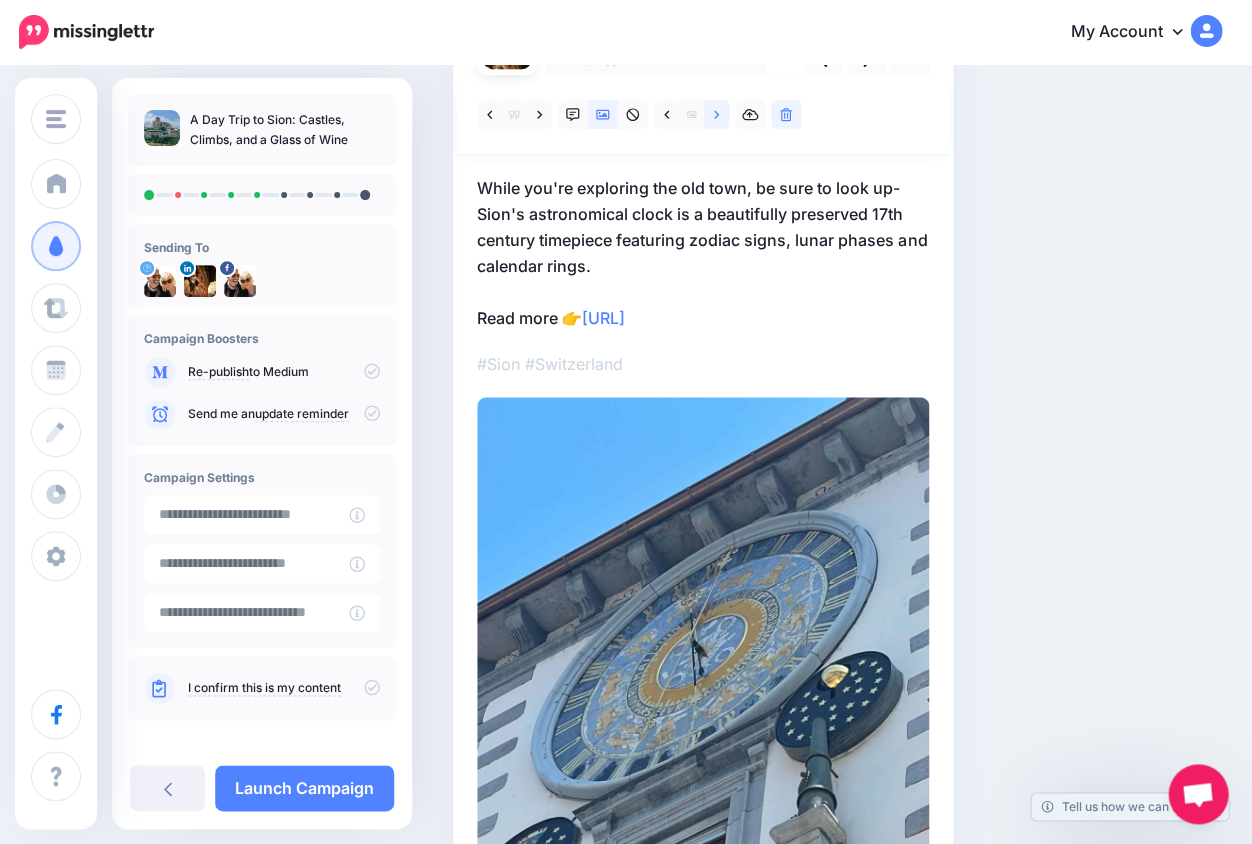 scroll, scrollTop: 169, scrollLeft: 0, axis: vertical 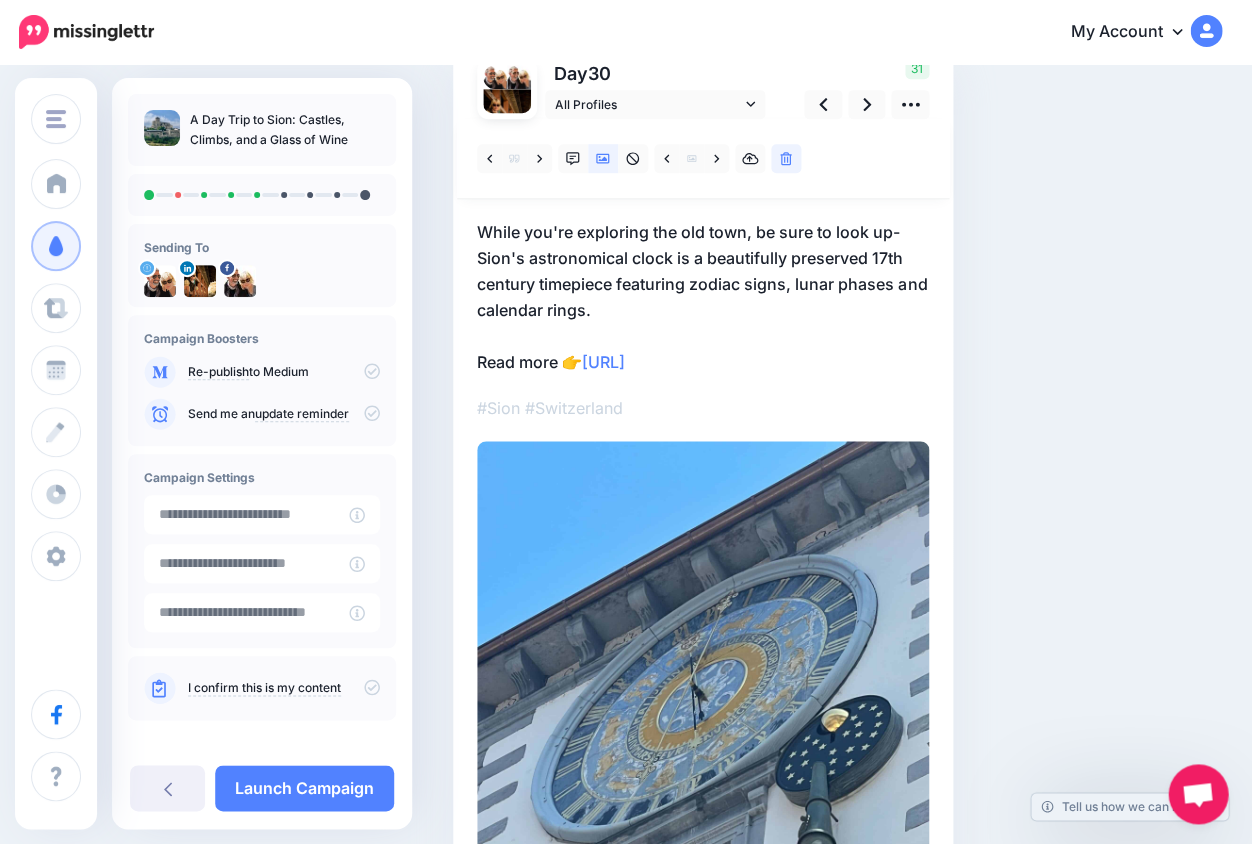 click on "While you're exploring the old town, be sure to look up- Sion's astronomical clock is a beautifully preserved 17th century timepiece featuring zodiac signs, lunar phases and calendar rings. Read more 👉  https://lifepart2andbeyond.com/day-trip-to-sion-switzerland/?utm_campaign=a-day-trip-to-sion-castles-climbs-and-a-glass-of-wine&utm_medium=social_link&utm_source=missinglettr" at bounding box center [703, 297] 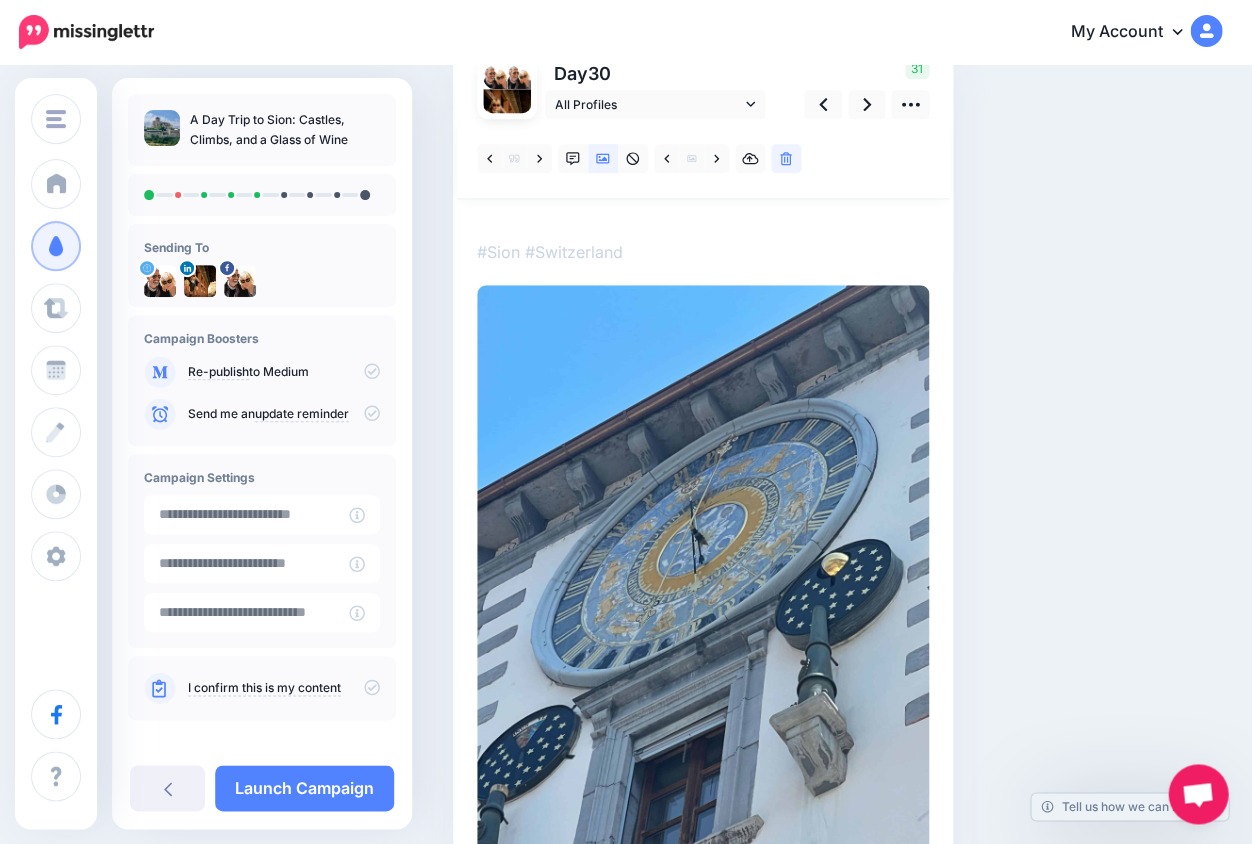 scroll, scrollTop: 0, scrollLeft: 0, axis: both 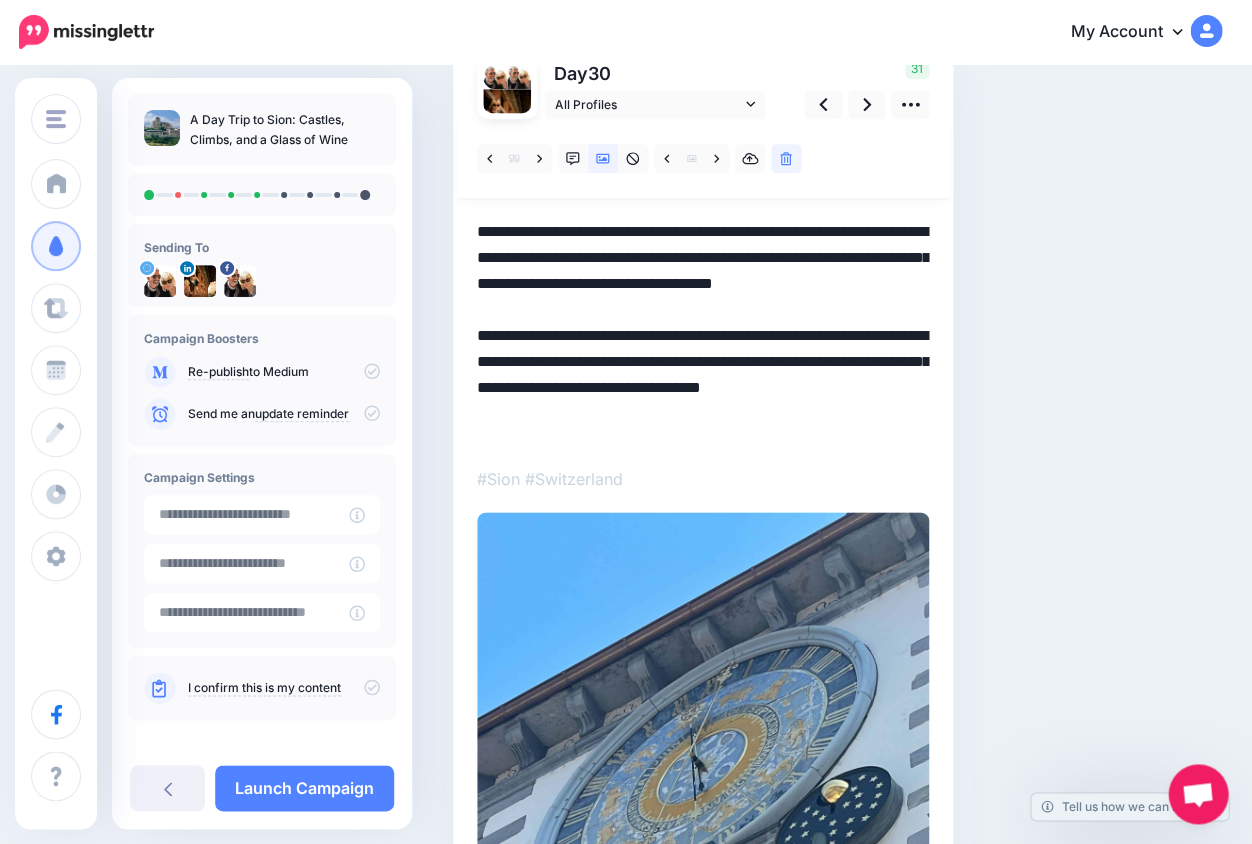 drag, startPoint x: 609, startPoint y: 382, endPoint x: 689, endPoint y: 463, distance: 113.84639 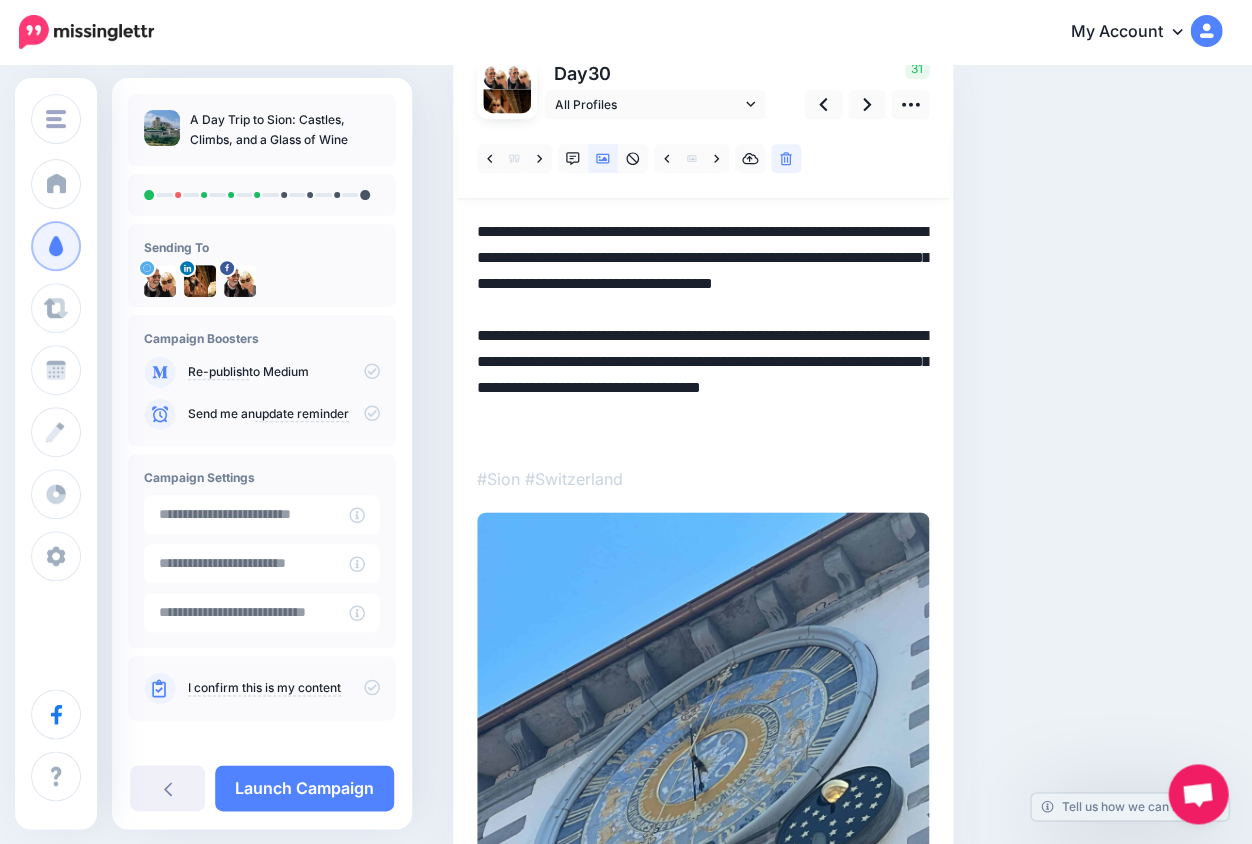 click at bounding box center (703, 617) 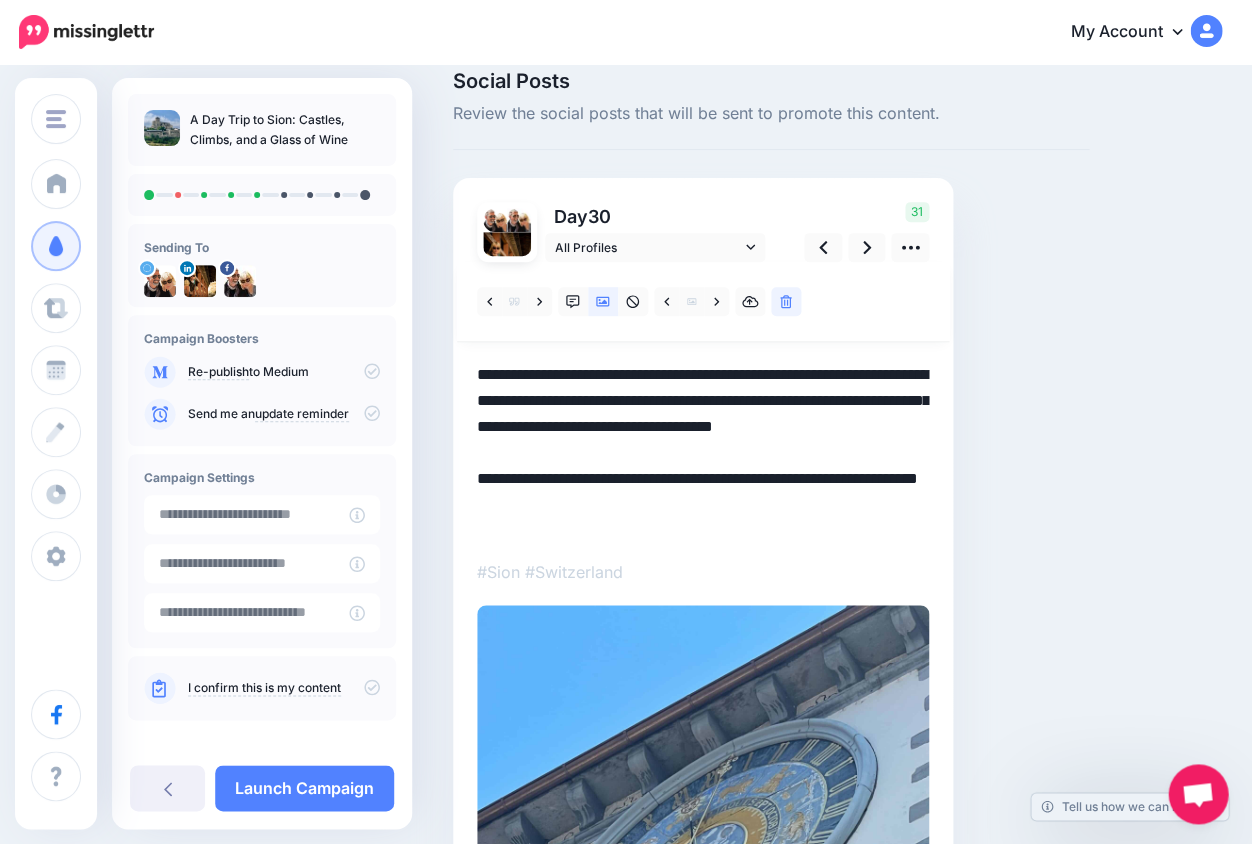 scroll, scrollTop: 15, scrollLeft: 0, axis: vertical 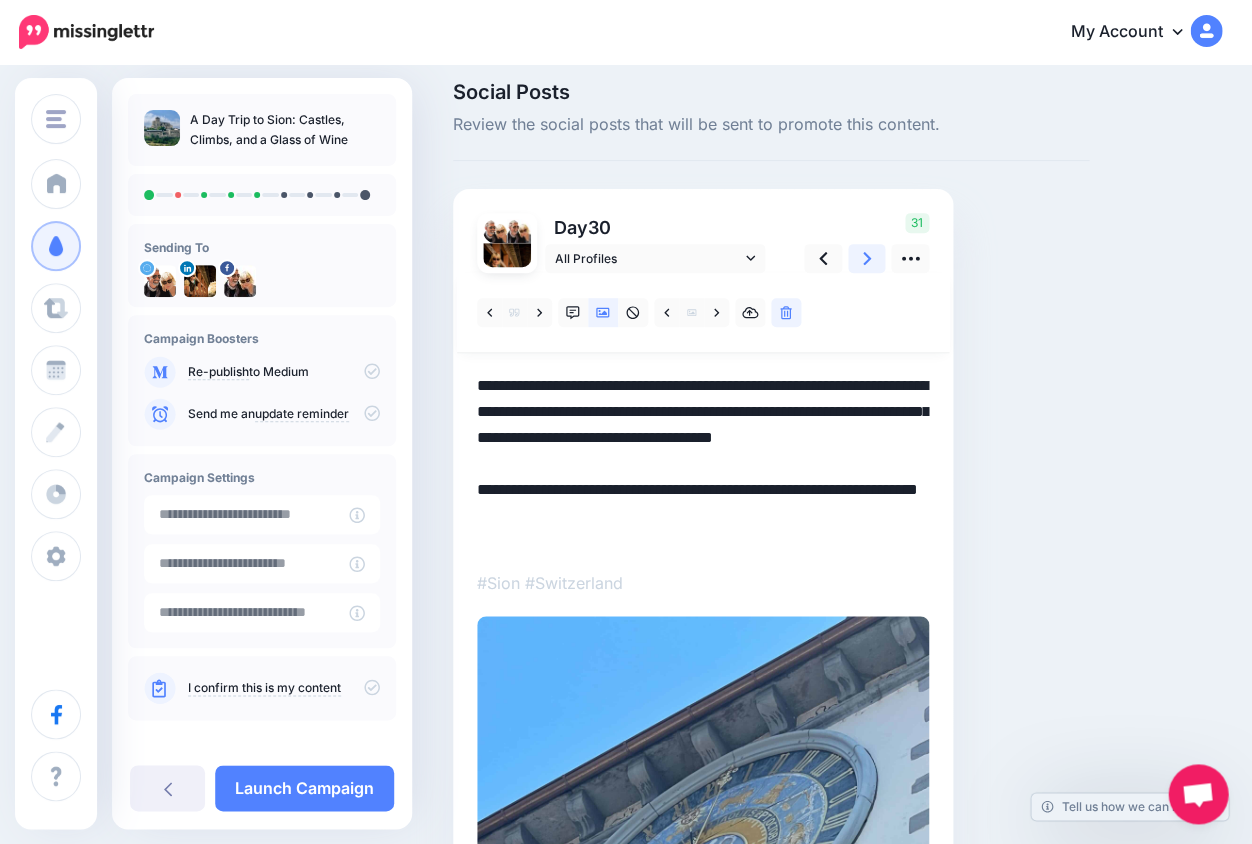 click 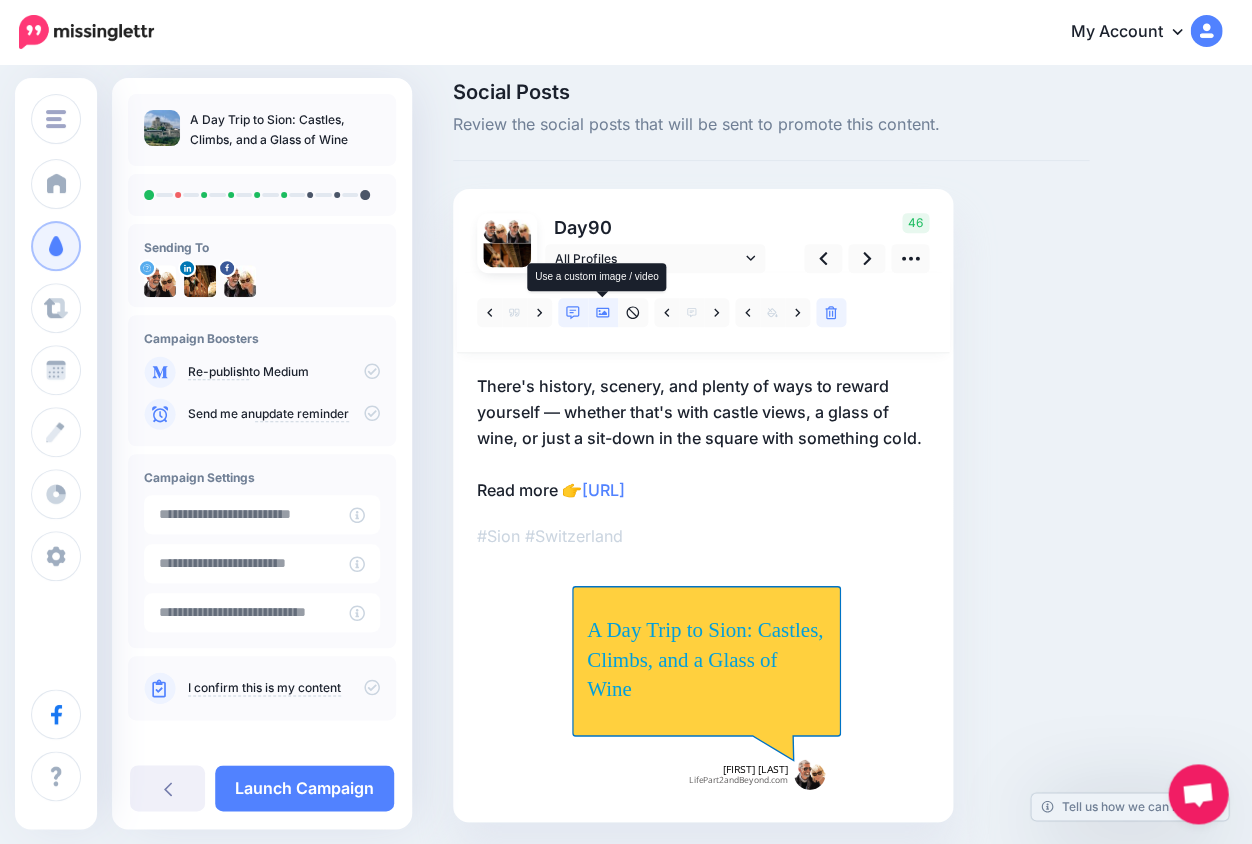 click 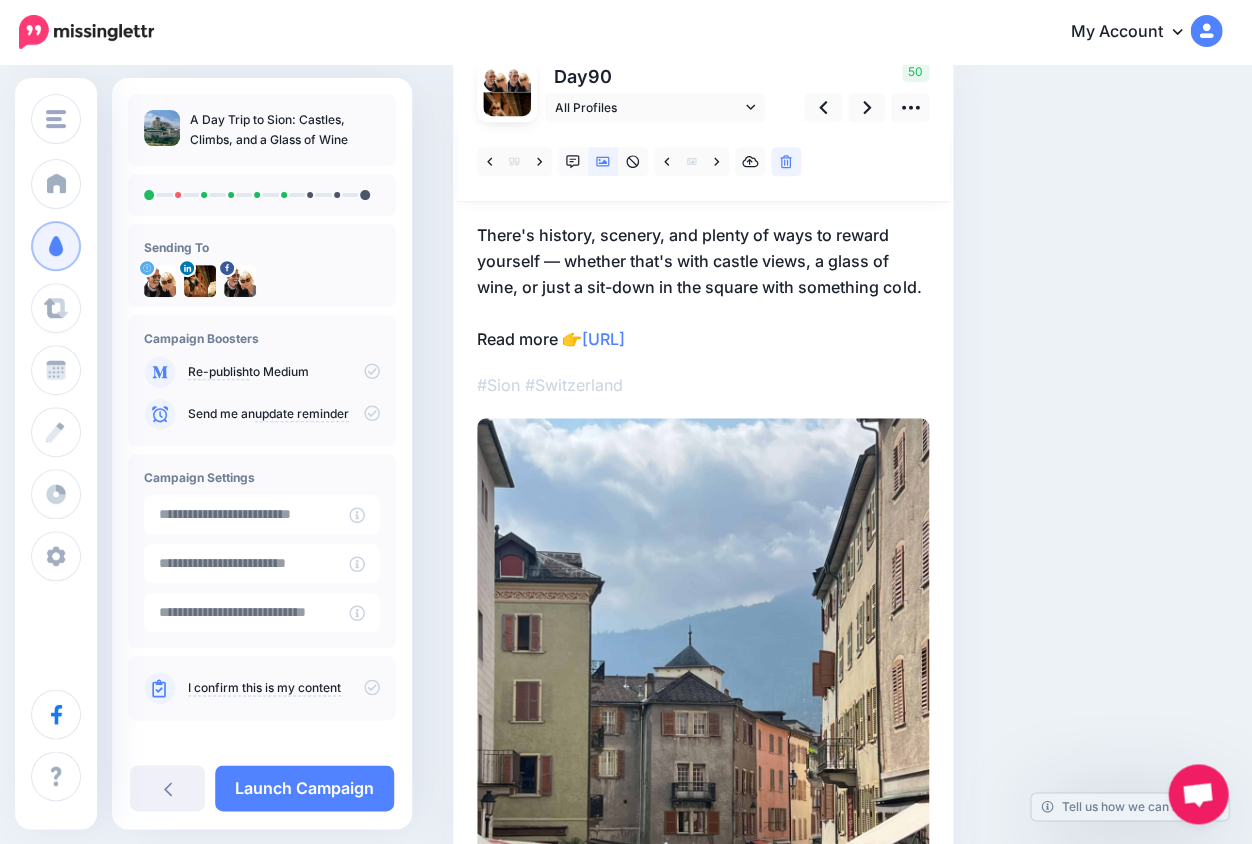 scroll, scrollTop: 38, scrollLeft: 0, axis: vertical 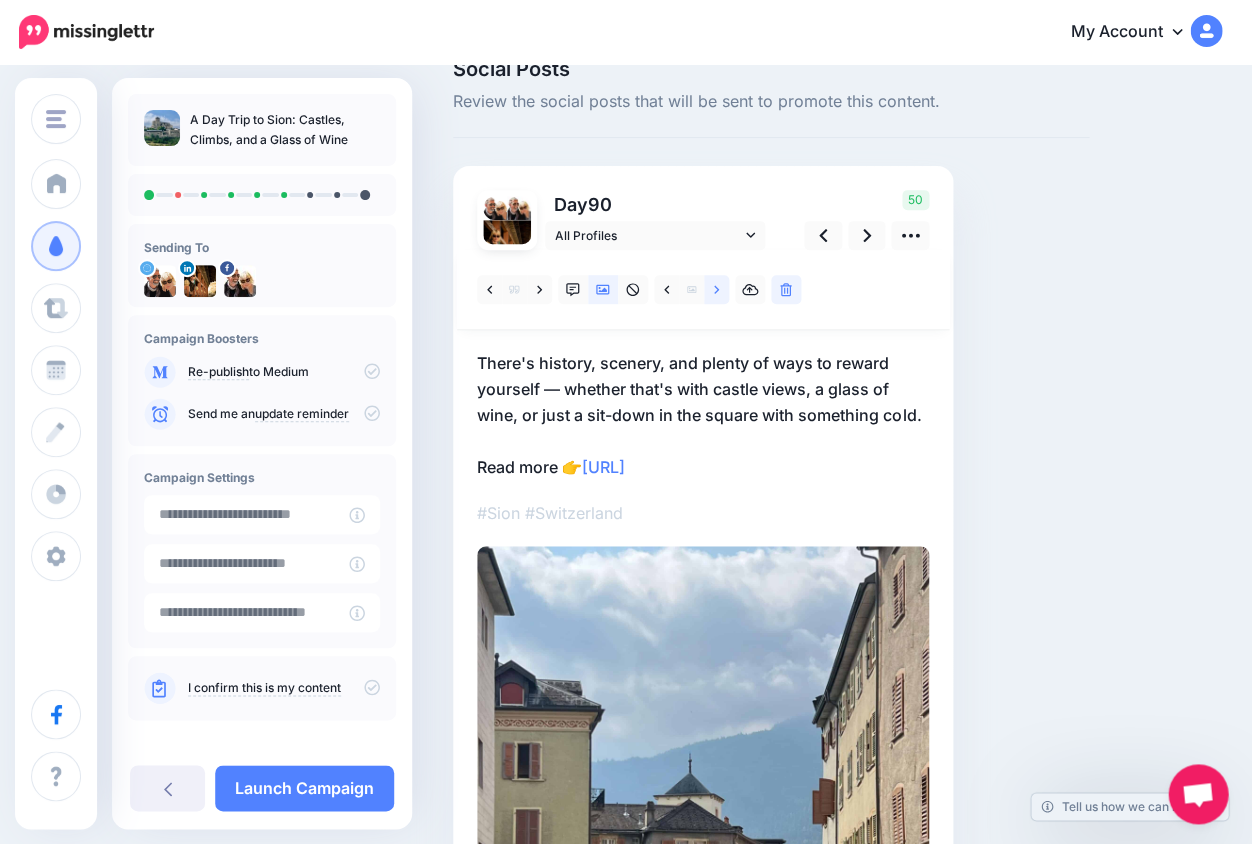 click 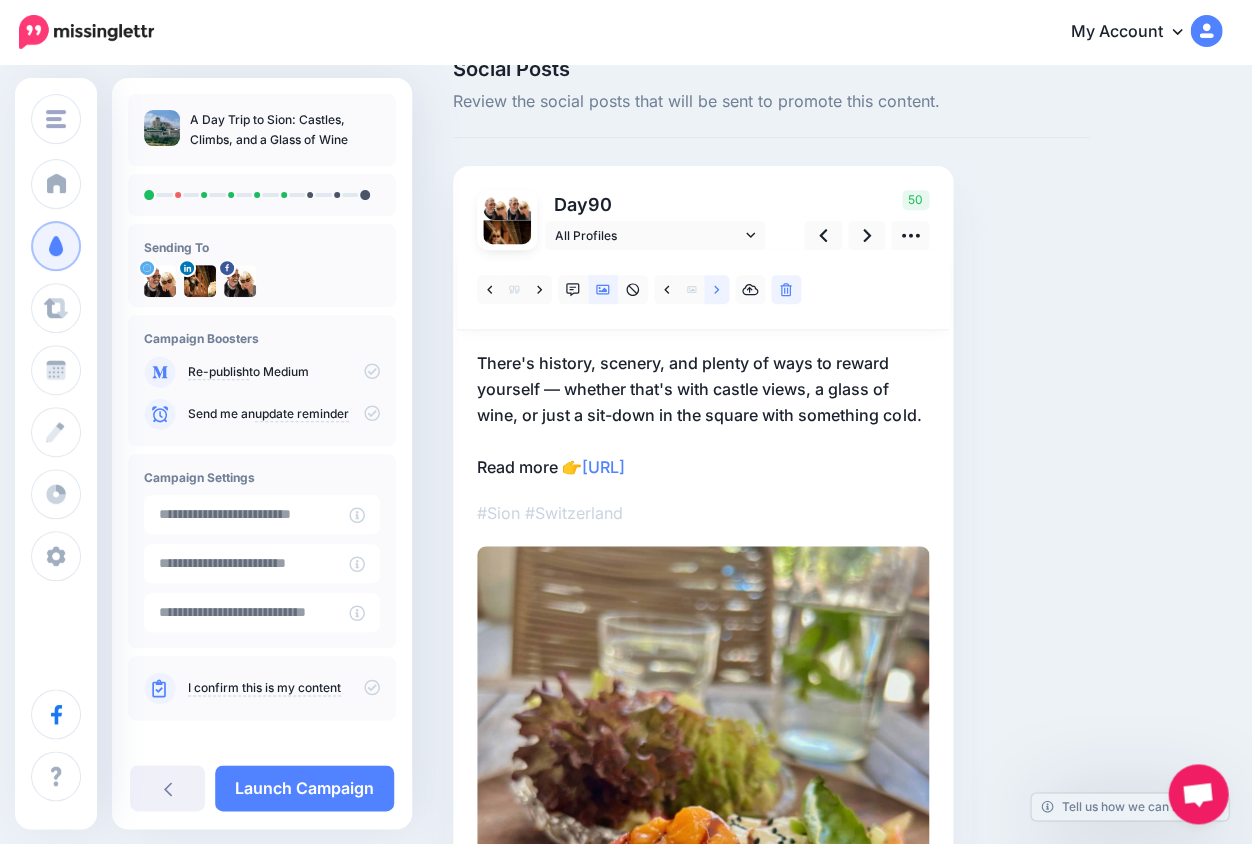 click 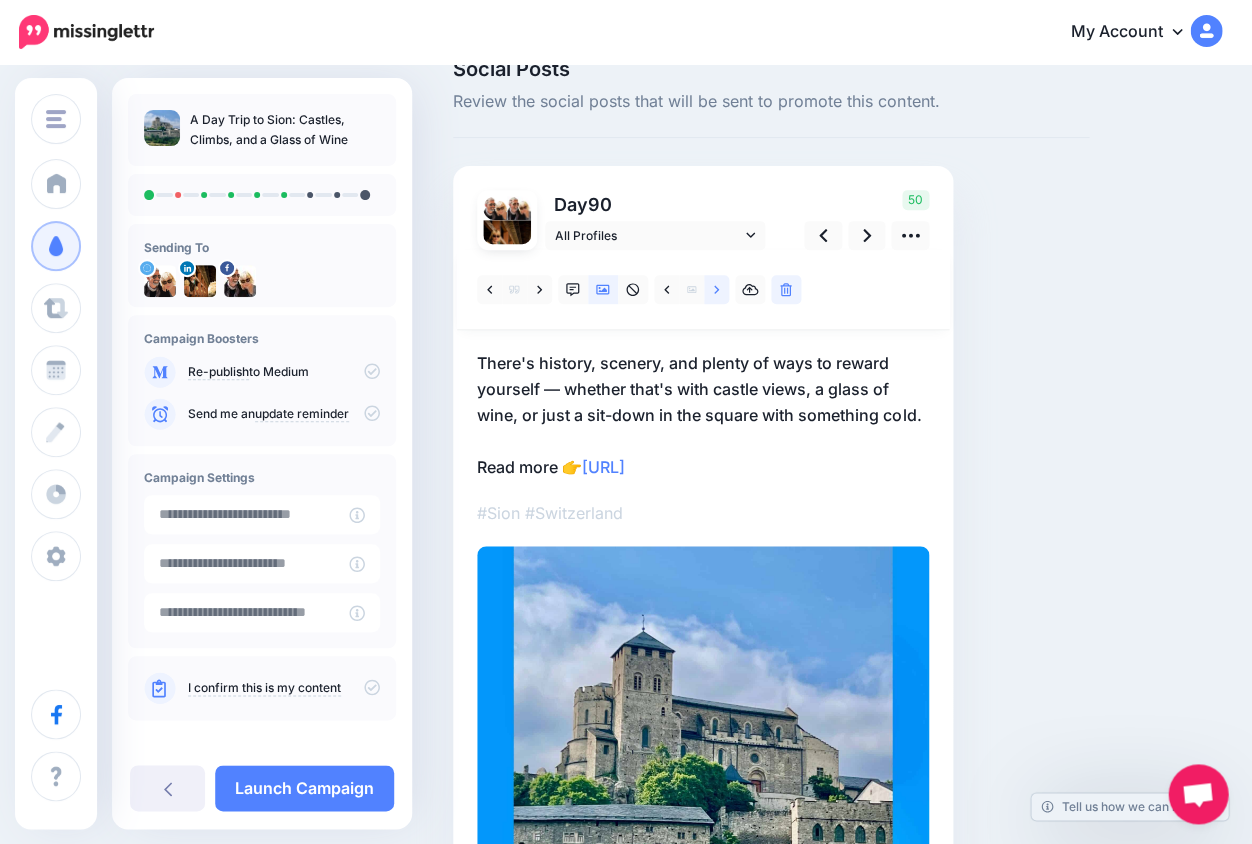 click 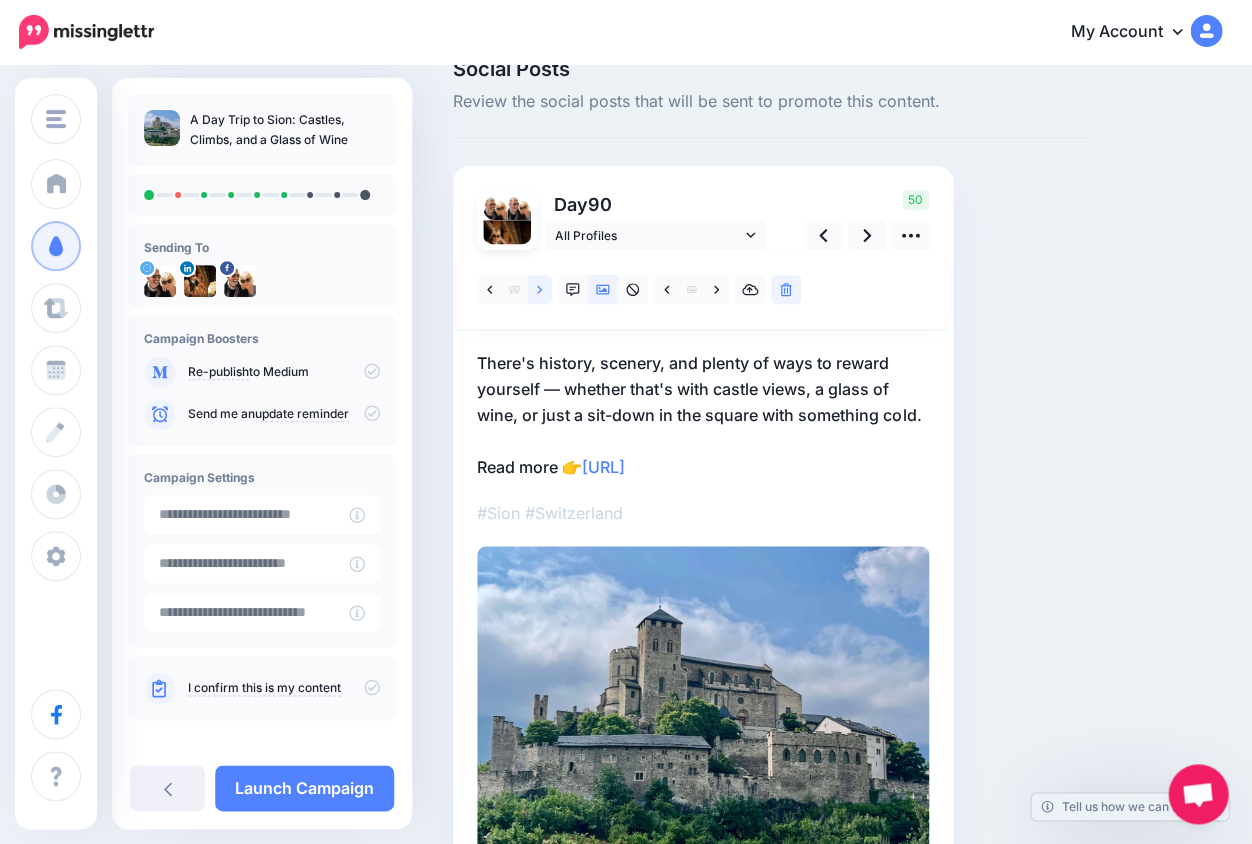 click 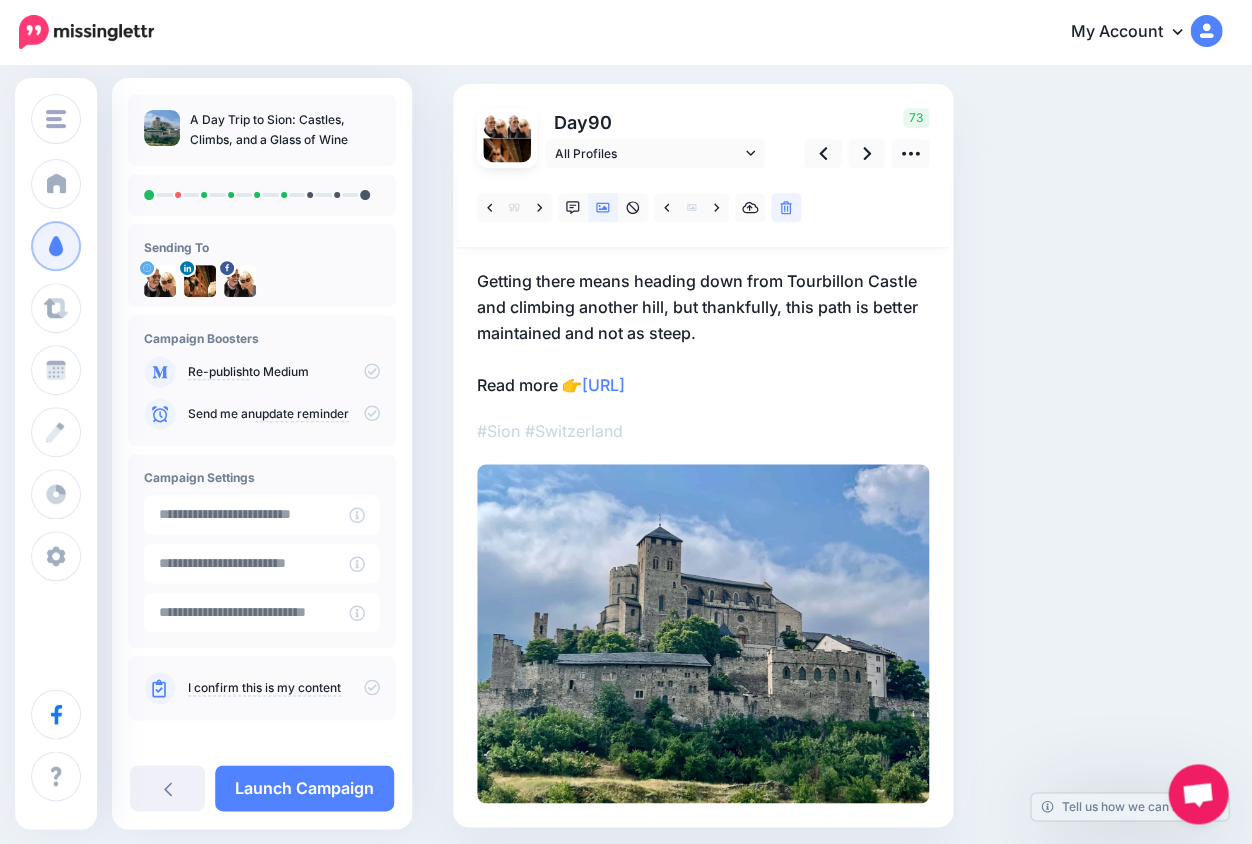 scroll, scrollTop: 72, scrollLeft: 0, axis: vertical 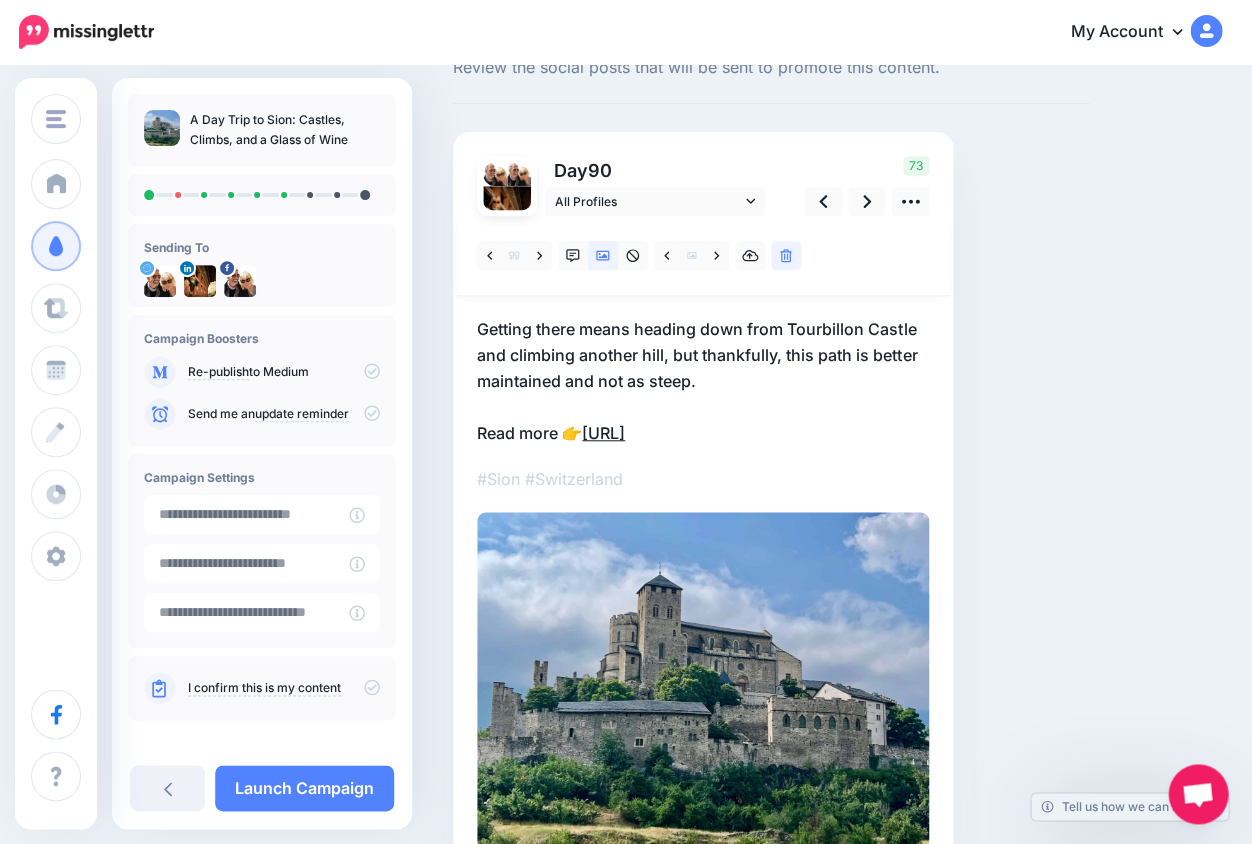 click on "https://lifepart2andbeyond.com/day-trip-to-sion-switzerland/?utm_campaign=a-day-trip-to-sion-castles-climbs-and-a-glass-of-wine&utm_medium=social_link&utm_source=missinglettr" at bounding box center [603, 433] 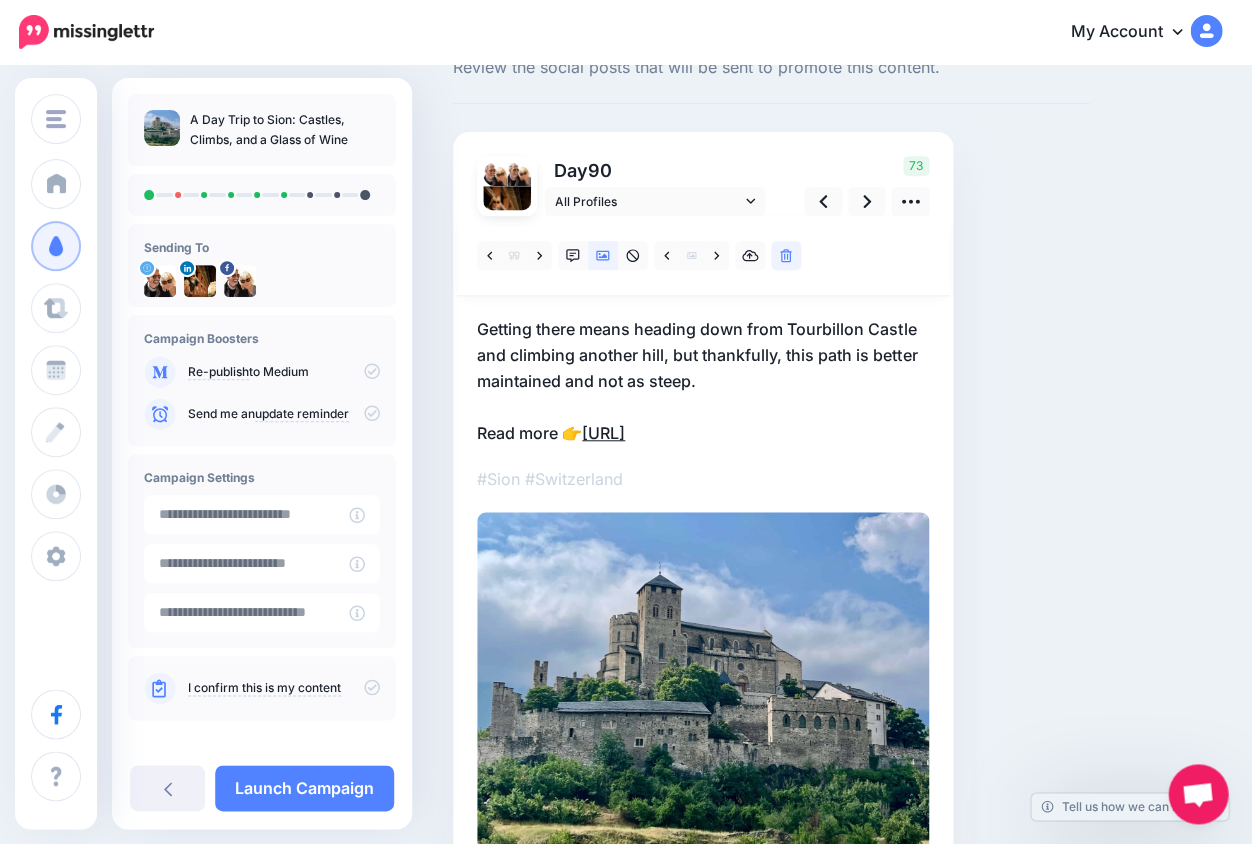 scroll, scrollTop: 0, scrollLeft: 0, axis: both 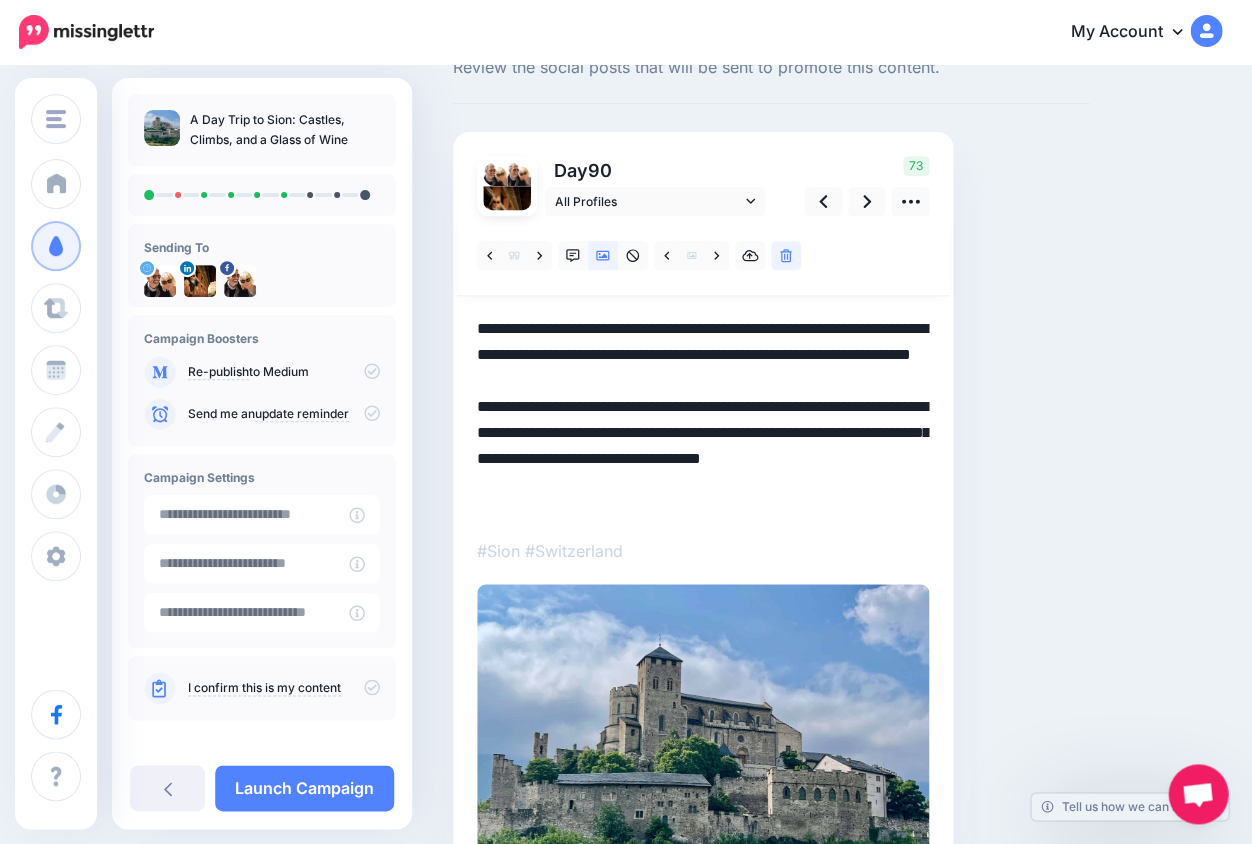 drag, startPoint x: 609, startPoint y: 449, endPoint x: 696, endPoint y: 540, distance: 125.89678 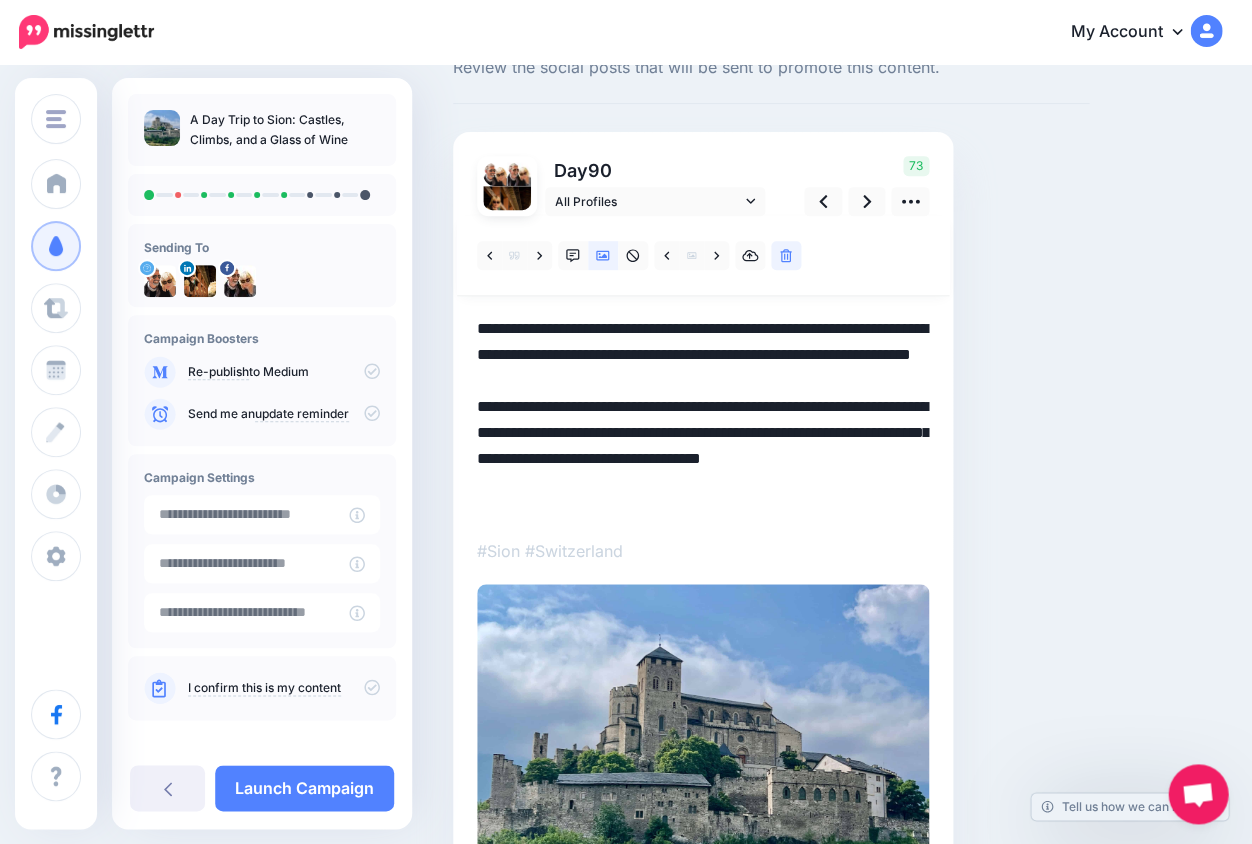 click at bounding box center (703, 569) 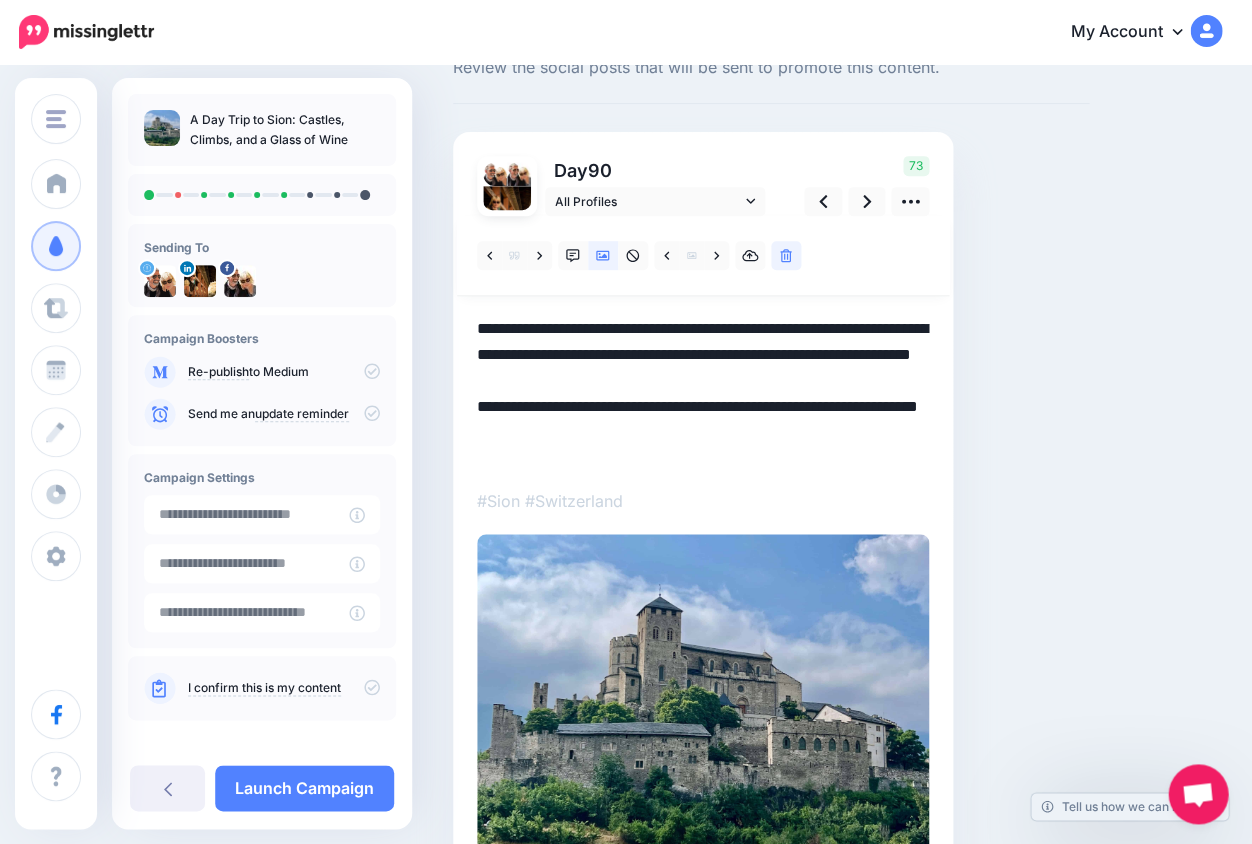 drag, startPoint x: 573, startPoint y: 329, endPoint x: 547, endPoint y: 328, distance: 26.019224 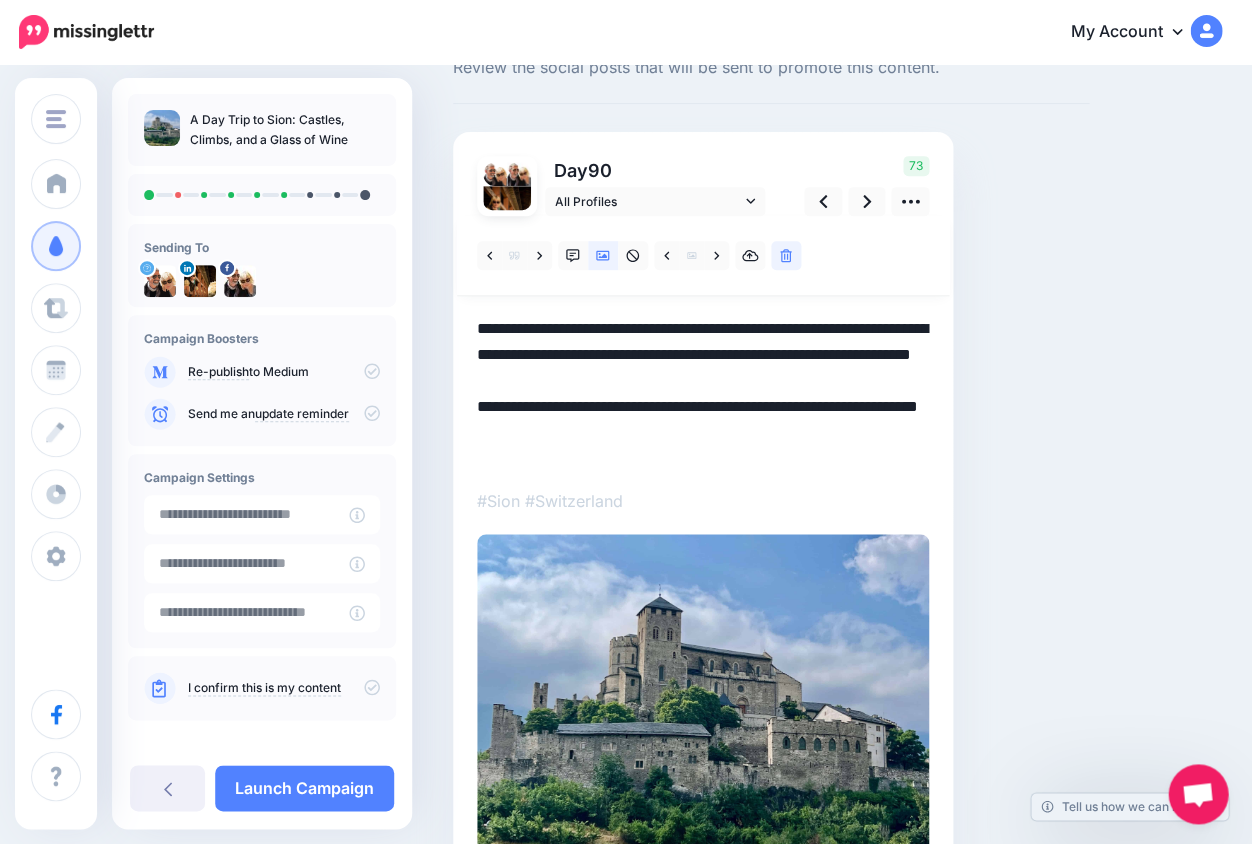 click on "**********" at bounding box center [703, 392] 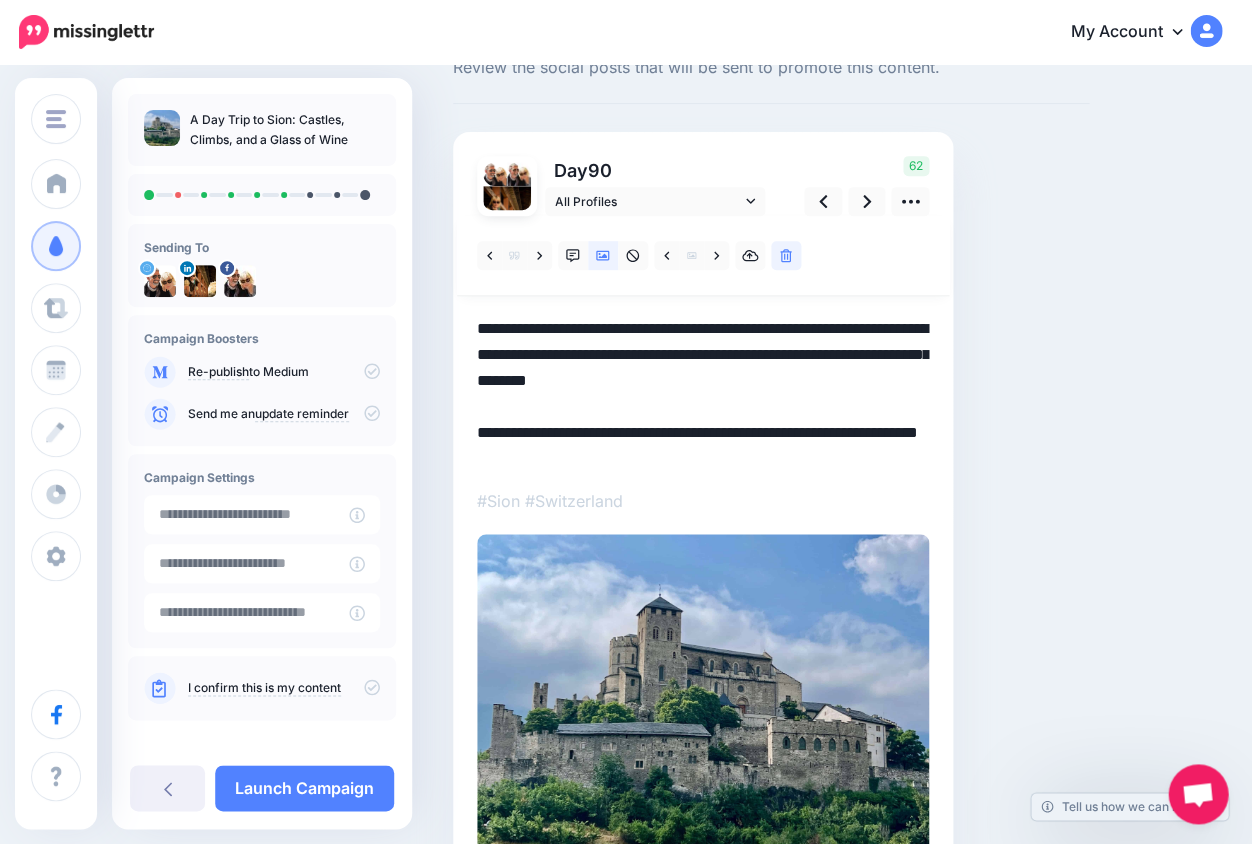 drag, startPoint x: 642, startPoint y: 329, endPoint x: 625, endPoint y: 329, distance: 17 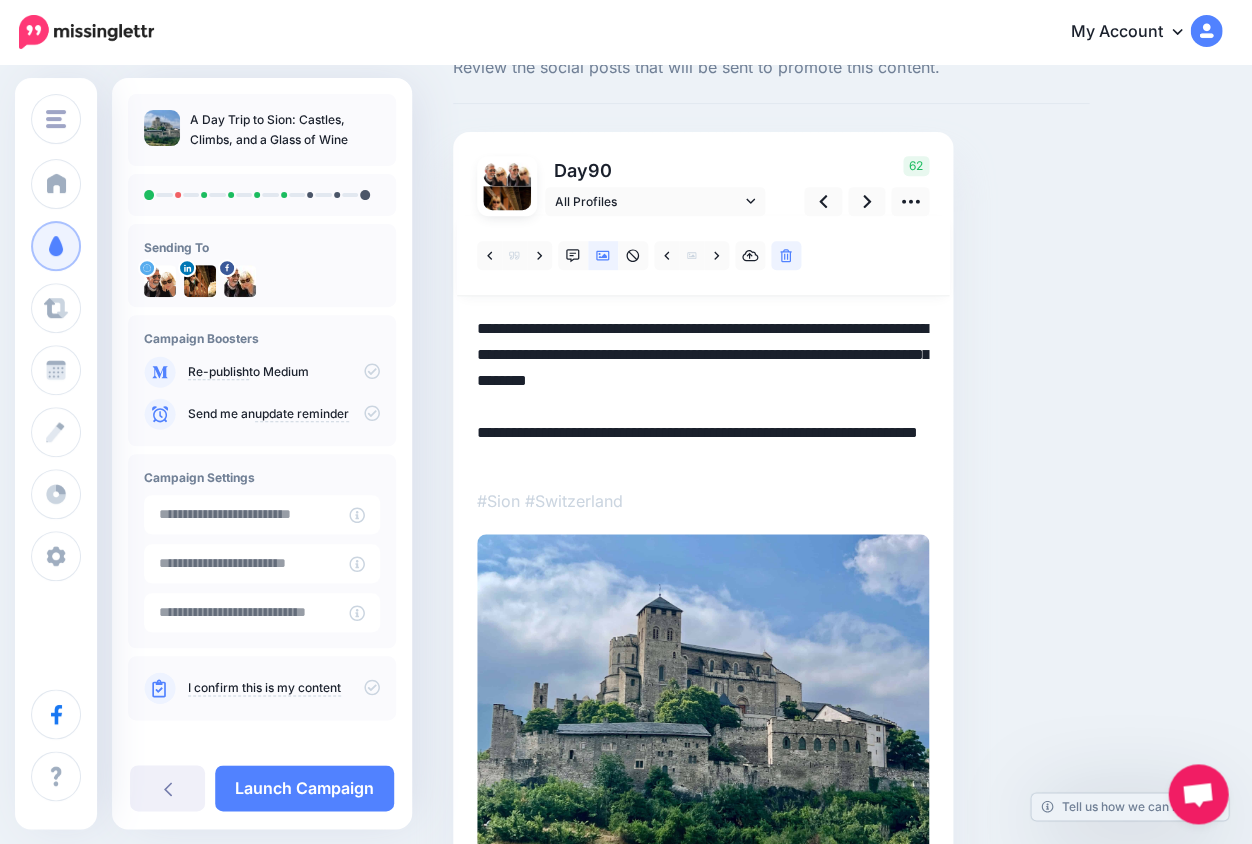click on "**********" at bounding box center (703, 392) 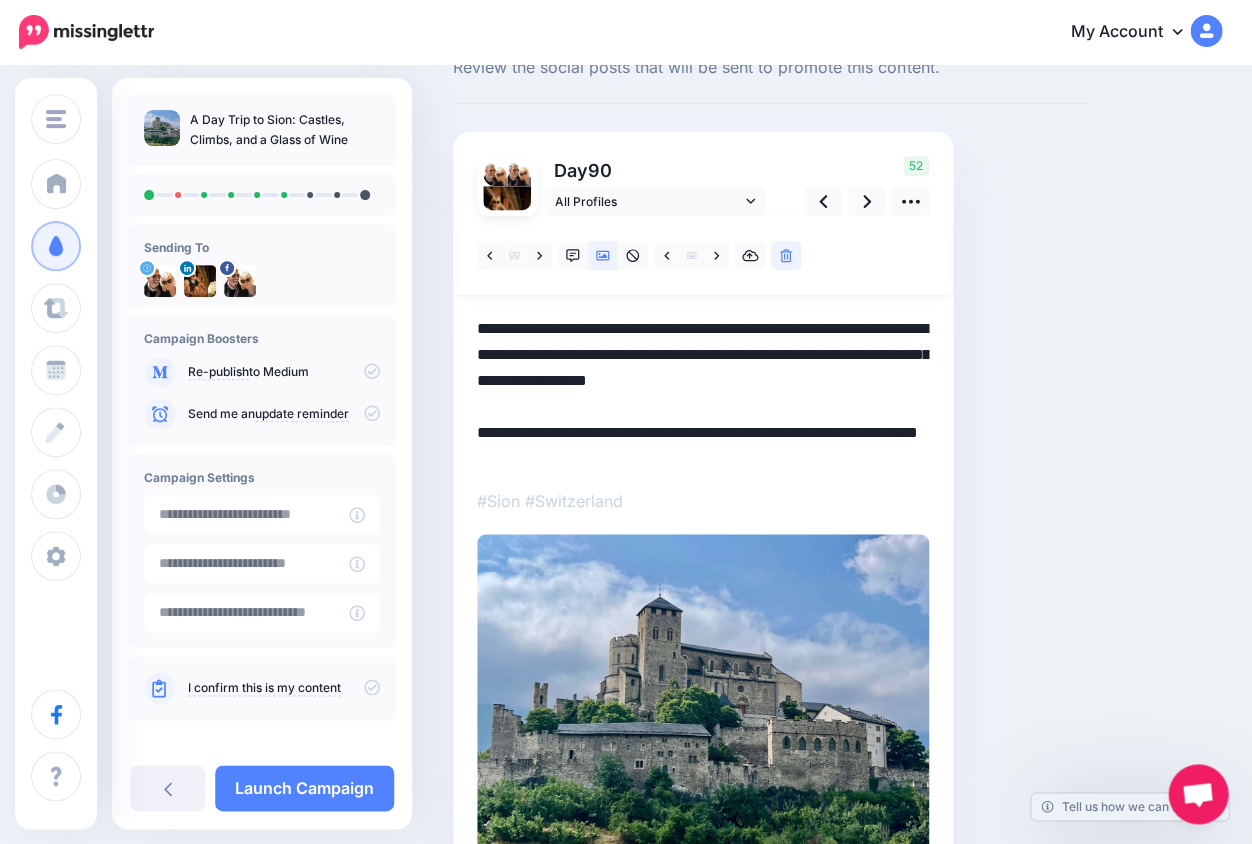 drag, startPoint x: 625, startPoint y: 329, endPoint x: 704, endPoint y: 328, distance: 79.00633 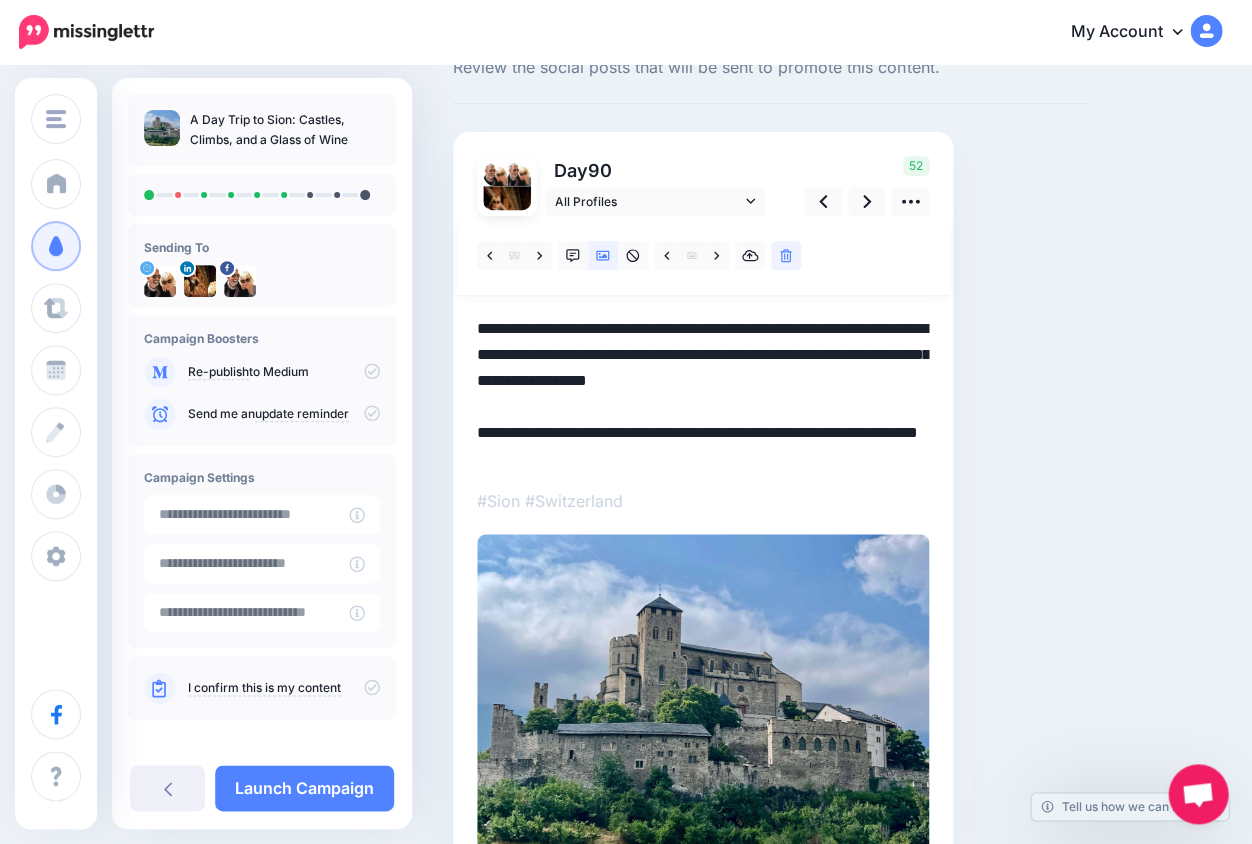 click on "**********" at bounding box center (703, 392) 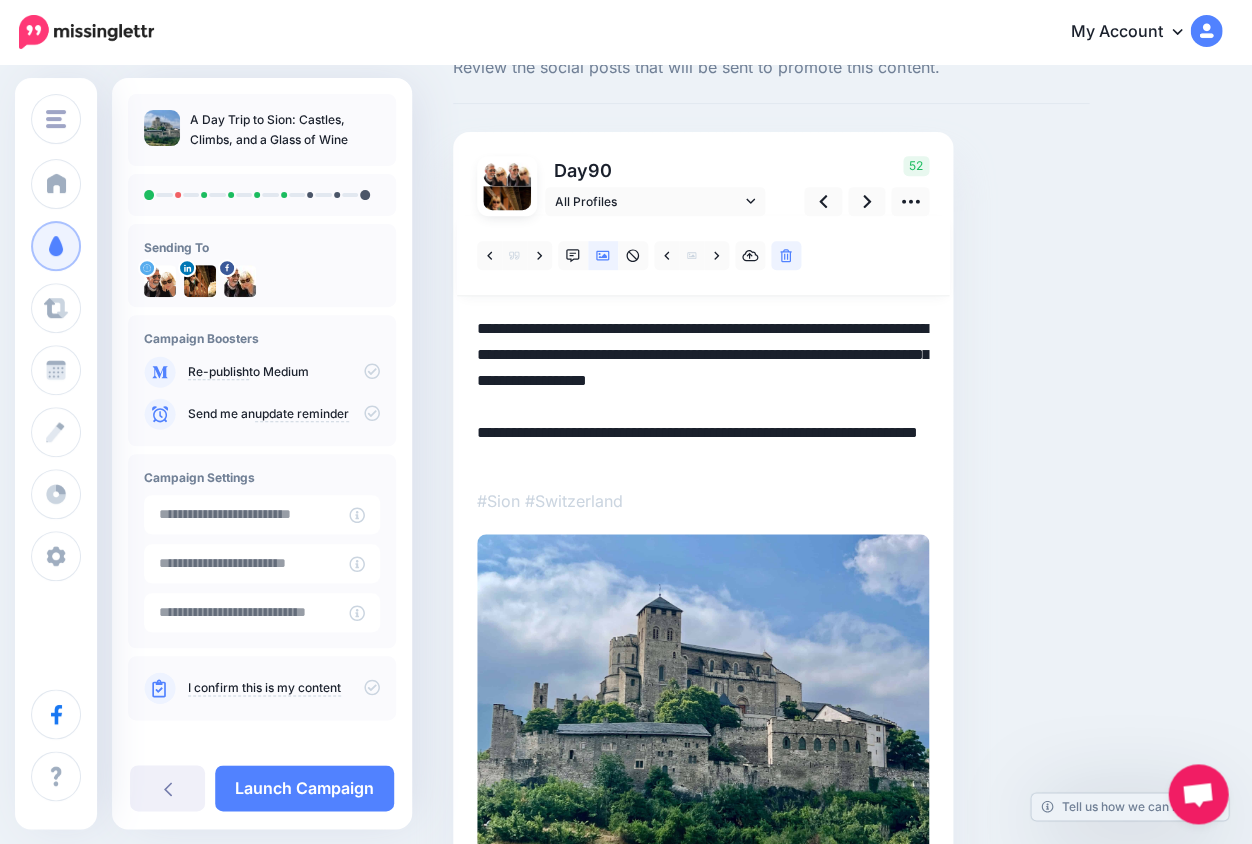 click on "**********" at bounding box center [703, 392] 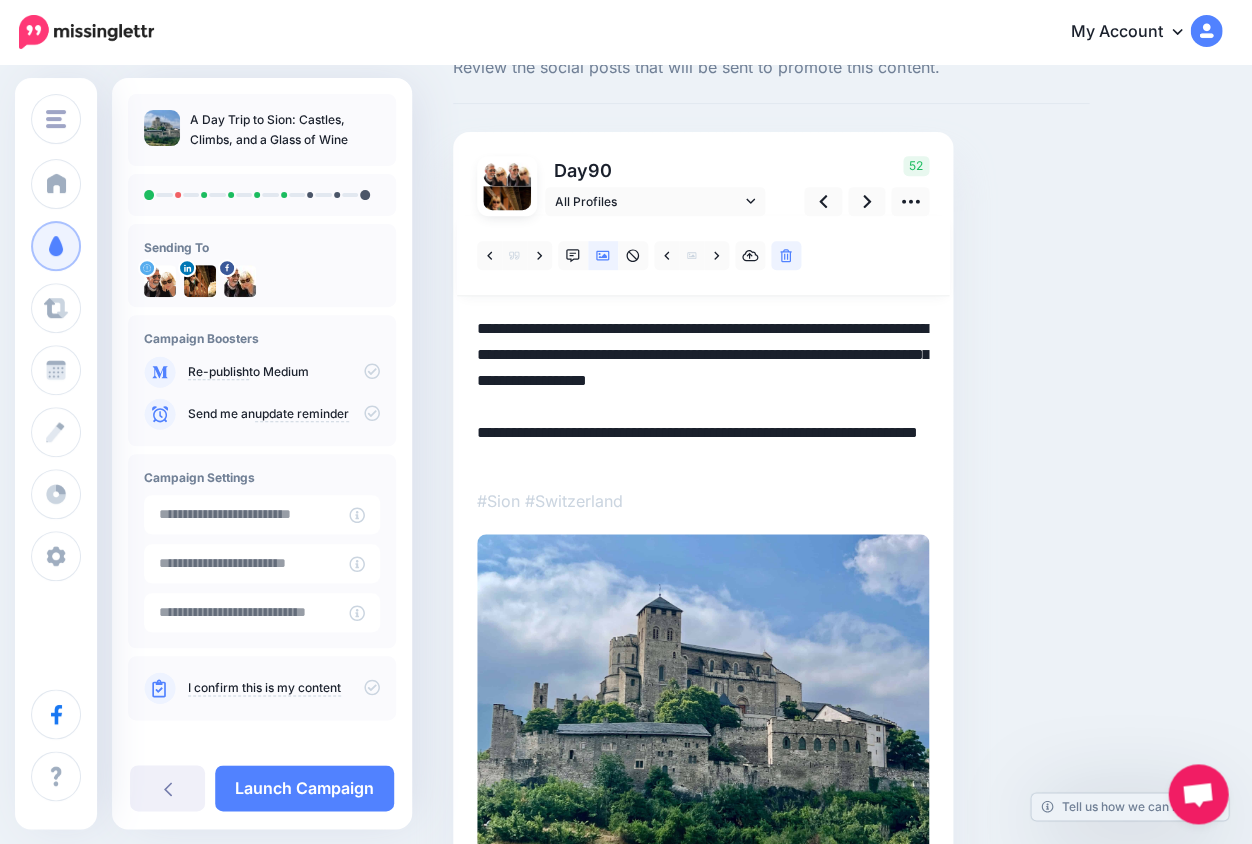 scroll, scrollTop: 104, scrollLeft: 0, axis: vertical 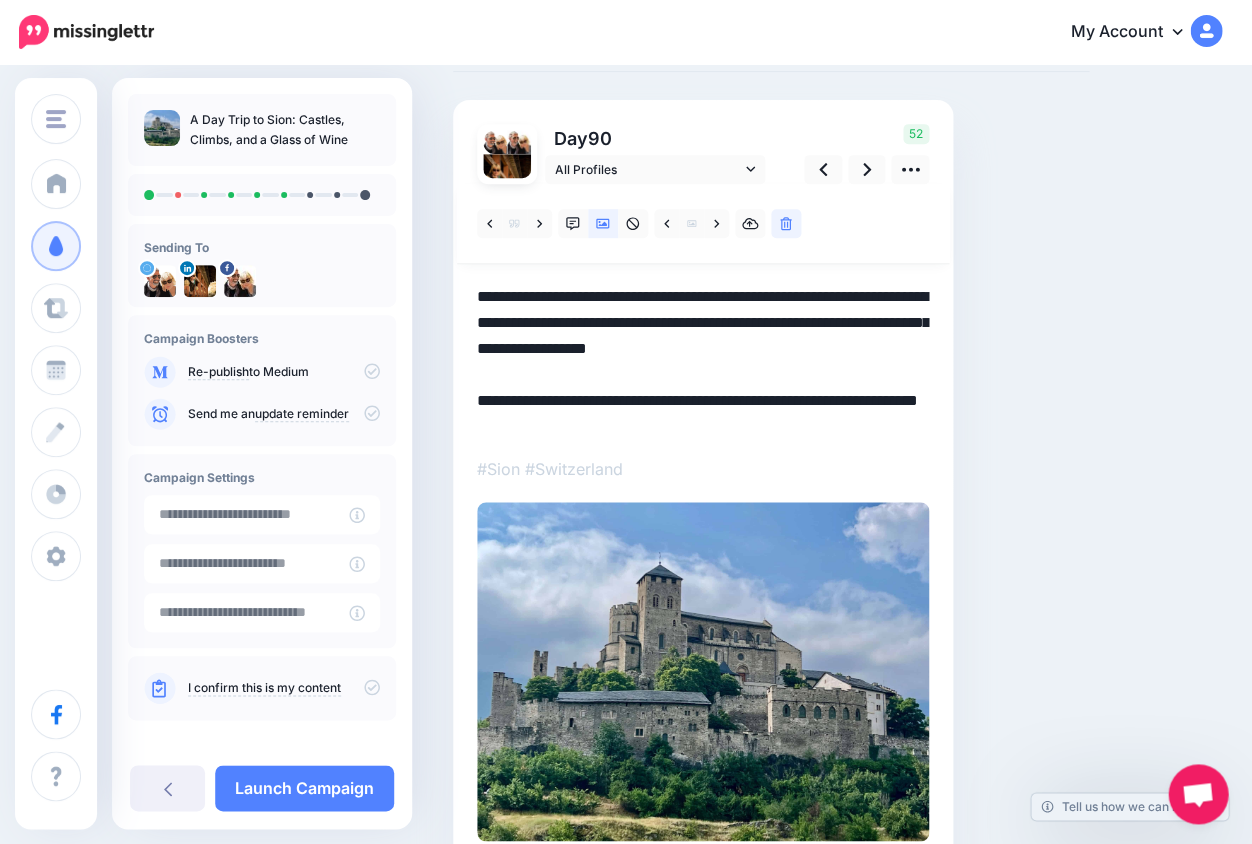 click on "**********" at bounding box center (703, 360) 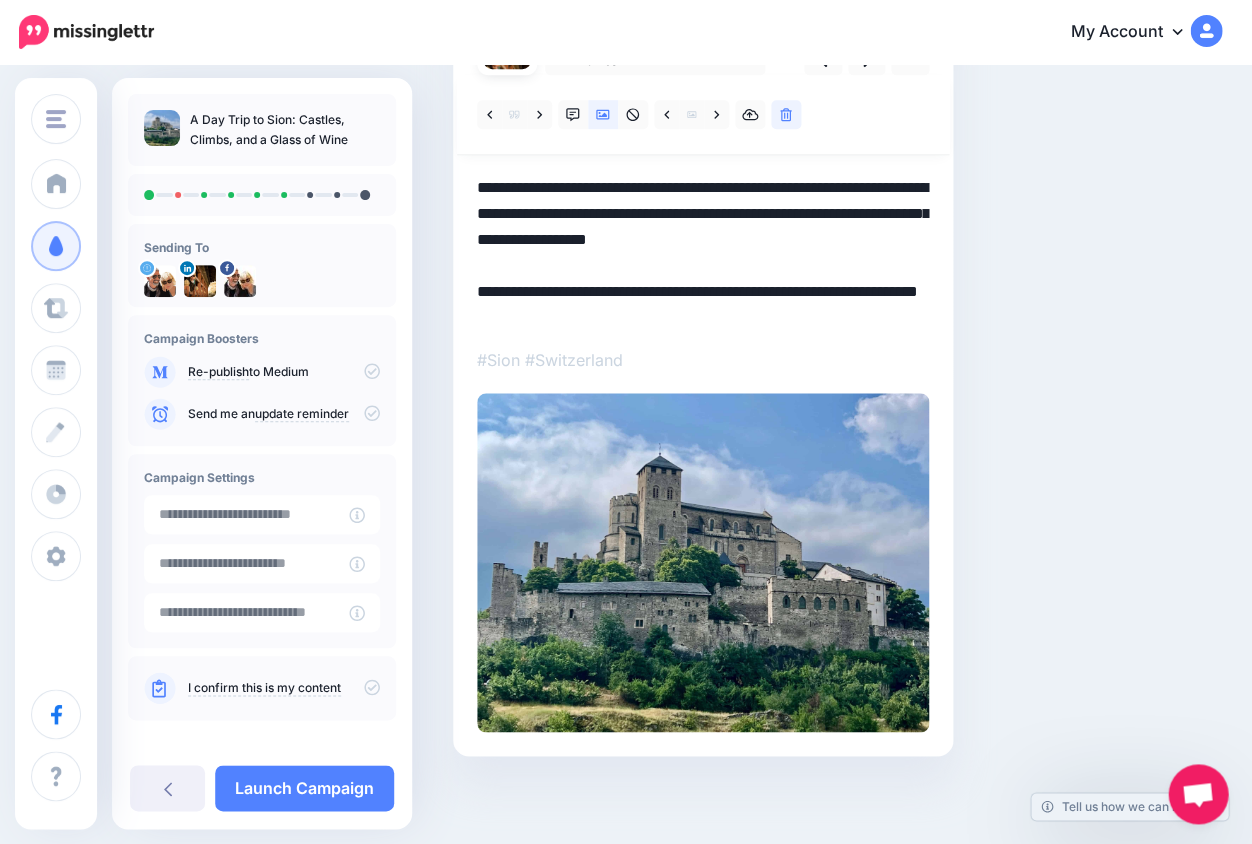 scroll, scrollTop: 213, scrollLeft: 0, axis: vertical 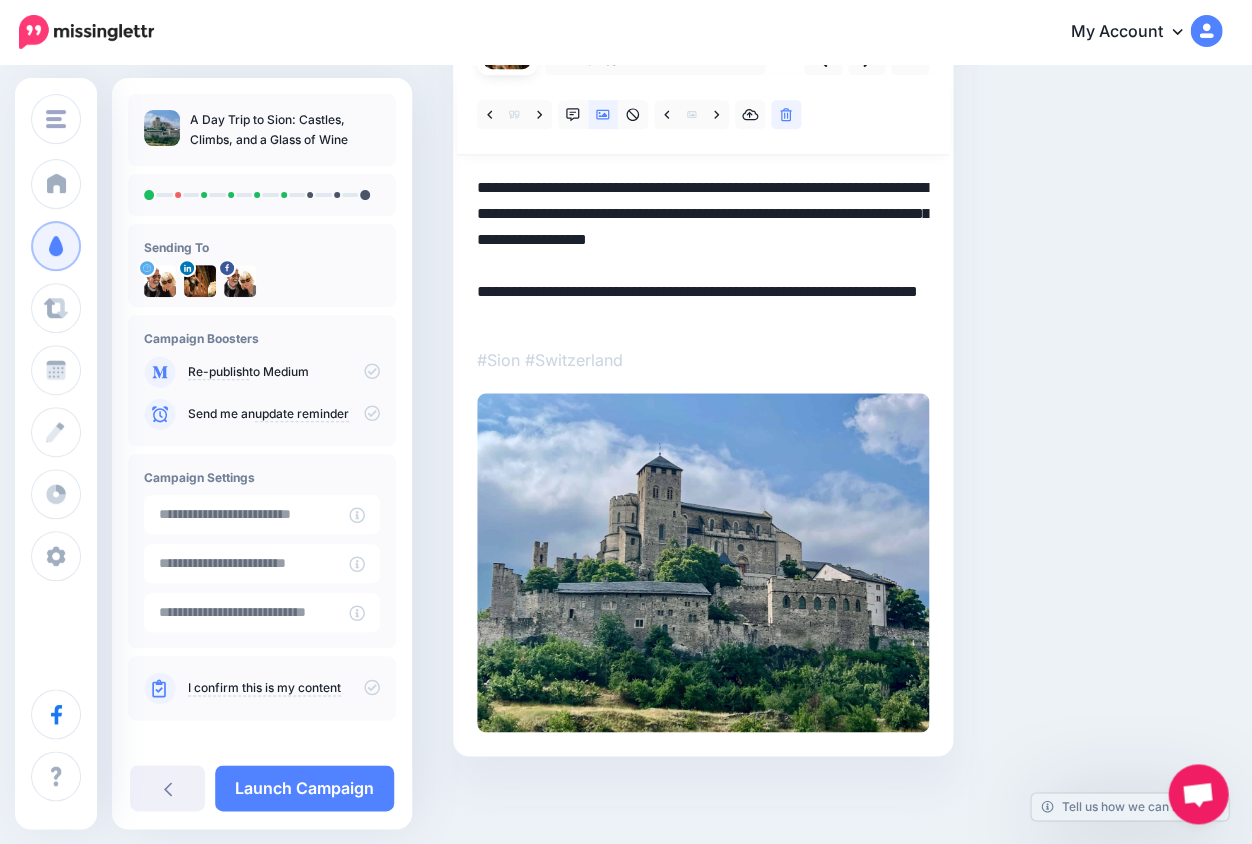 click on "**********" at bounding box center [703, 251] 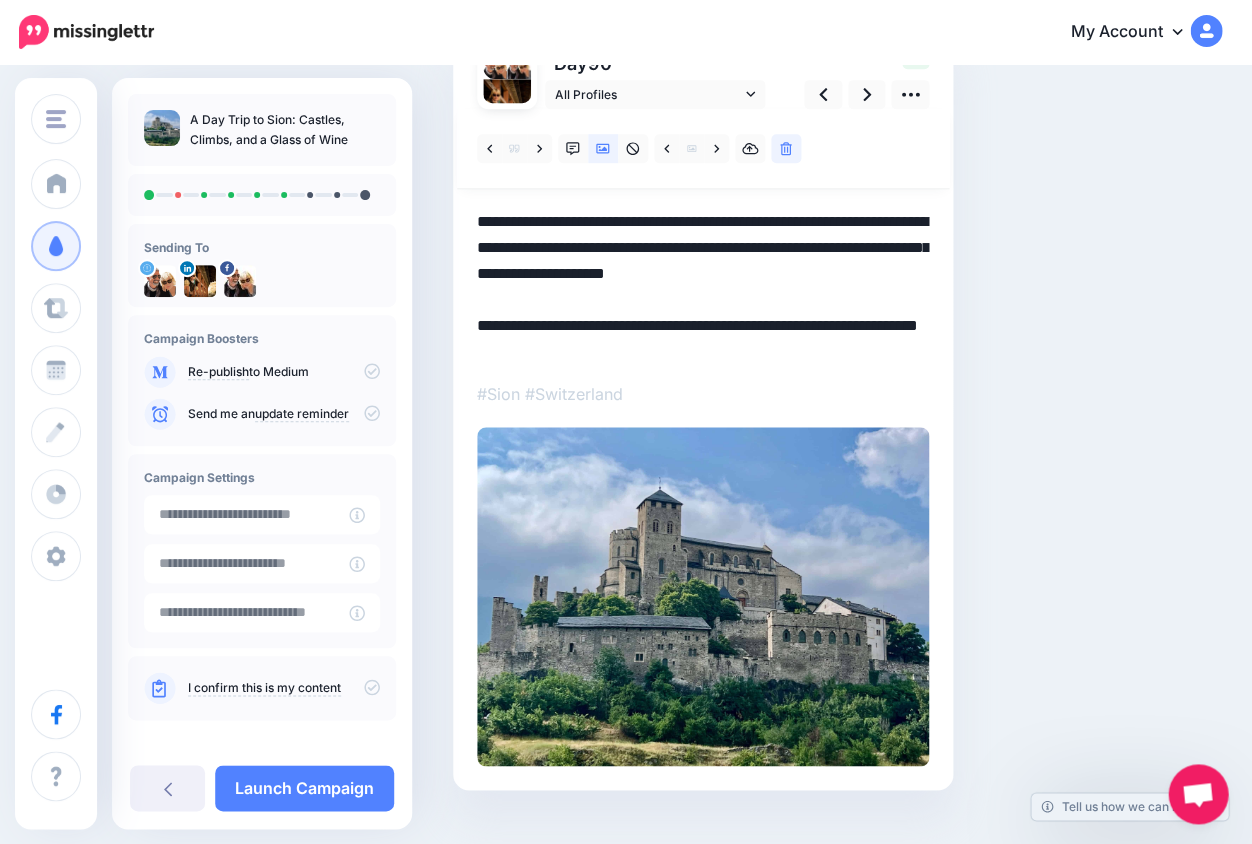 scroll, scrollTop: 157, scrollLeft: 0, axis: vertical 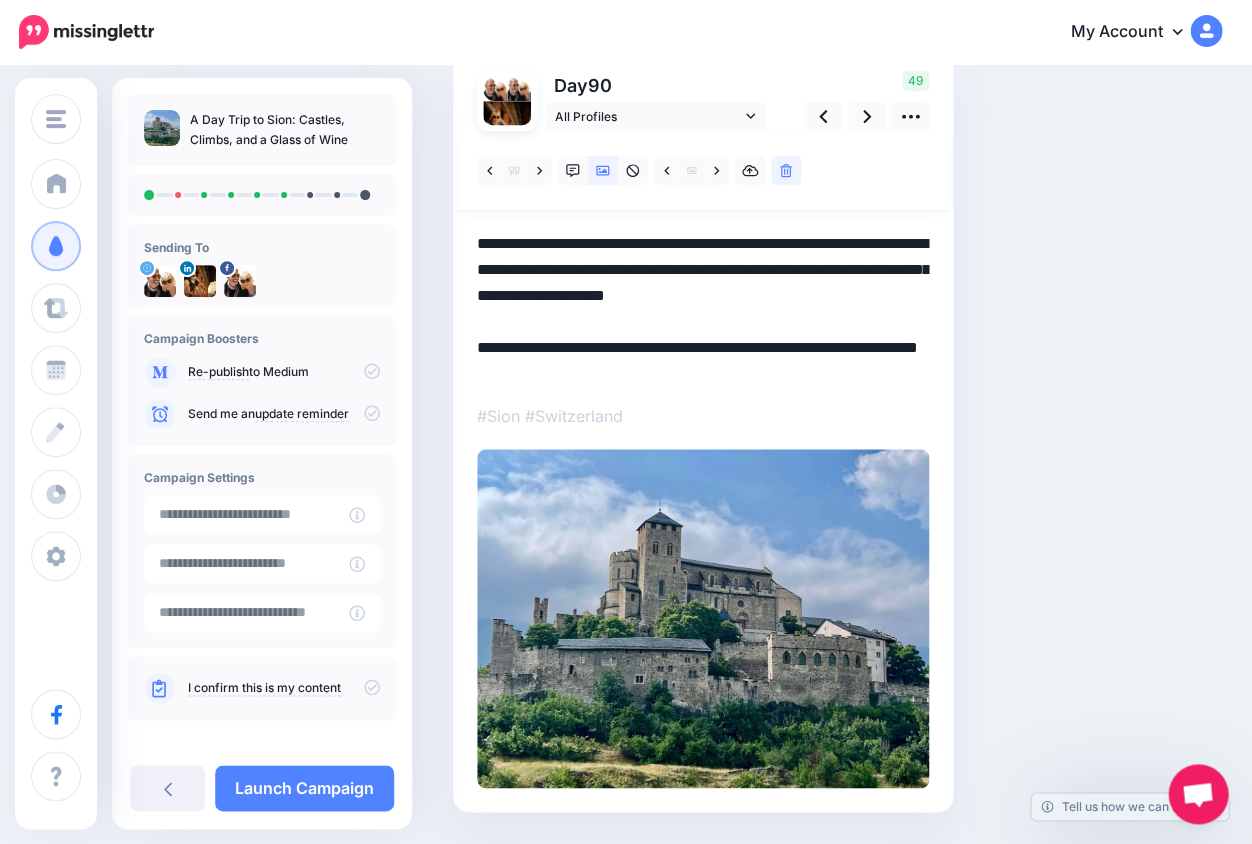 click on "**********" at bounding box center [703, 307] 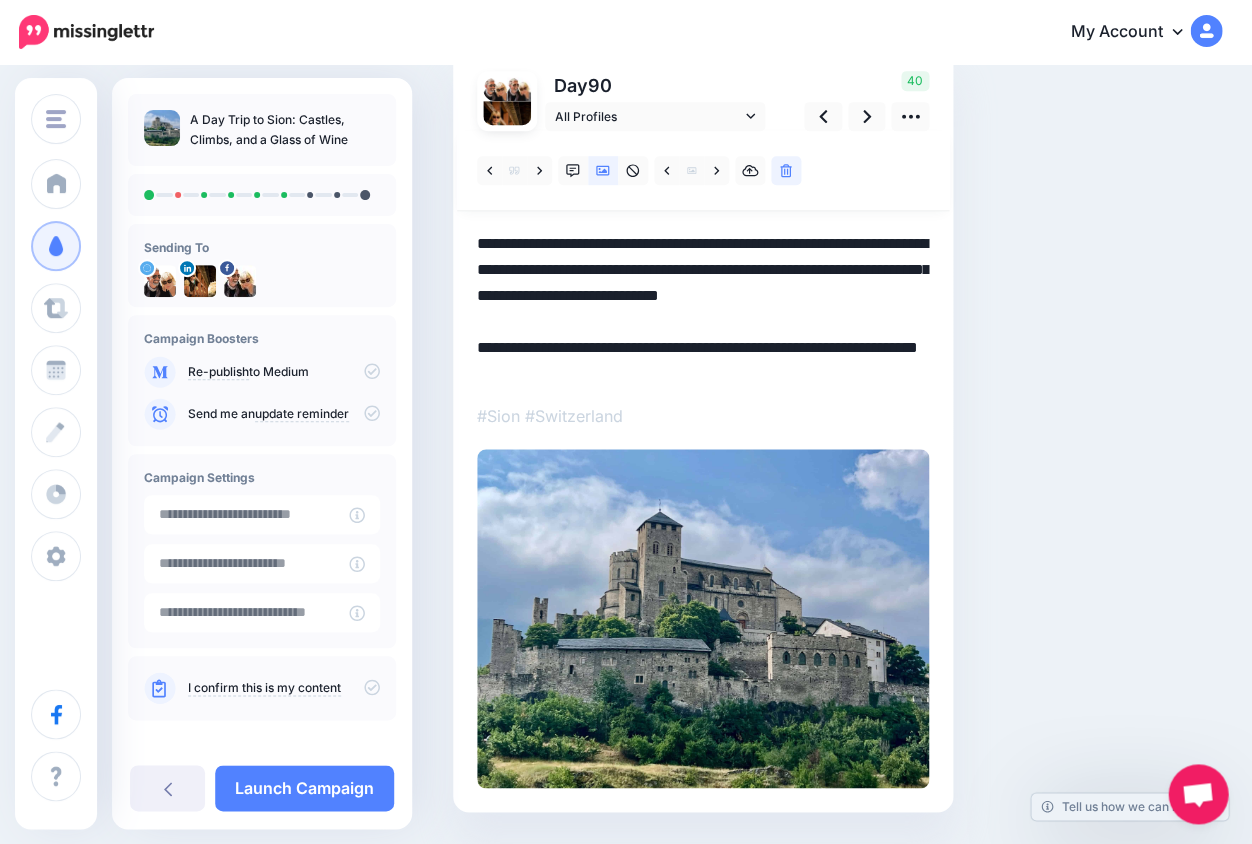 click on "**********" at bounding box center (703, 307) 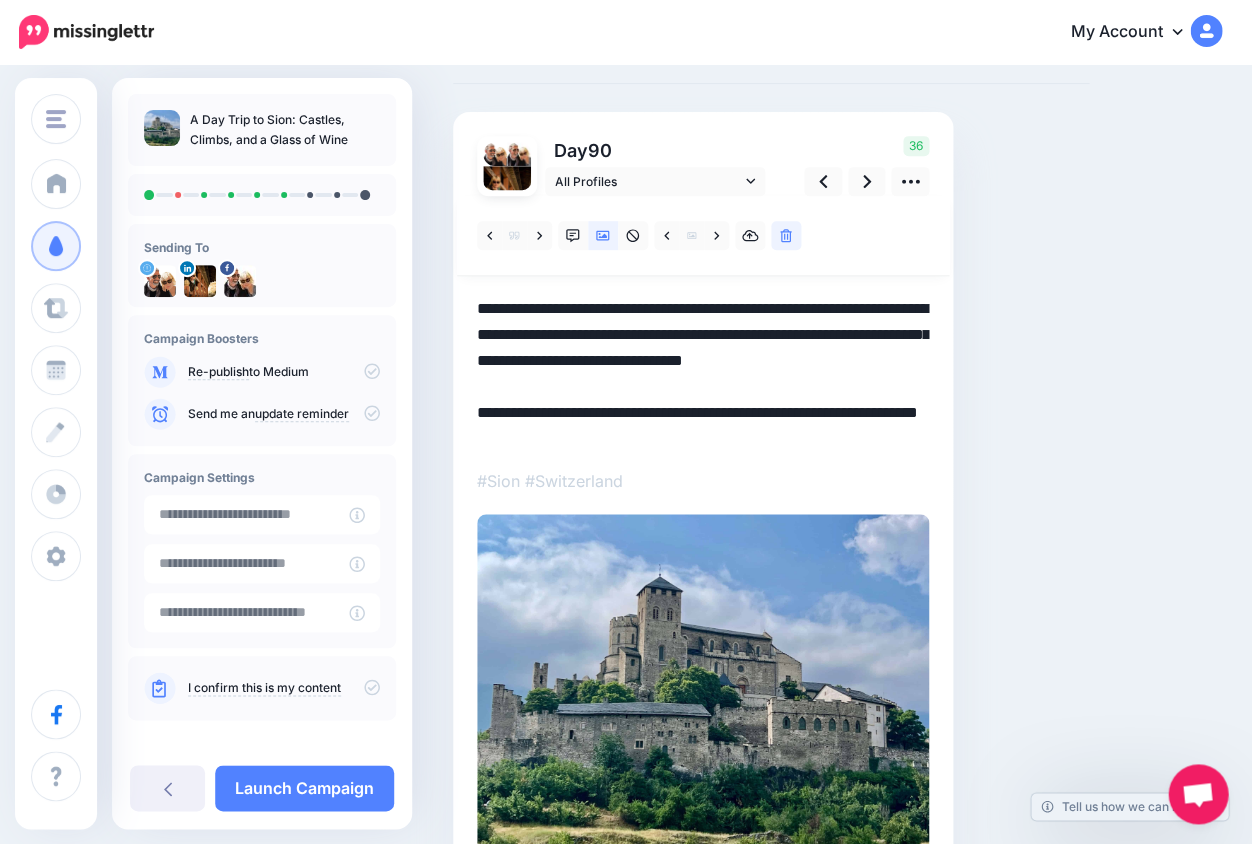 scroll, scrollTop: 77, scrollLeft: 0, axis: vertical 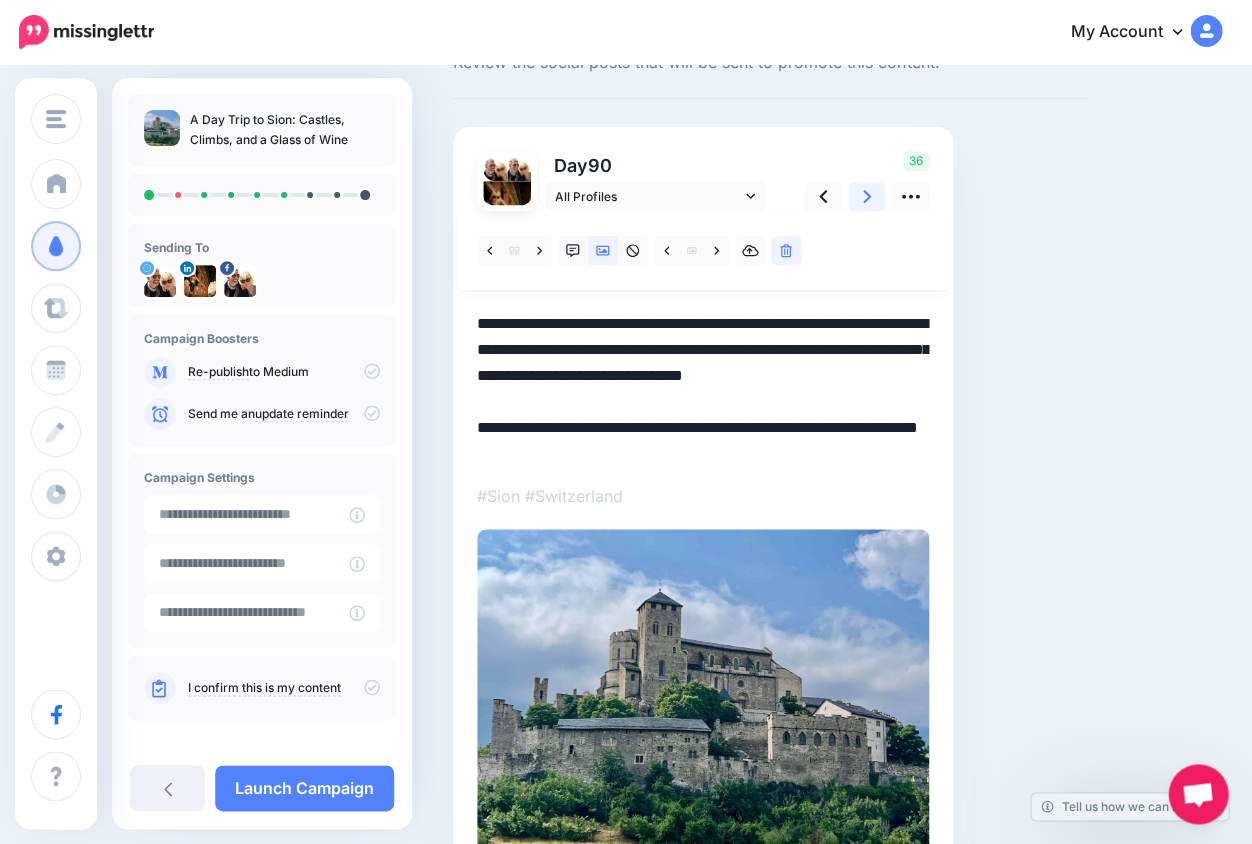 click 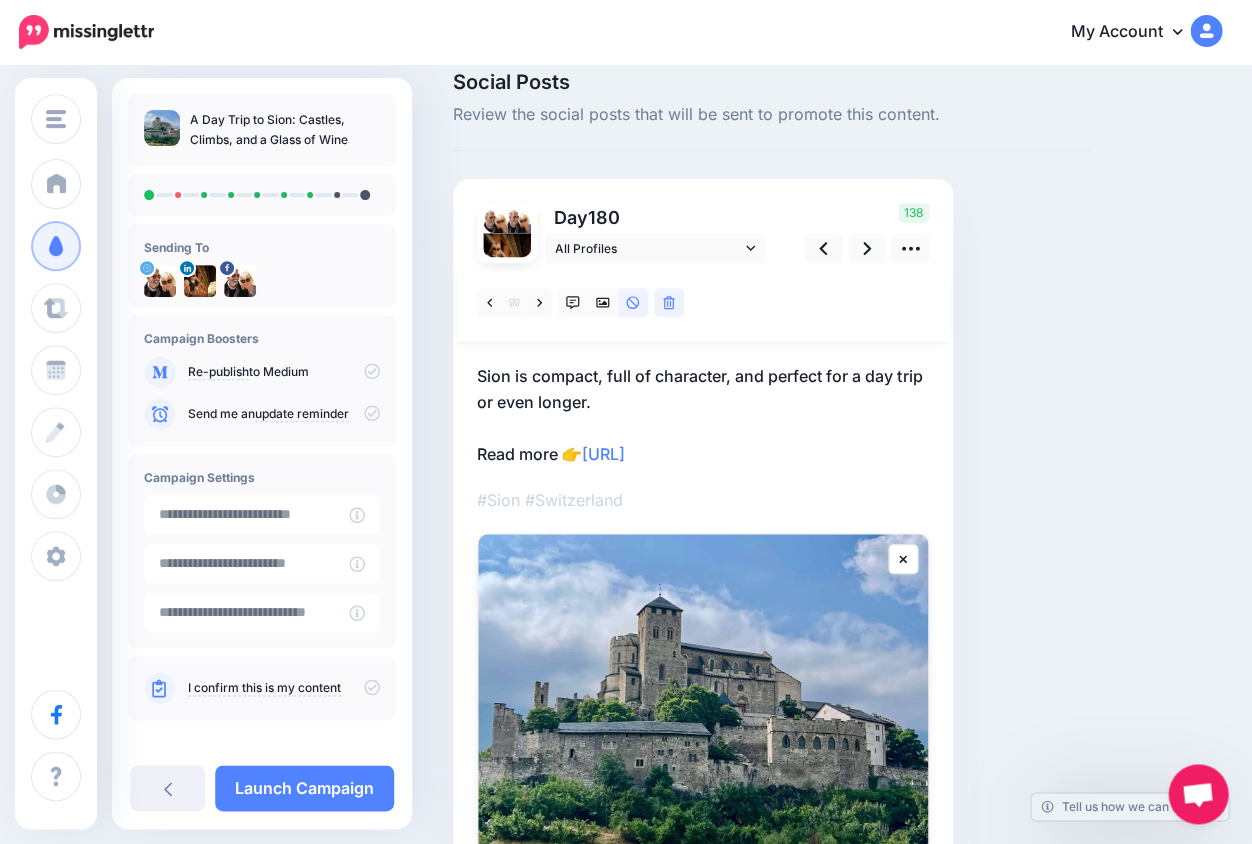 scroll, scrollTop: 20, scrollLeft: 0, axis: vertical 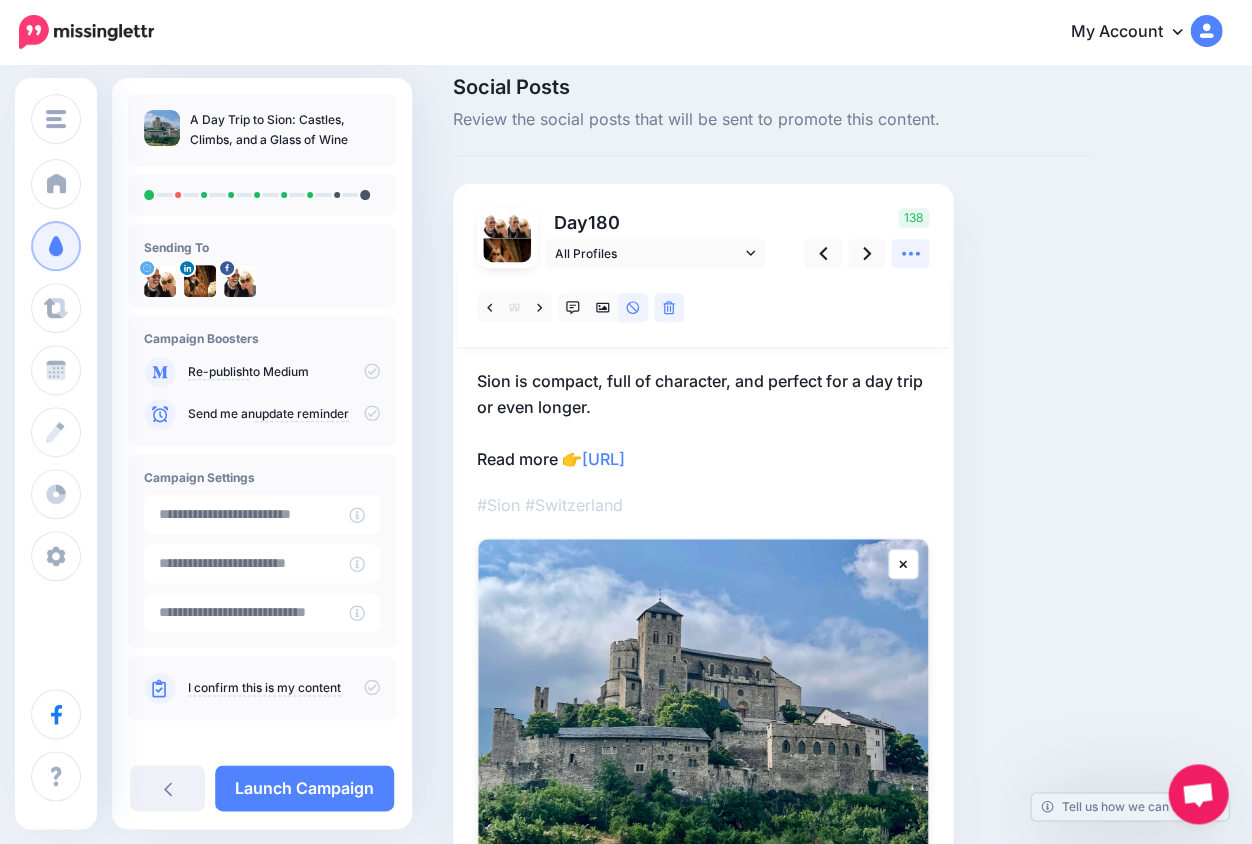 click 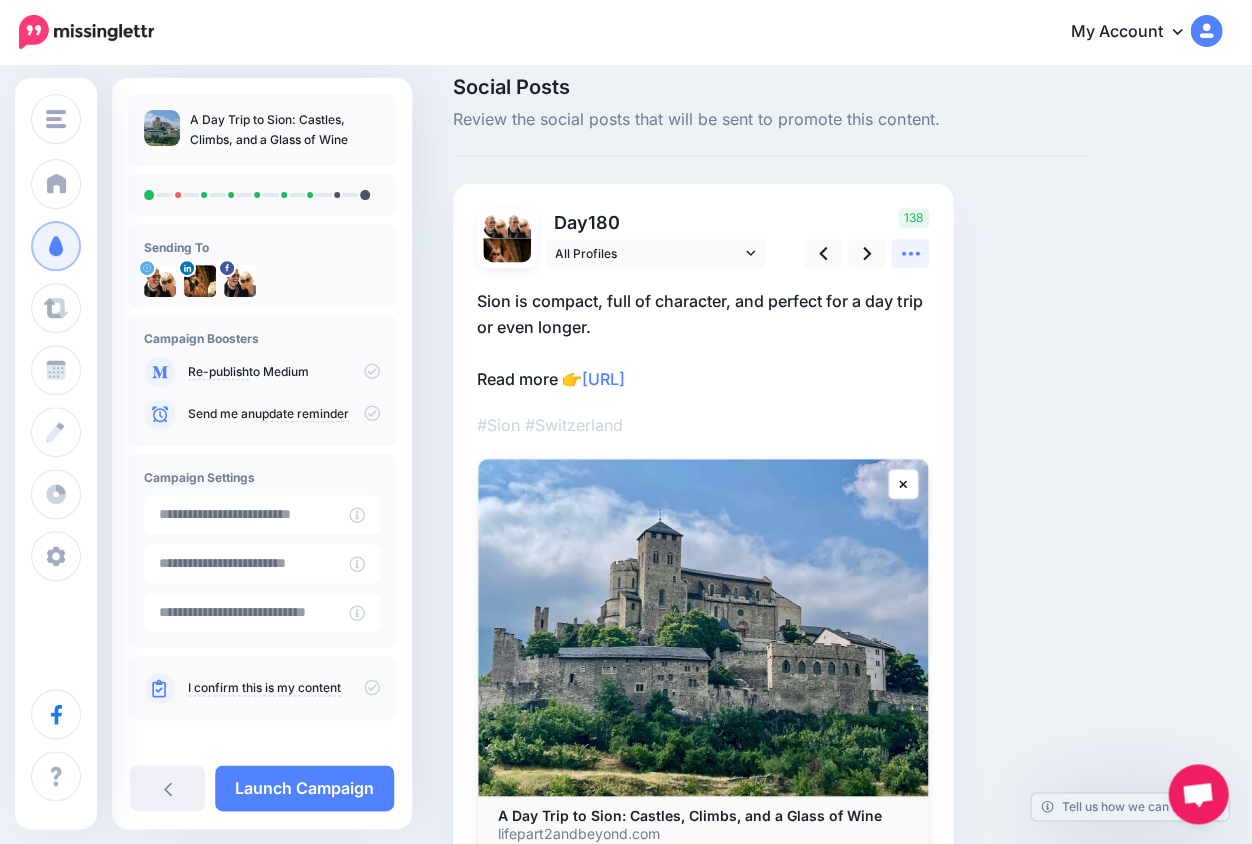 click 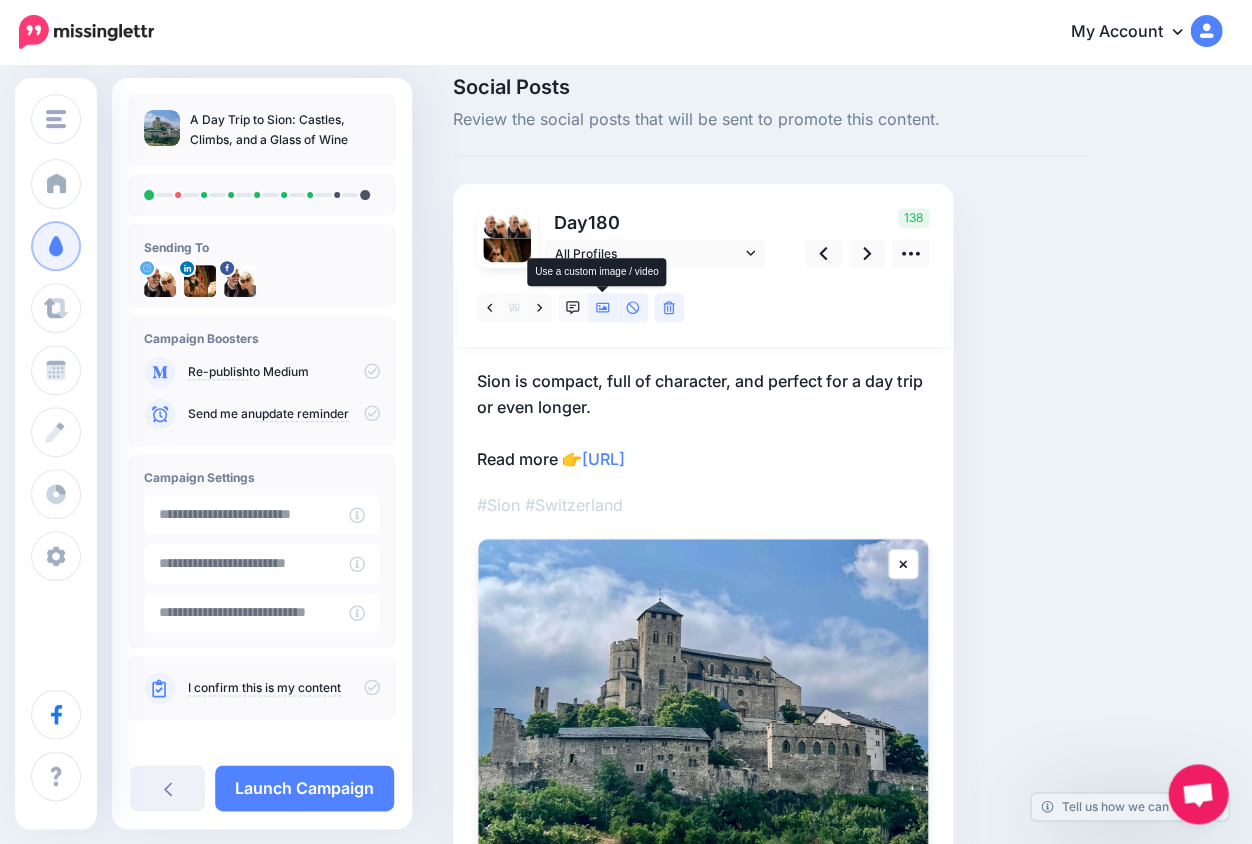 click 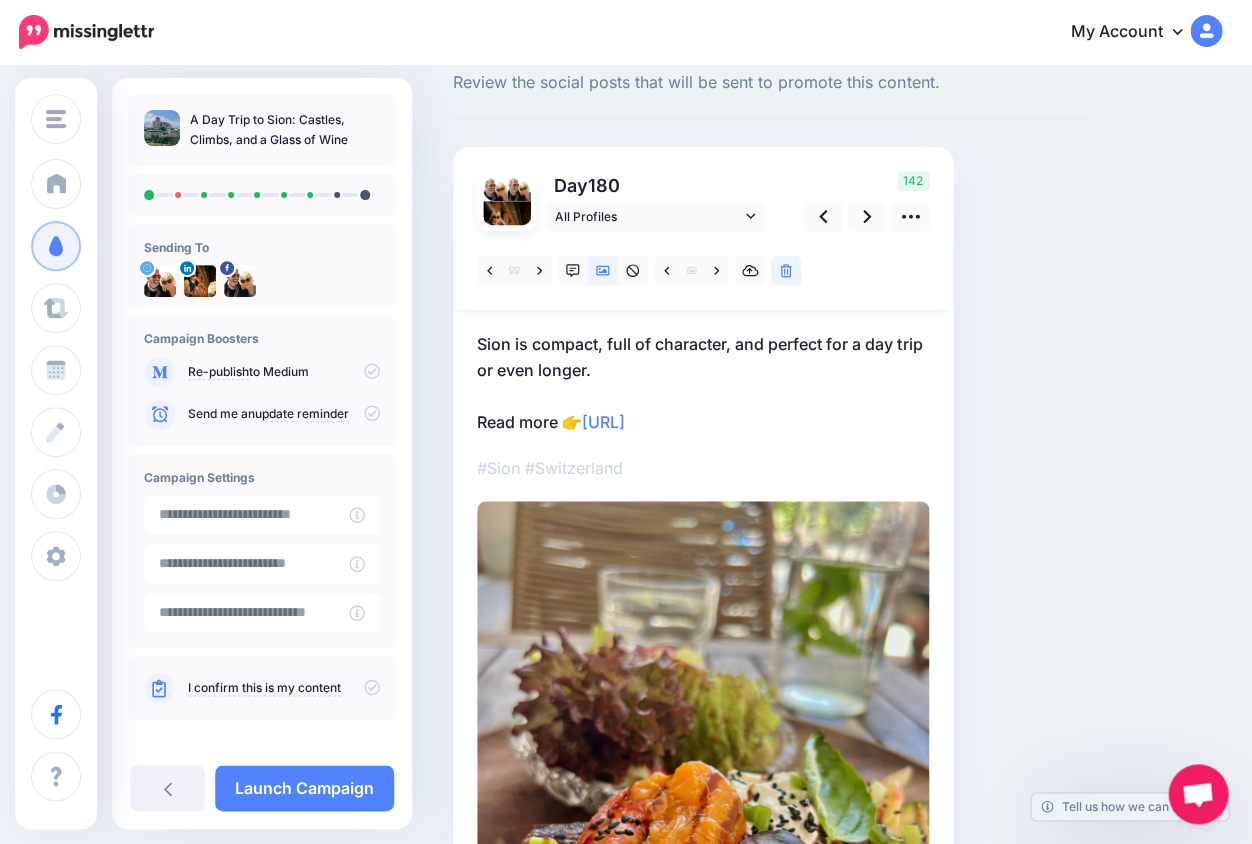 scroll, scrollTop: 40, scrollLeft: 0, axis: vertical 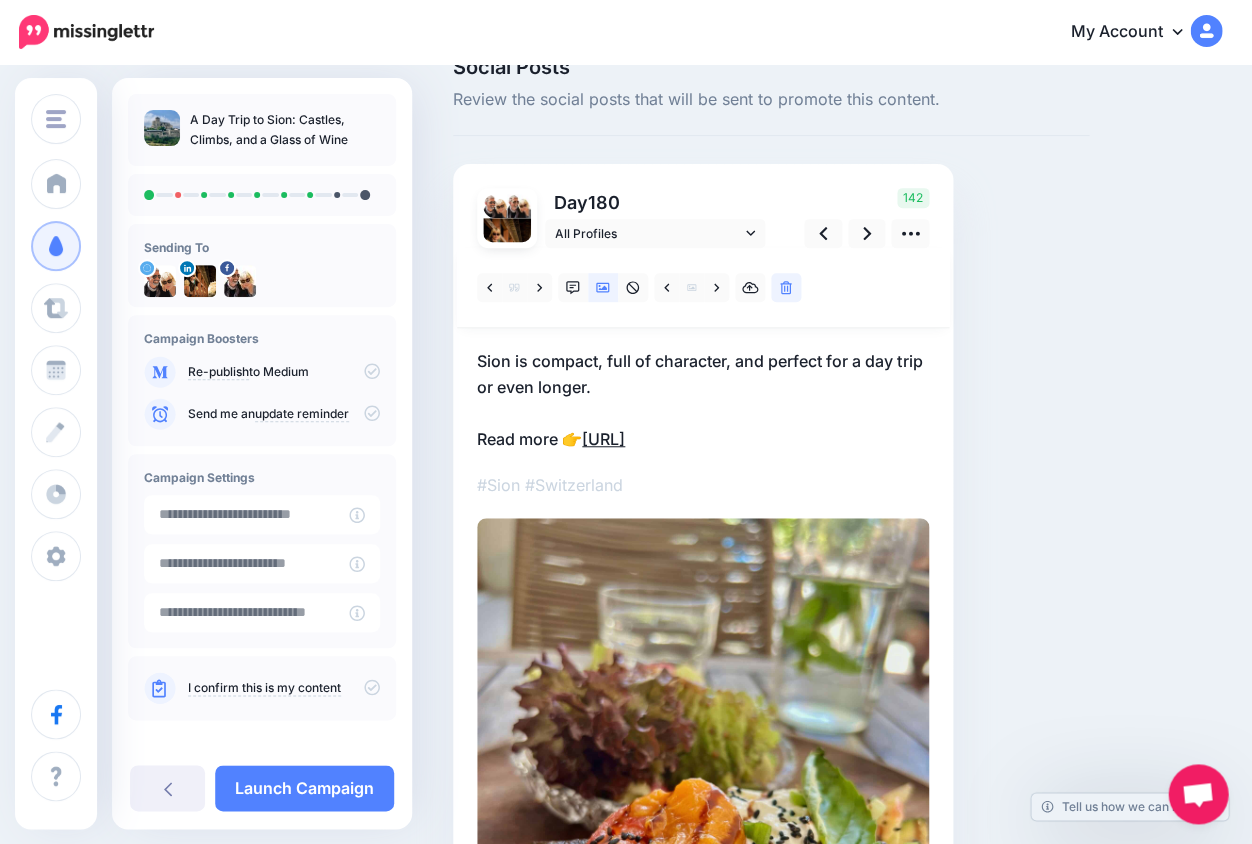 click on "https://lifepart2andbeyond.com/day-trip-to-sion-switzerland/?utm_campaign=a-day-trip-to-sion-castles-climbs-and-a-glass-of-wine&utm_medium=social_link&utm_source=missinglettr" at bounding box center [603, 439] 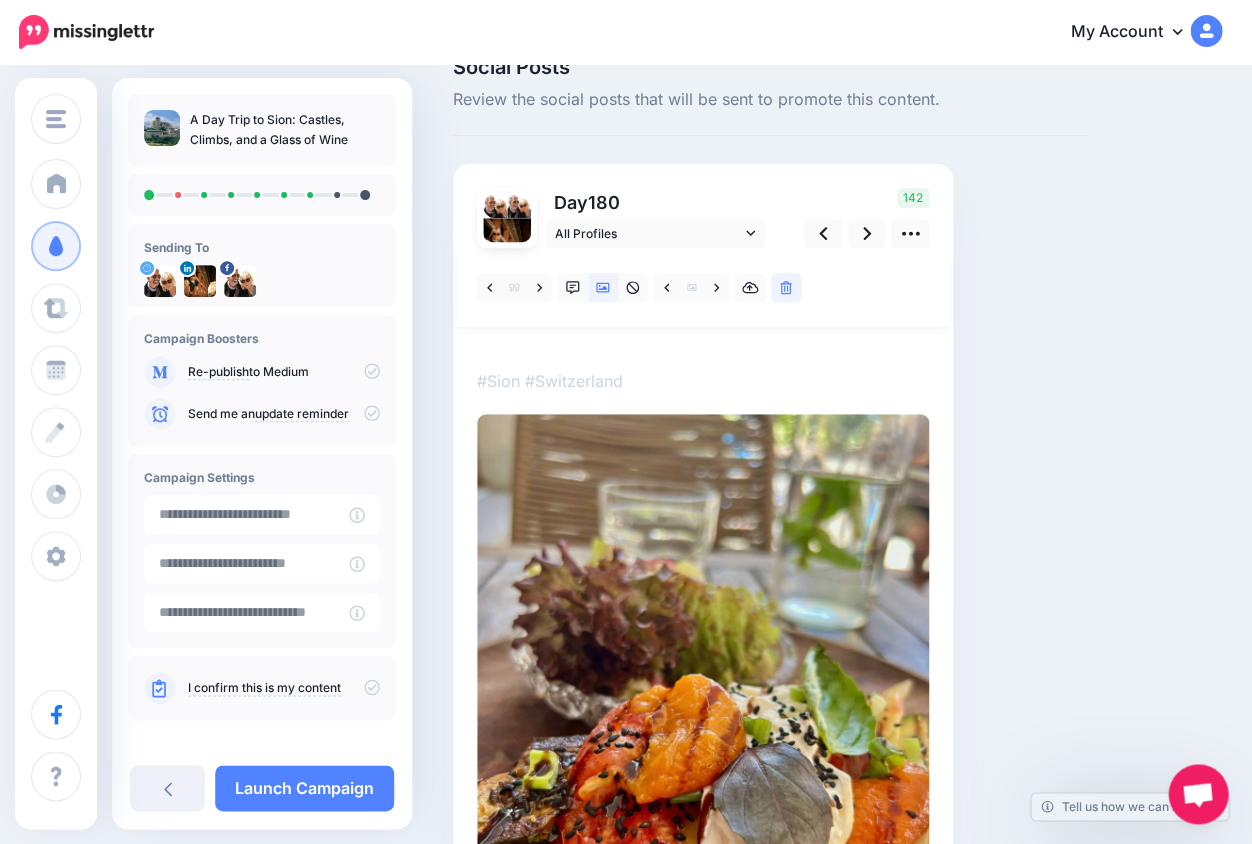 scroll, scrollTop: 0, scrollLeft: 0, axis: both 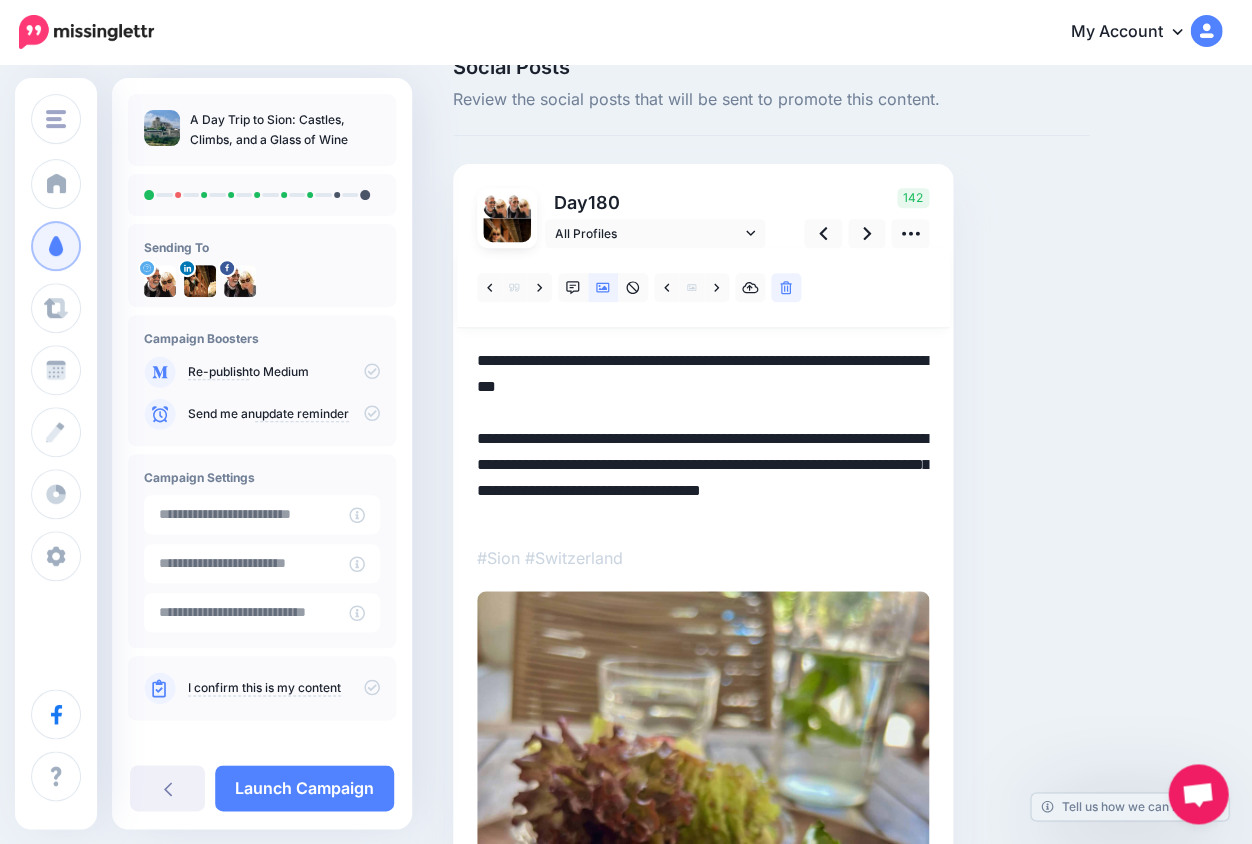 drag, startPoint x: 609, startPoint y: 460, endPoint x: 662, endPoint y: 533, distance: 90.21086 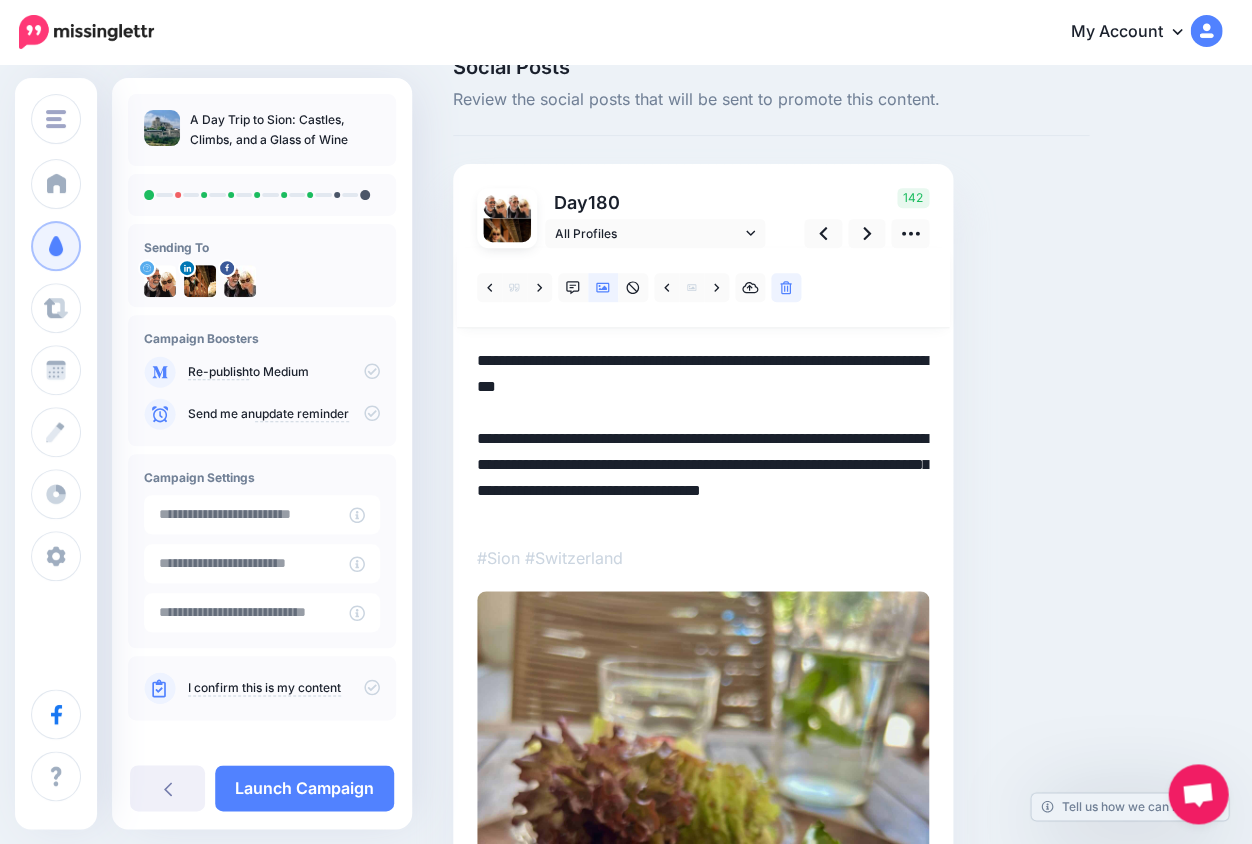 click at bounding box center [703, 721] 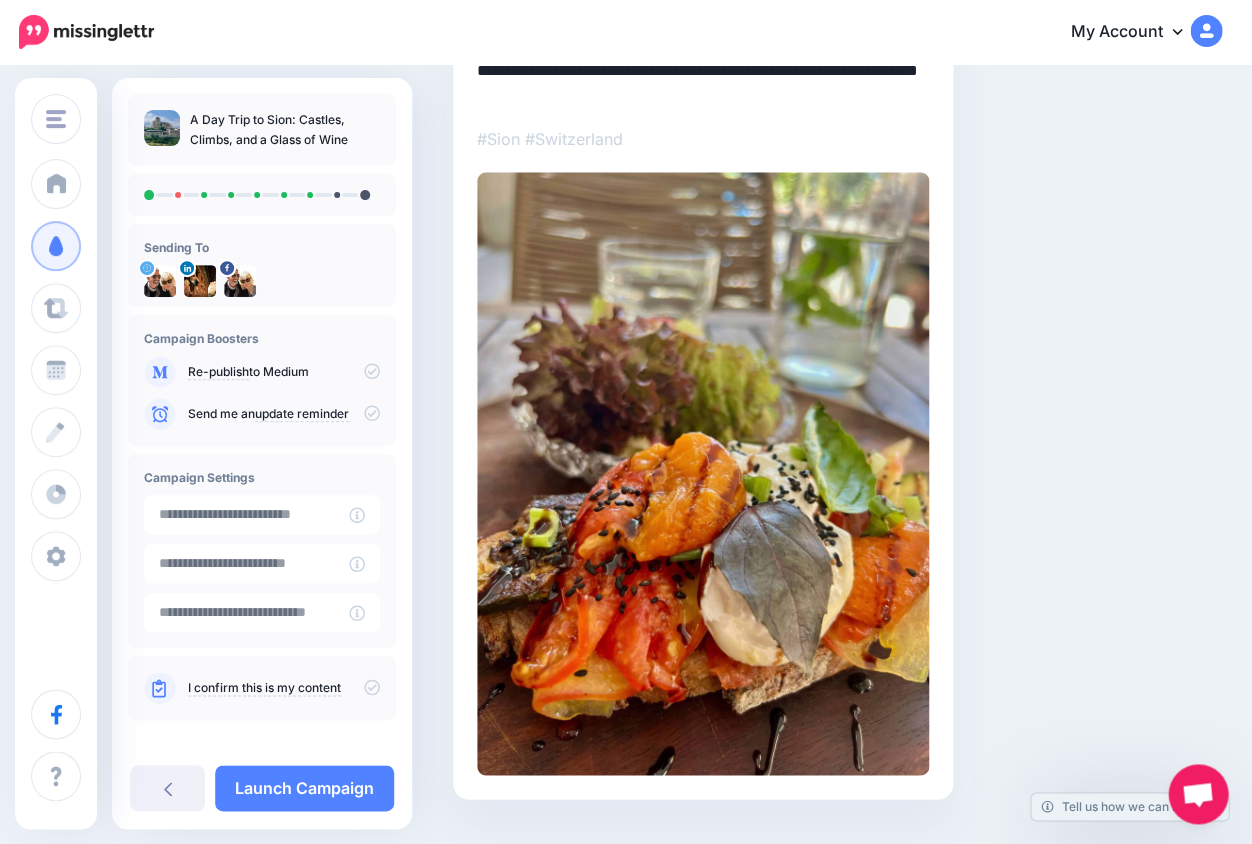 scroll, scrollTop: 28, scrollLeft: 0, axis: vertical 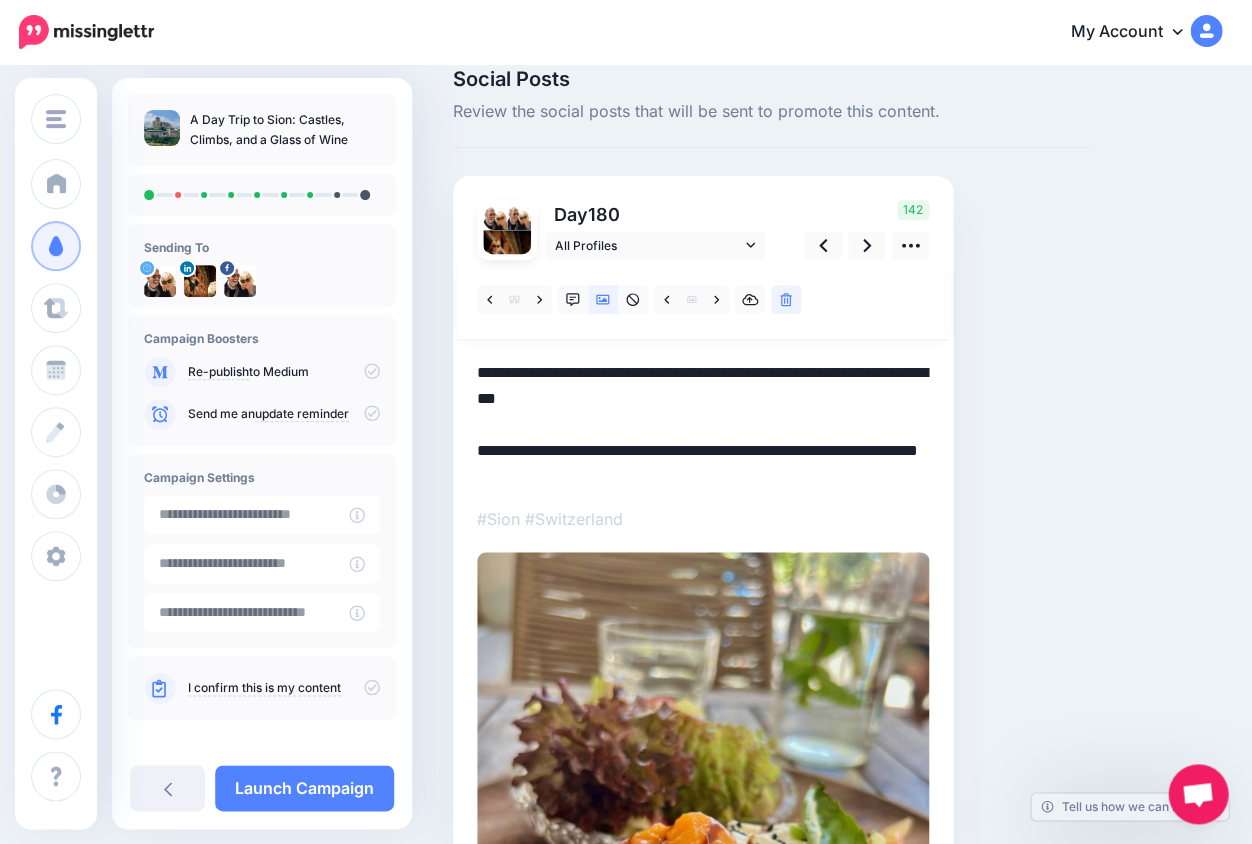 click on "**********" at bounding box center [703, 423] 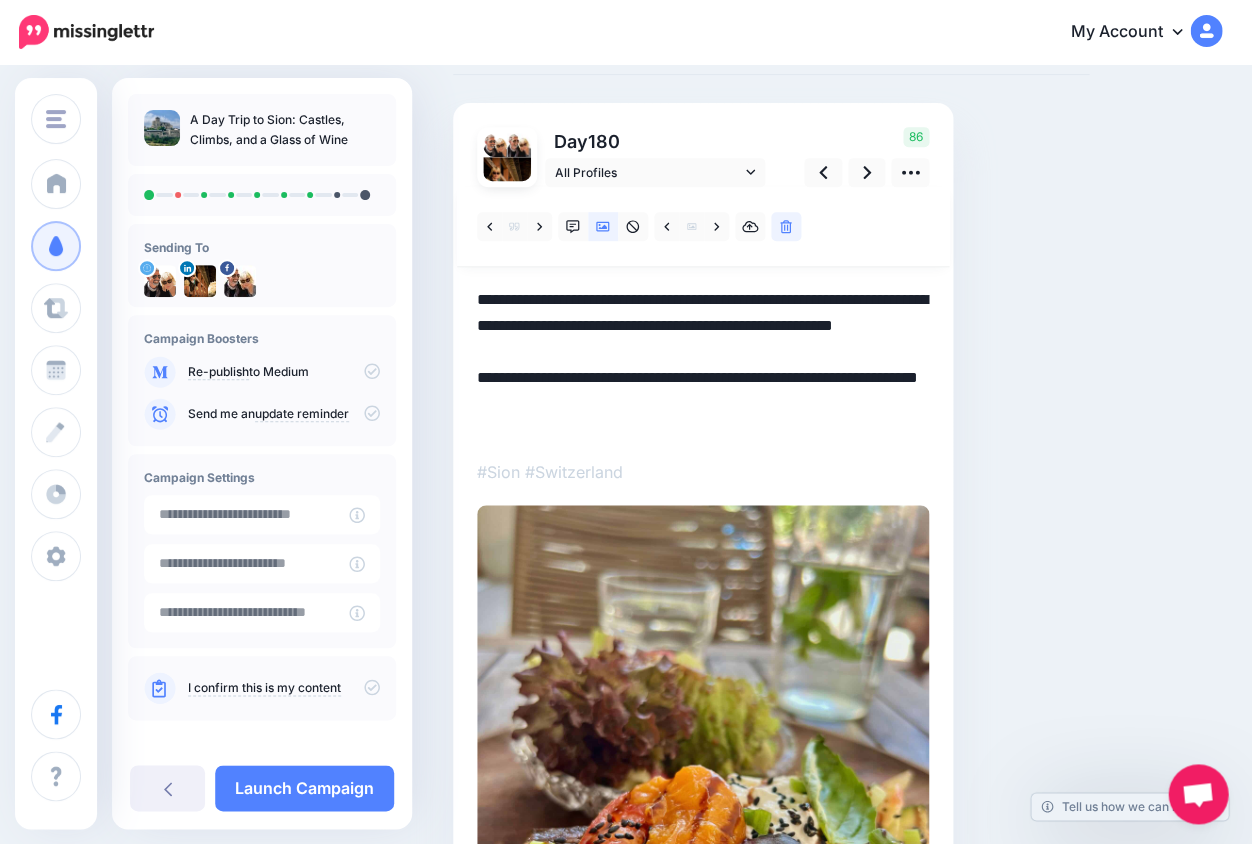 scroll, scrollTop: 100, scrollLeft: 0, axis: vertical 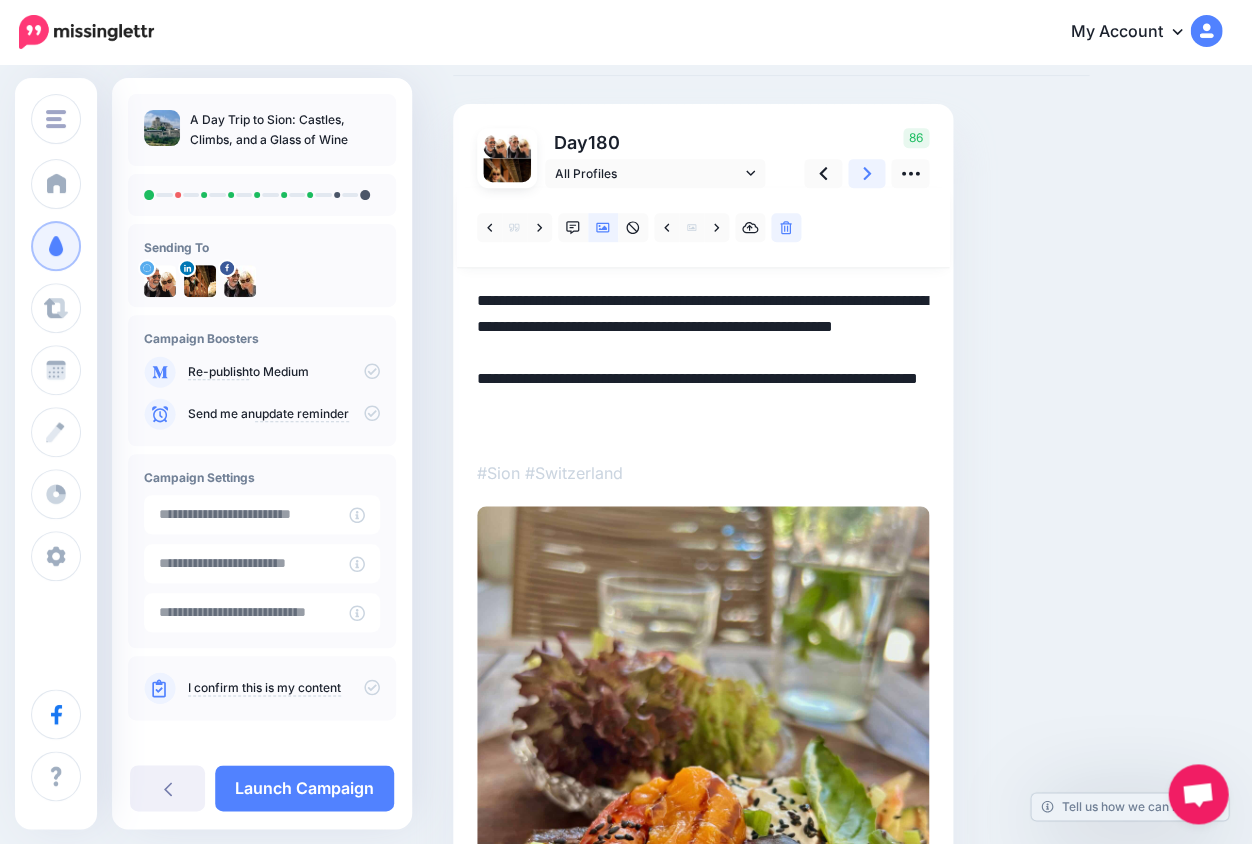 click 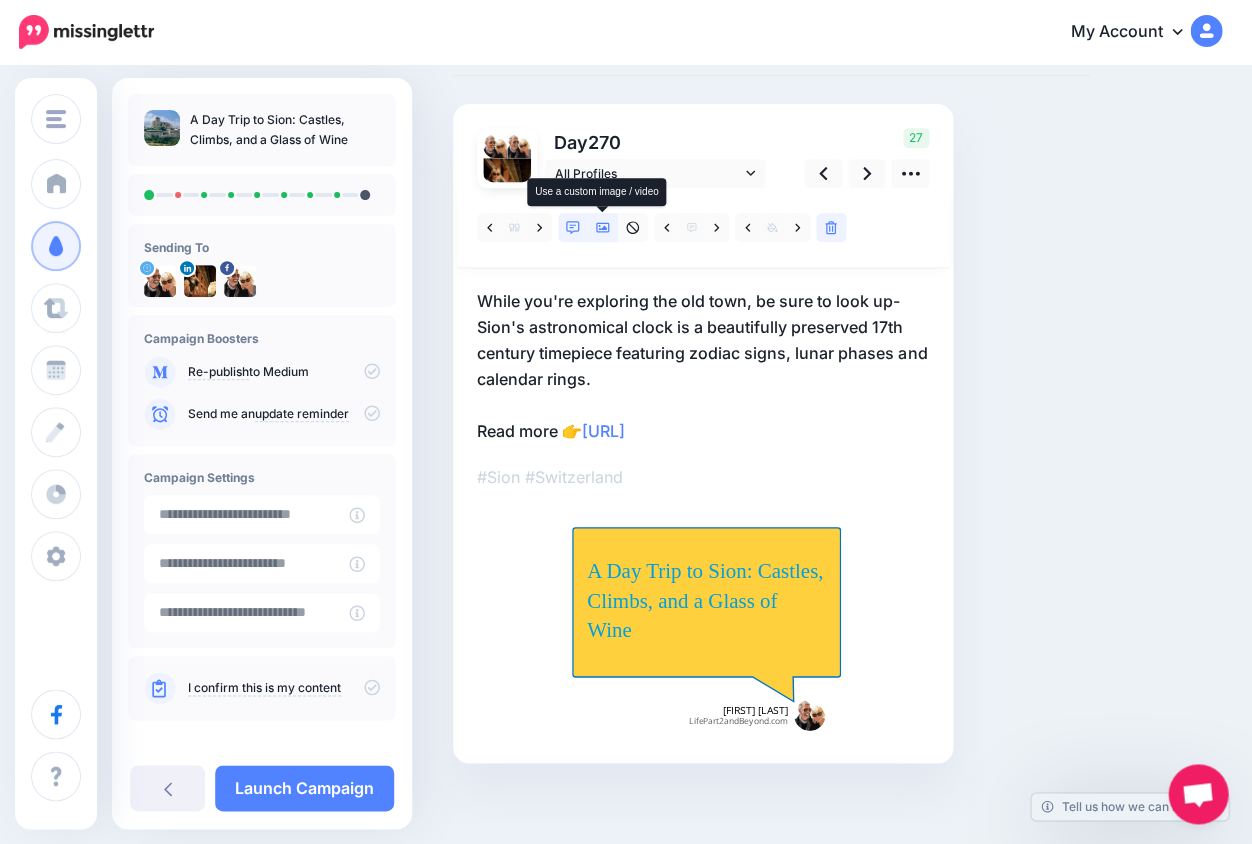 click 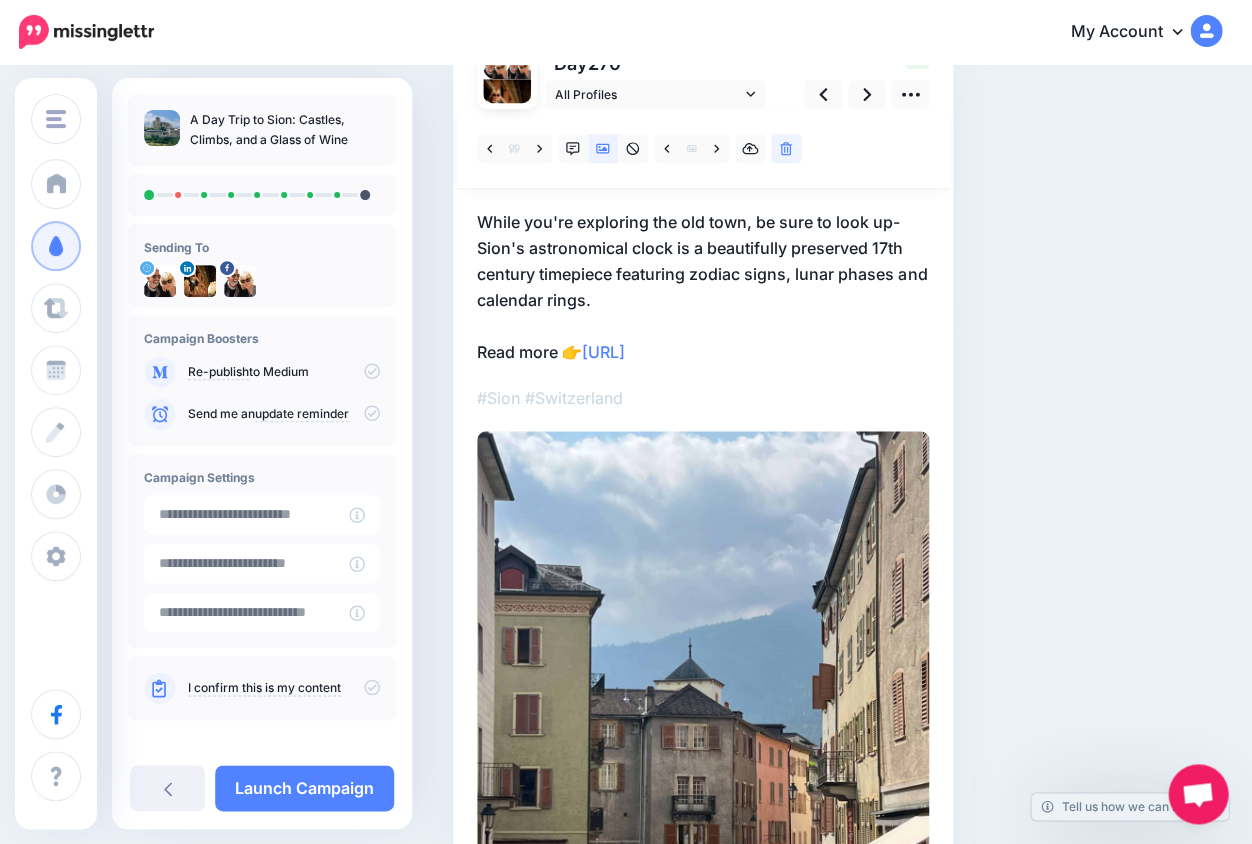 scroll, scrollTop: 160, scrollLeft: 0, axis: vertical 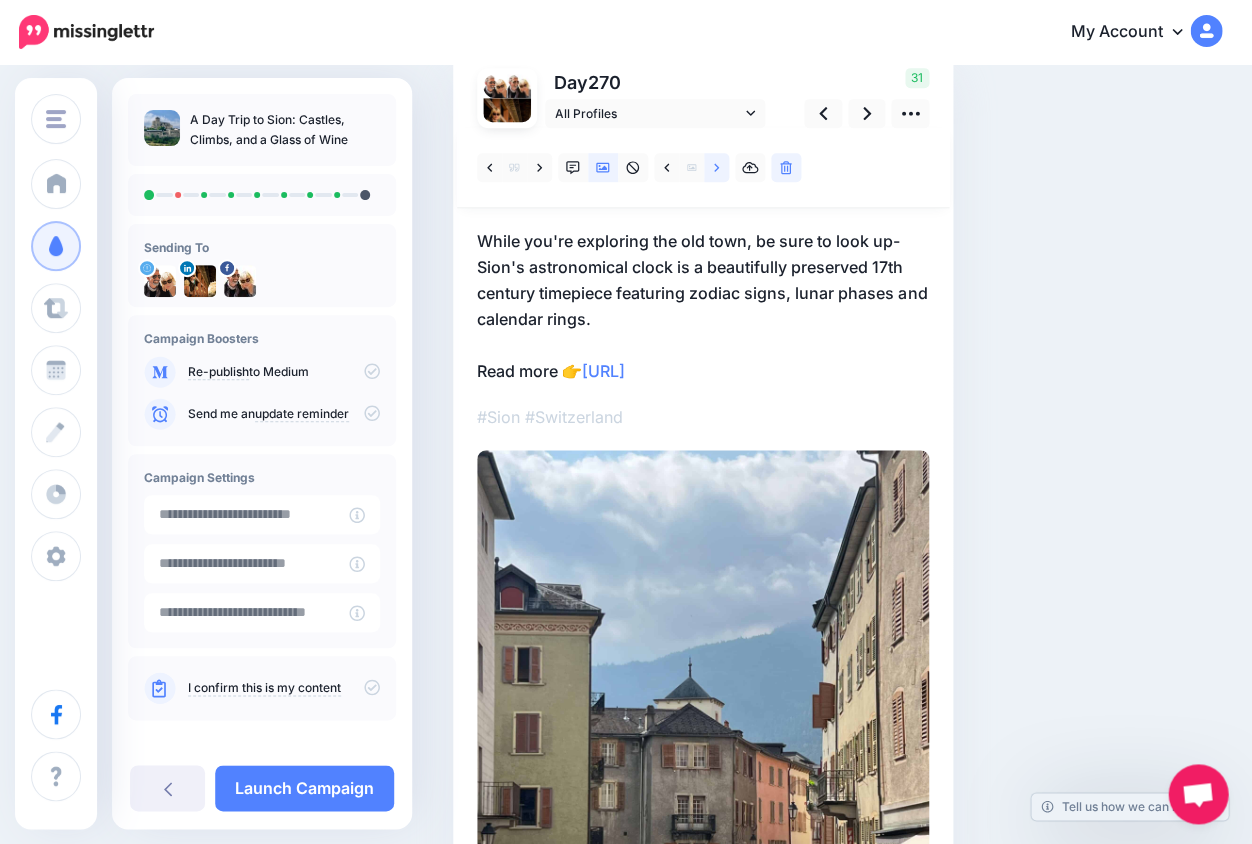 click 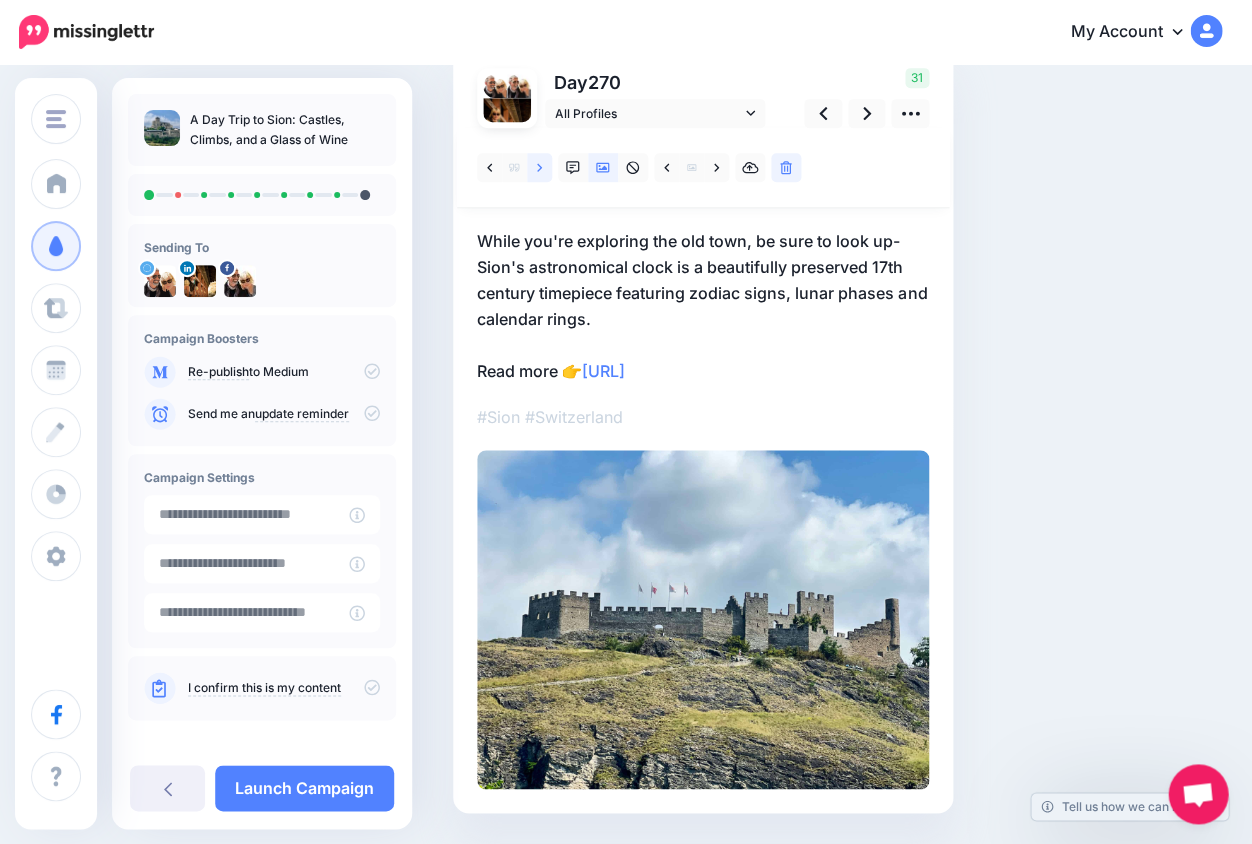 click 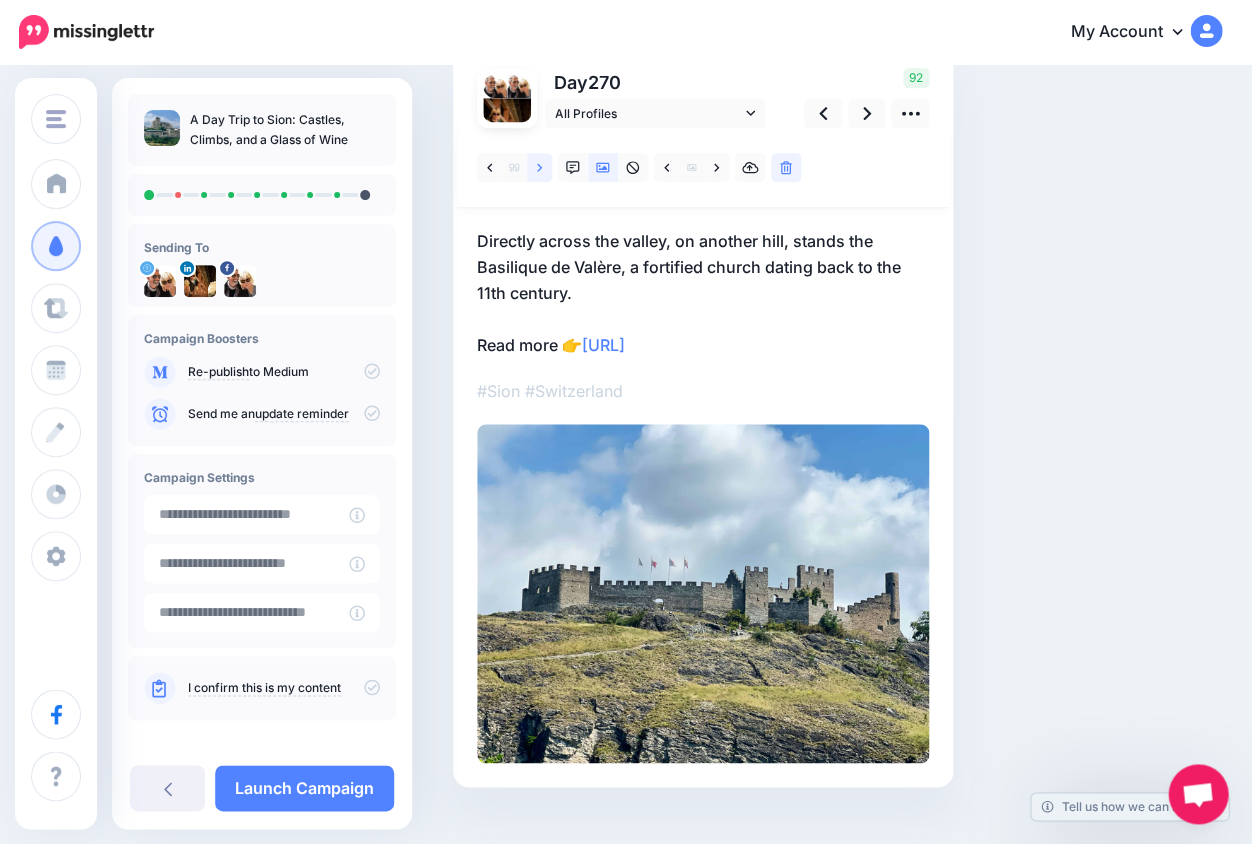 click 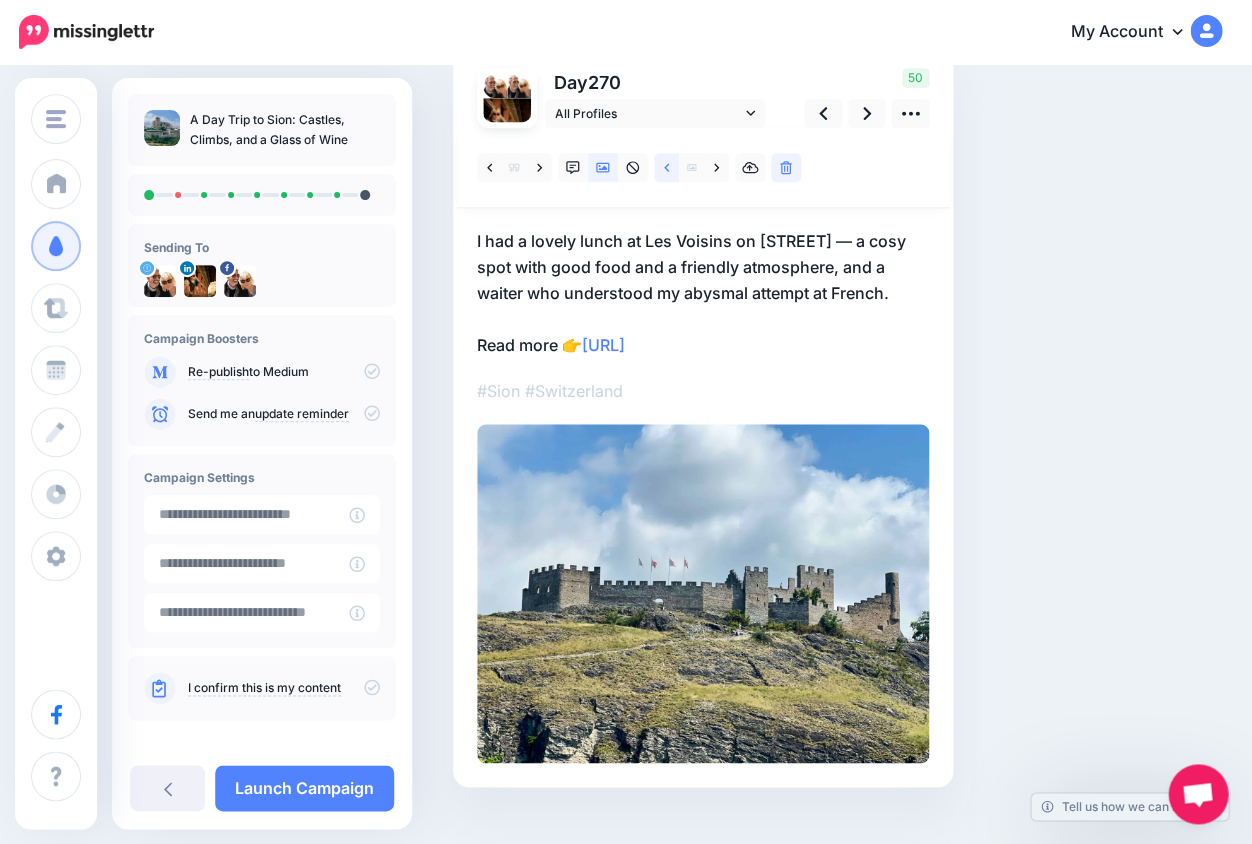 click at bounding box center [666, 167] 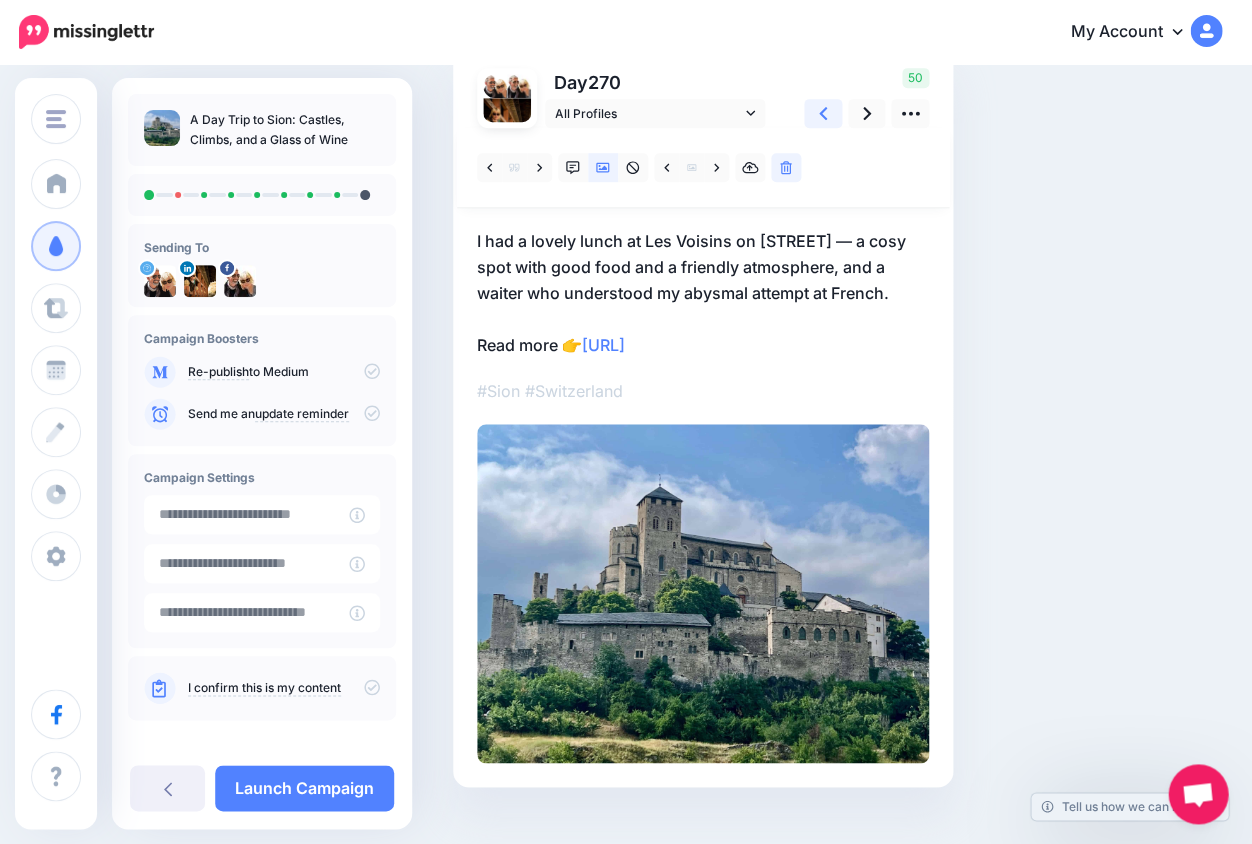 click 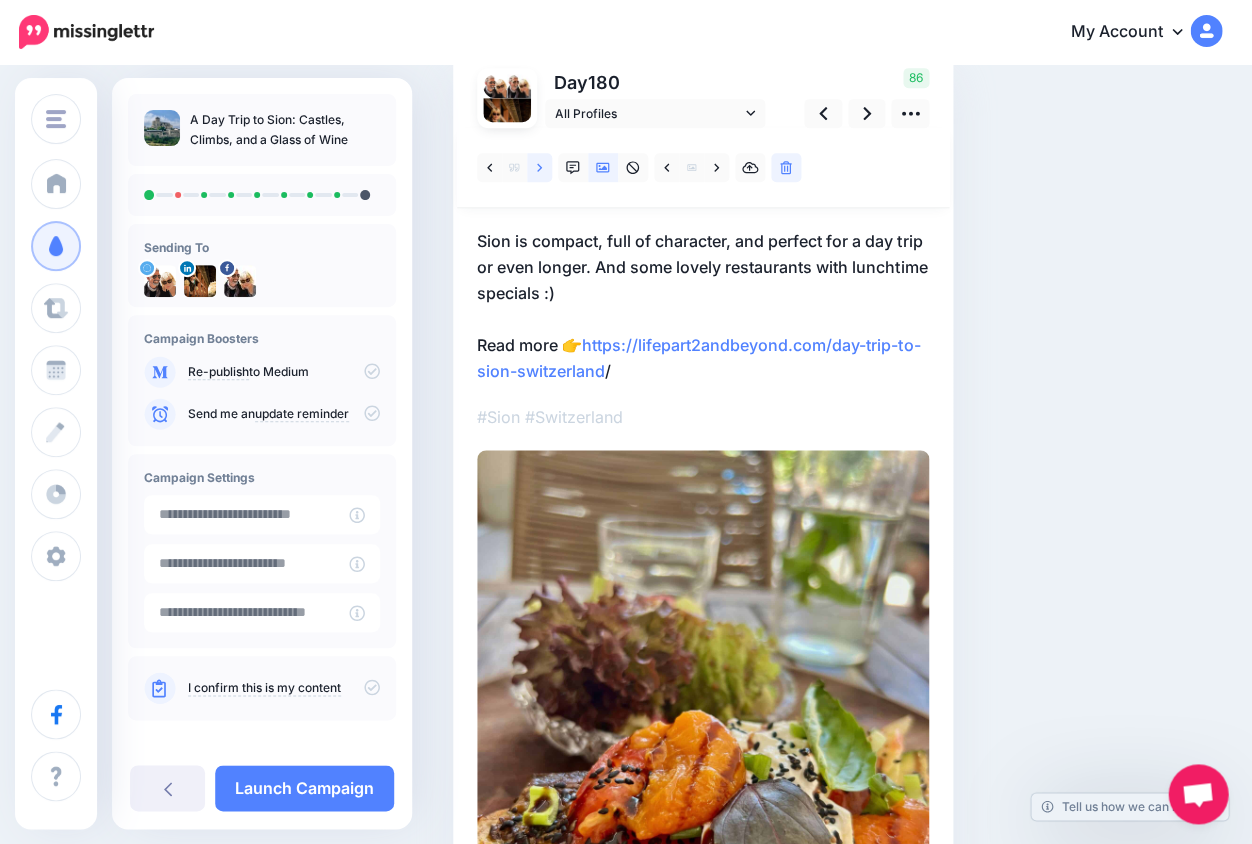 click 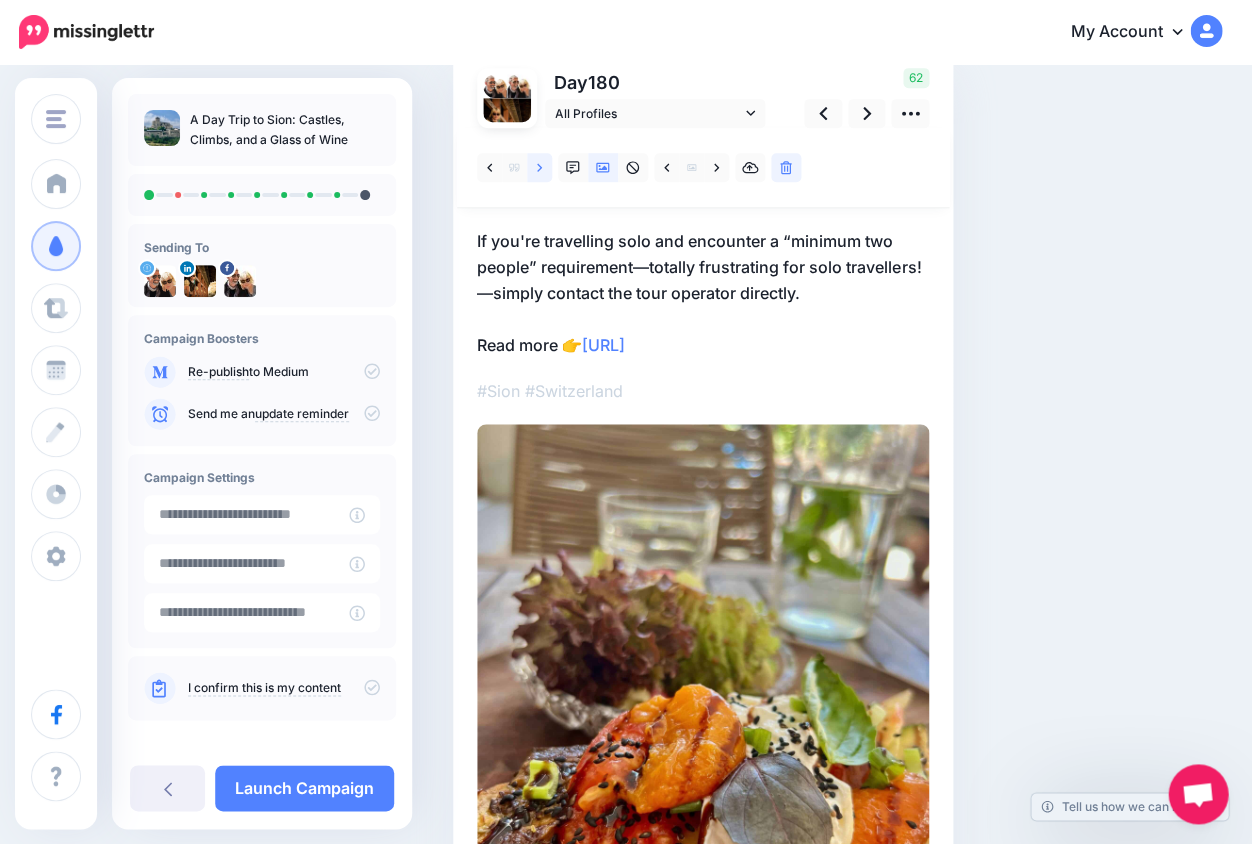 click 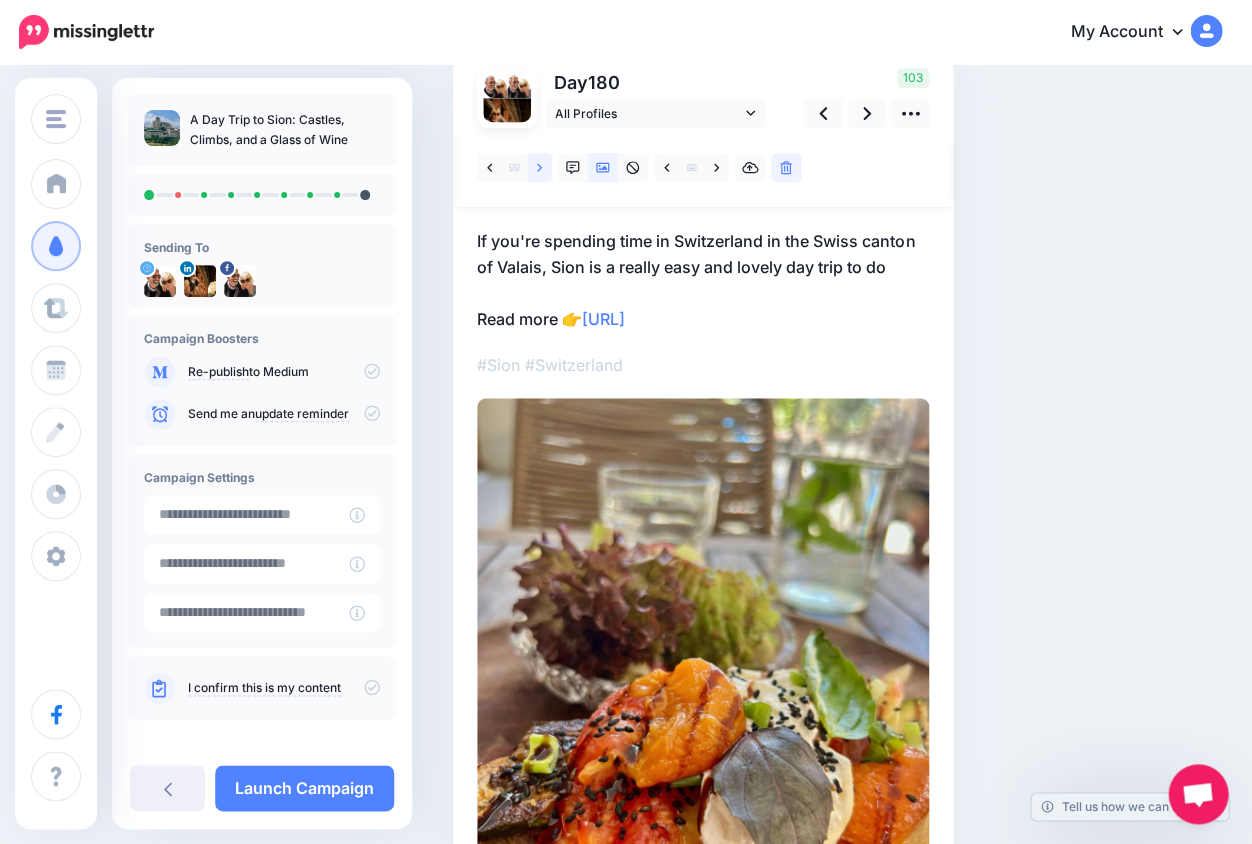 click 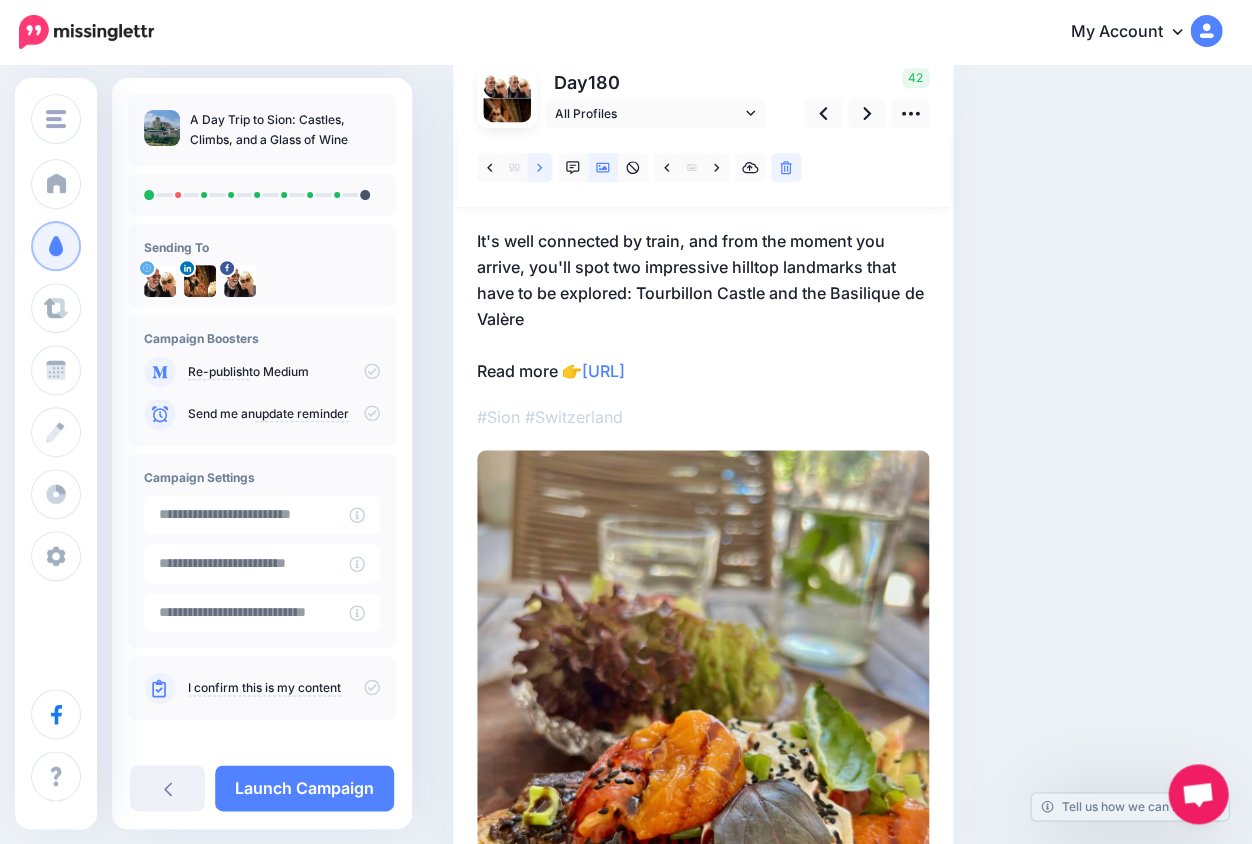 click 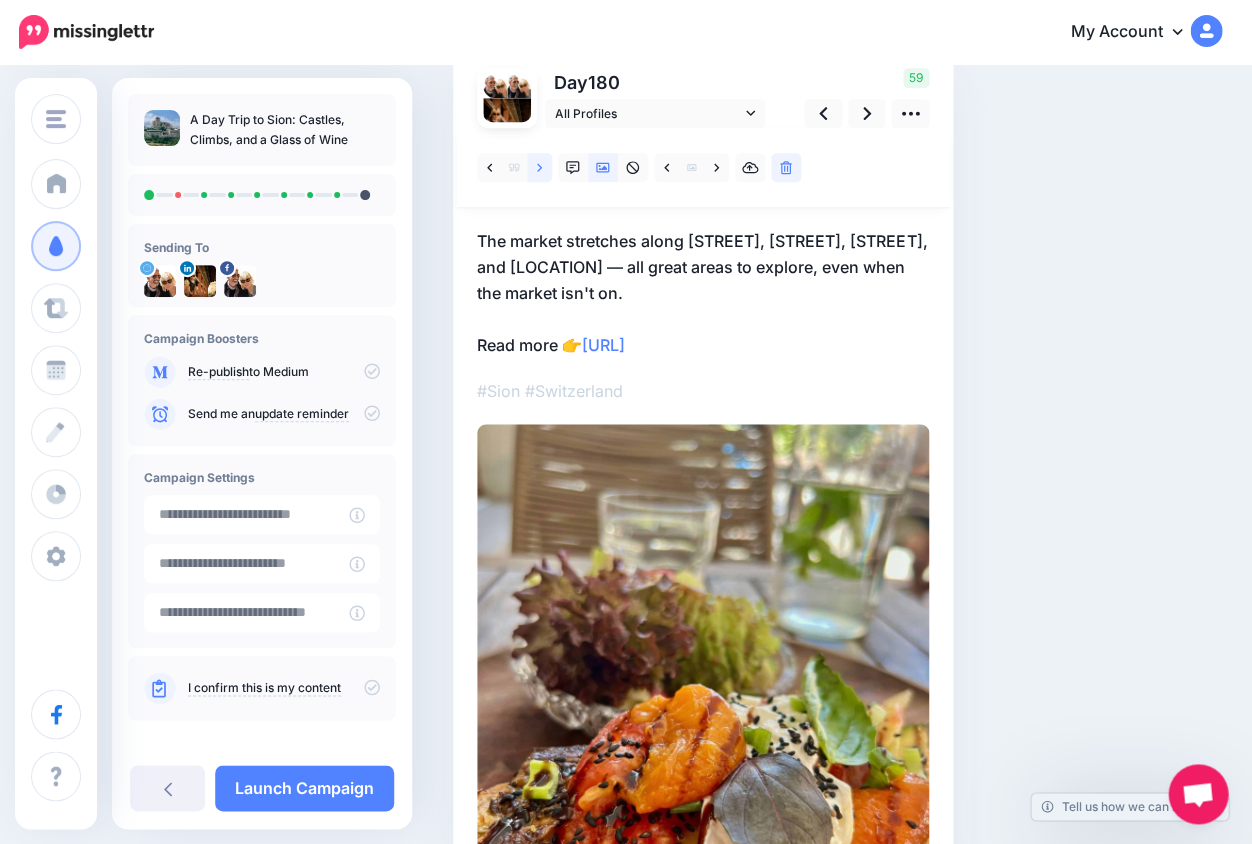 click 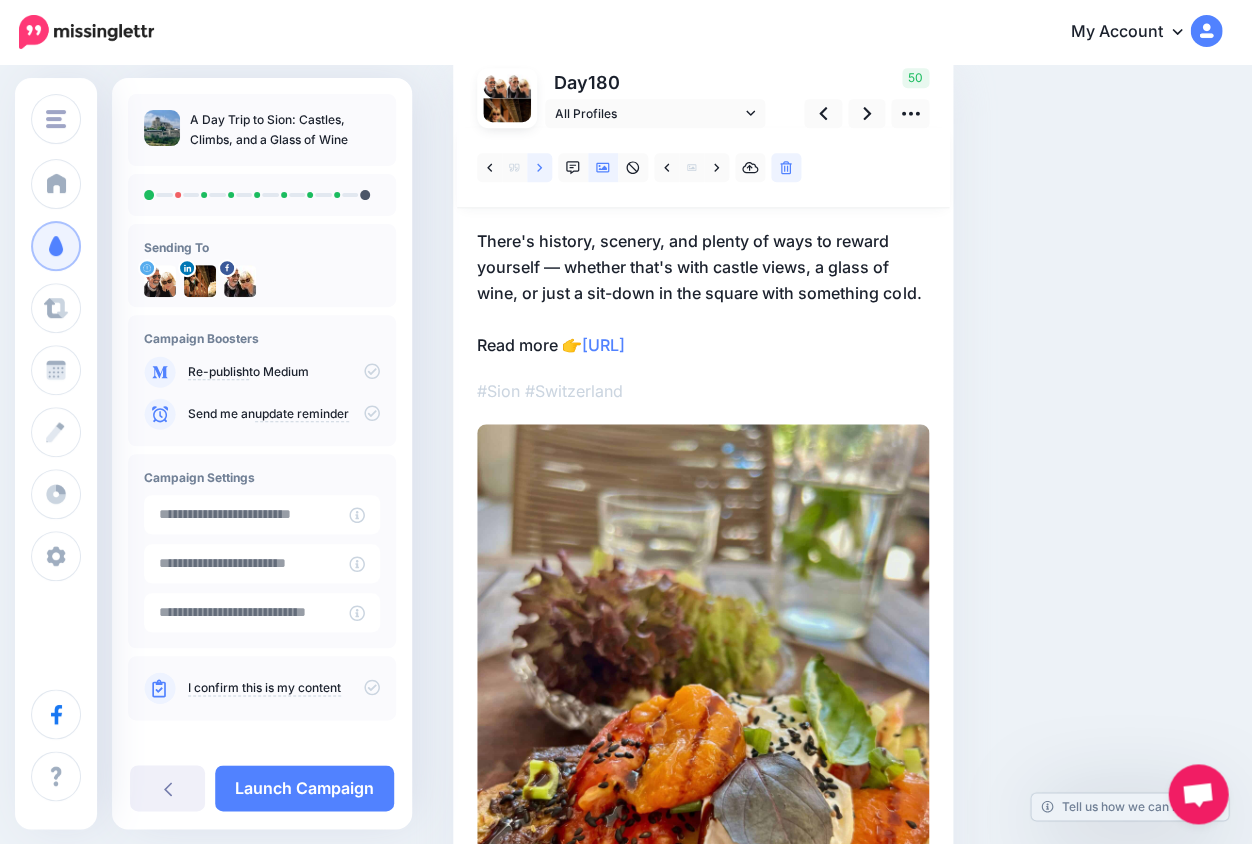 click 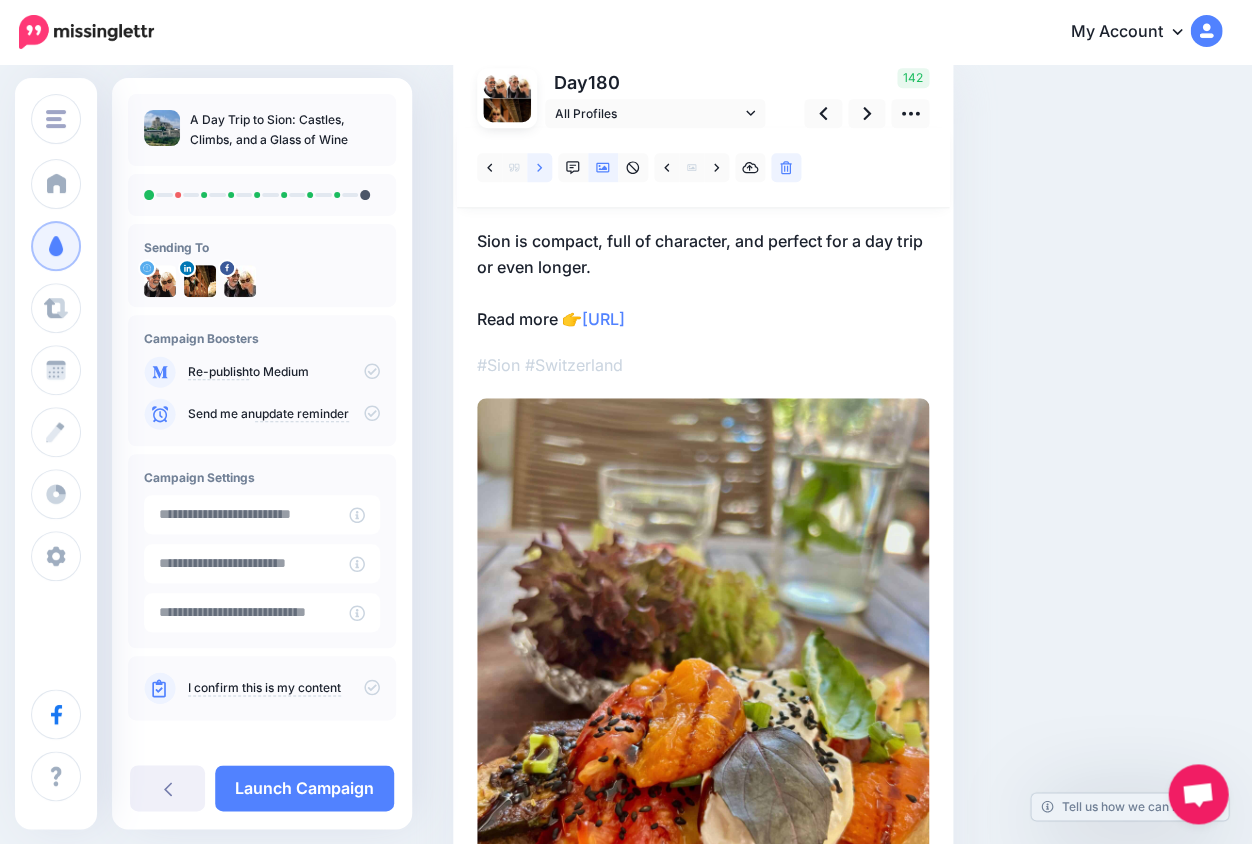 click at bounding box center [539, 167] 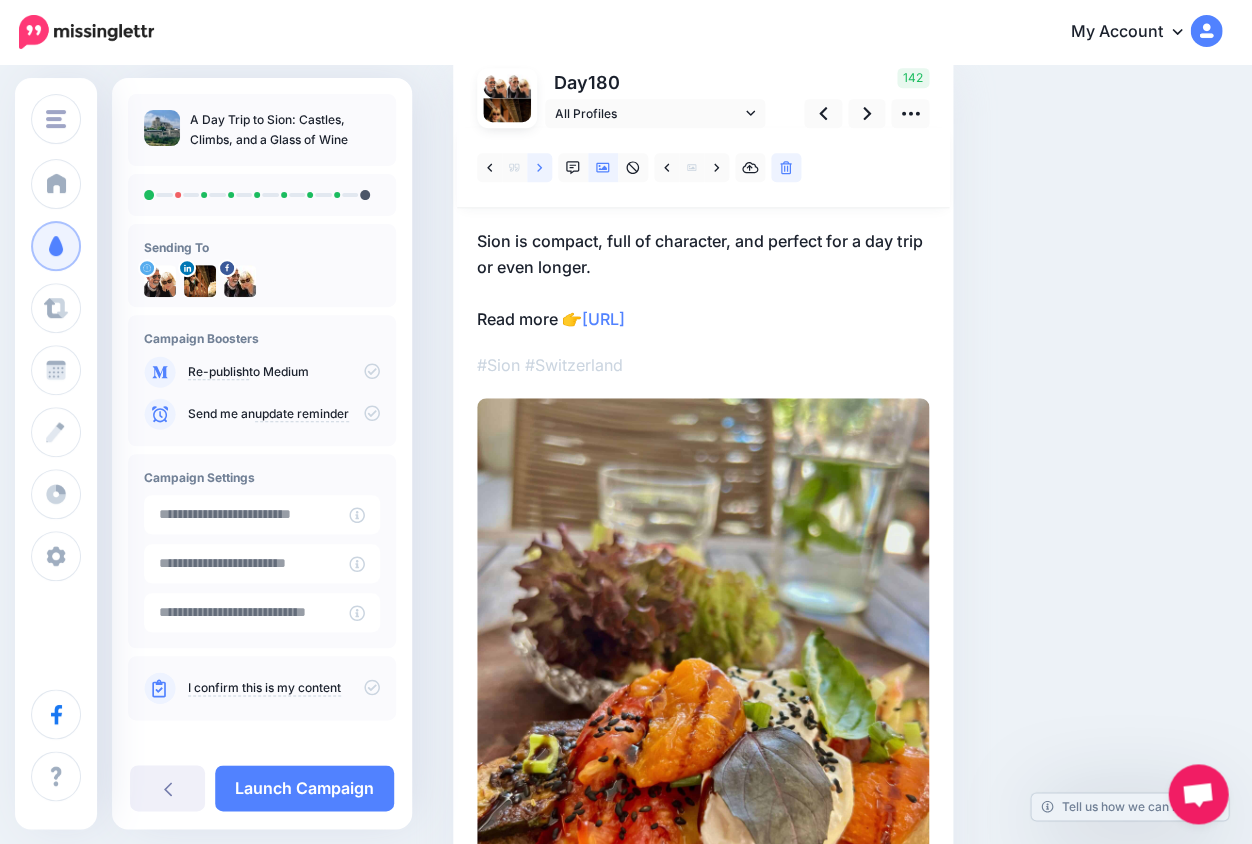 click 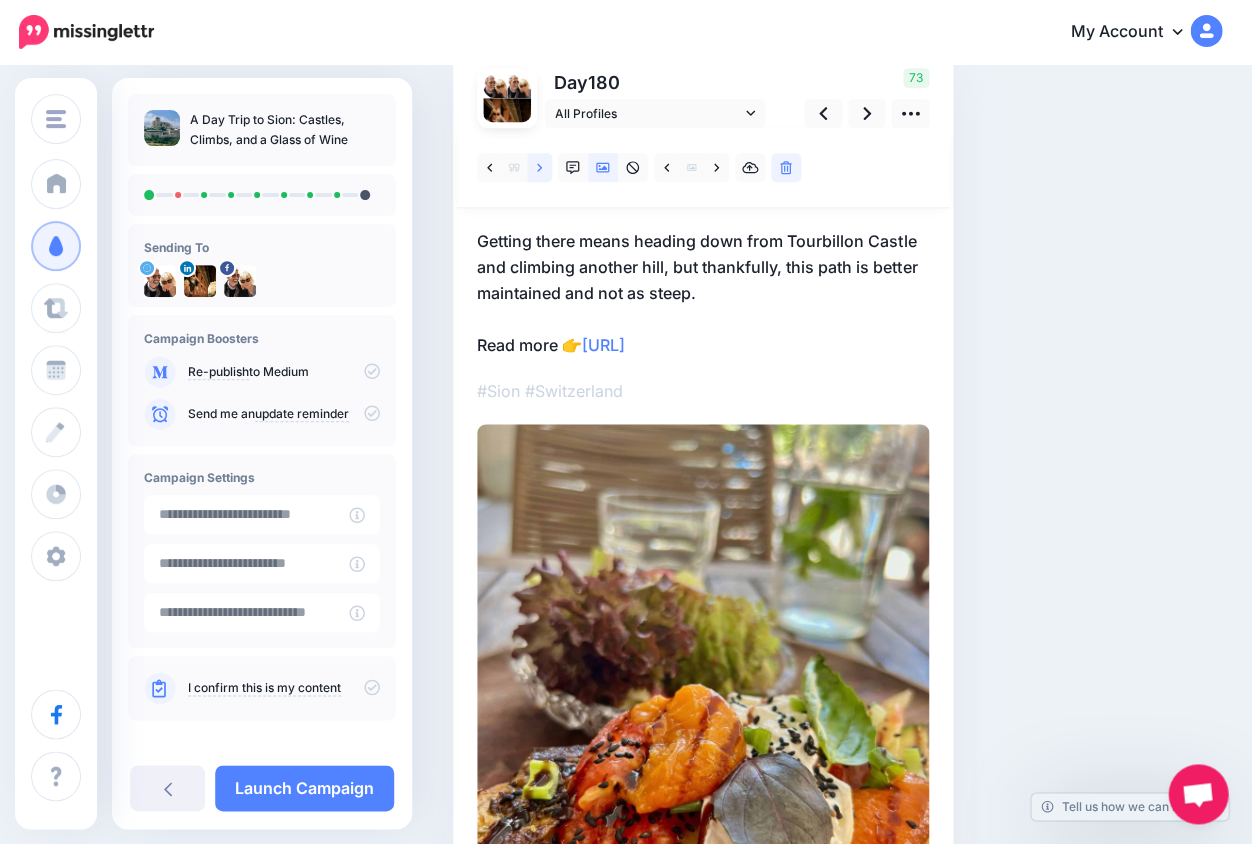 click 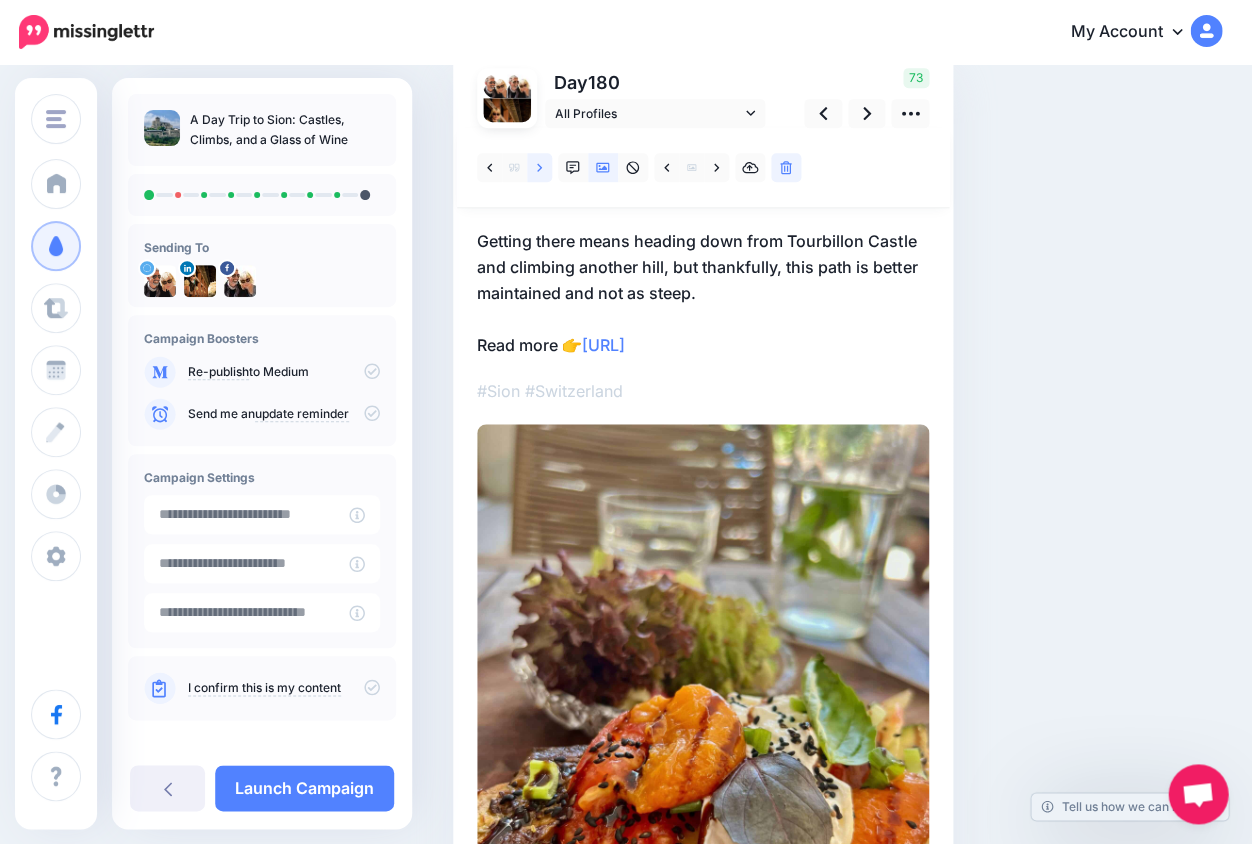 click 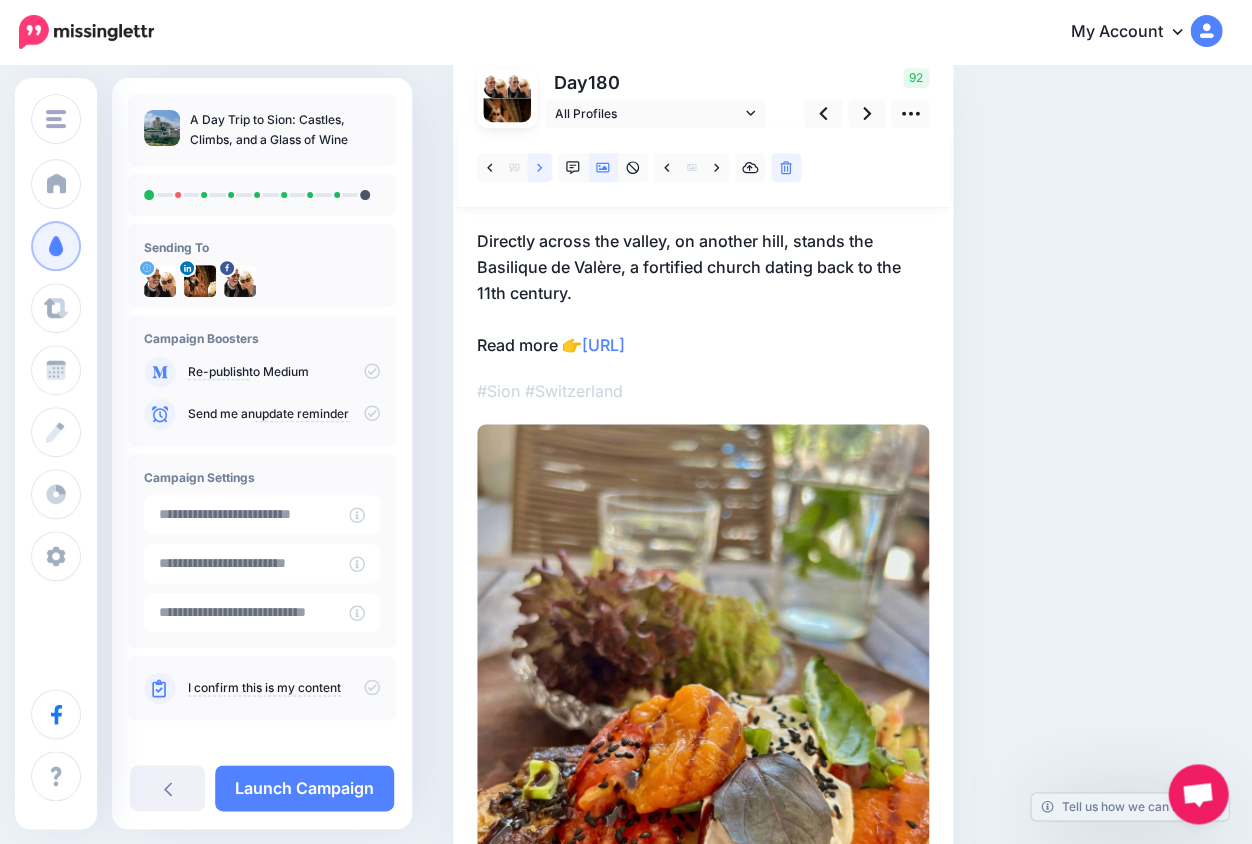 click 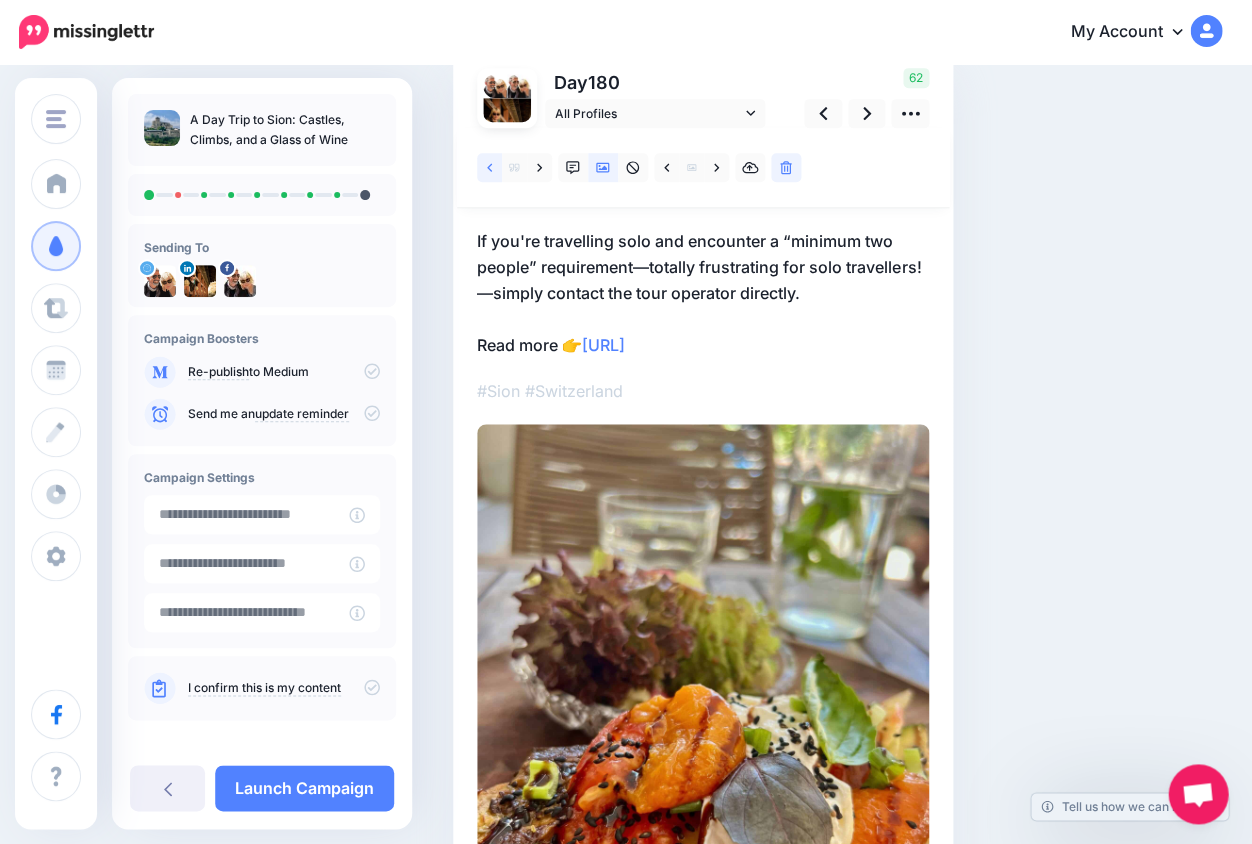click 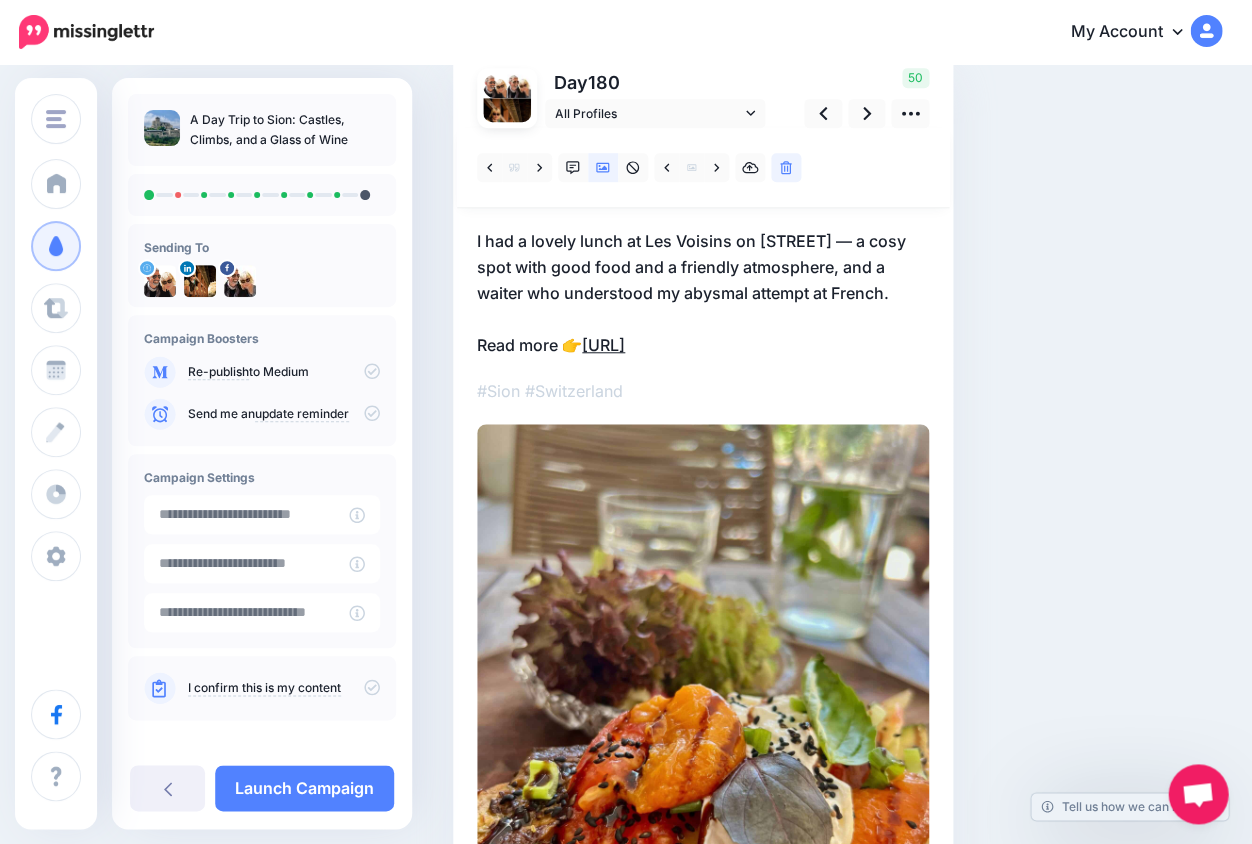 click on "https://lifepart2andbeyond.com/day-trip-to-sion-switzerland/?utm_campaign=a-day-trip-to-sion-castles-climbs-and-a-glass-of-wine&utm_medium=social_link&utm_source=missinglettr" at bounding box center [603, 345] 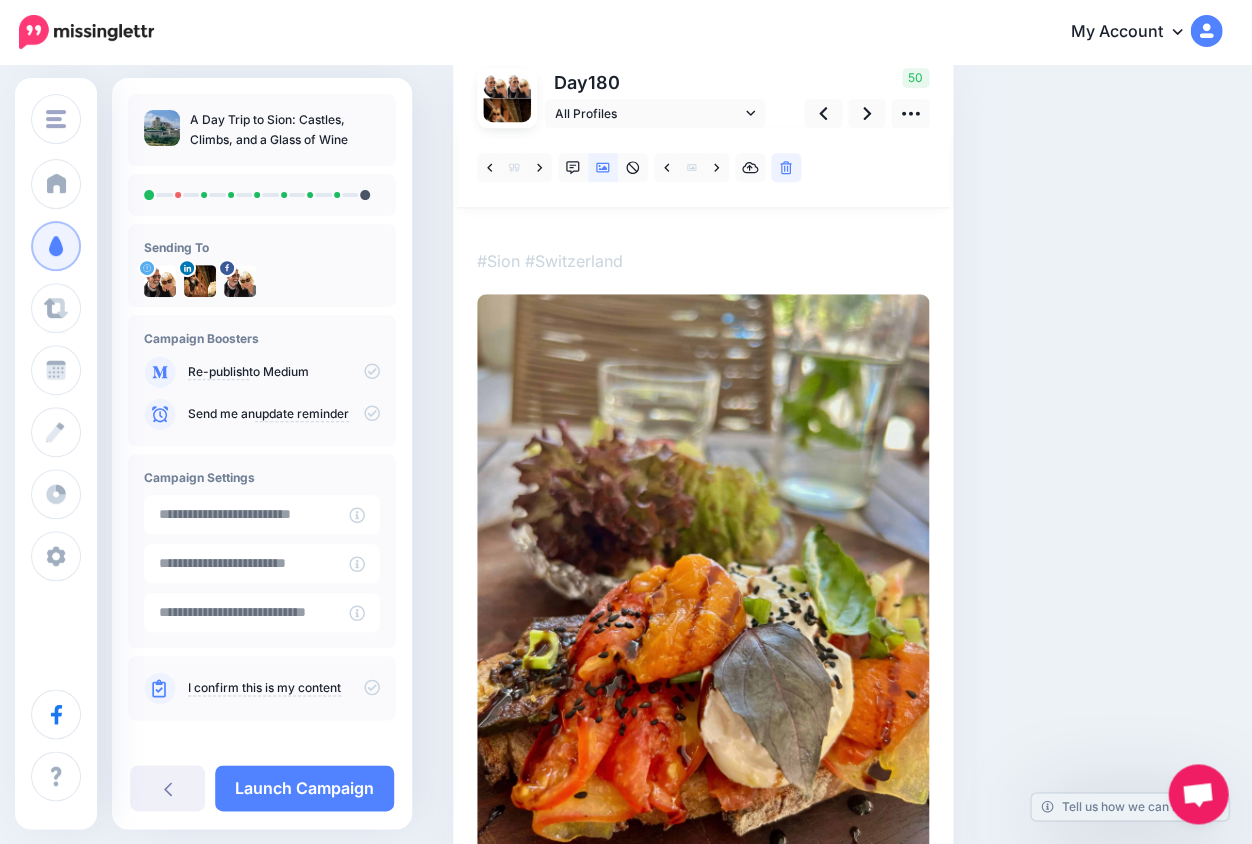 scroll, scrollTop: 0, scrollLeft: 0, axis: both 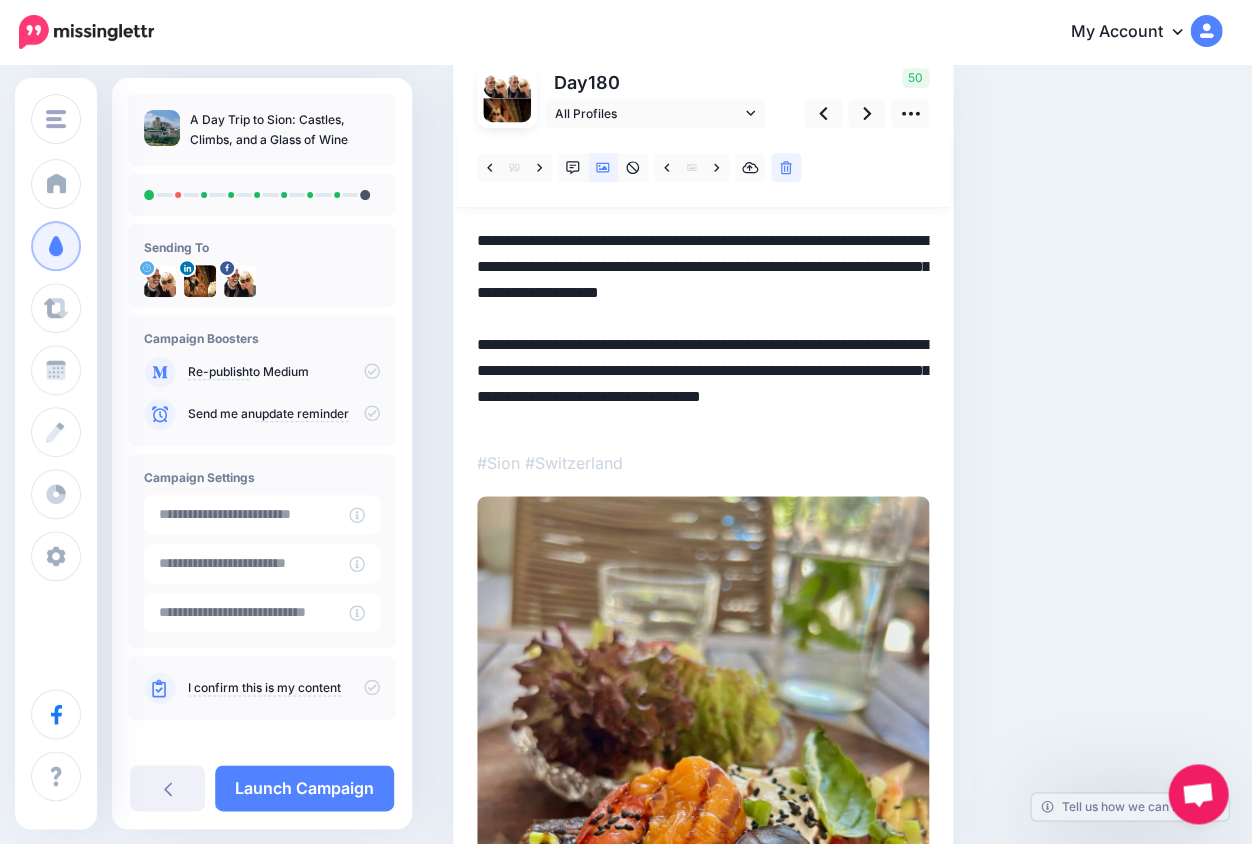 drag, startPoint x: 609, startPoint y: 366, endPoint x: 914, endPoint y: 428, distance: 311.23785 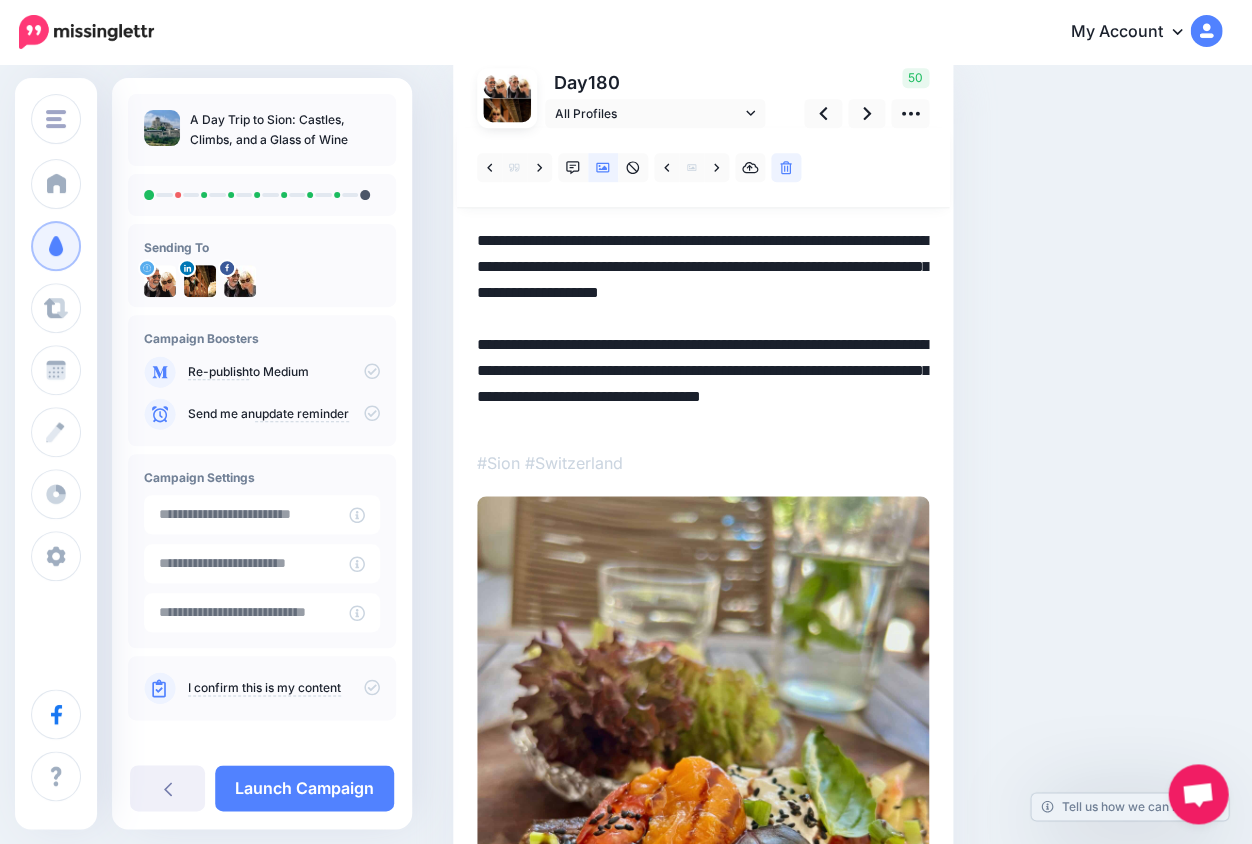click on "**********" at bounding box center (703, 329) 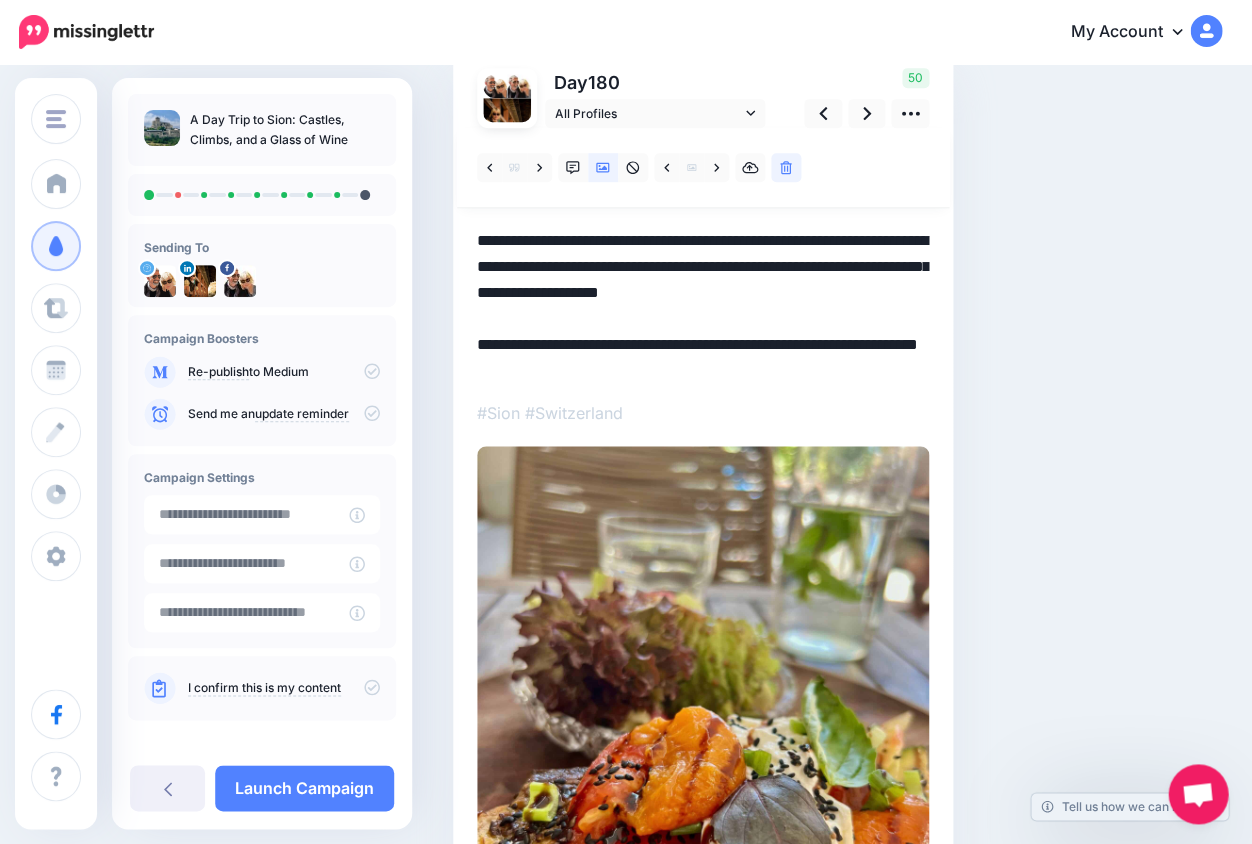 click on "**********" at bounding box center (703, 304) 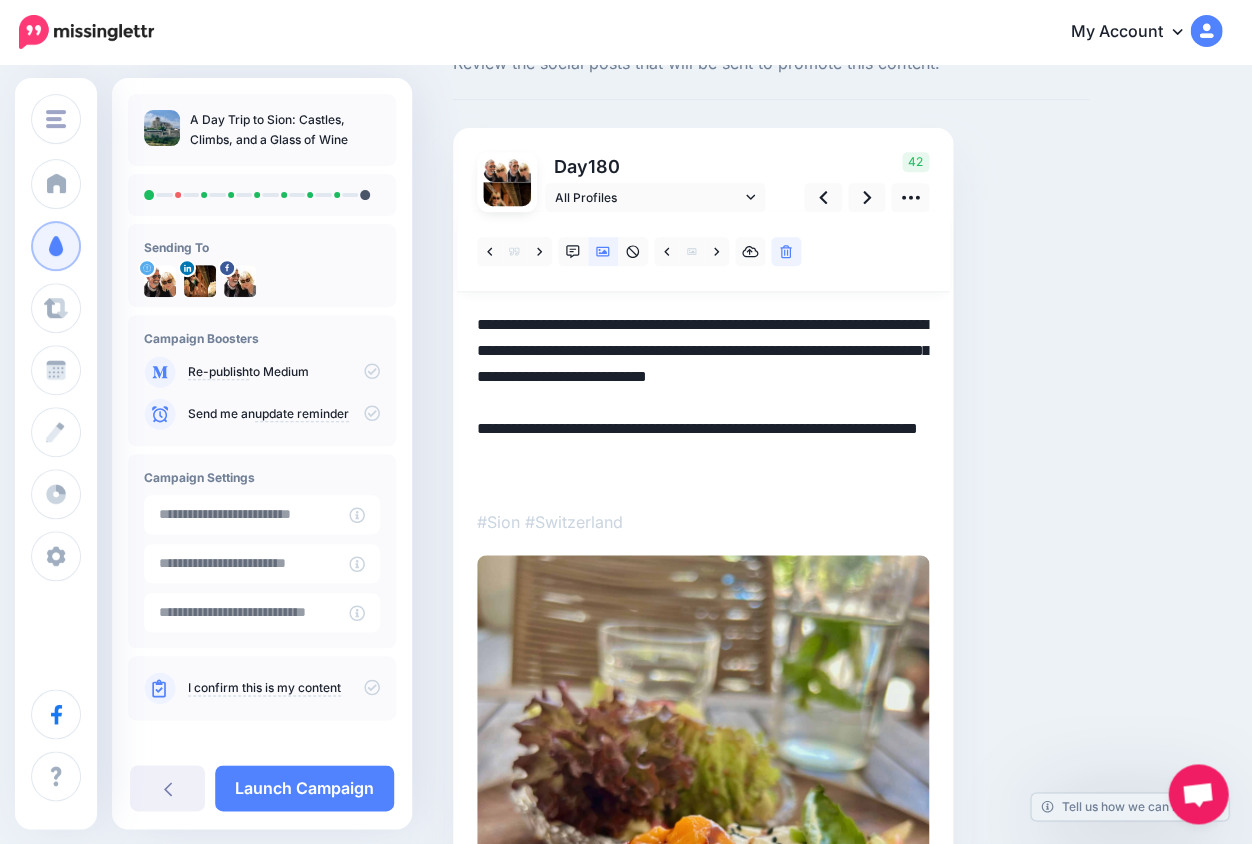 scroll, scrollTop: 75, scrollLeft: 0, axis: vertical 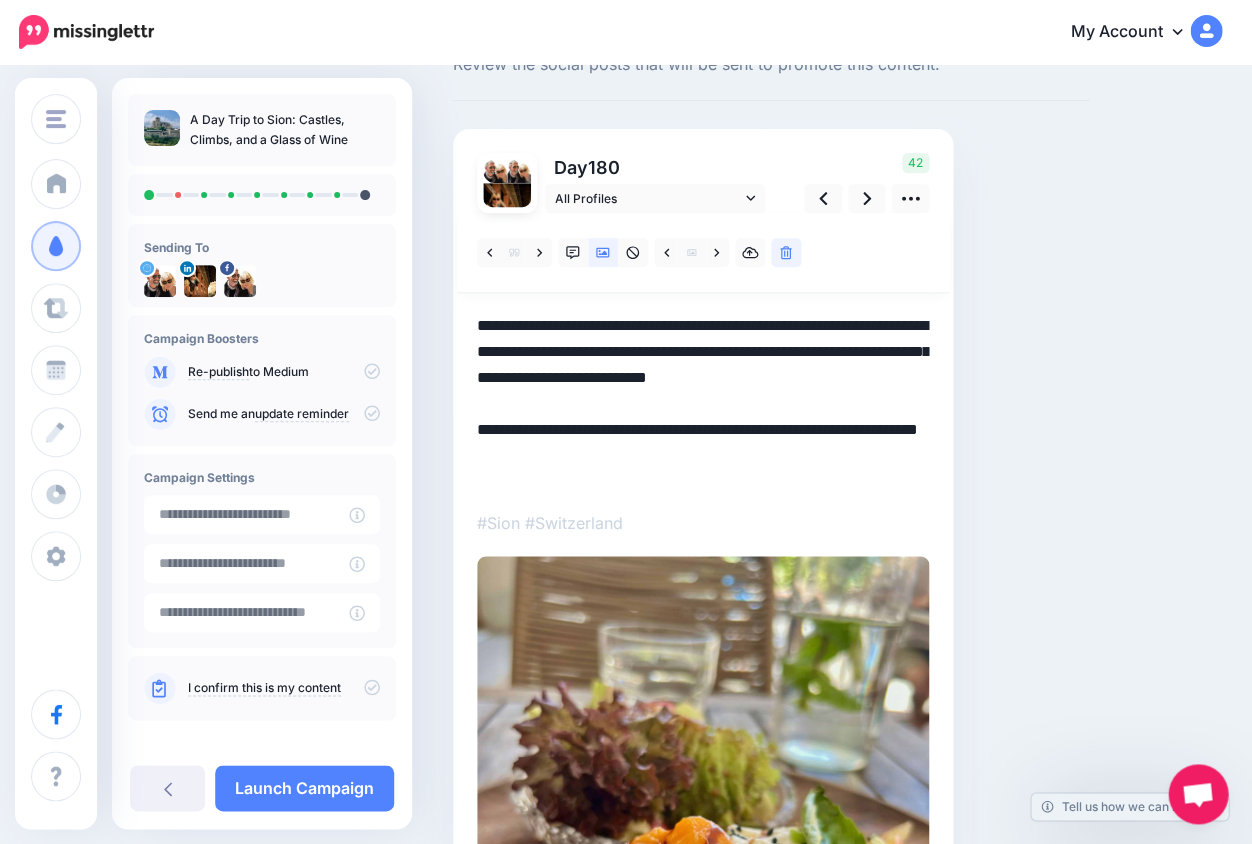 click on "**********" at bounding box center [703, 401] 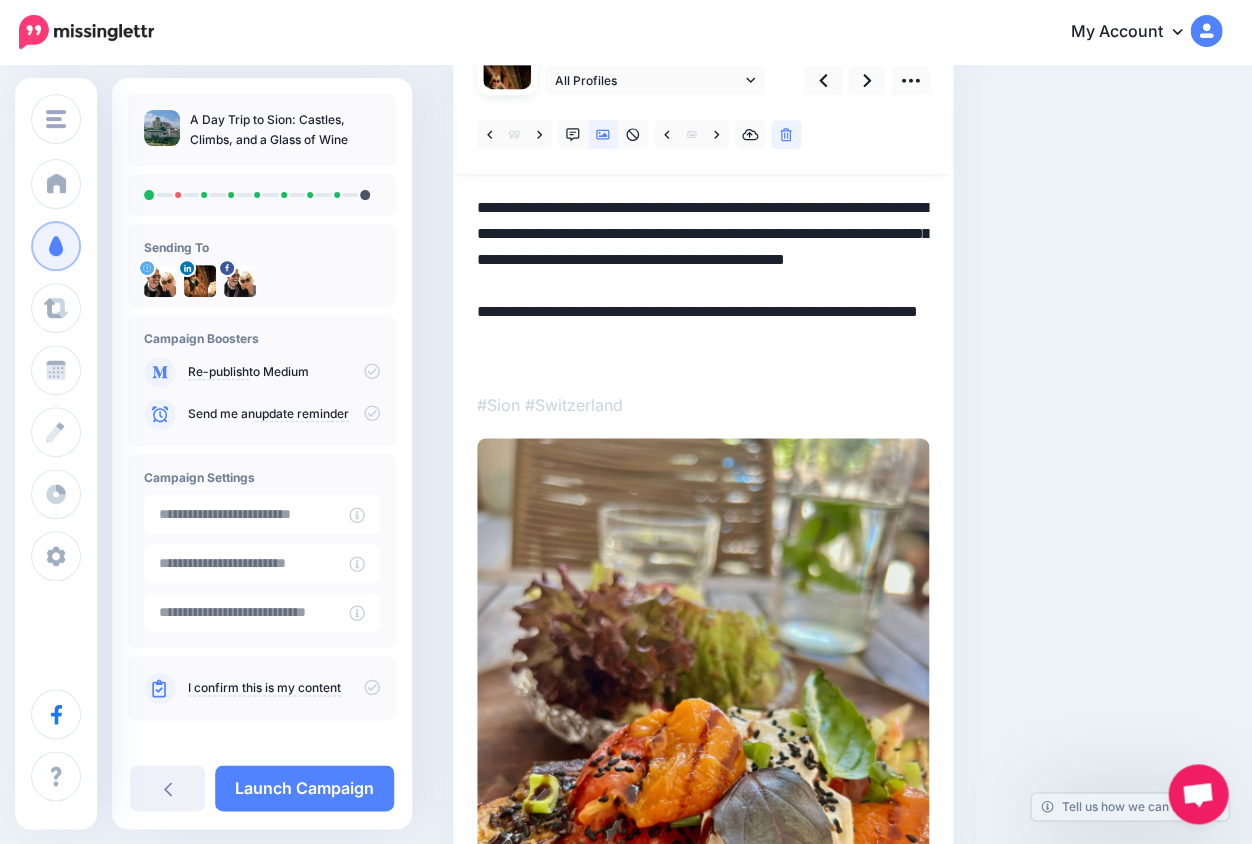 scroll, scrollTop: 193, scrollLeft: 0, axis: vertical 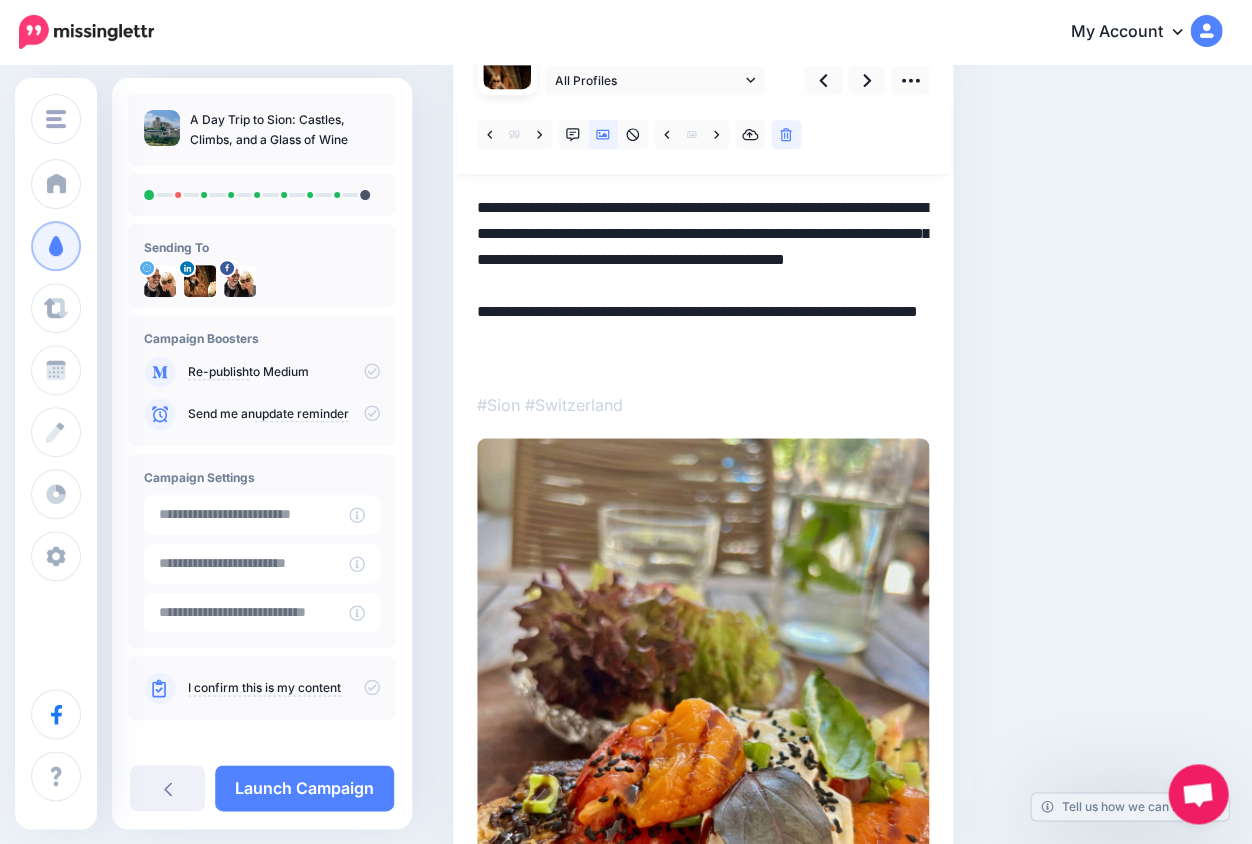 drag, startPoint x: 780, startPoint y: 209, endPoint x: 736, endPoint y: 207, distance: 44.04543 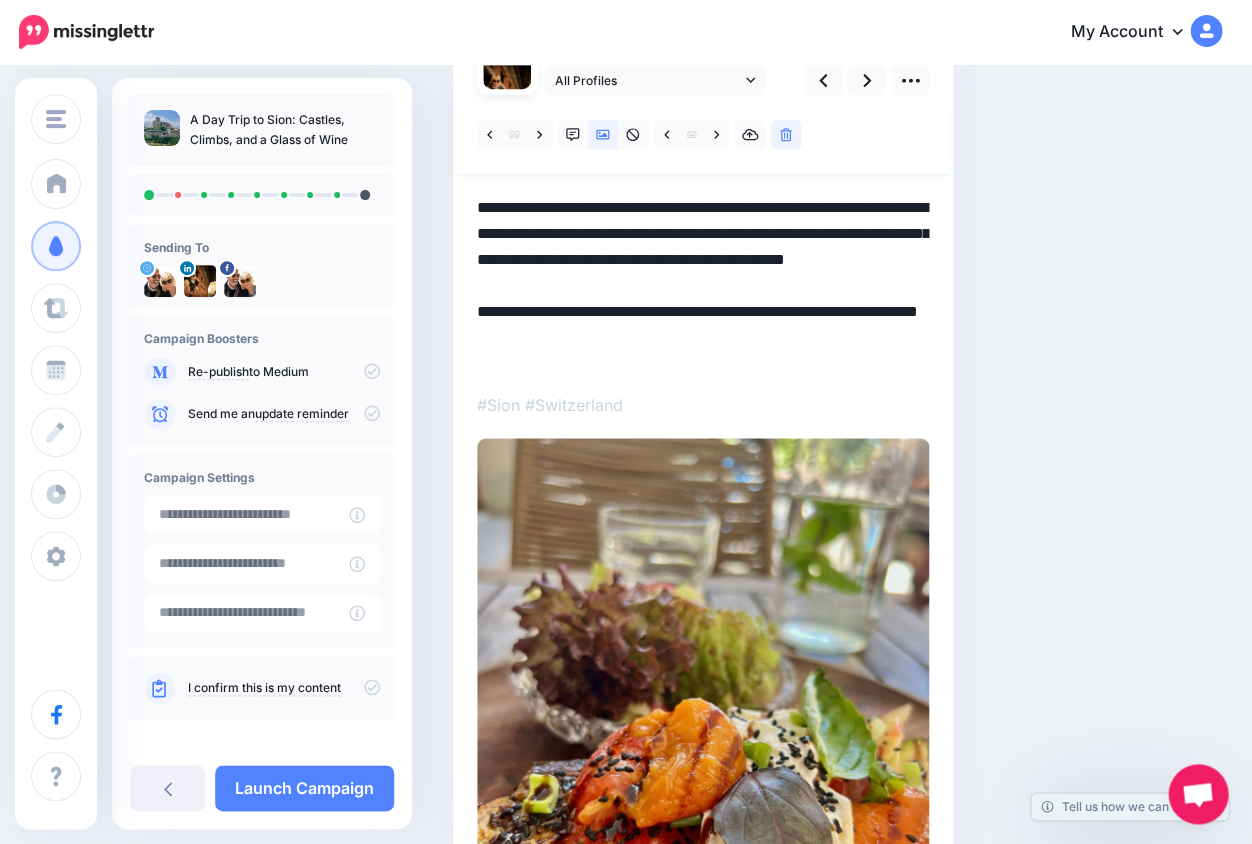 click on "**********" at bounding box center (703, 283) 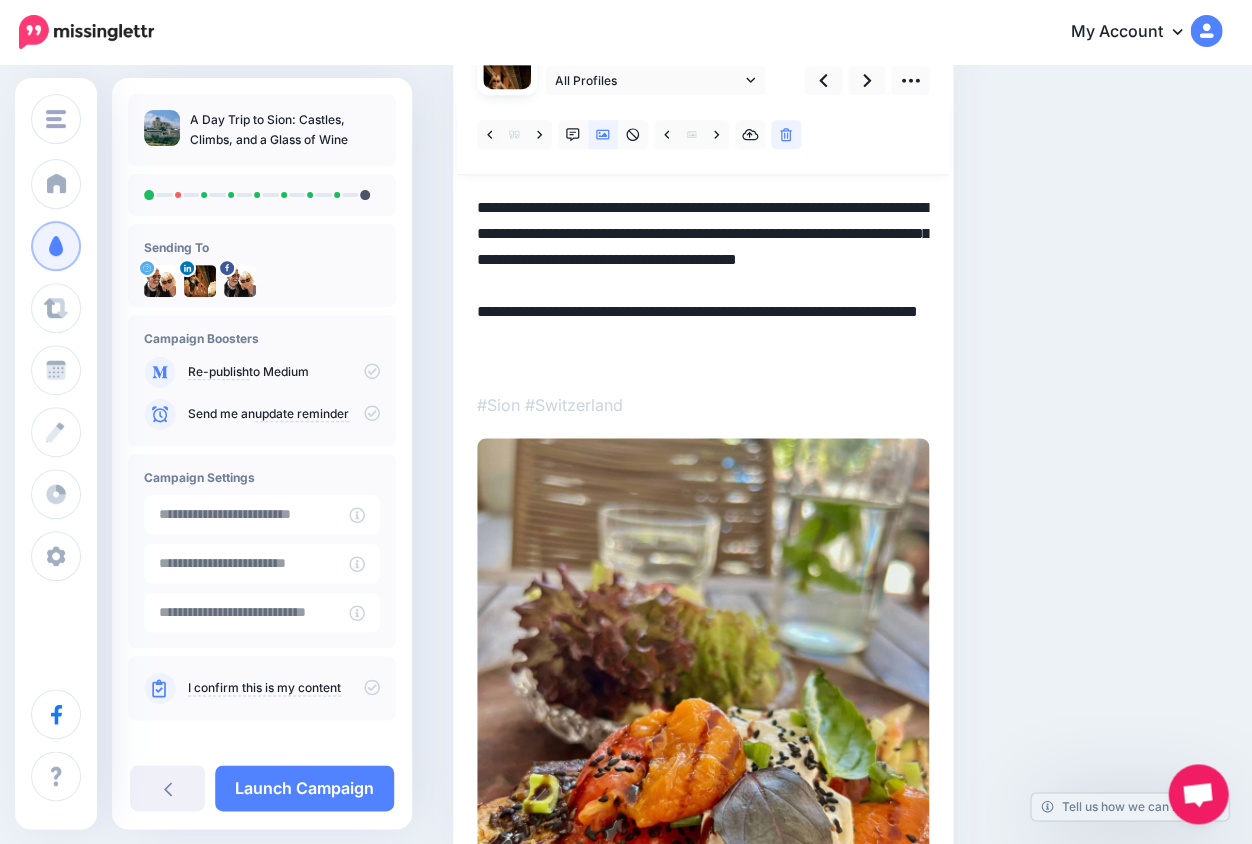 drag, startPoint x: 736, startPoint y: 207, endPoint x: 901, endPoint y: 206, distance: 165.00304 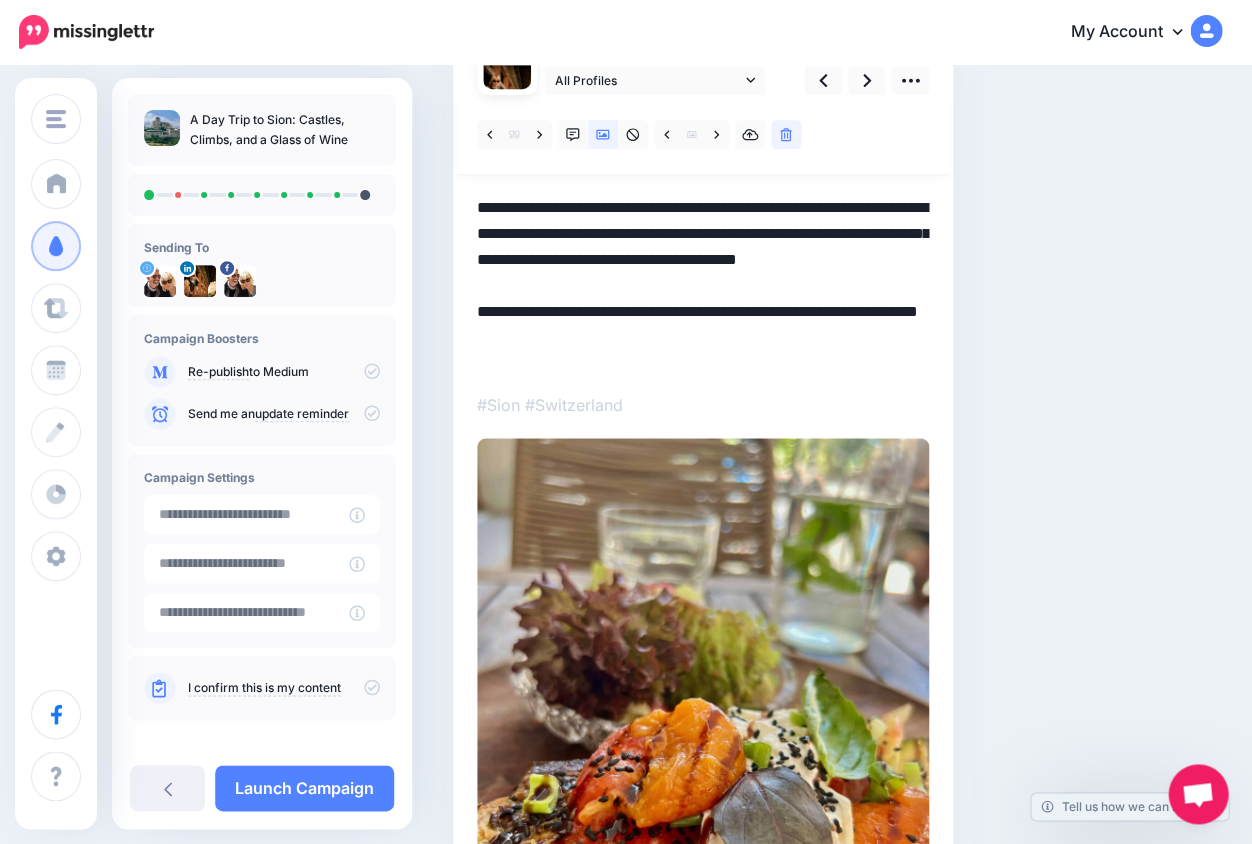 click on "**********" at bounding box center (703, 283) 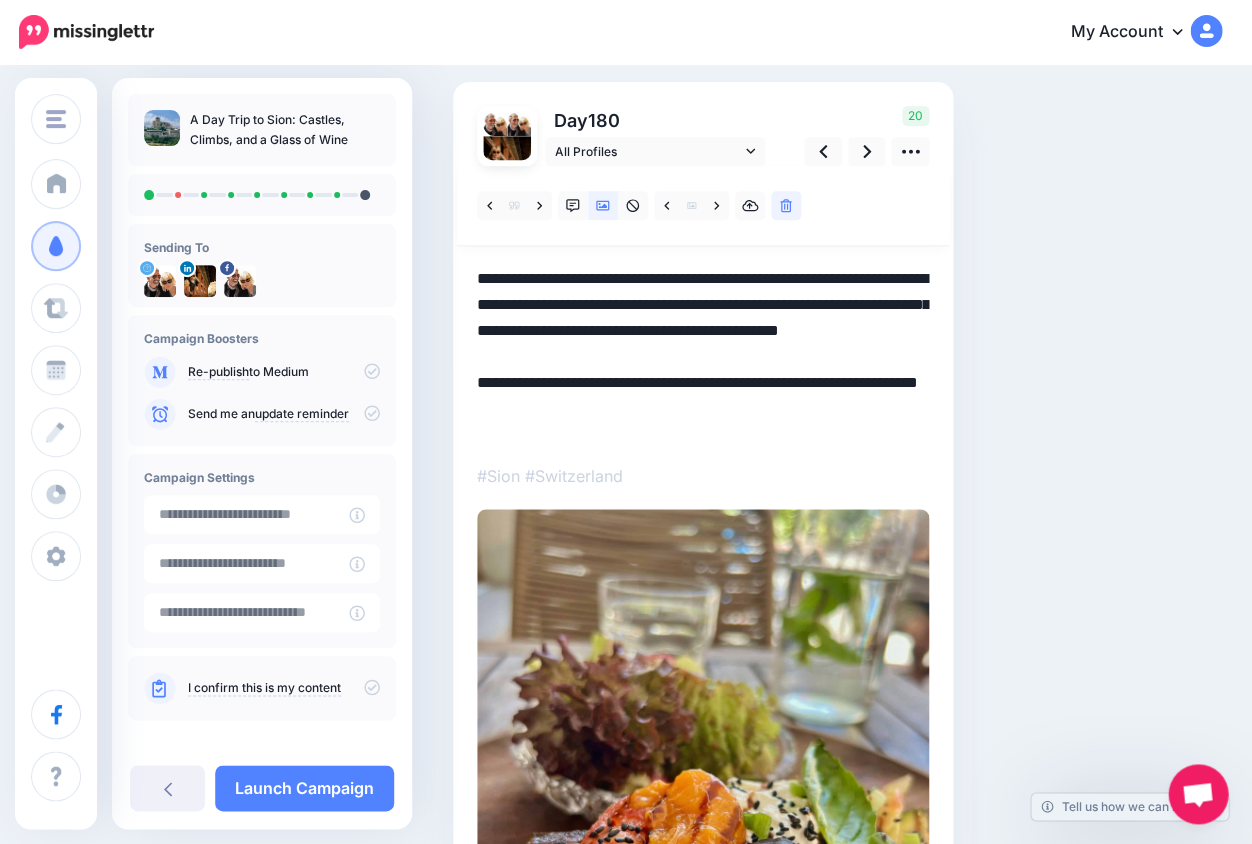 scroll, scrollTop: 116, scrollLeft: 0, axis: vertical 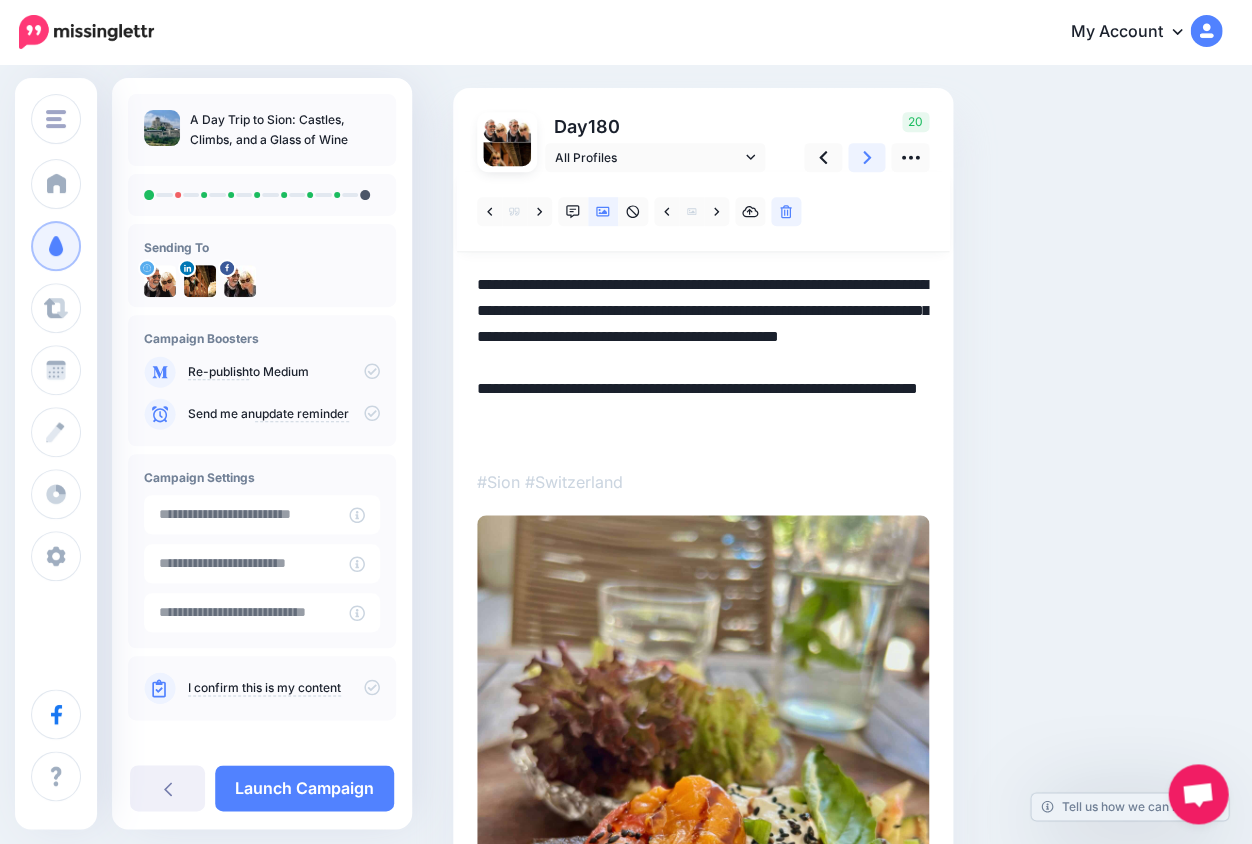click 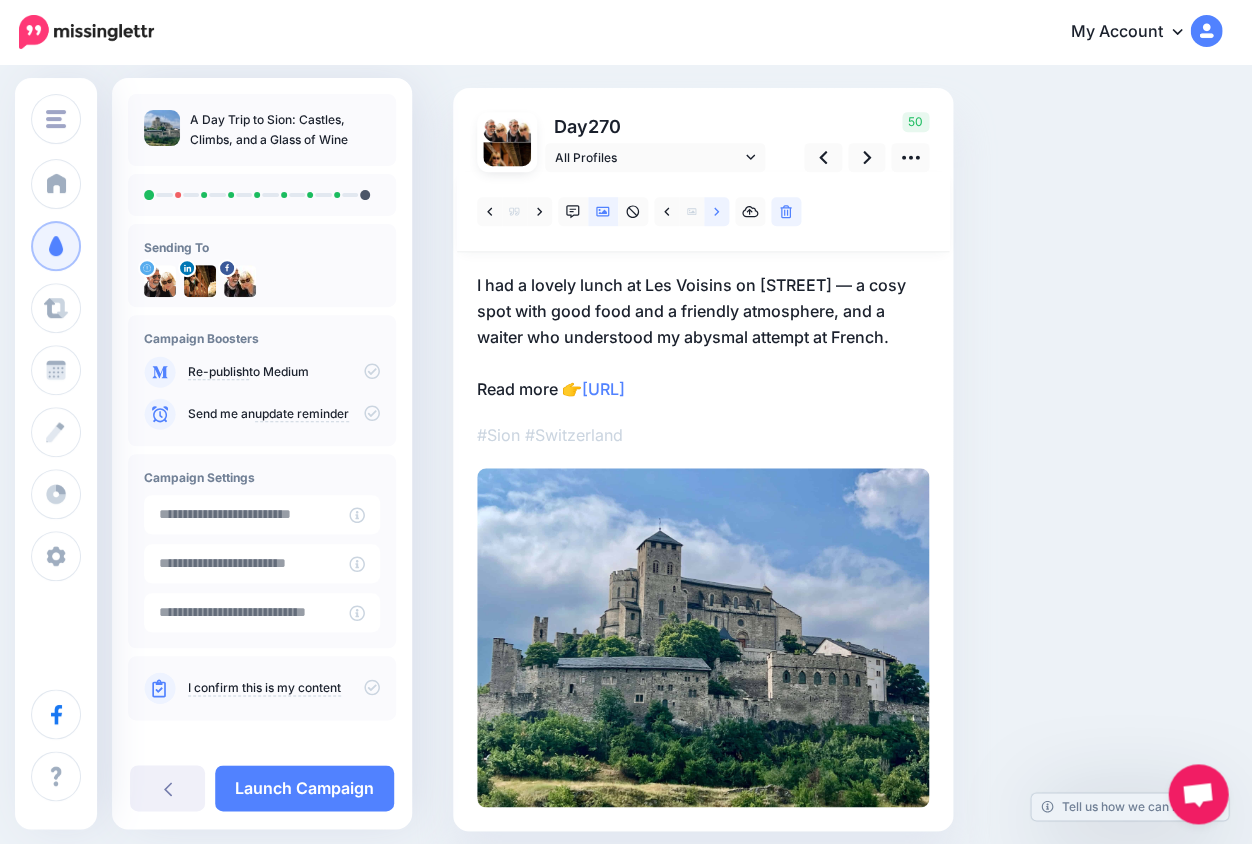 click 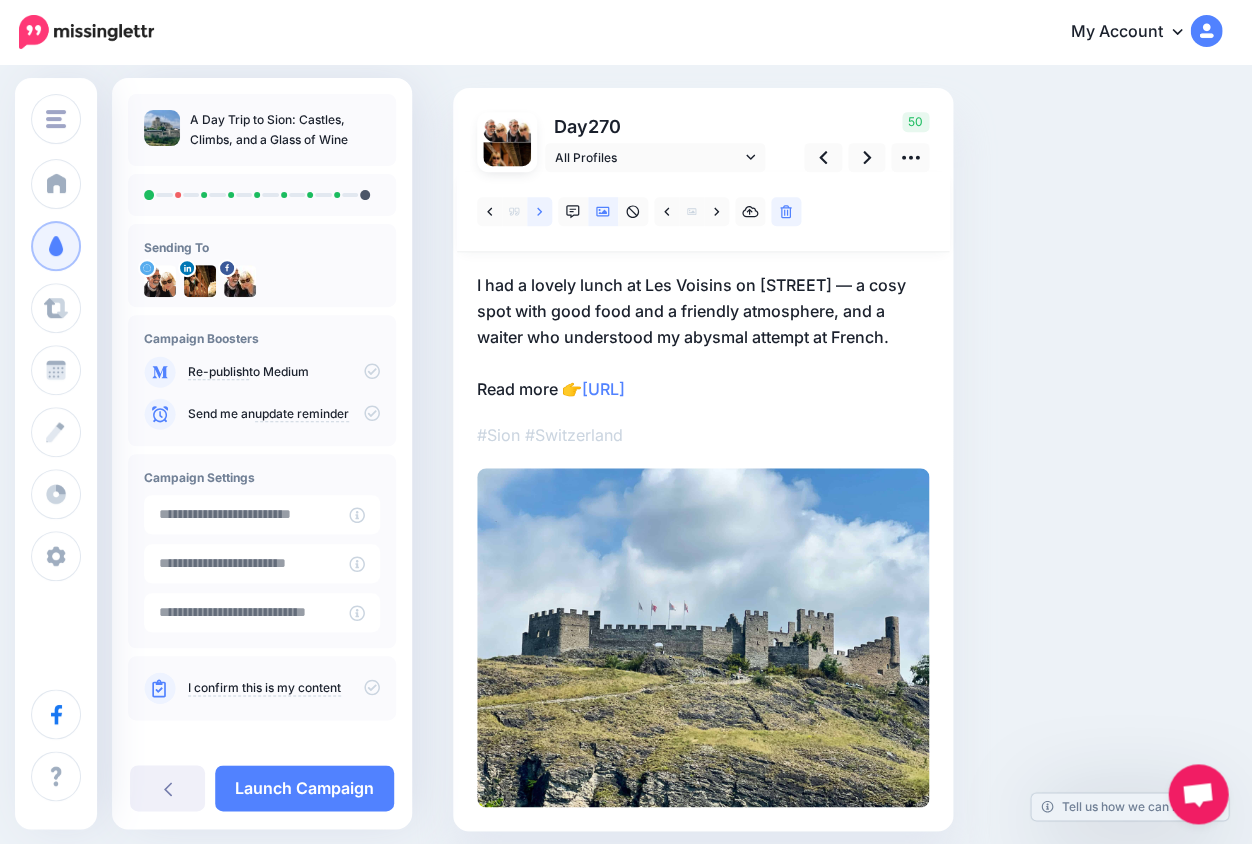 click 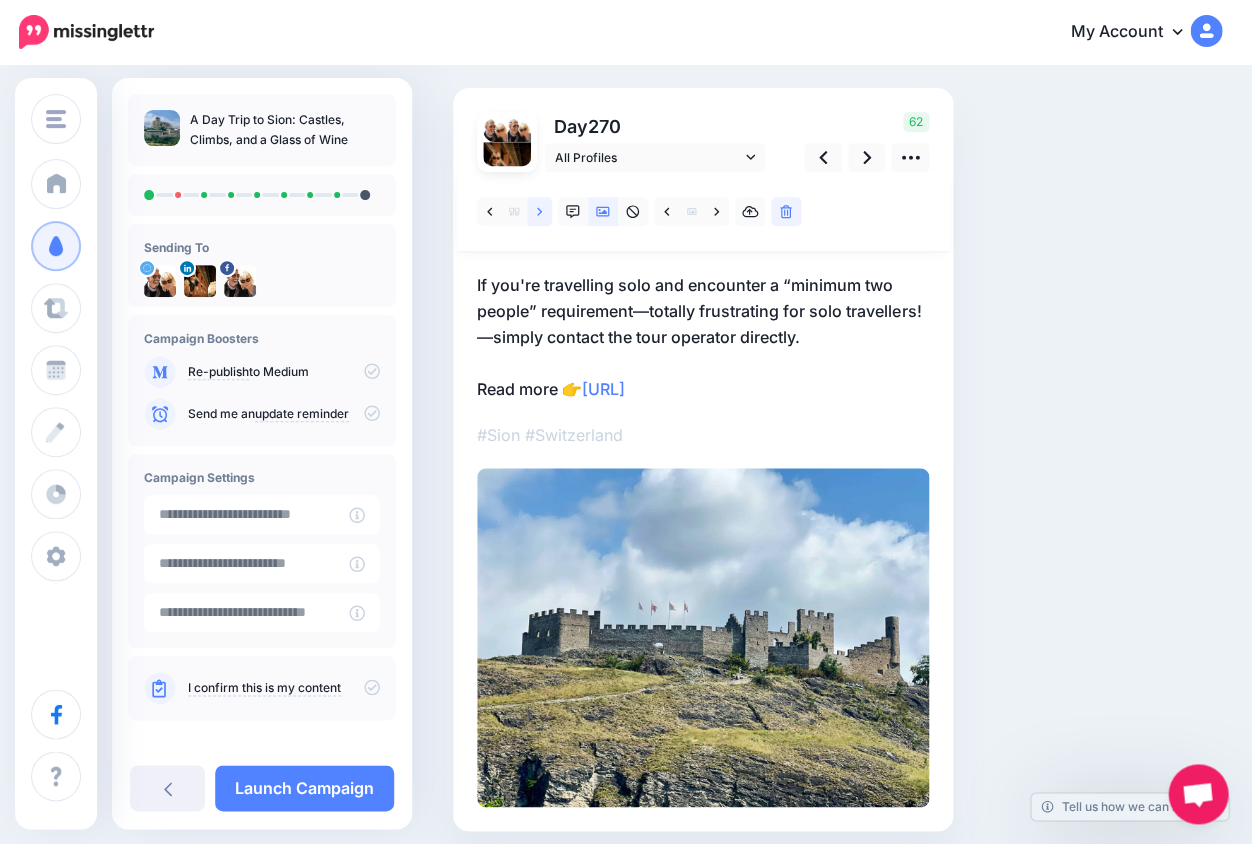 click 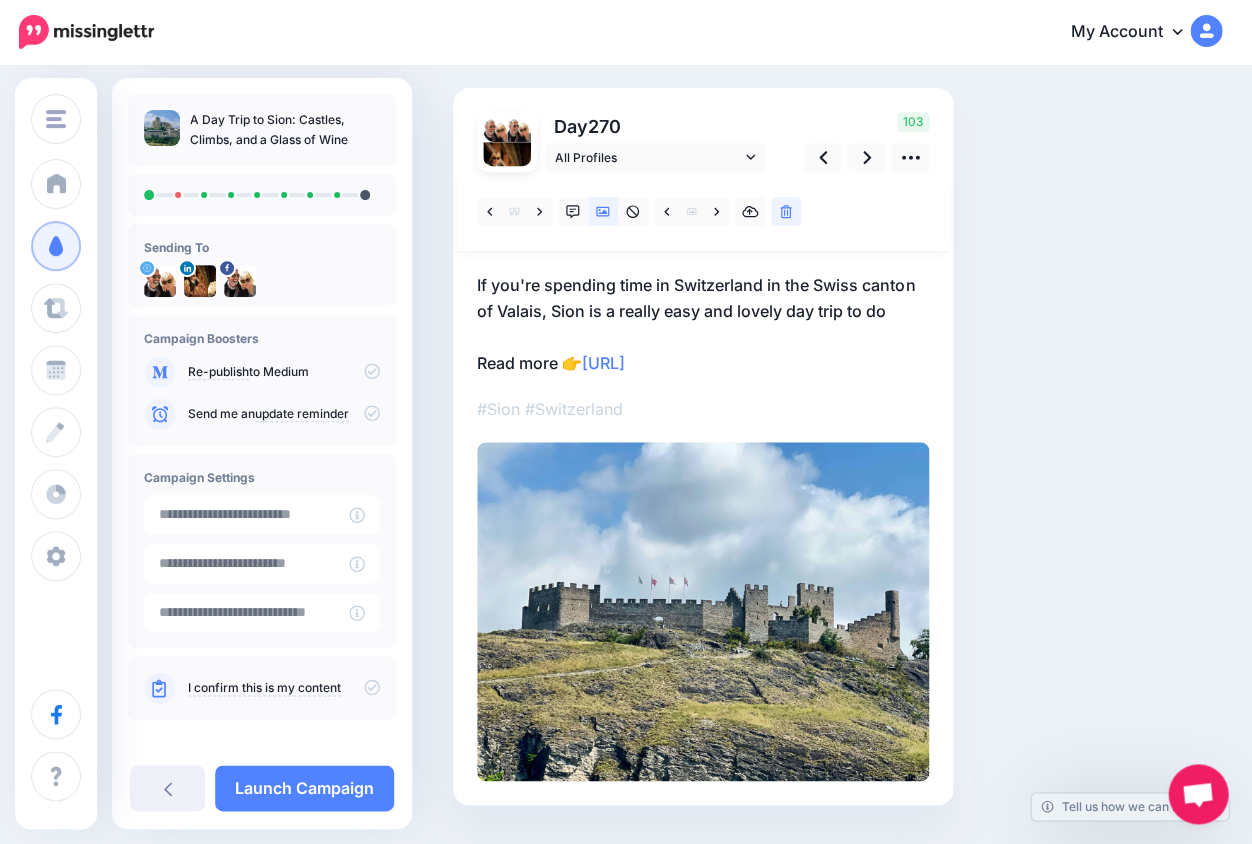 click on "If you're spending time in Switzerland in the Swiss canton of Valais, Sion is a really easy and lovely day trip to do Read more 👉  https://lifepart2andbeyond.com/day-trip-to-sion-switzerland/?utm_campaign=a-day-trip-to-sion-castles-climbs-and-a-glass-of-wine&utm_medium=social_link&utm_source=missinglettr" at bounding box center [703, 324] 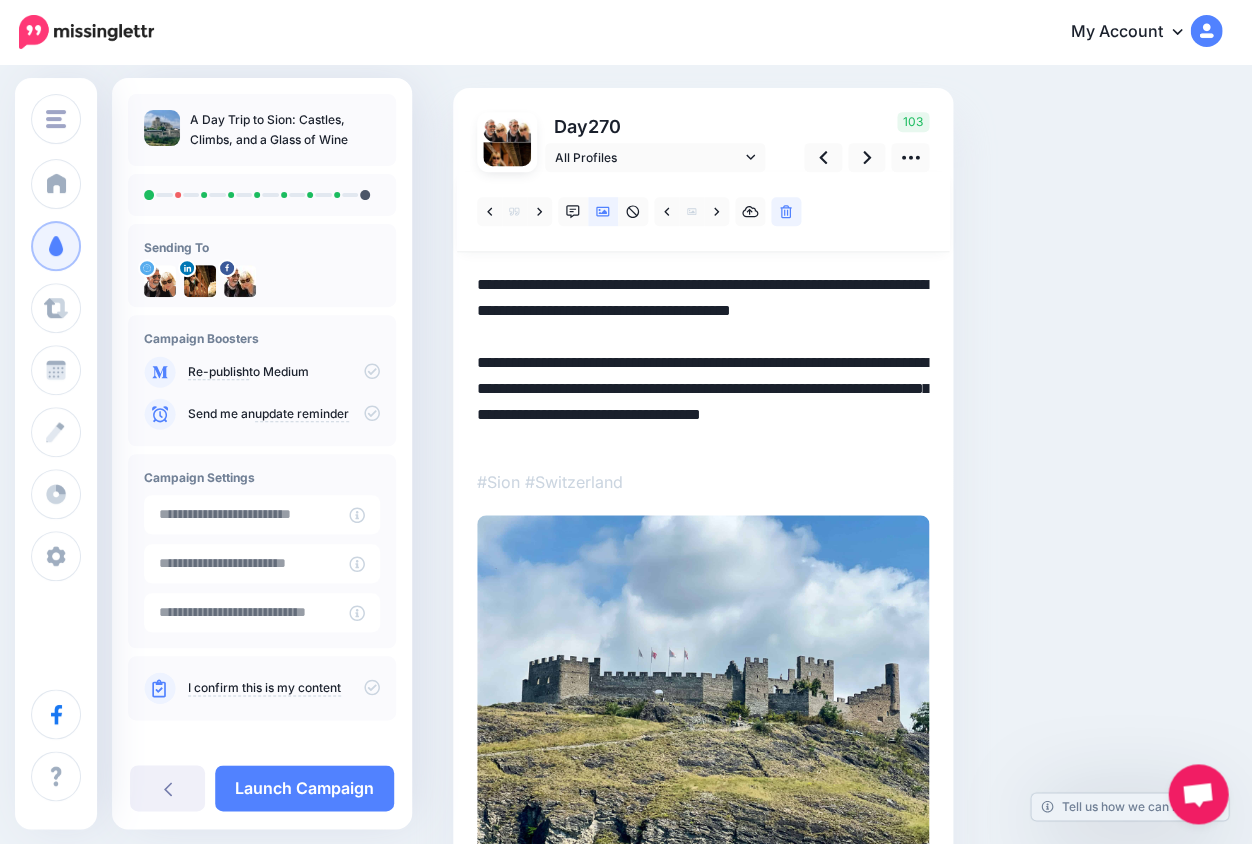 drag, startPoint x: 610, startPoint y: 381, endPoint x: 758, endPoint y: 458, distance: 166.83224 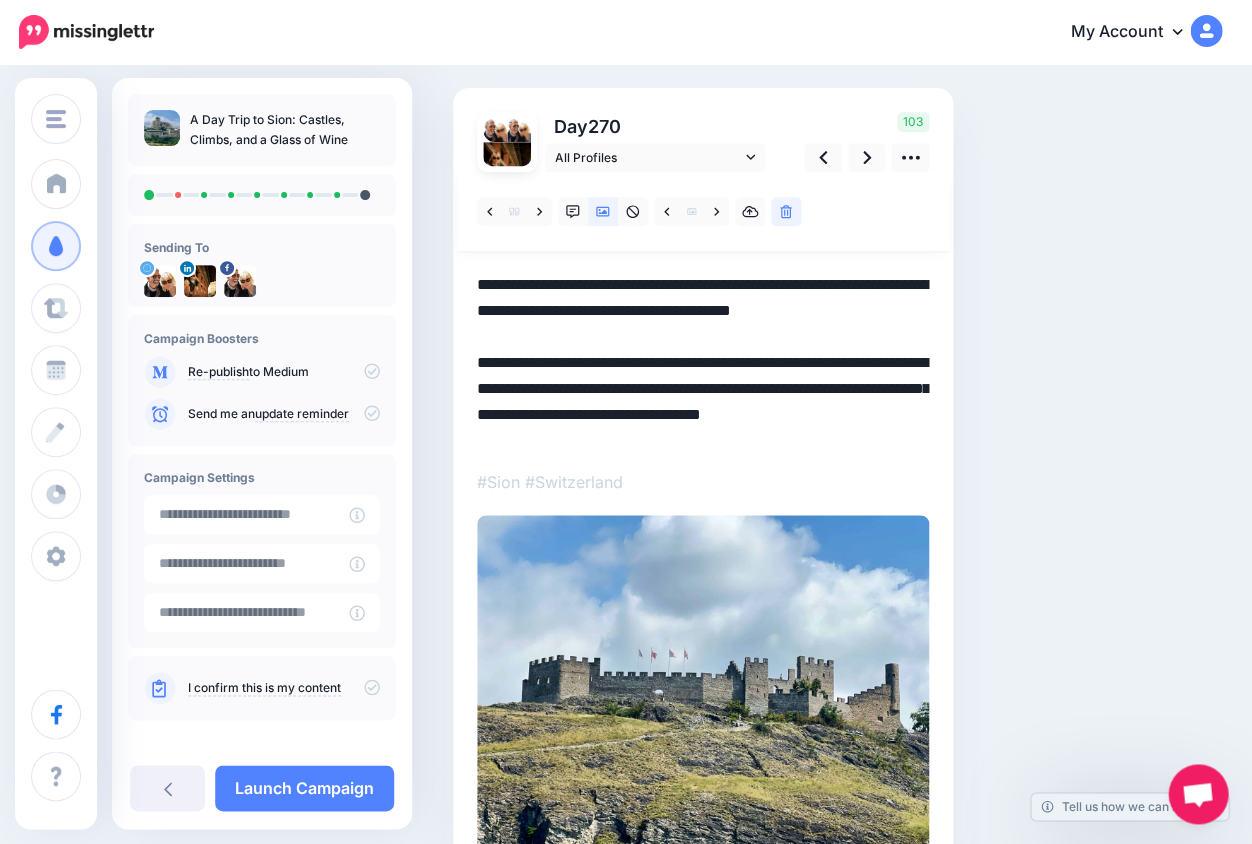 click at bounding box center [703, 513] 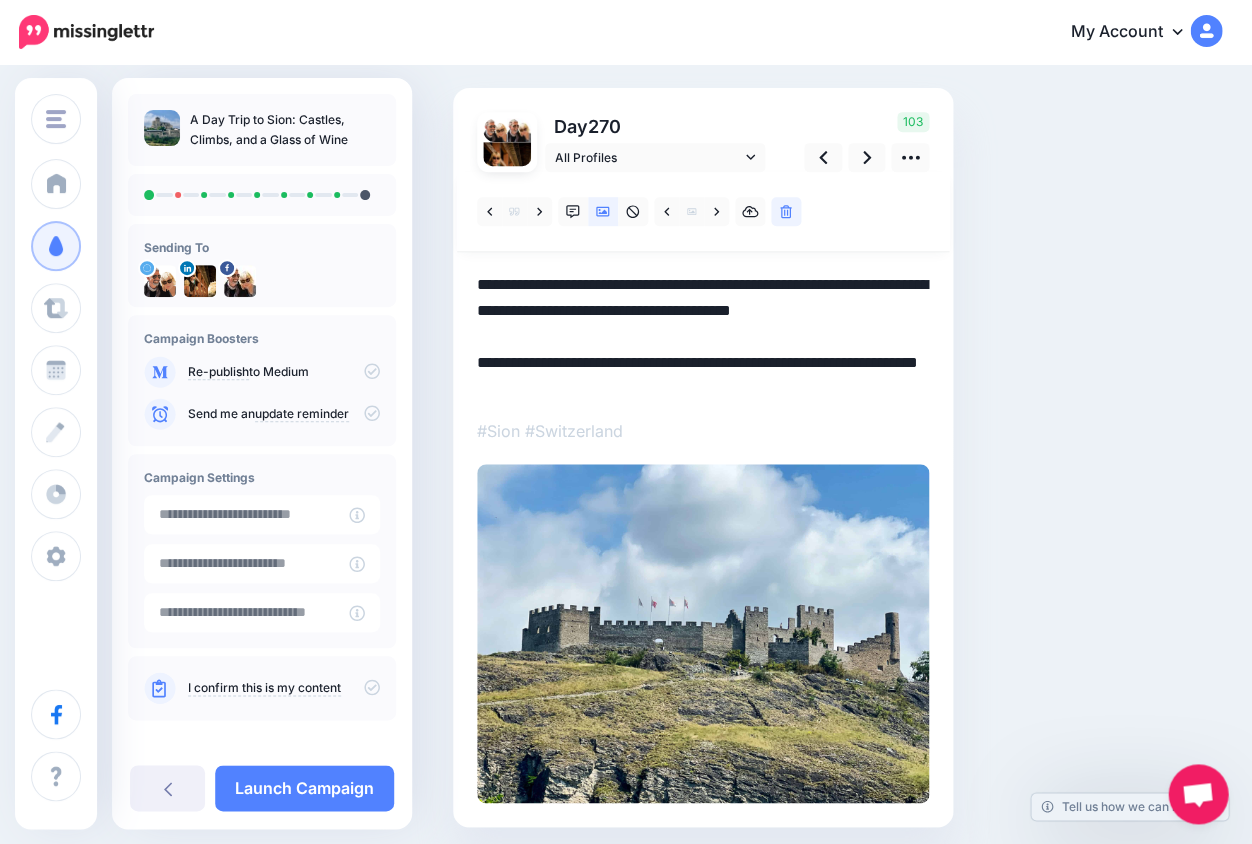 click on "**********" at bounding box center (703, 335) 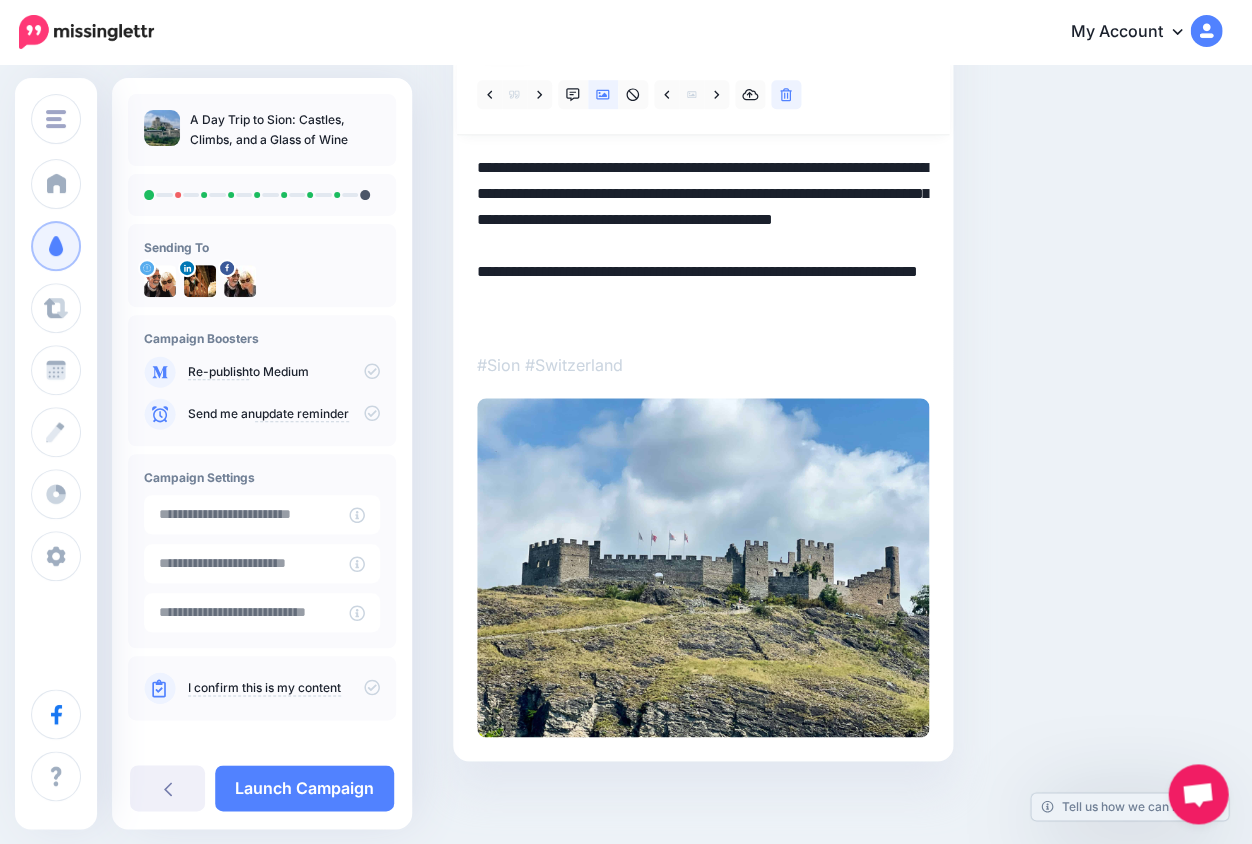 scroll, scrollTop: 239, scrollLeft: 0, axis: vertical 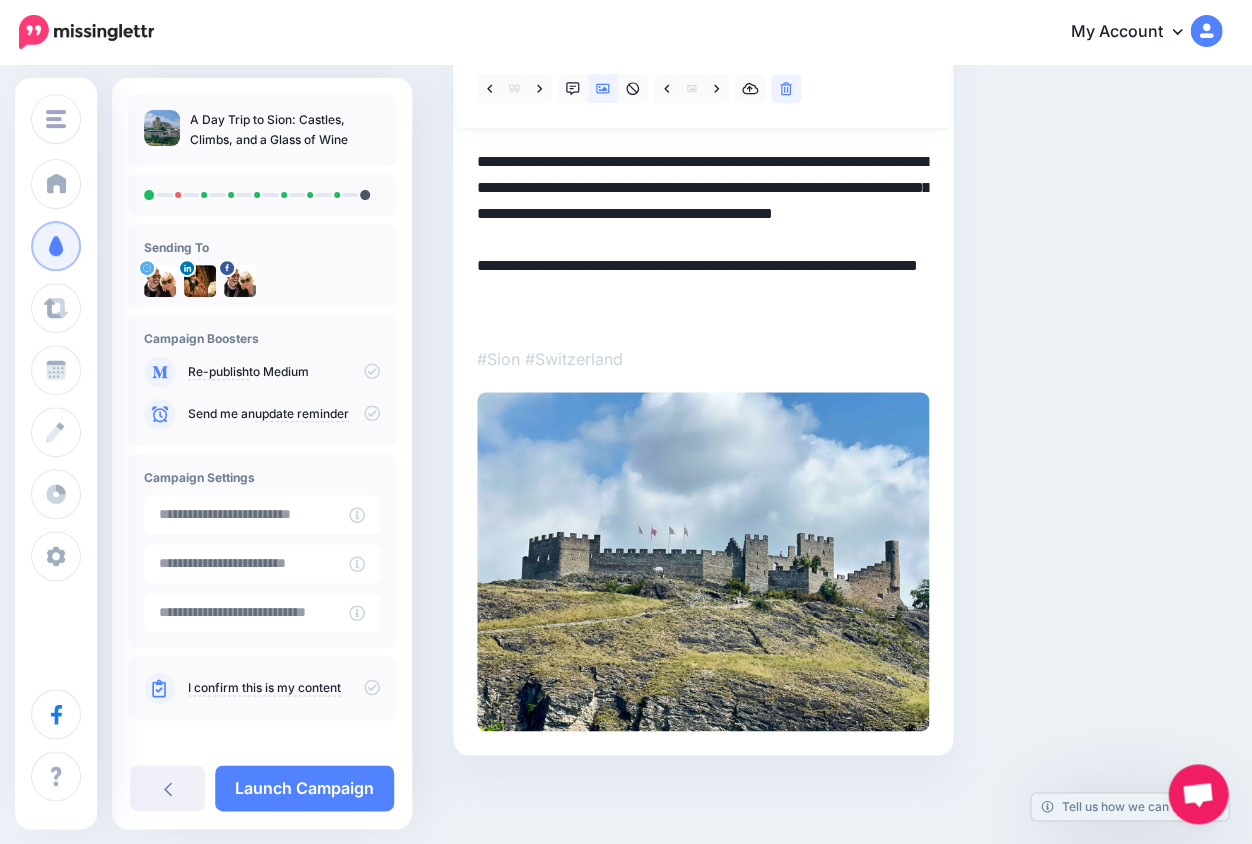 click on "**********" at bounding box center [703, 237] 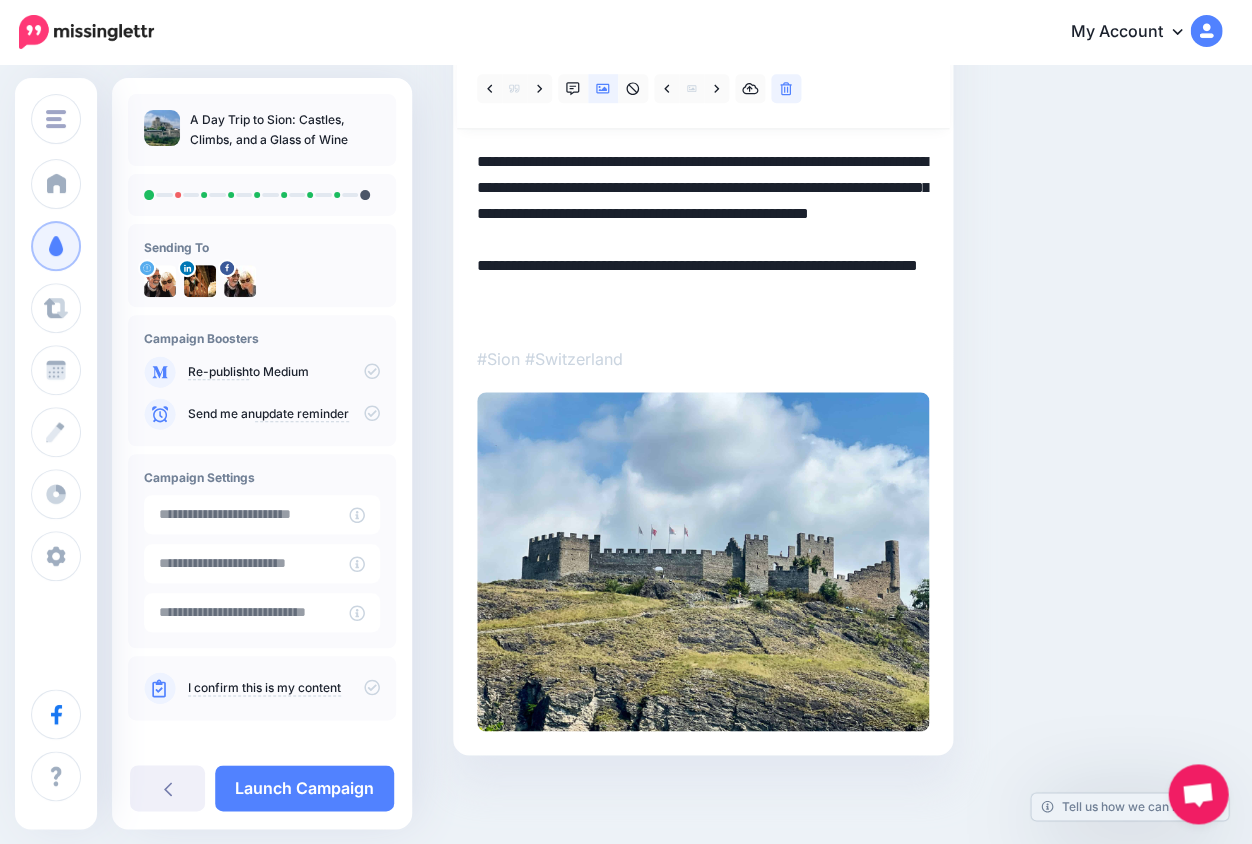 click on "**********" at bounding box center (703, 237) 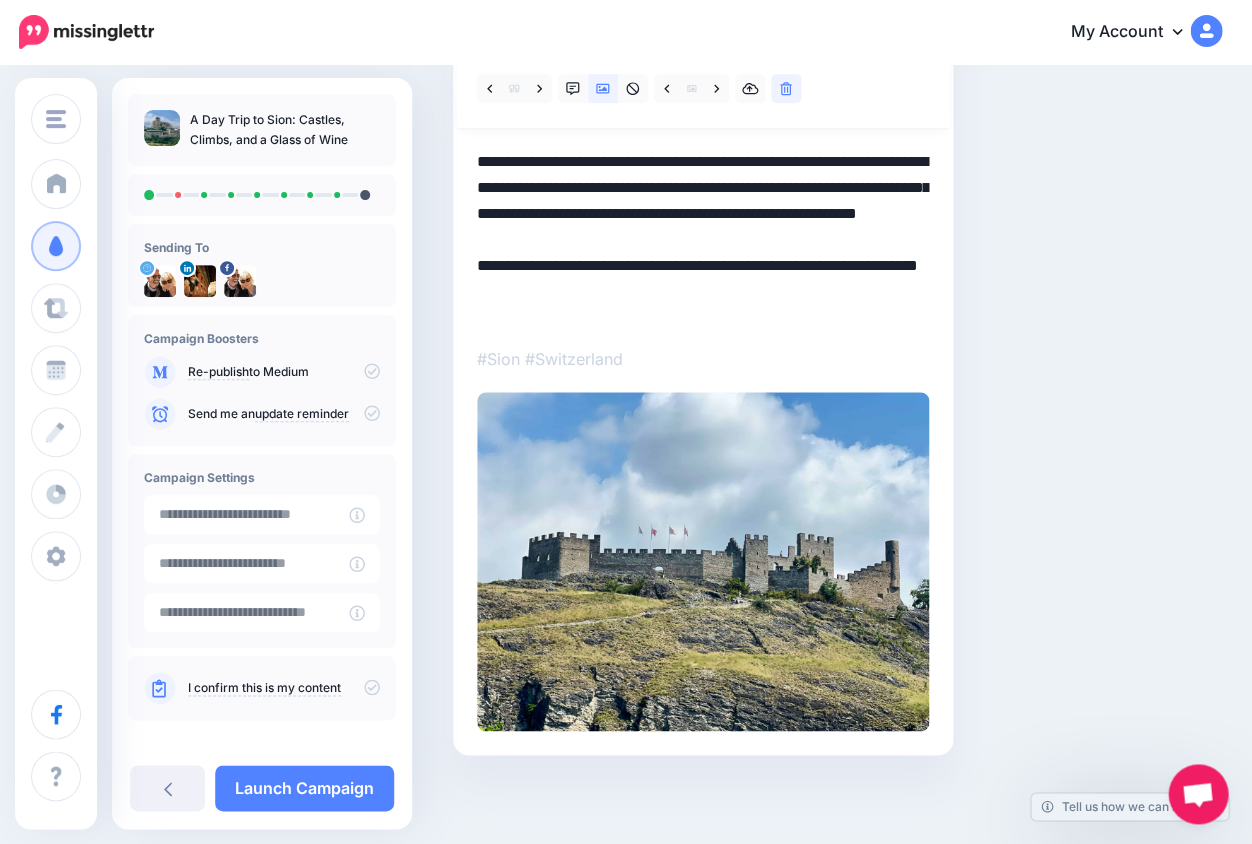 click on "**********" at bounding box center (703, 237) 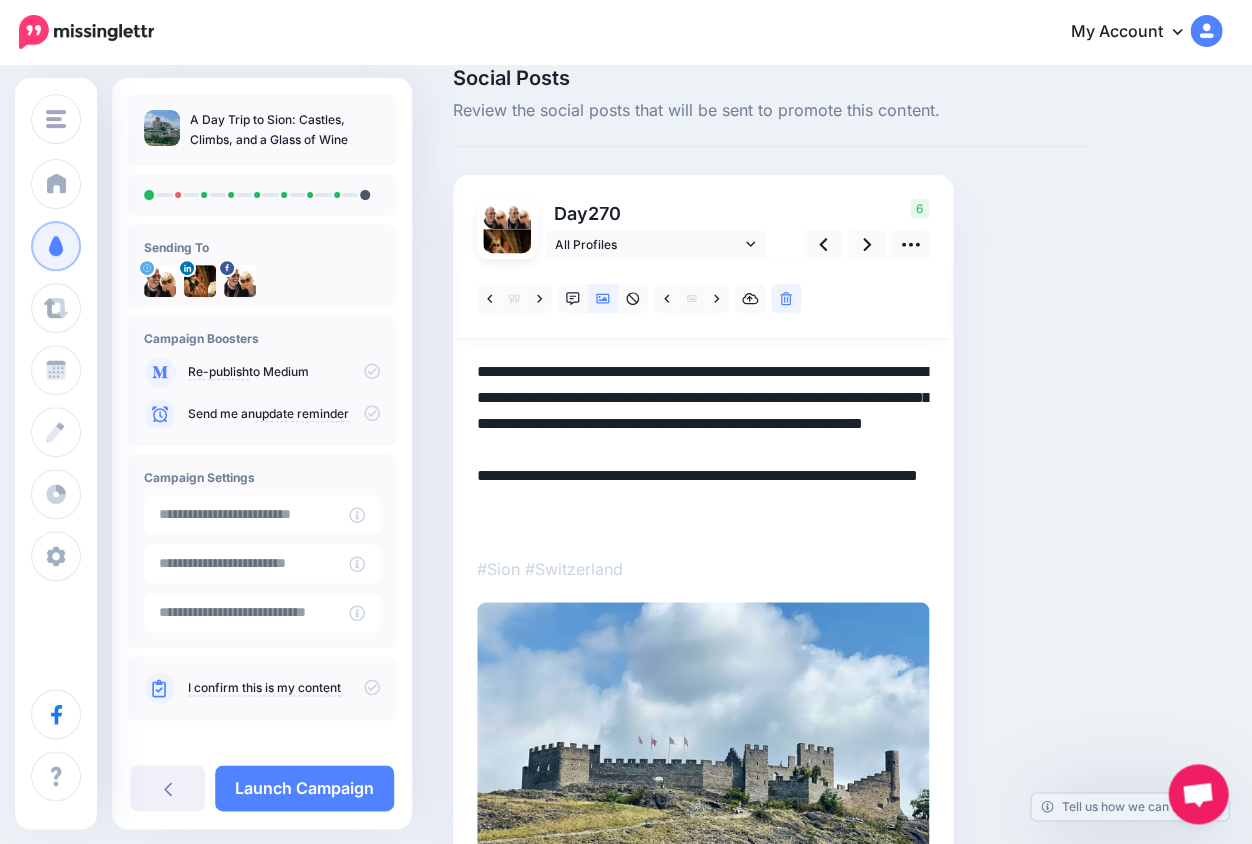 scroll, scrollTop: 33, scrollLeft: 0, axis: vertical 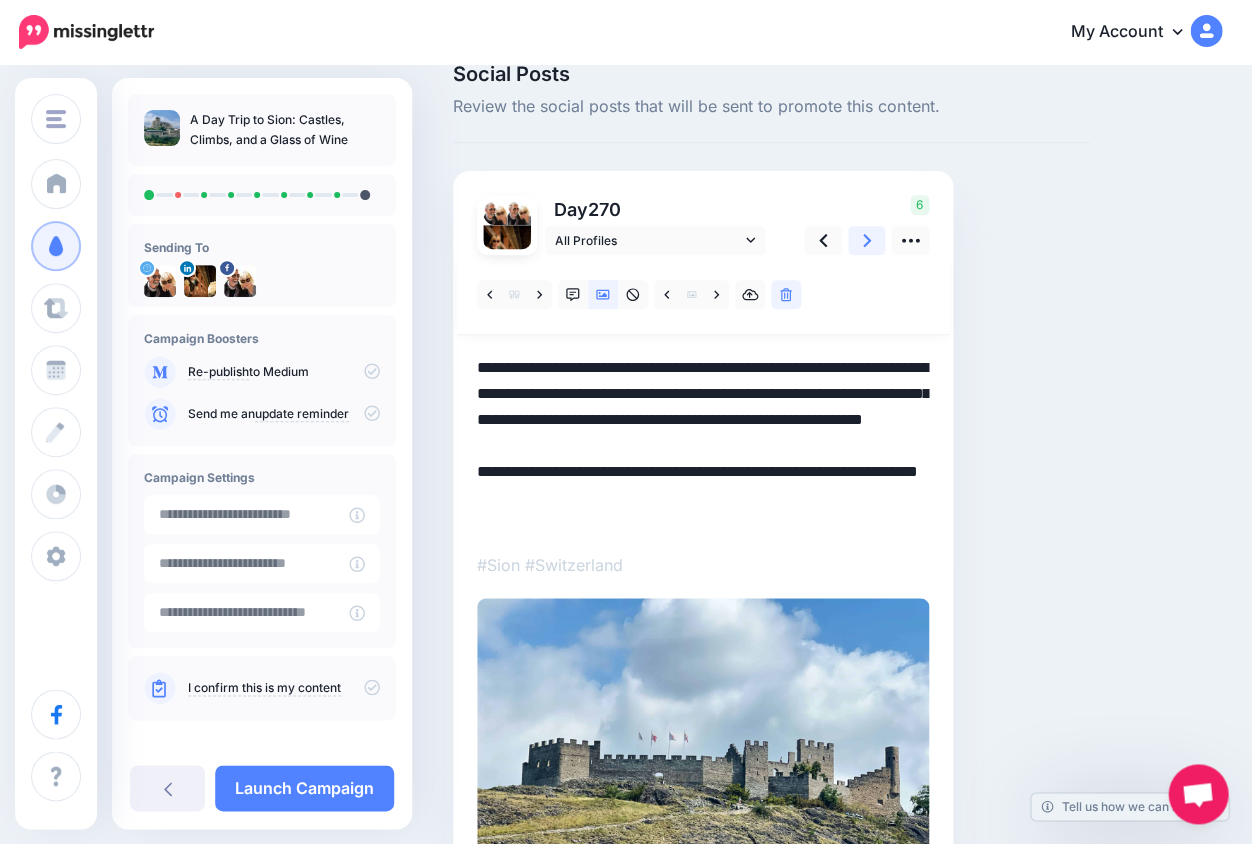 click 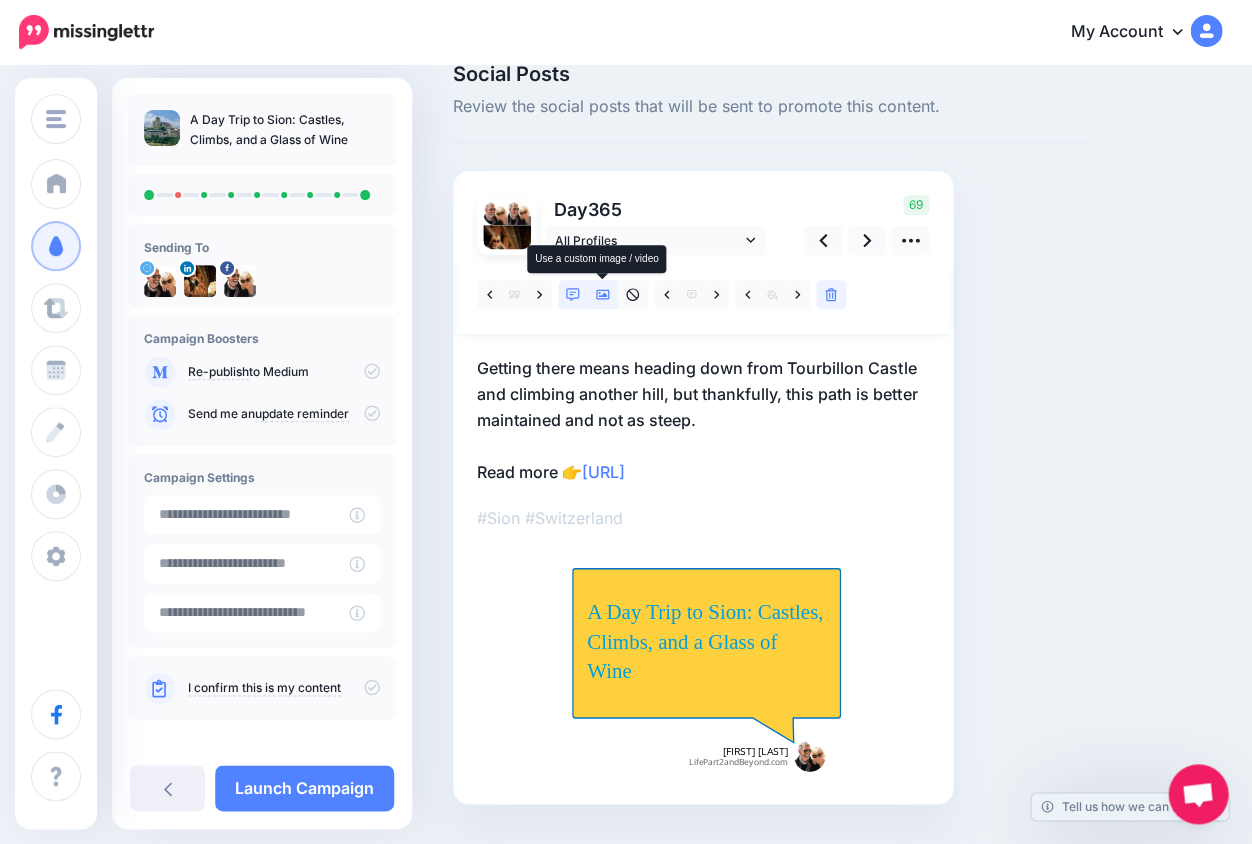 click 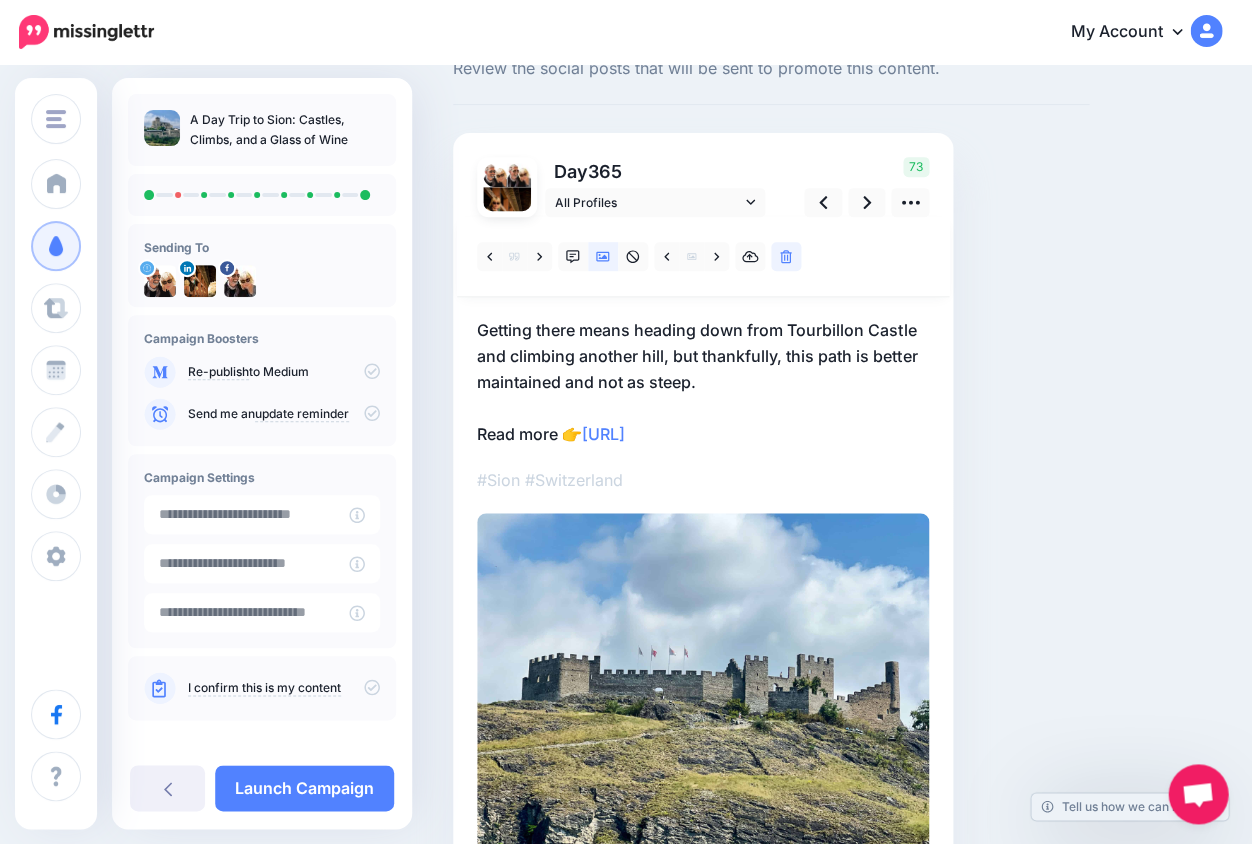 scroll, scrollTop: 82, scrollLeft: 0, axis: vertical 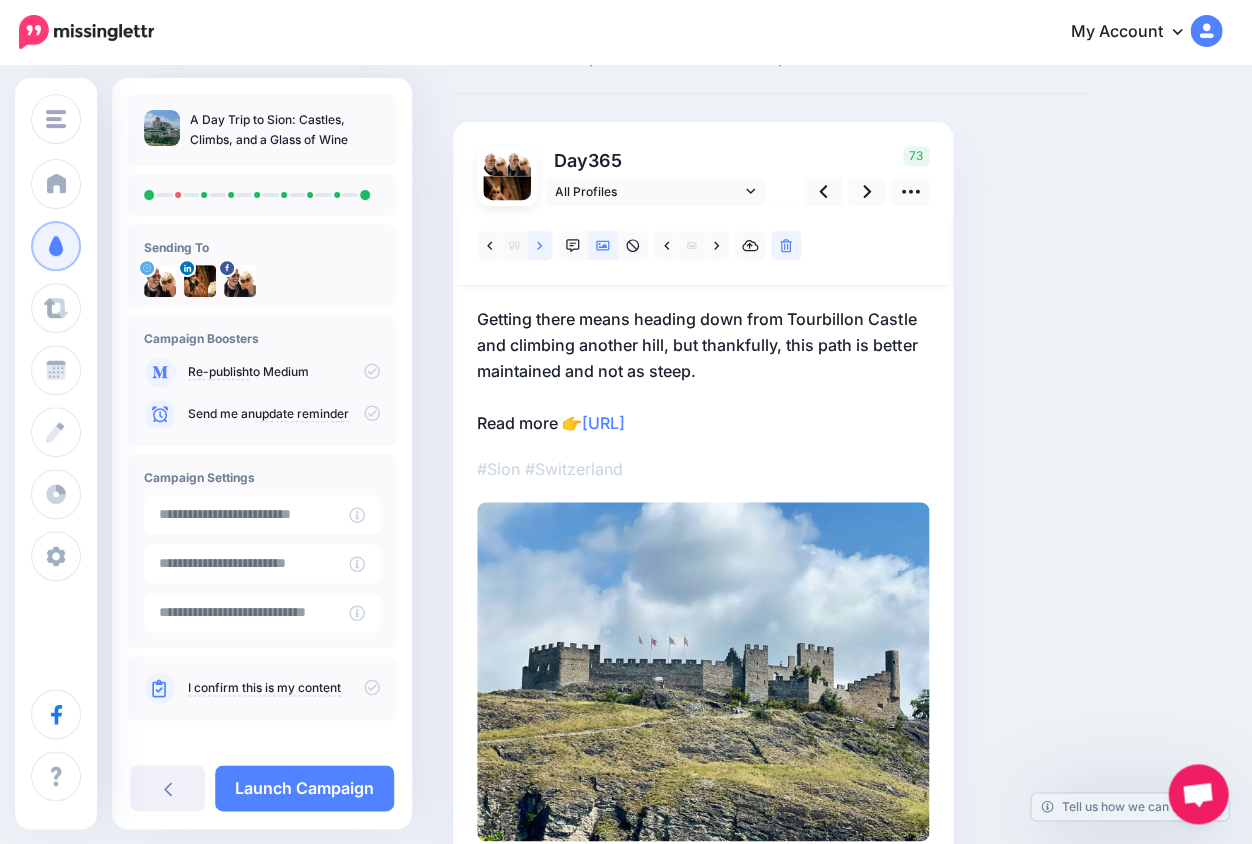 click 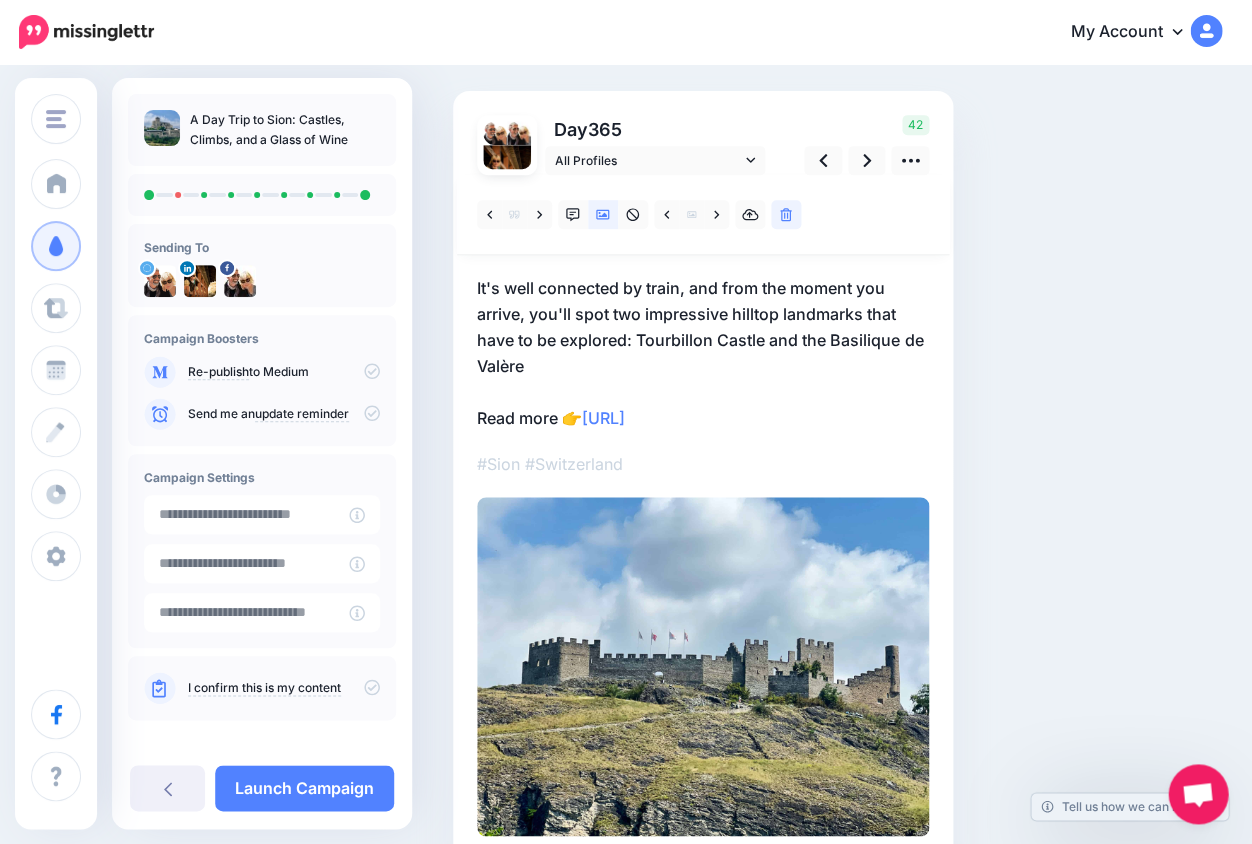 scroll, scrollTop: 148, scrollLeft: 0, axis: vertical 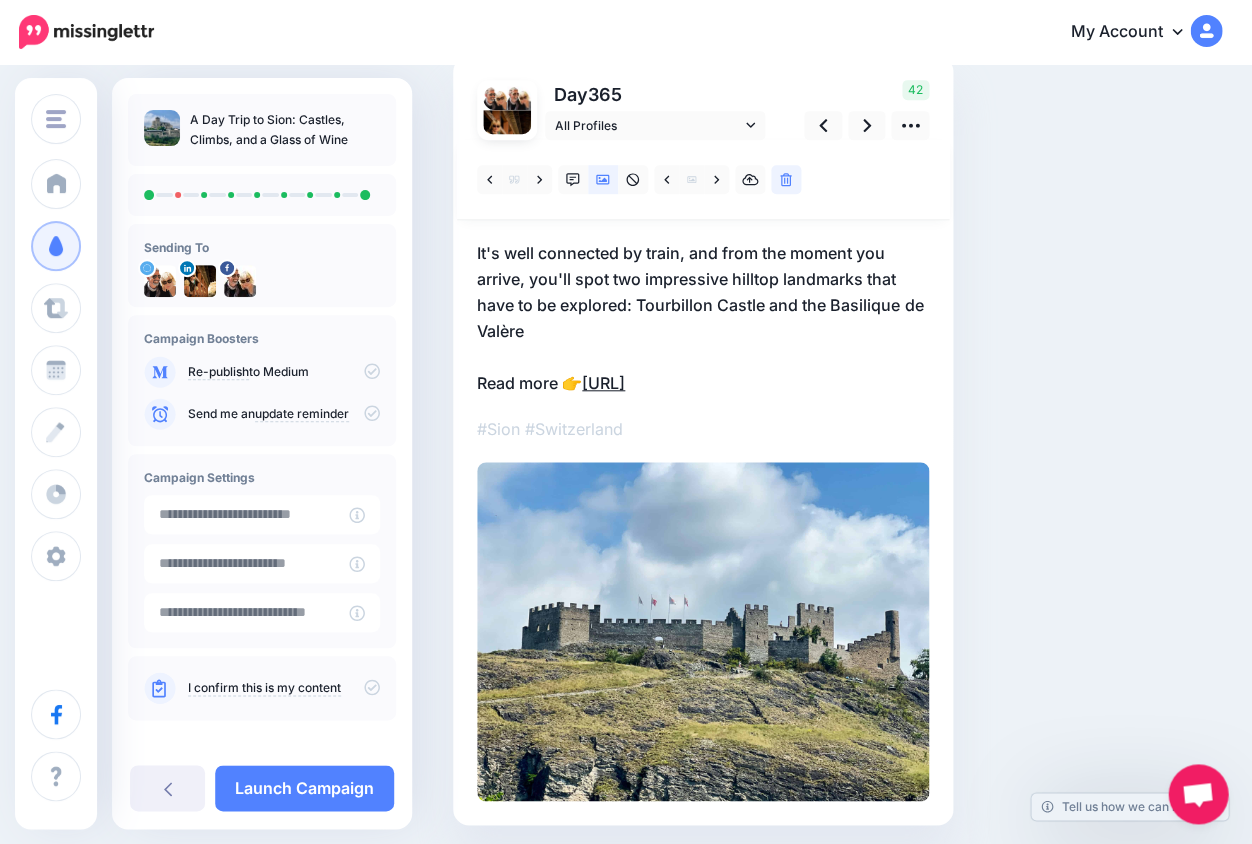 click on "https://lifepart2andbeyond.com/day-trip-to-sion-switzerland/?utm_campaign=a-day-trip-to-sion-castles-climbs-and-a-glass-of-wine&utm_medium=social_link&utm_source=missinglettr" at bounding box center [603, 383] 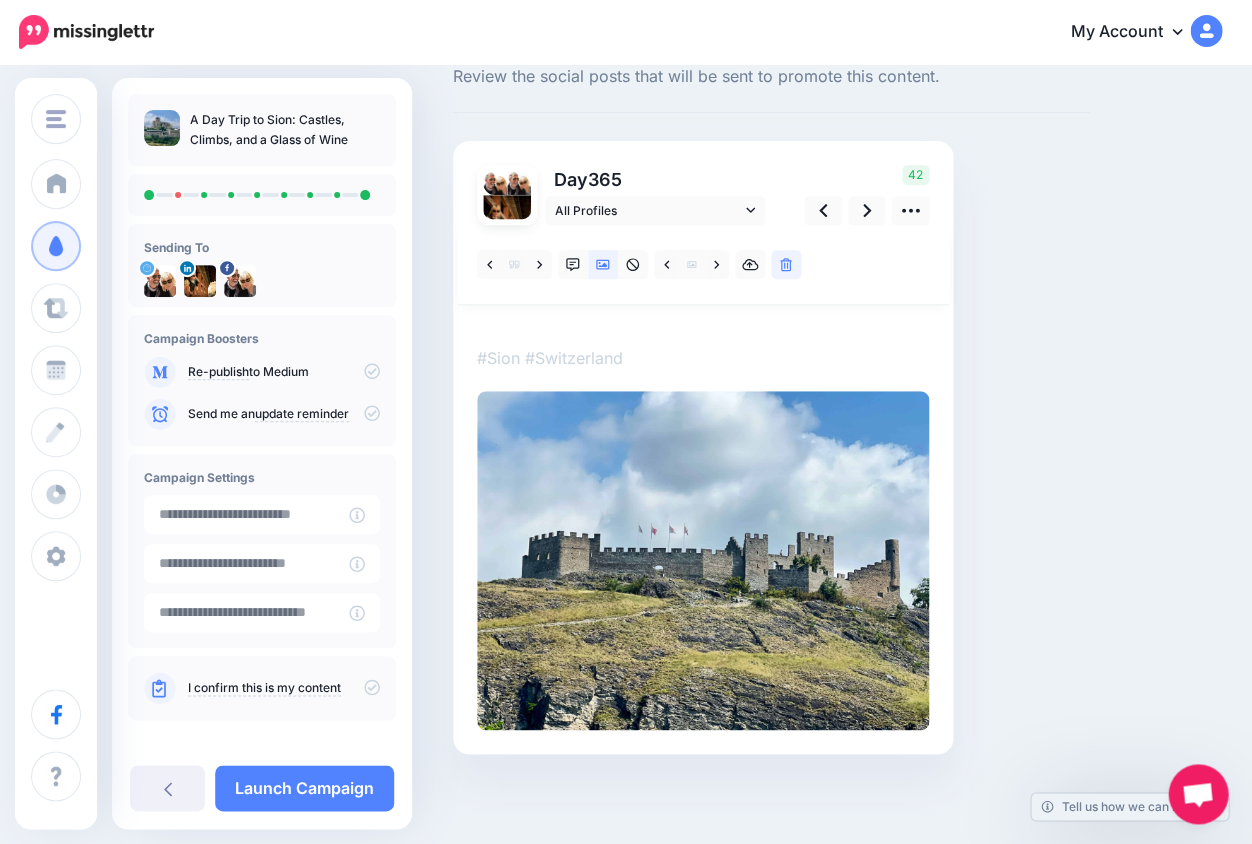 scroll, scrollTop: 0, scrollLeft: 0, axis: both 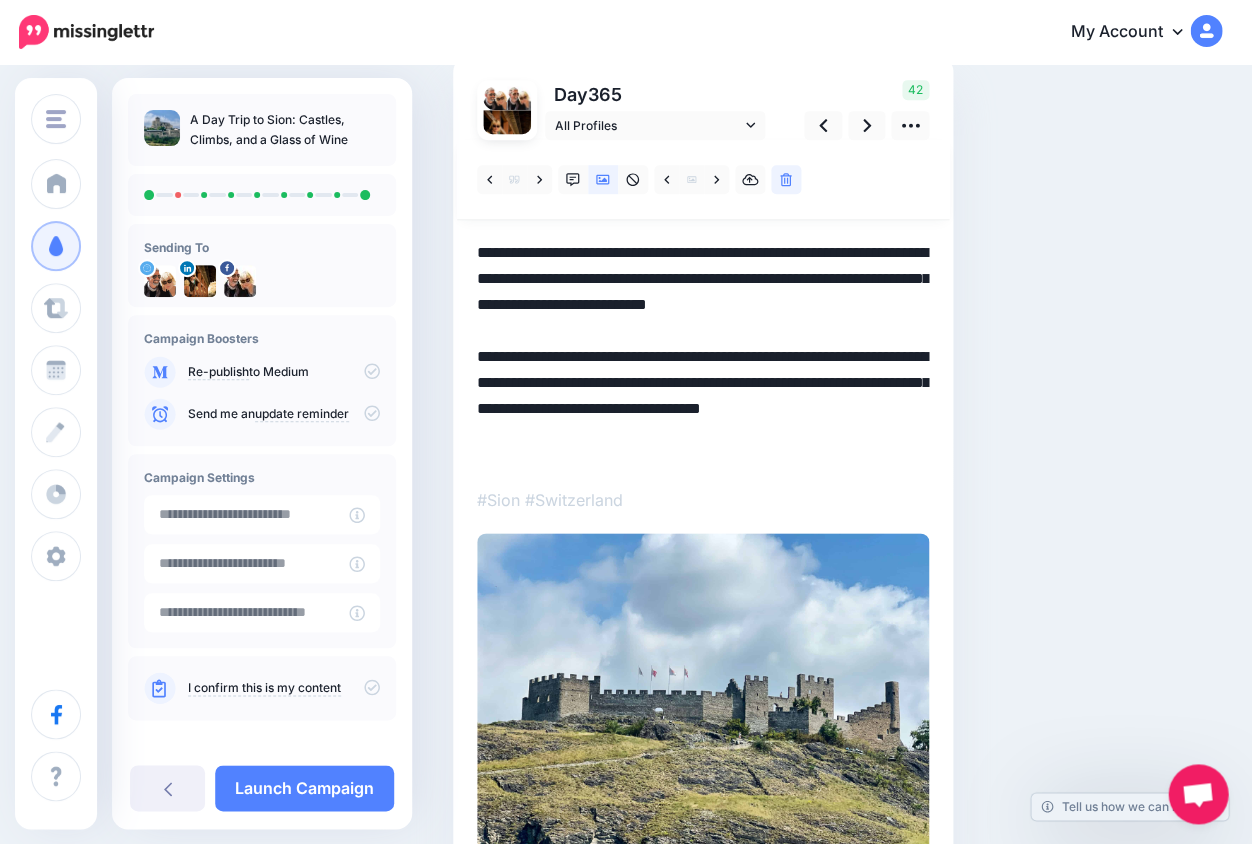 drag, startPoint x: 609, startPoint y: 404, endPoint x: 657, endPoint y: 480, distance: 89.88882 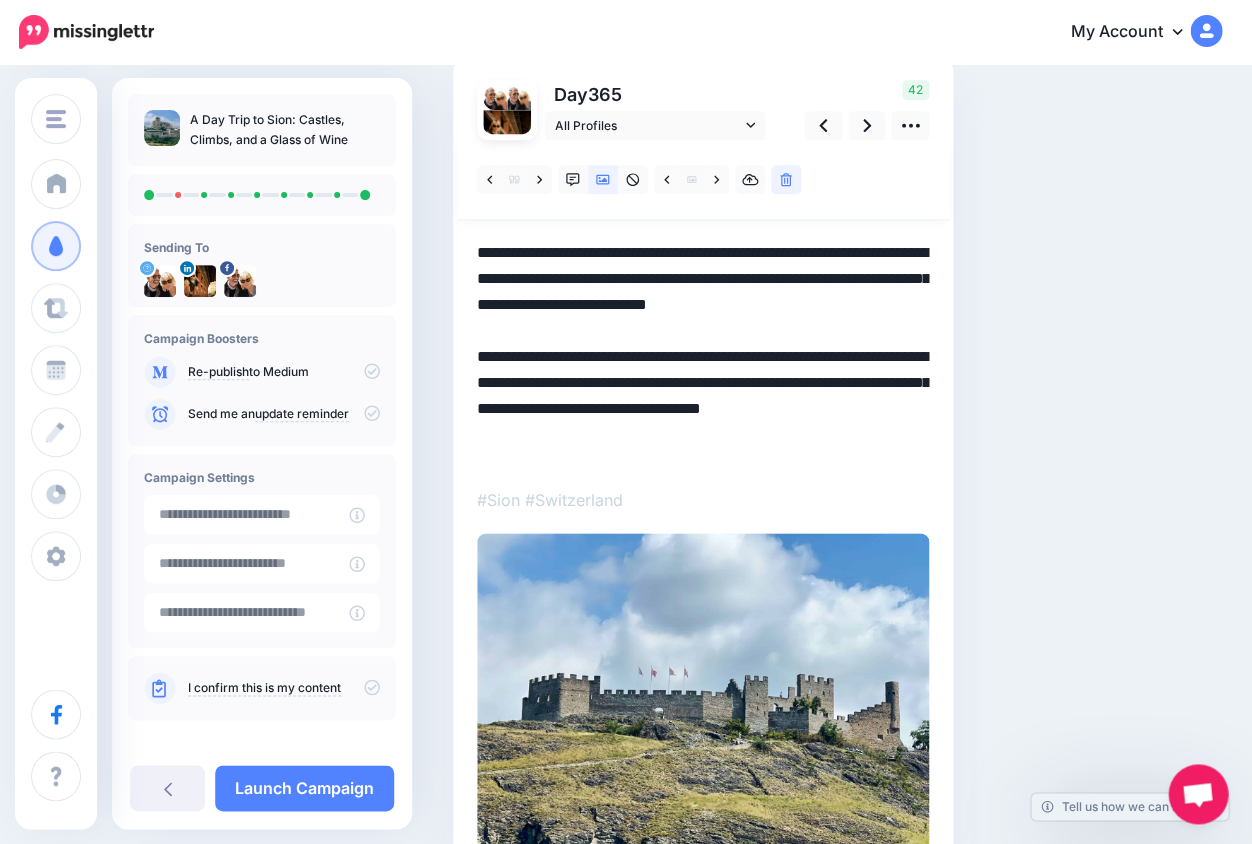 click at bounding box center (703, 506) 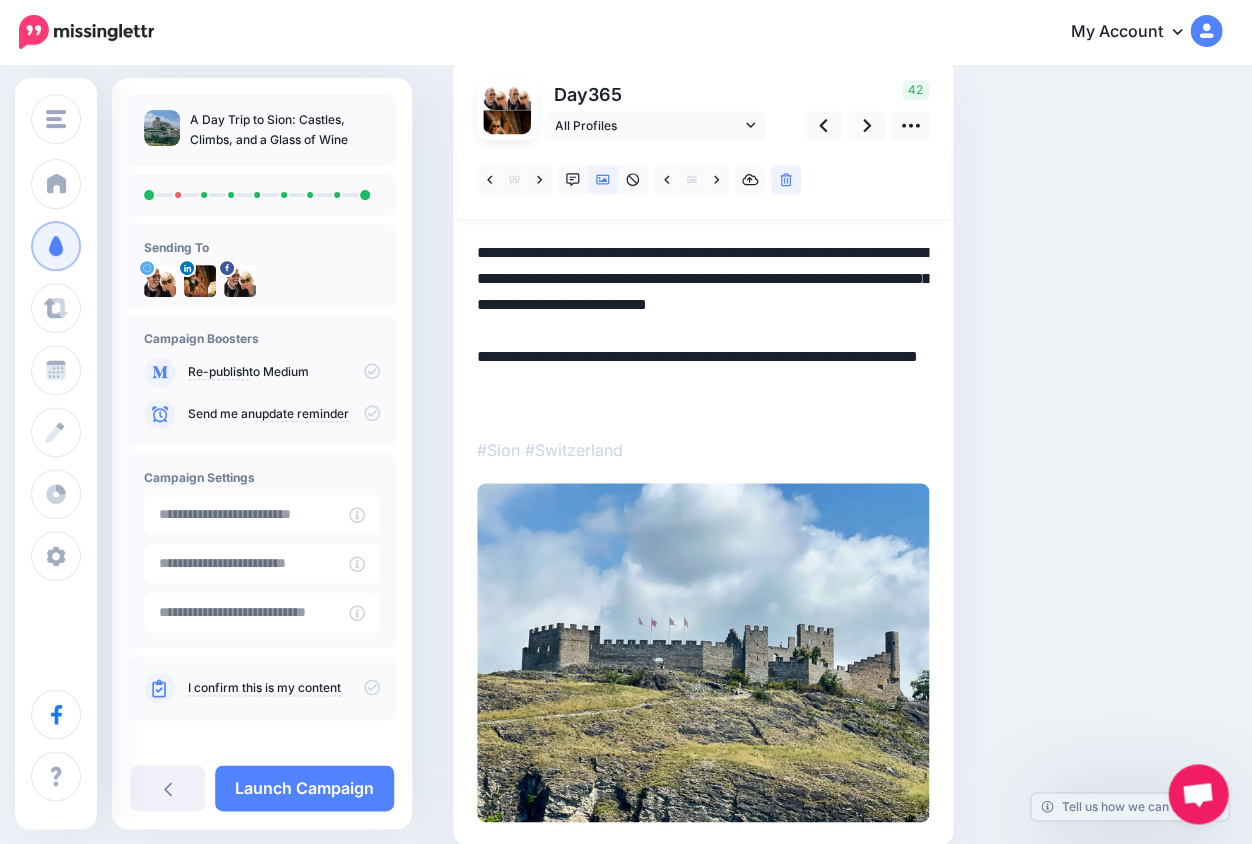 drag, startPoint x: 500, startPoint y: 252, endPoint x: 473, endPoint y: 251, distance: 27.018513 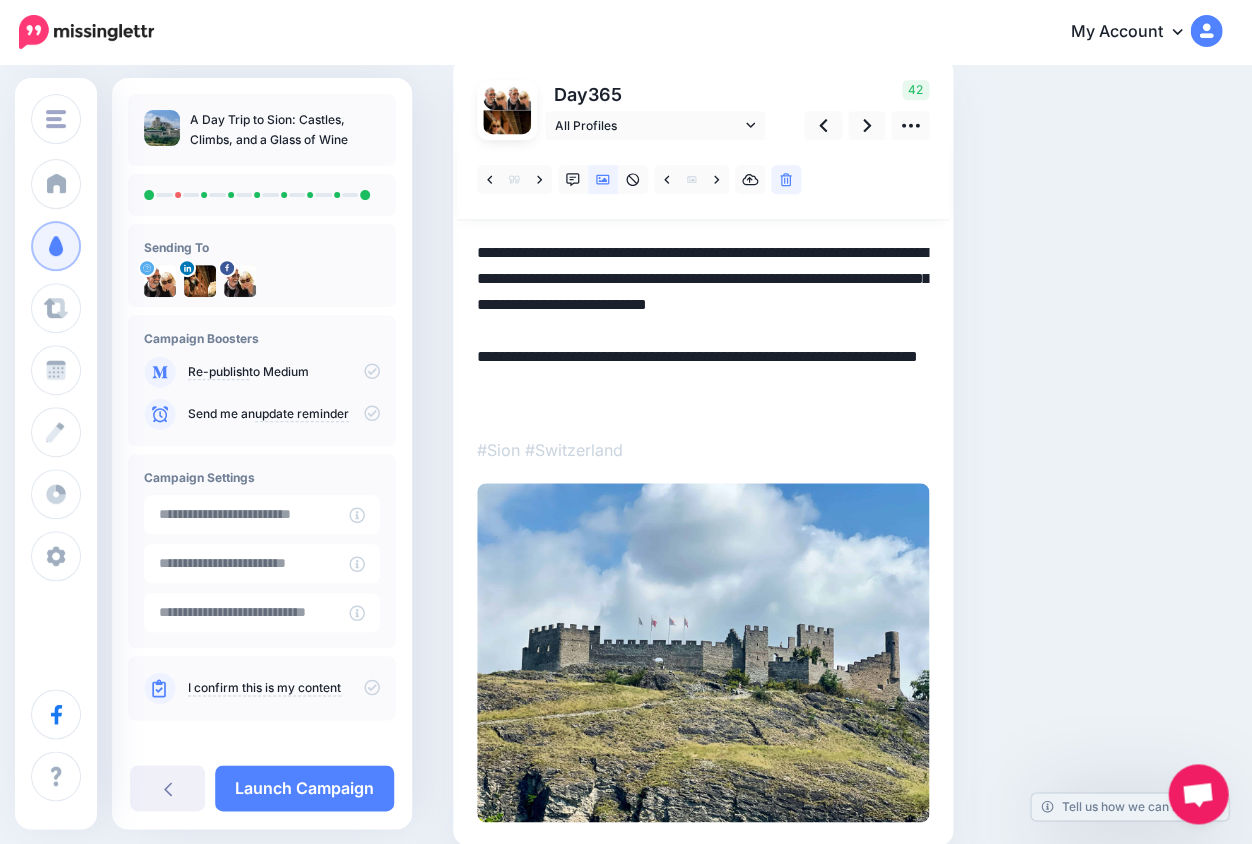 click on "Day  365
All
Profiles" at bounding box center [703, 451] 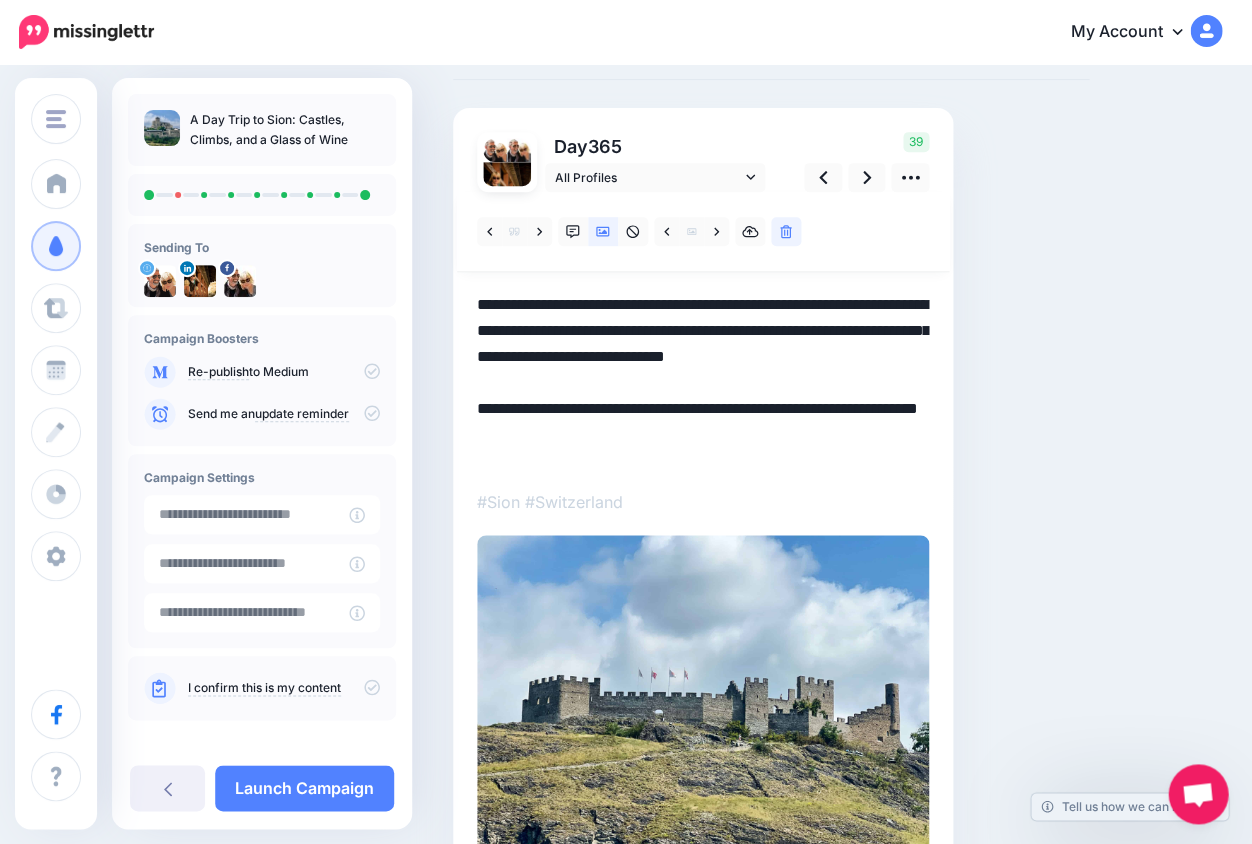 scroll, scrollTop: 40, scrollLeft: 0, axis: vertical 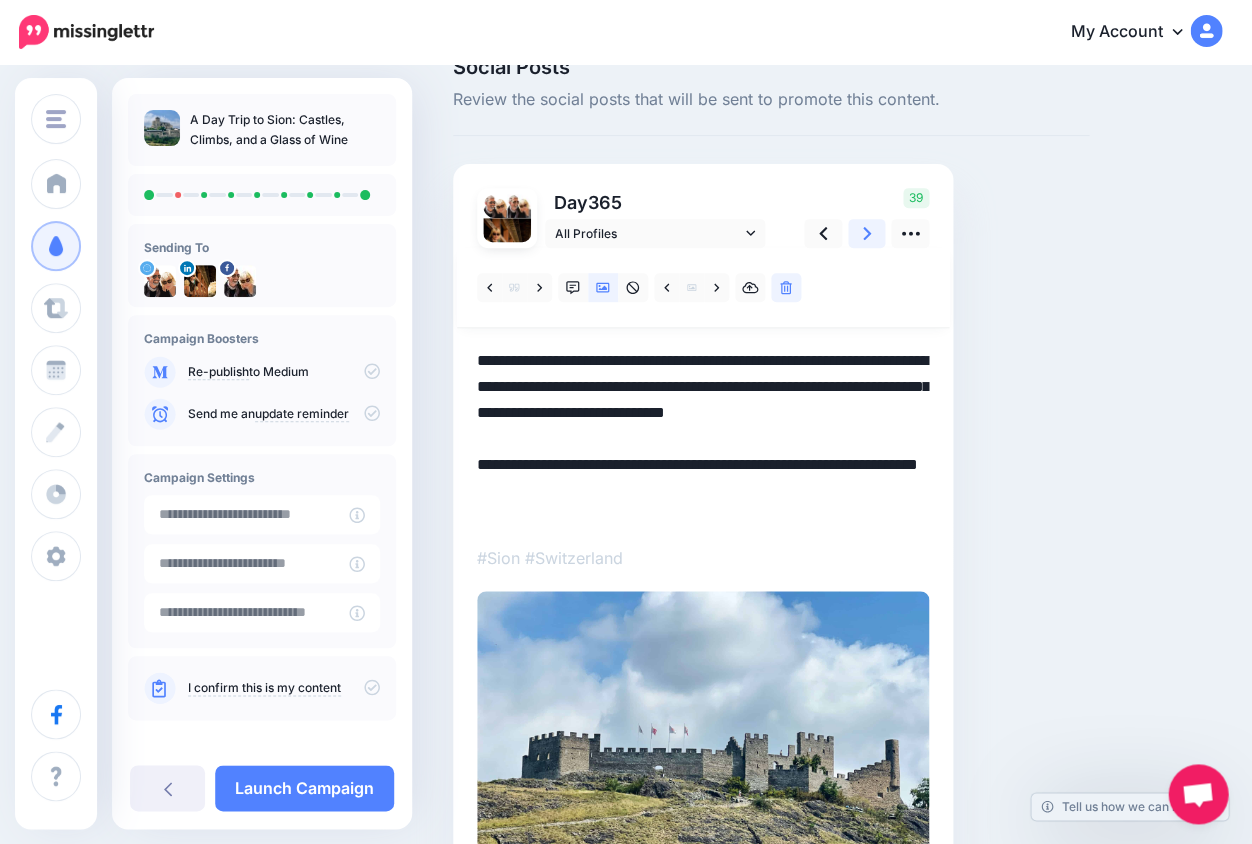 click 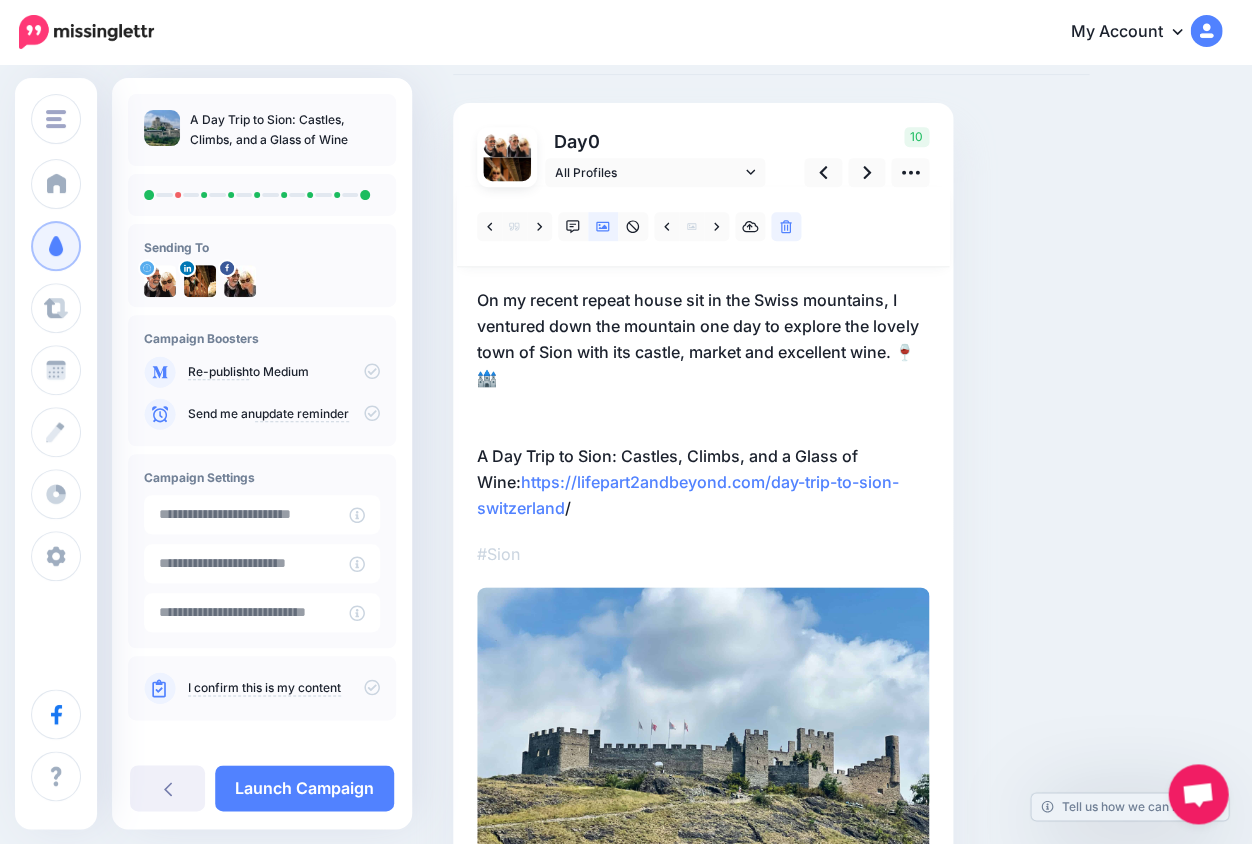 scroll, scrollTop: 100, scrollLeft: 0, axis: vertical 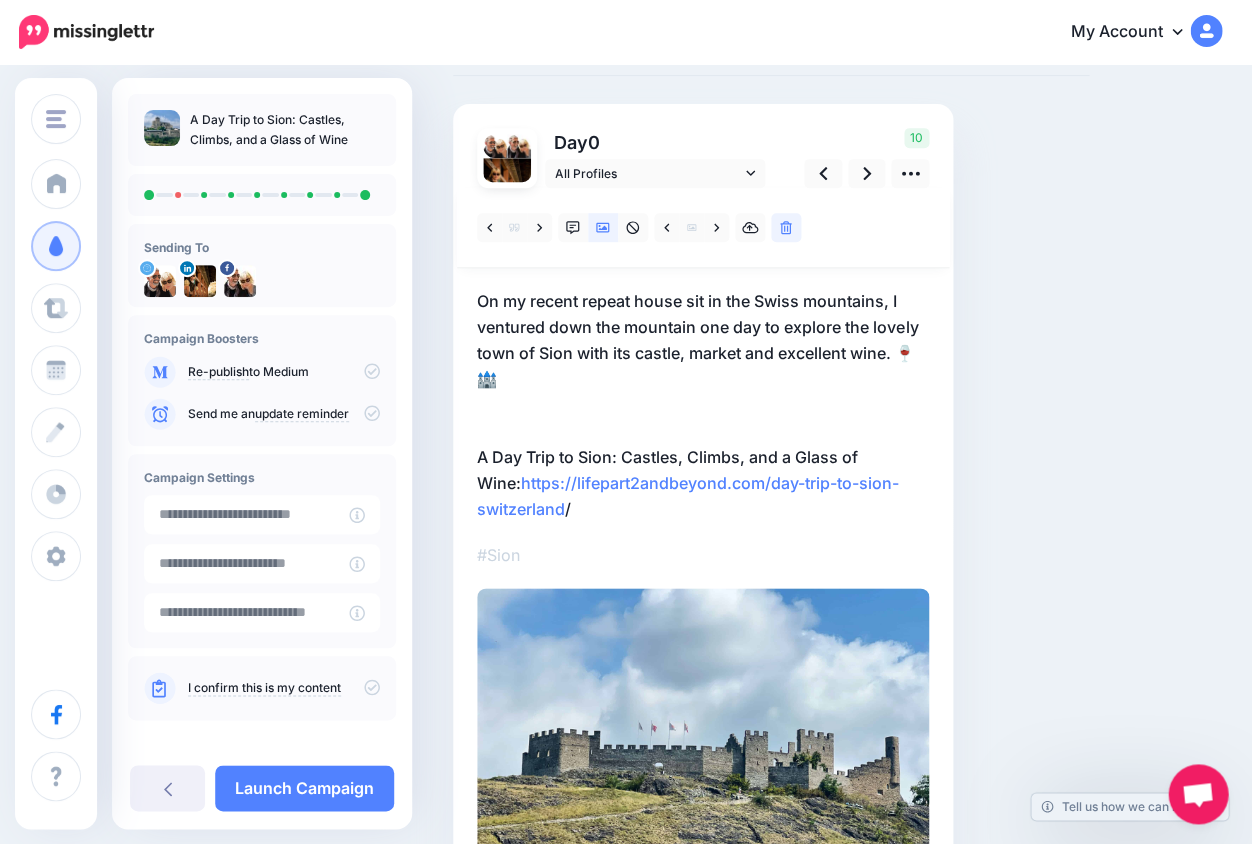 click on "On my recent repeat house sit in the Swiss mountains, I ventured down the mountain one day to explore the lovely town of Sion with its castle, market and excellent wine. 🍷 🏰  A Day Trip to Sion: Castles, Climbs, and a Glass of Wine:  https://lifepart2andbeyond.com/day-trip-to-sion-switzerland /" at bounding box center [703, 405] 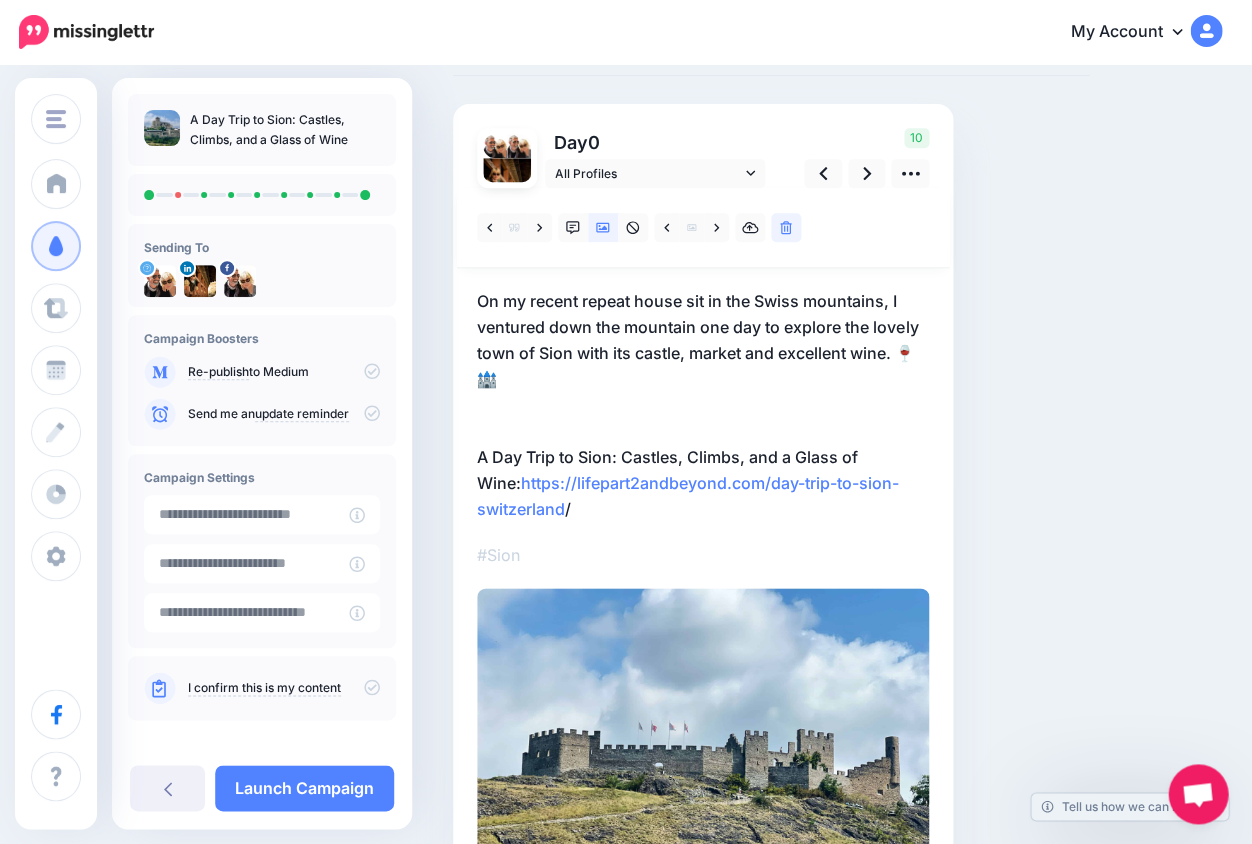 scroll, scrollTop: 0, scrollLeft: 0, axis: both 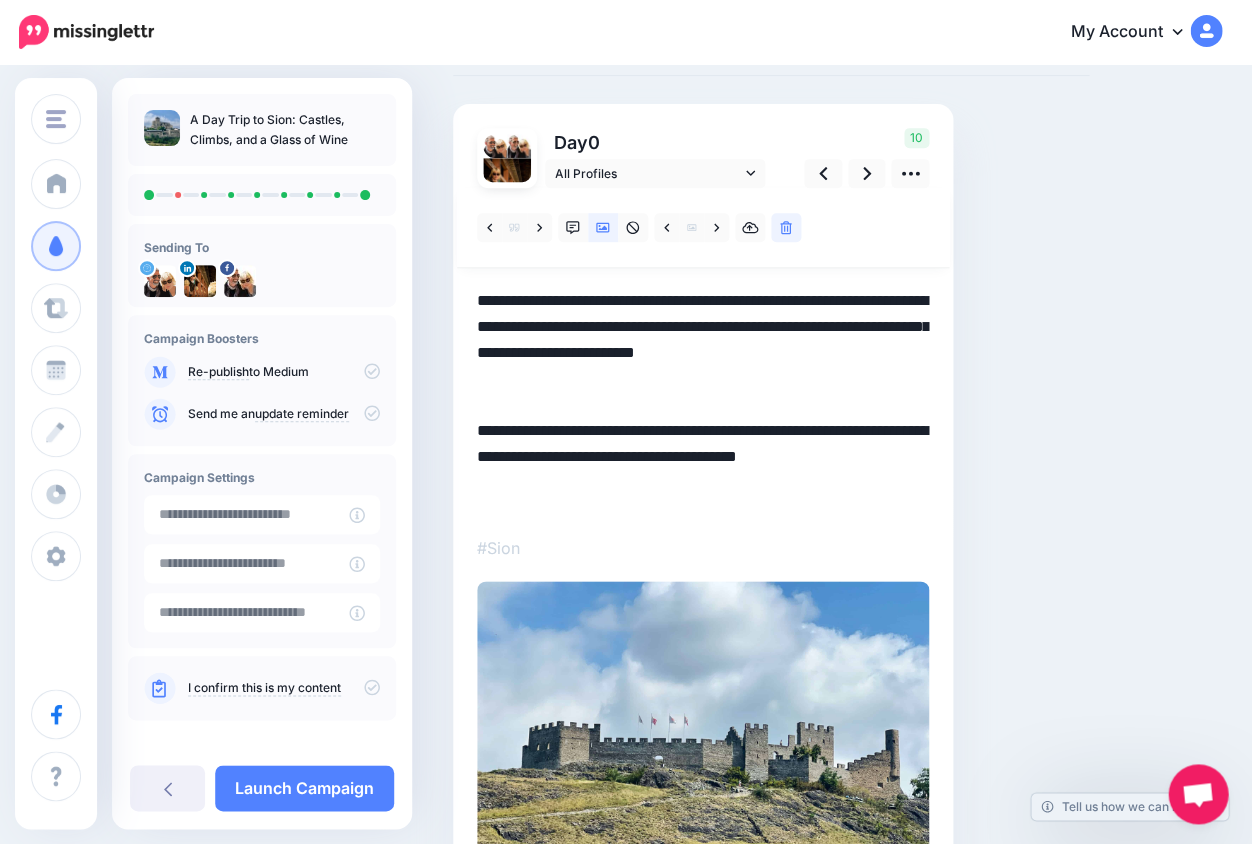 click on "**********" at bounding box center (703, 401) 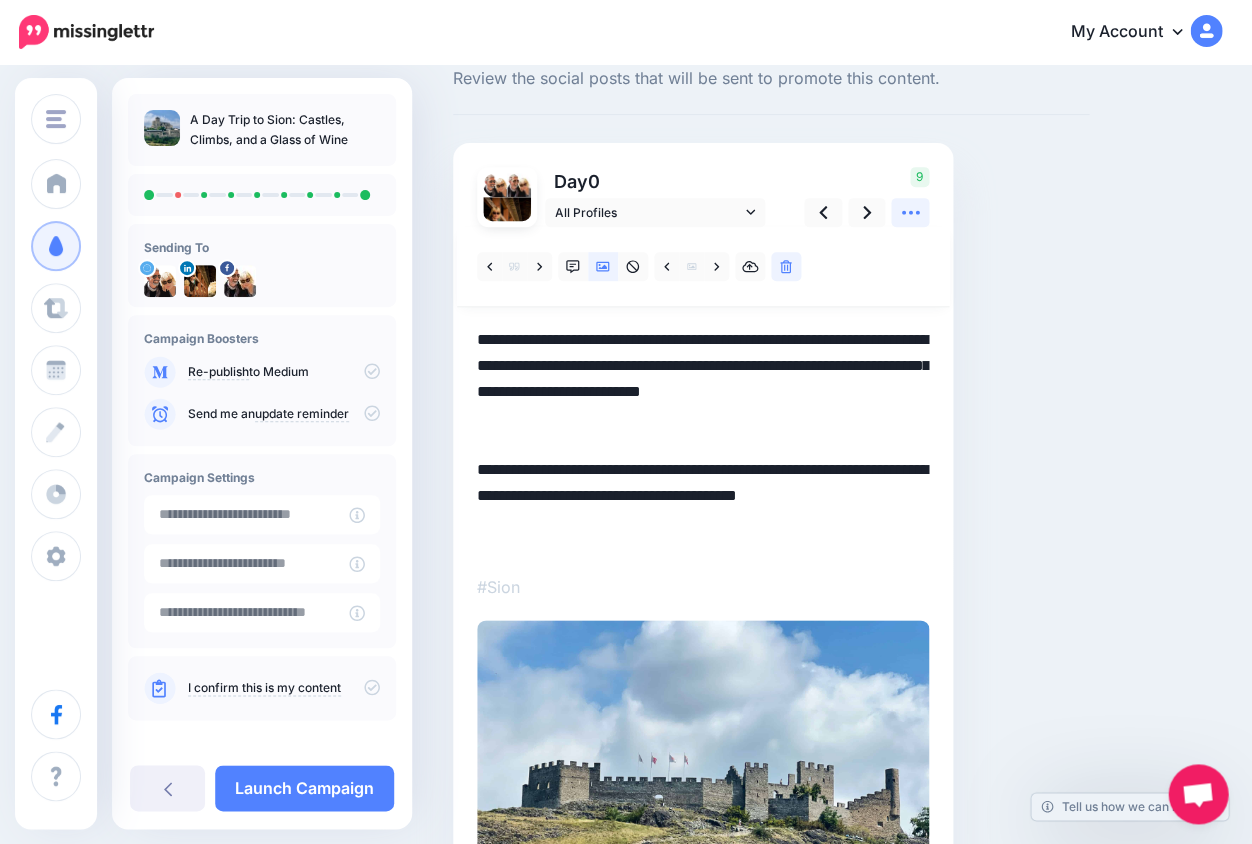 scroll, scrollTop: 60, scrollLeft: 0, axis: vertical 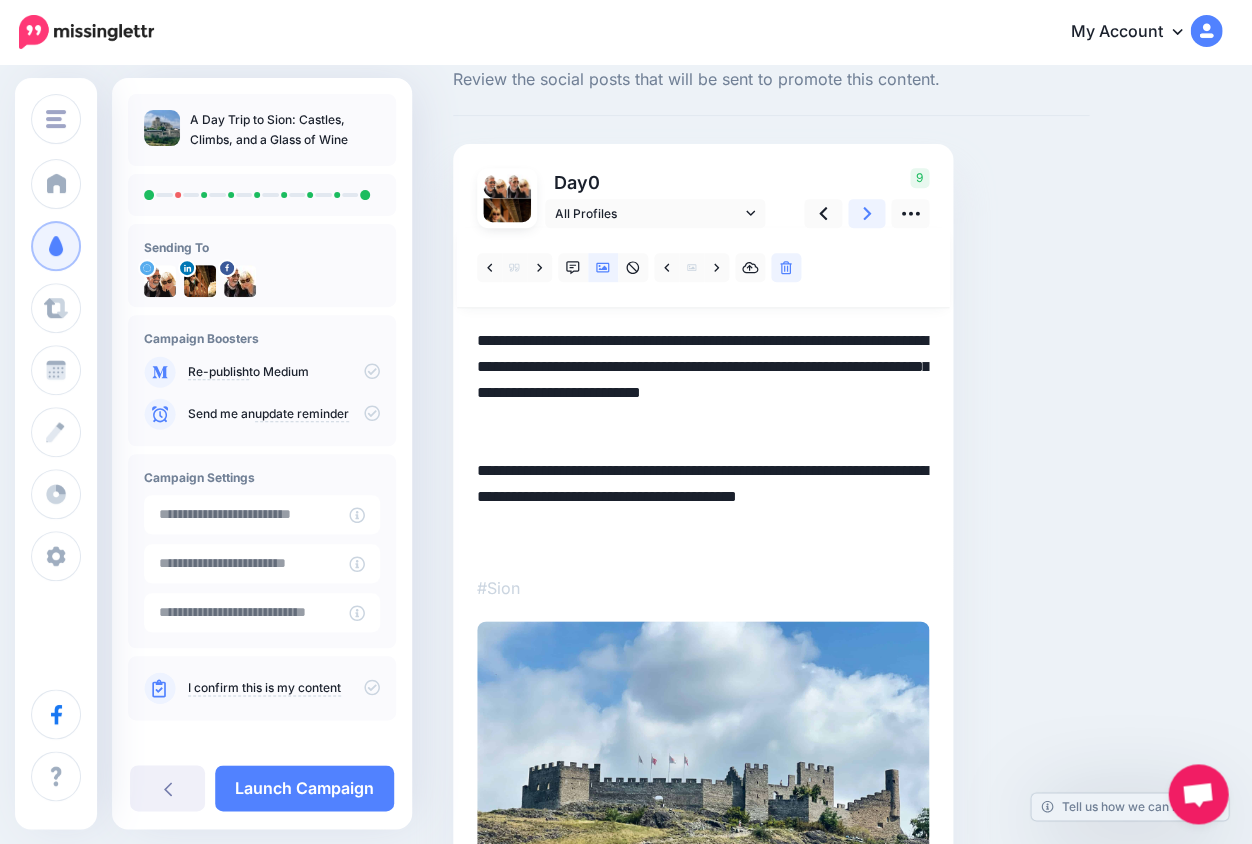 click 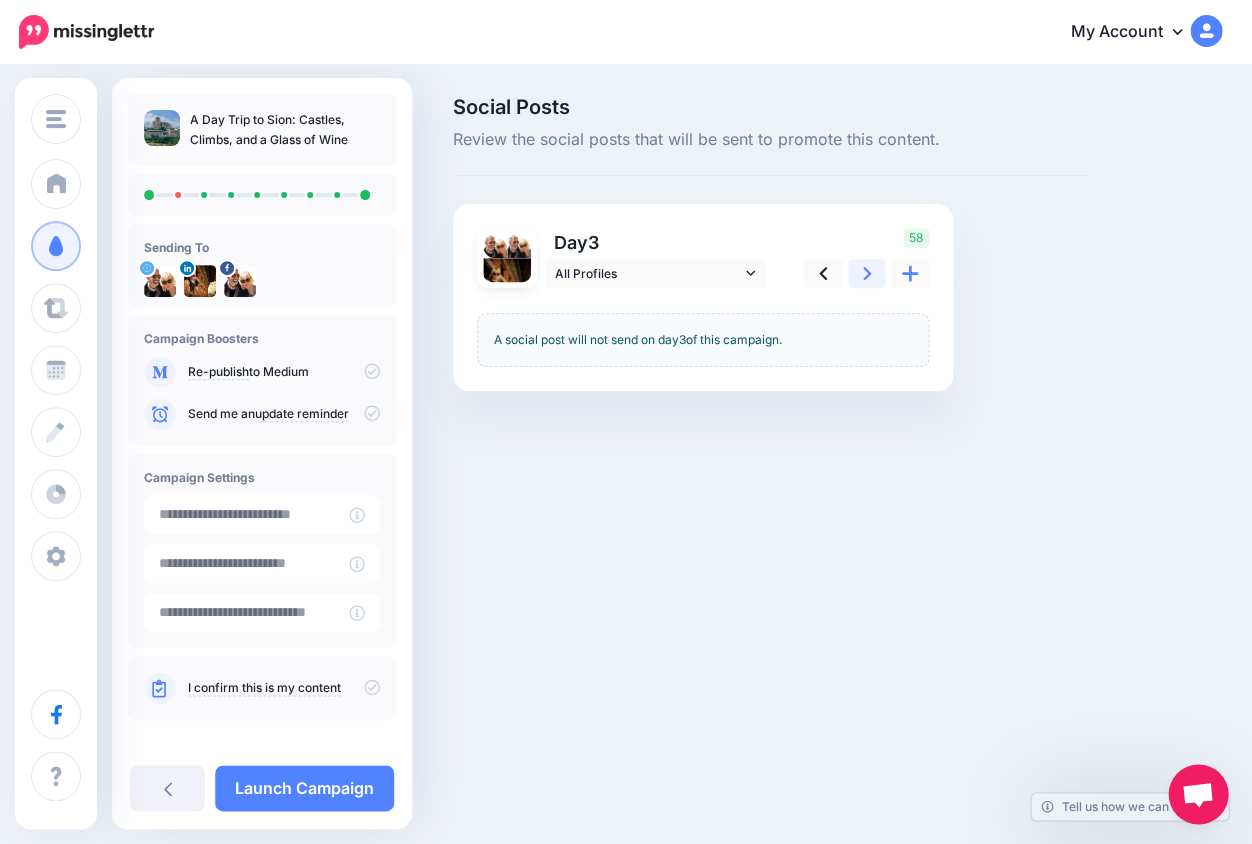 scroll, scrollTop: 0, scrollLeft: 0, axis: both 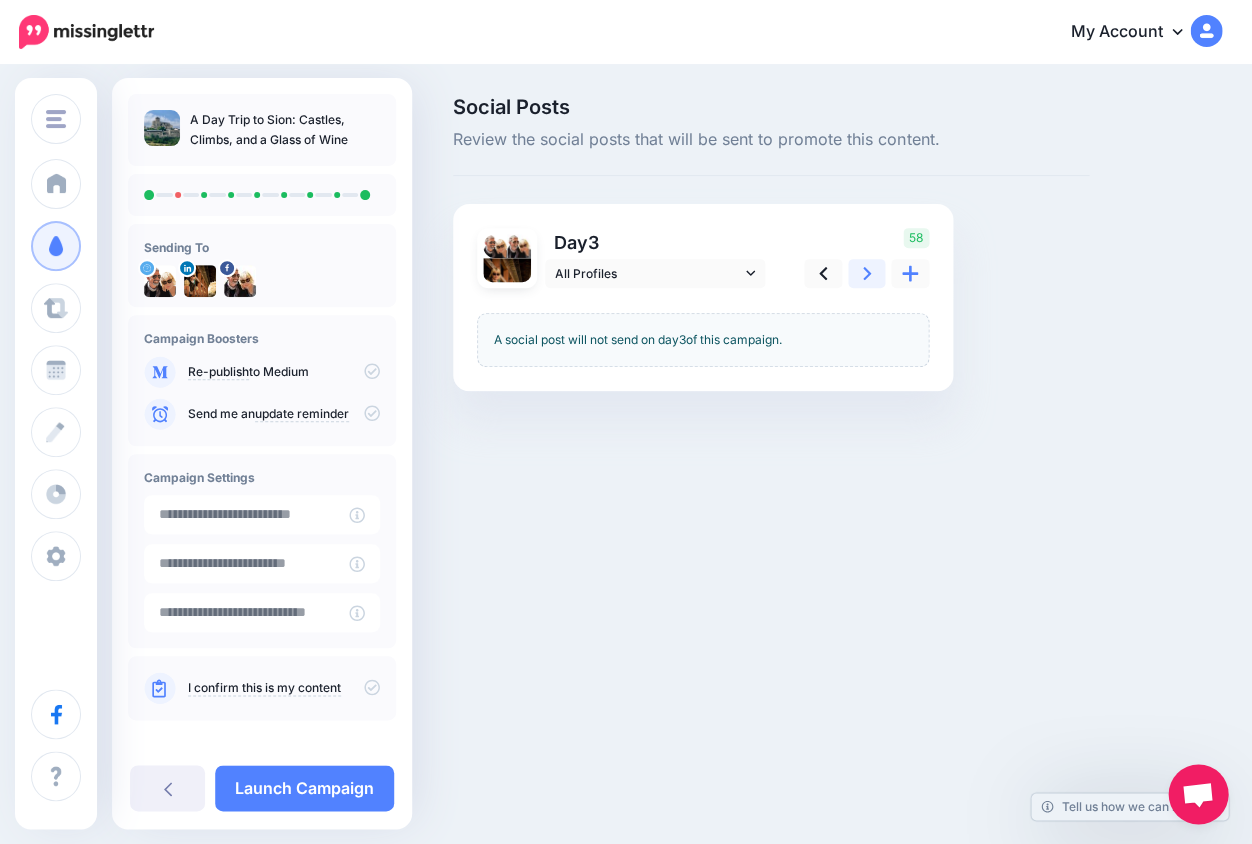 click 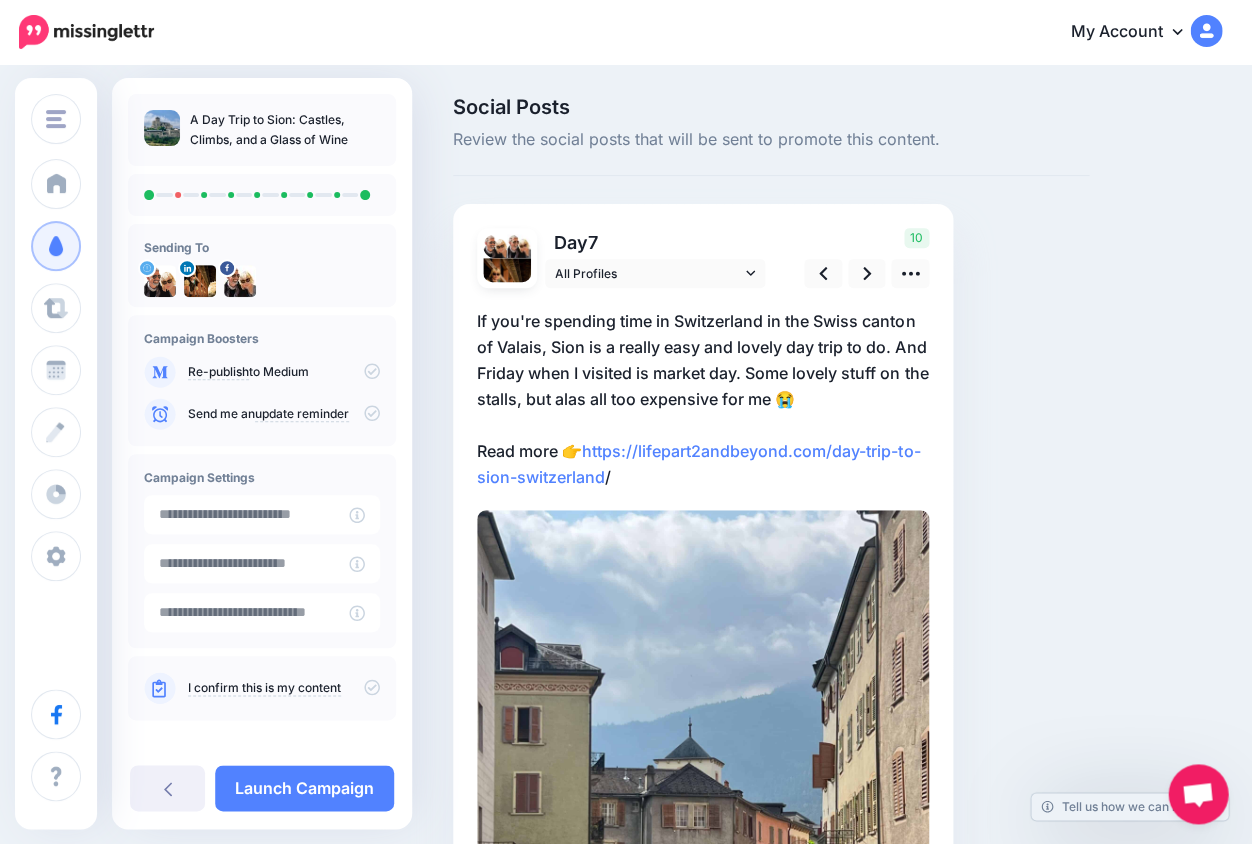scroll, scrollTop: 0, scrollLeft: 0, axis: both 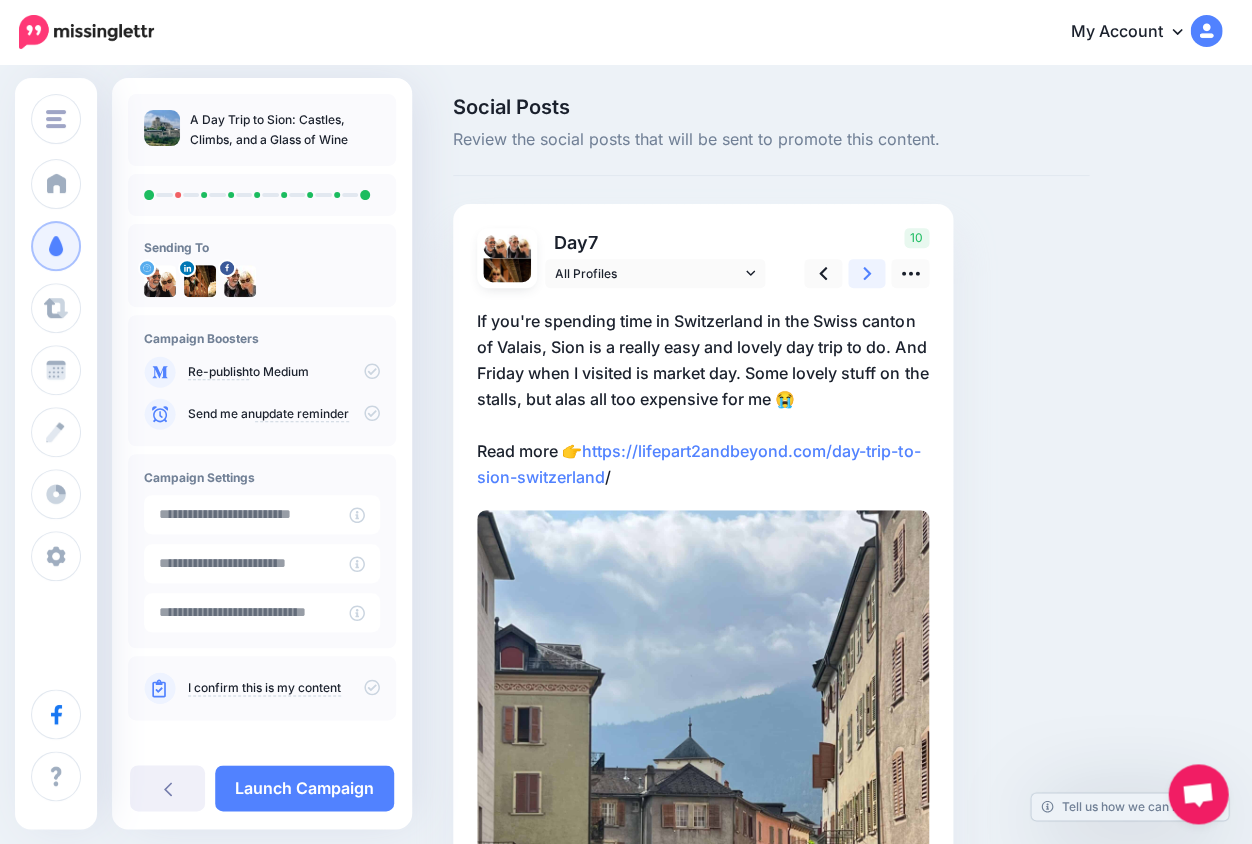 click 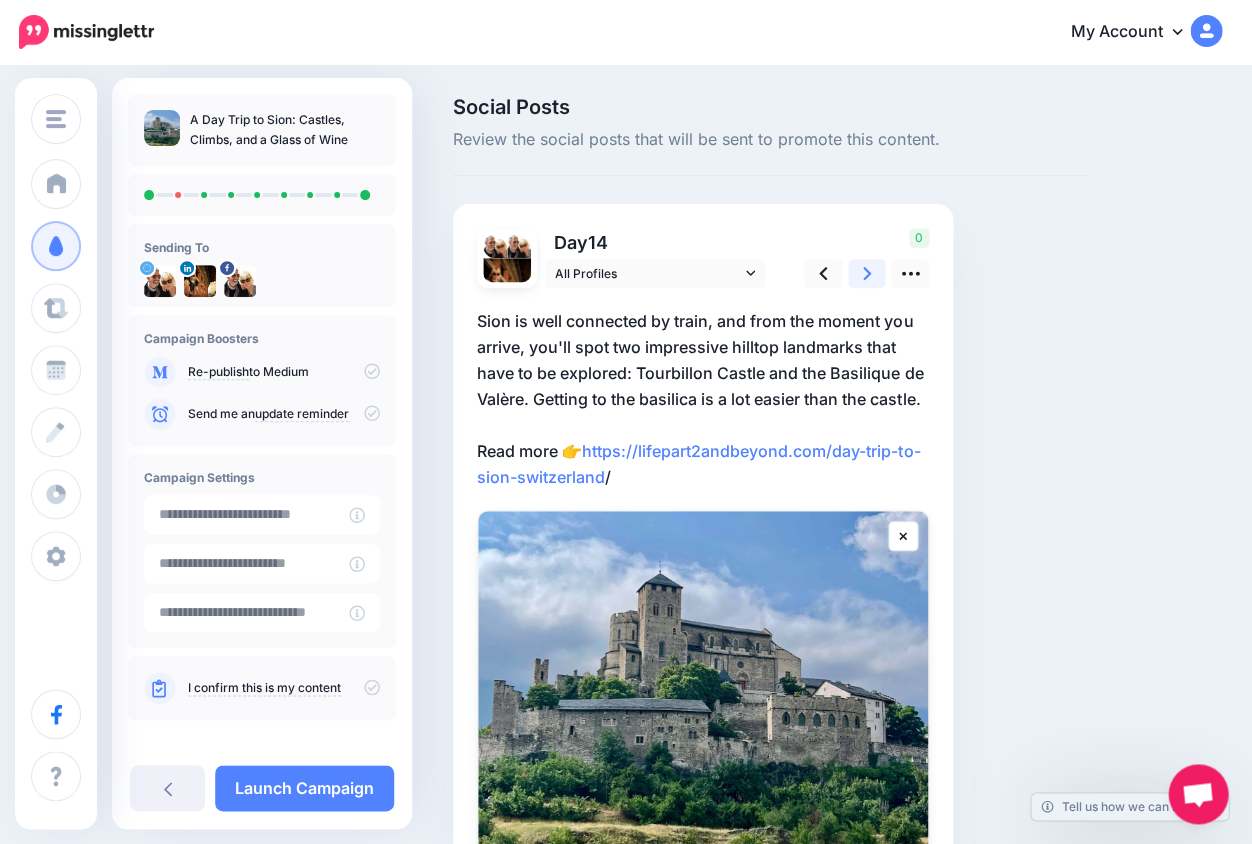 click 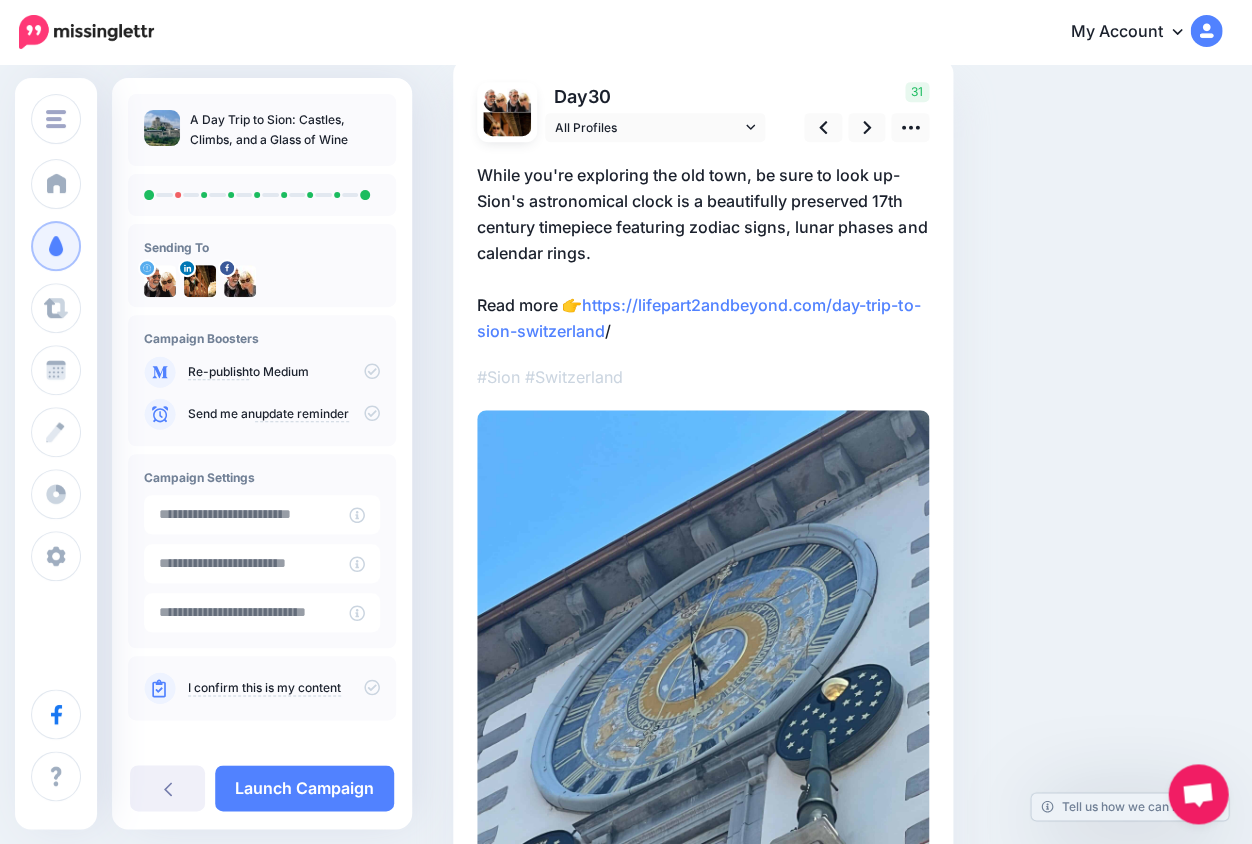 scroll, scrollTop: 133, scrollLeft: 0, axis: vertical 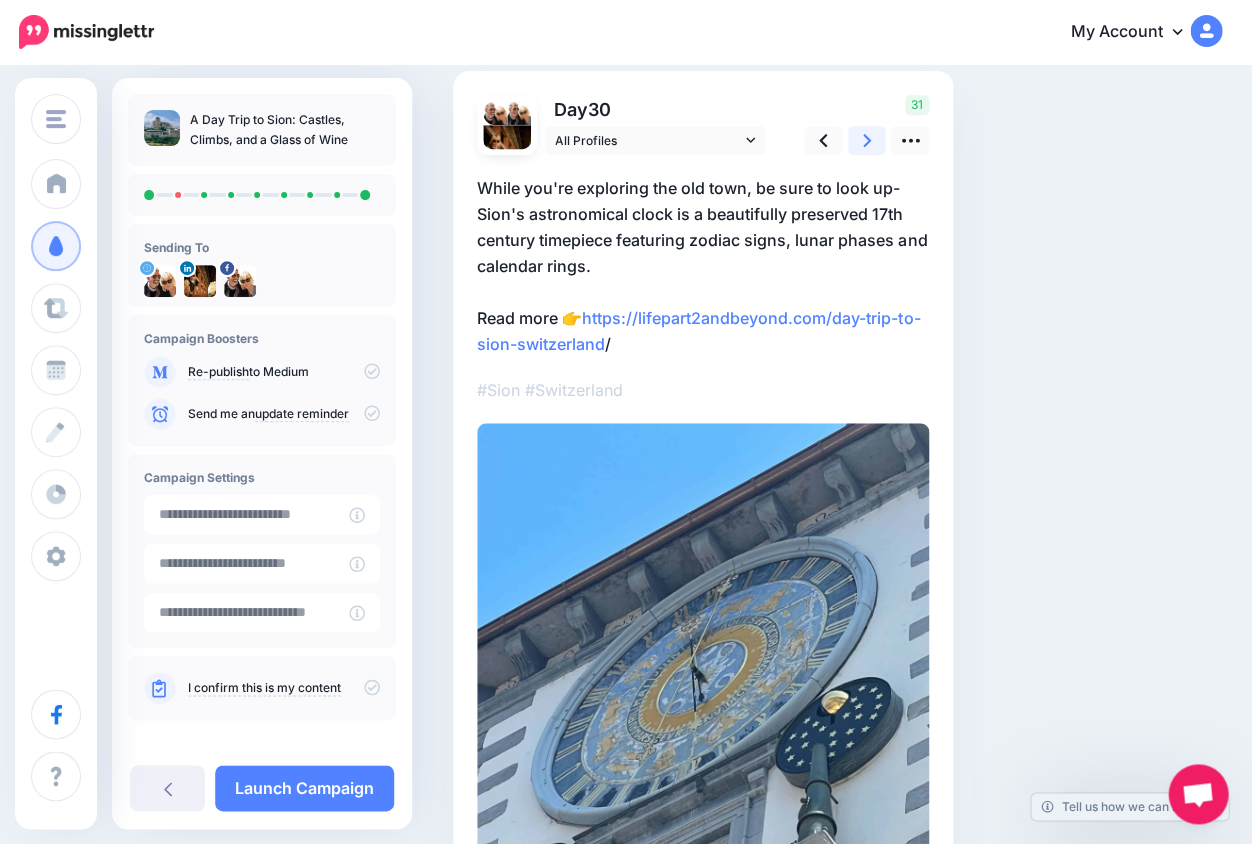 click 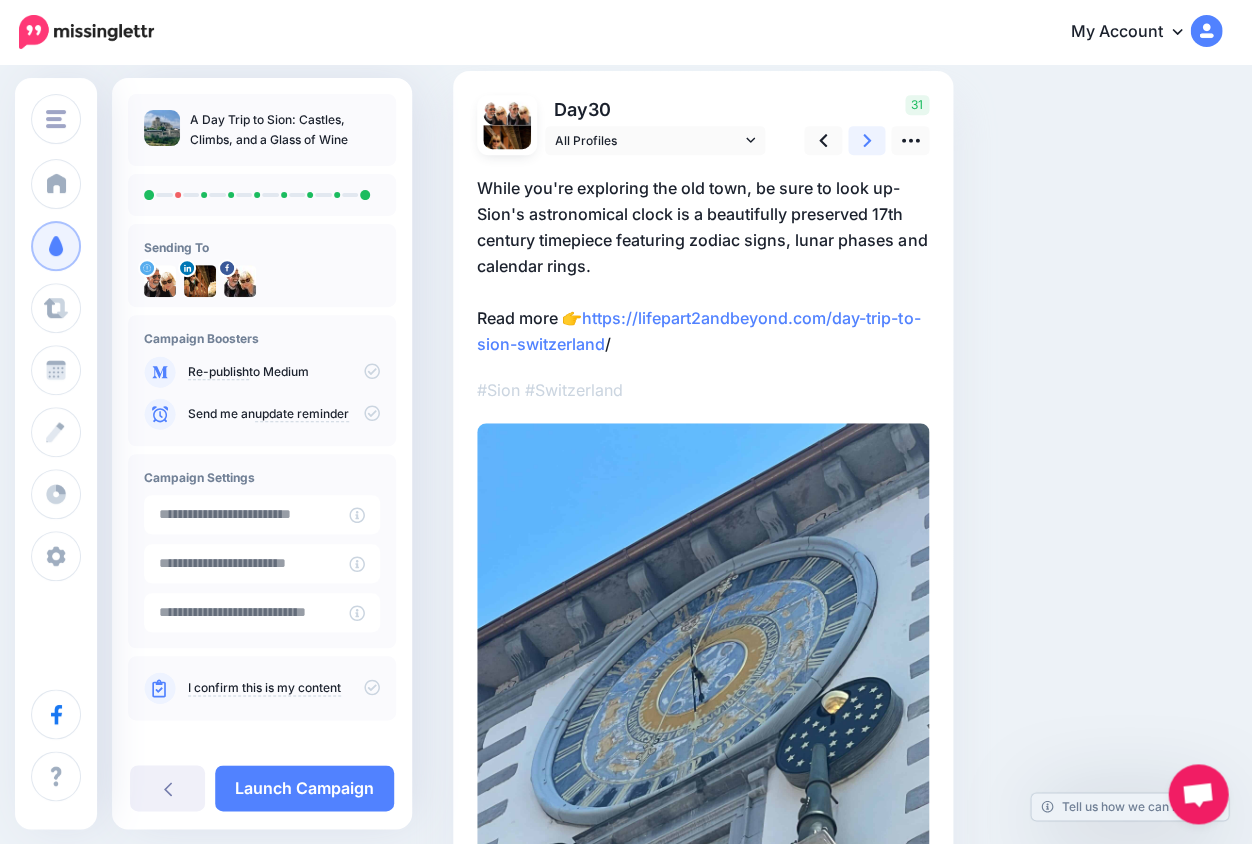 scroll, scrollTop: 132, scrollLeft: 0, axis: vertical 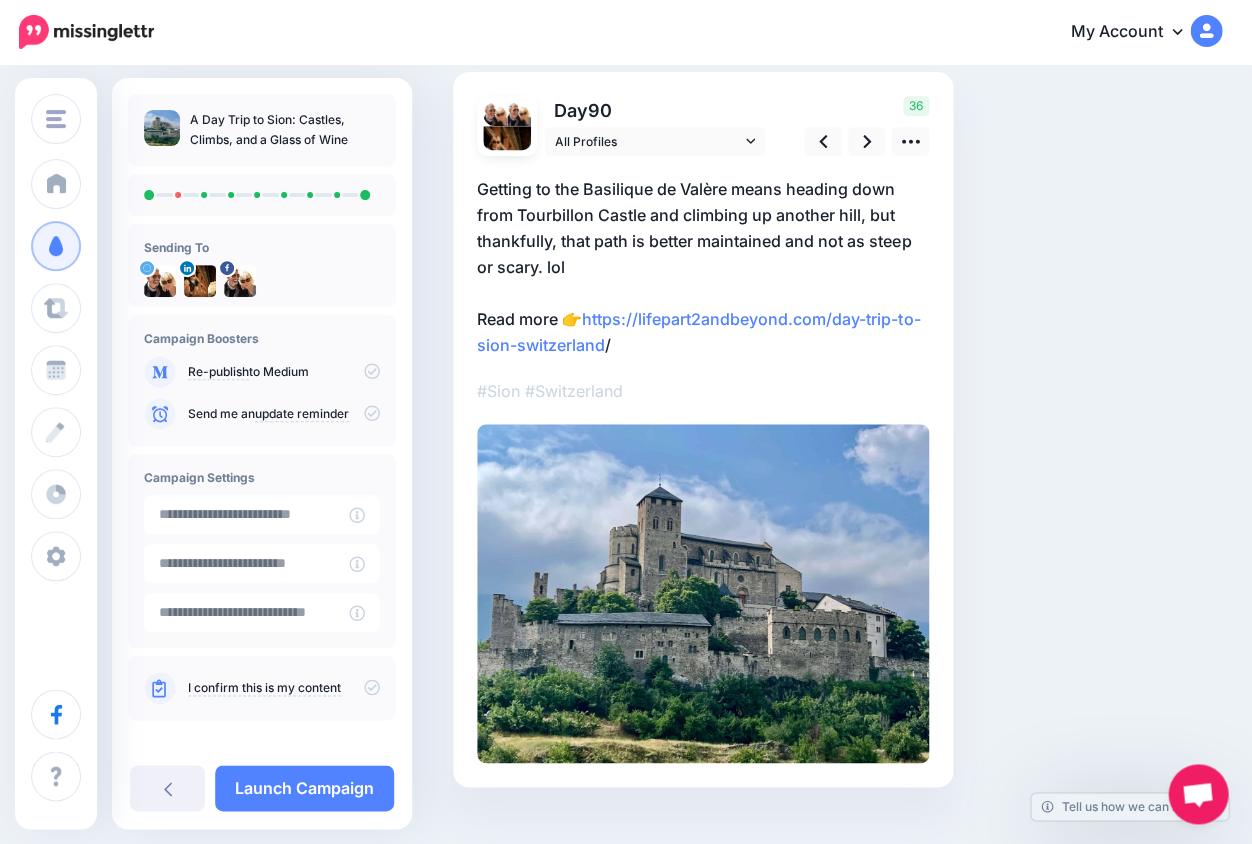 click on "Getting to the Basilique de Valère means heading down from Tourbillon Castle and climbing up another hill, but thankfully, that path is better maintained and not as steep or scary. lol Read more 👉  https://lifepart2andbeyond.com/day-trip-to-sion-switzerland /" at bounding box center (703, 267) 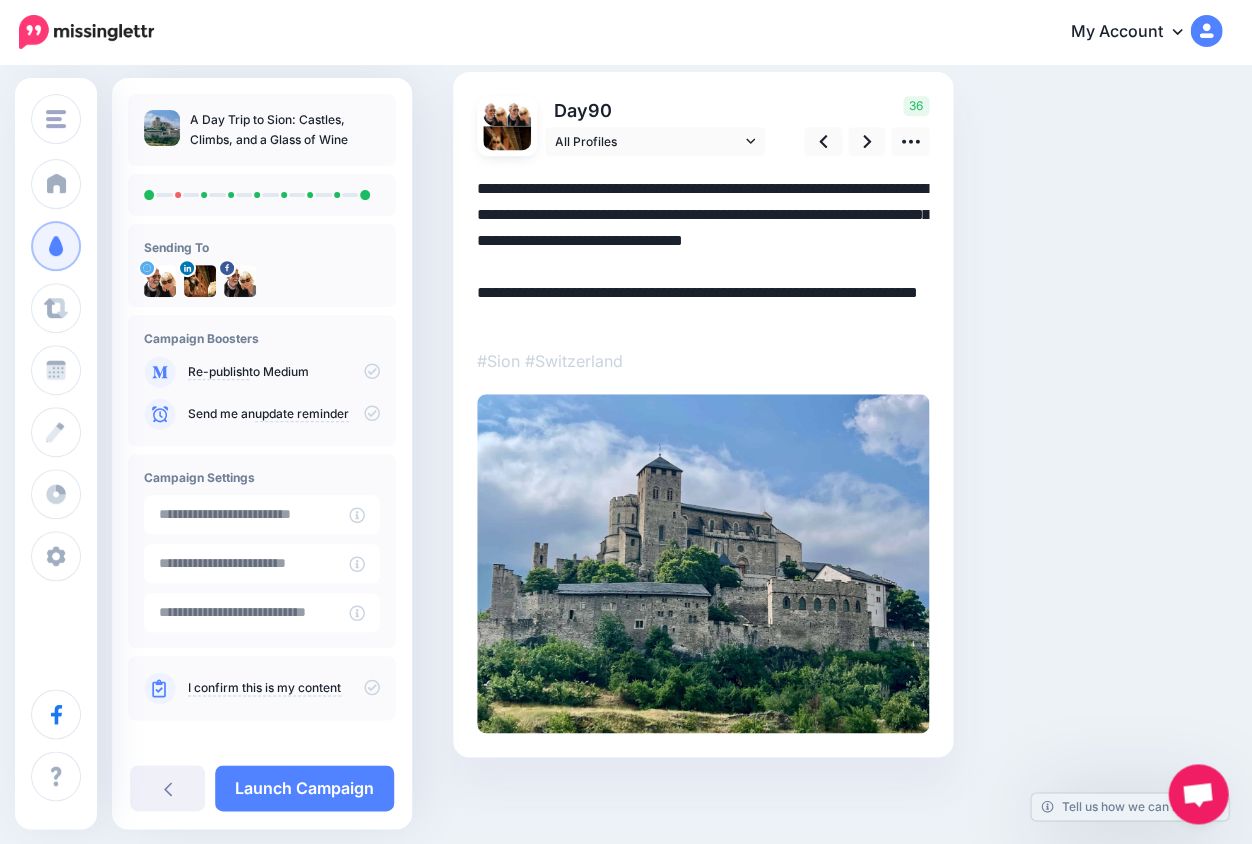 drag, startPoint x: 913, startPoint y: 238, endPoint x: 898, endPoint y: 239, distance: 15.033297 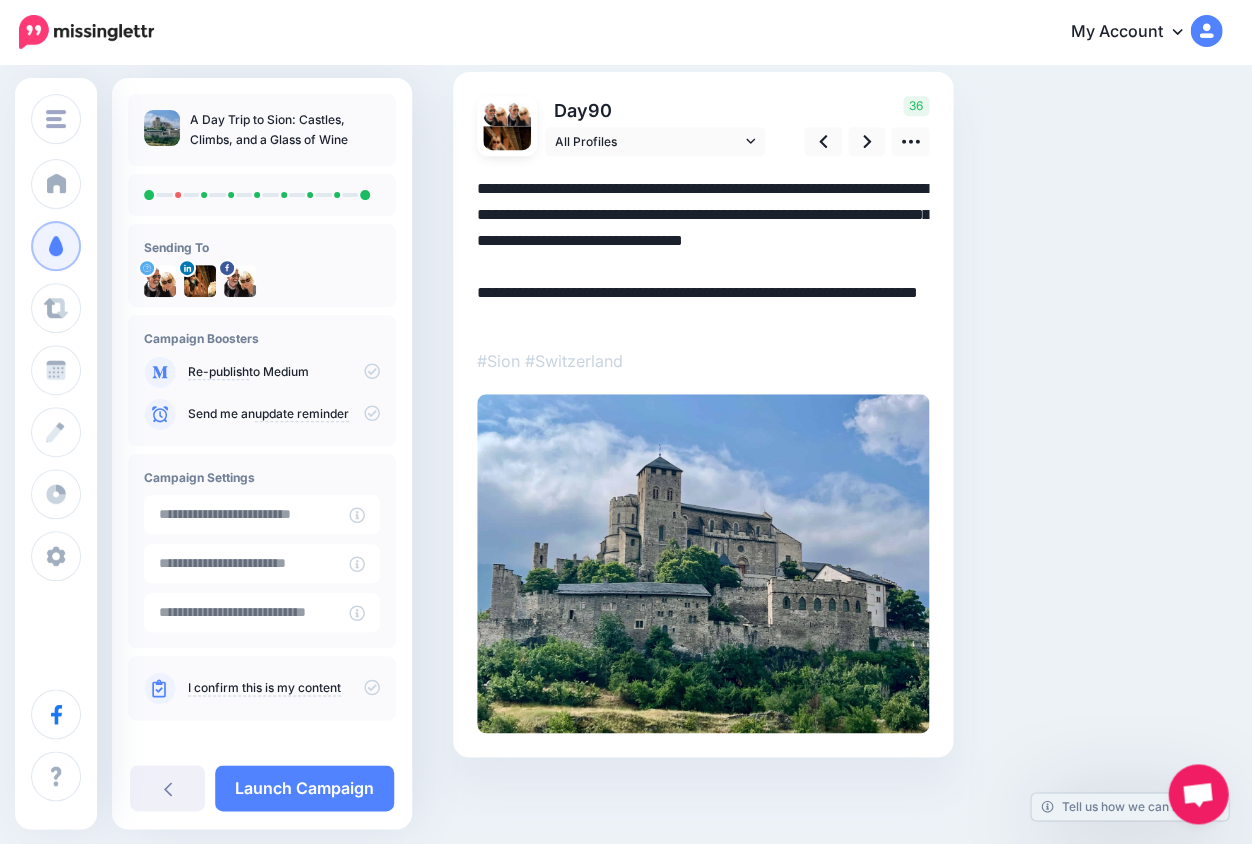 click on "**********" at bounding box center [703, 252] 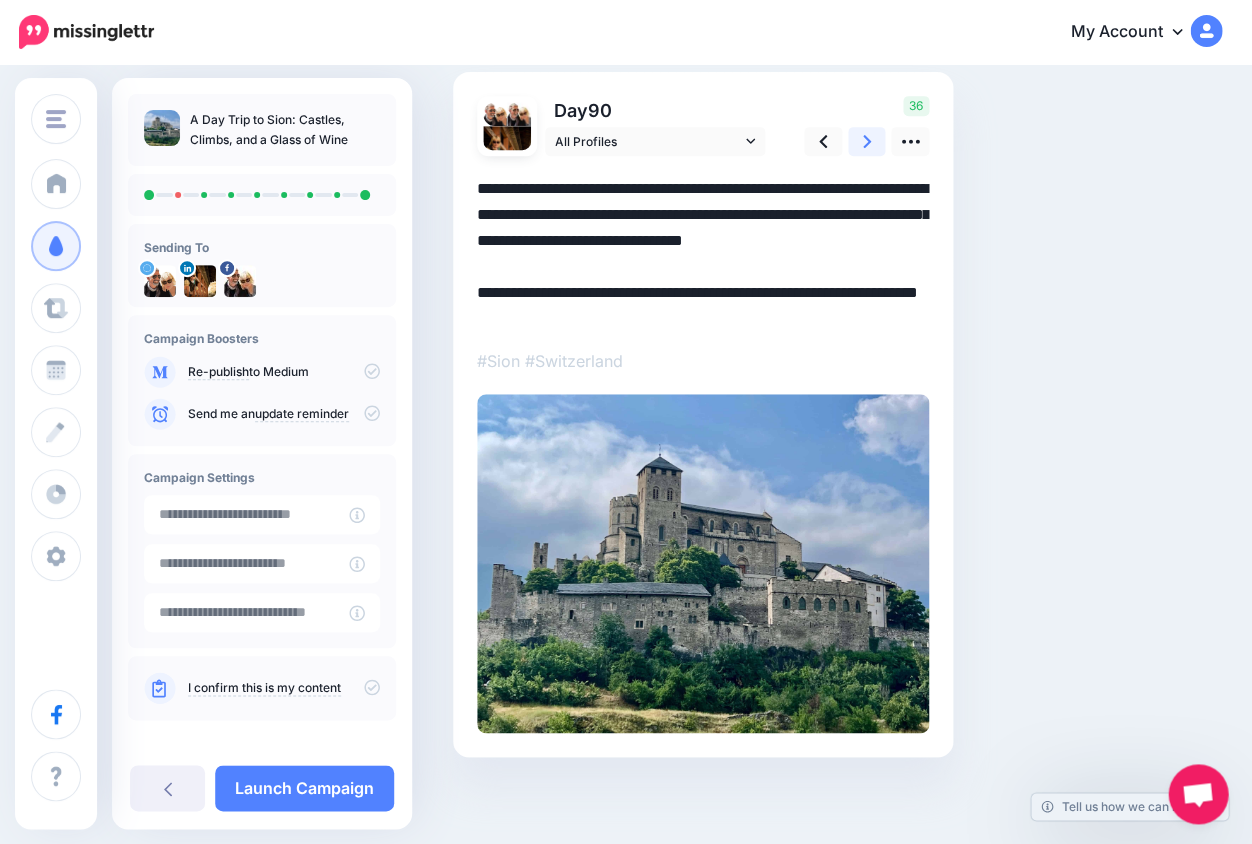 type on "**********" 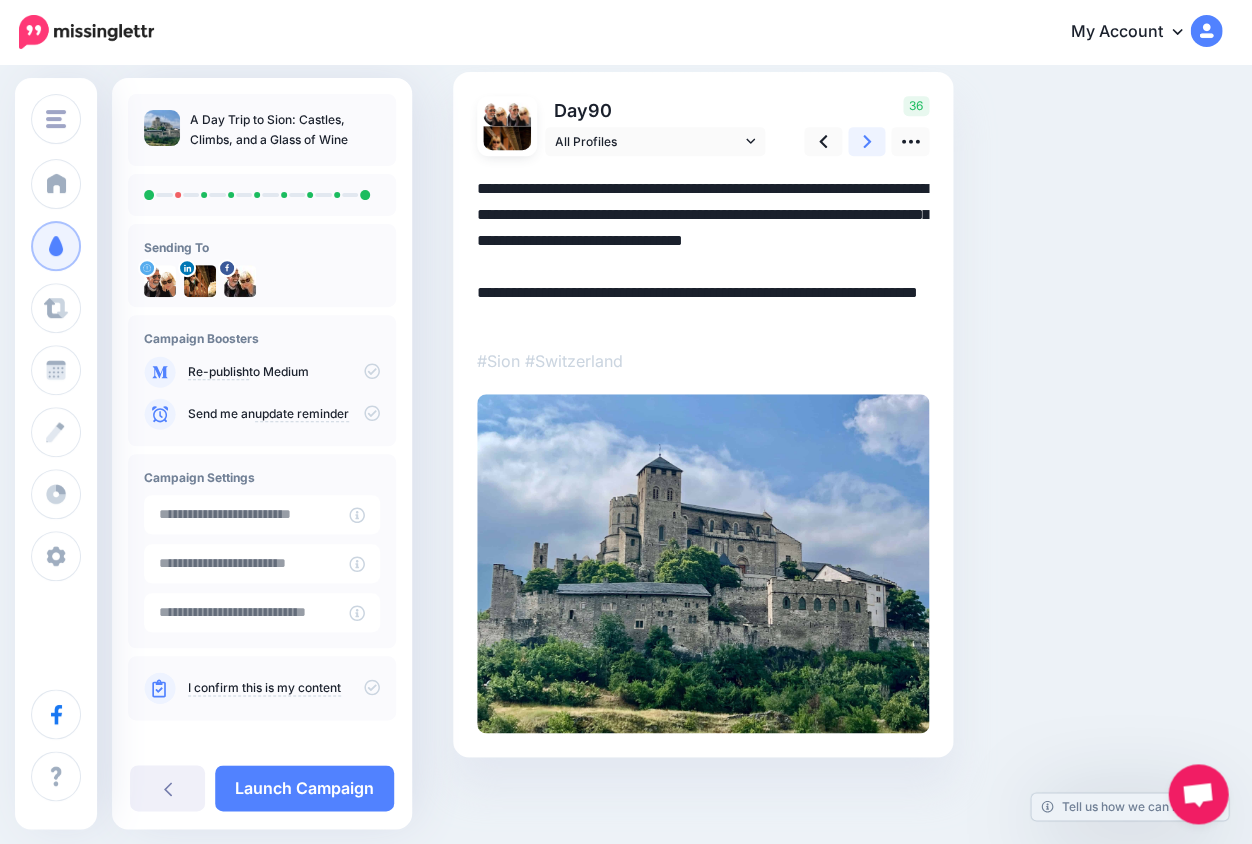 click 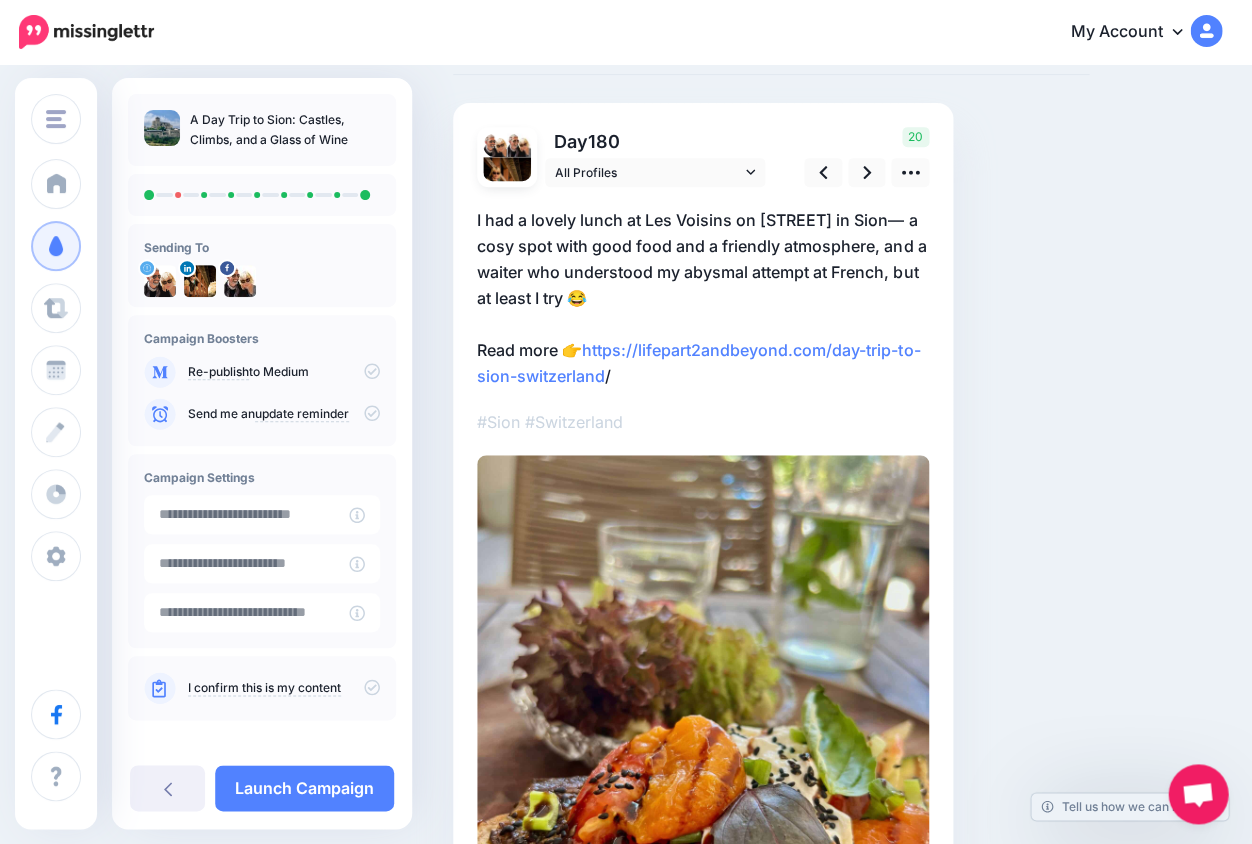 scroll, scrollTop: 88, scrollLeft: 0, axis: vertical 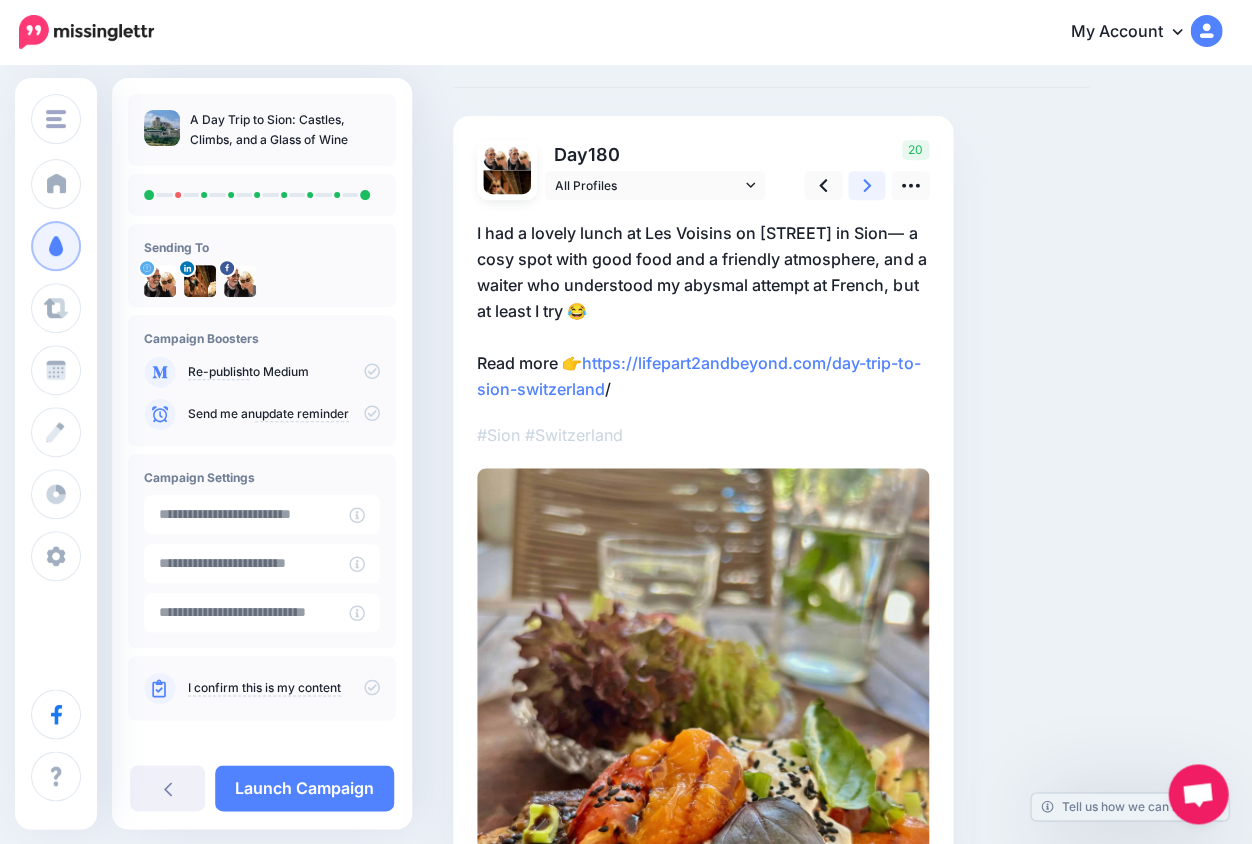 click 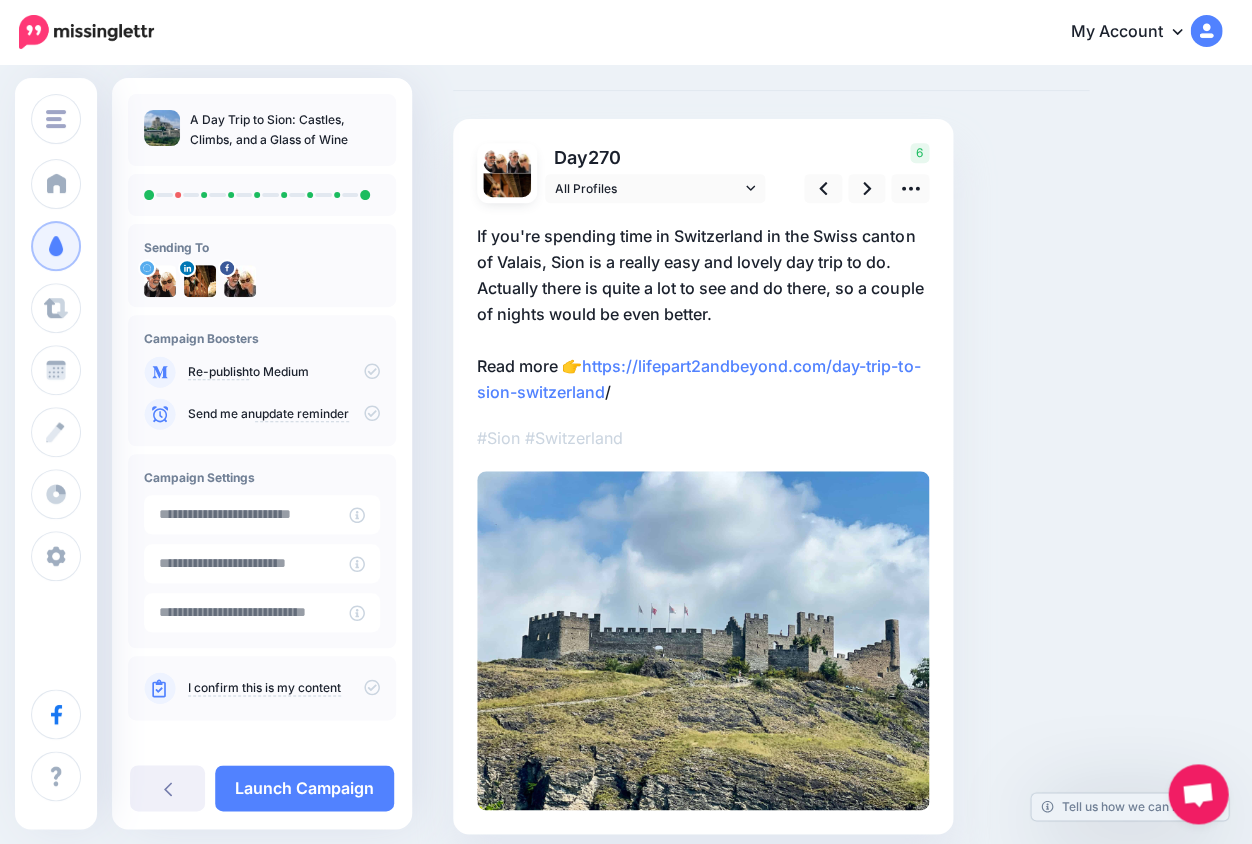 scroll, scrollTop: 73, scrollLeft: 0, axis: vertical 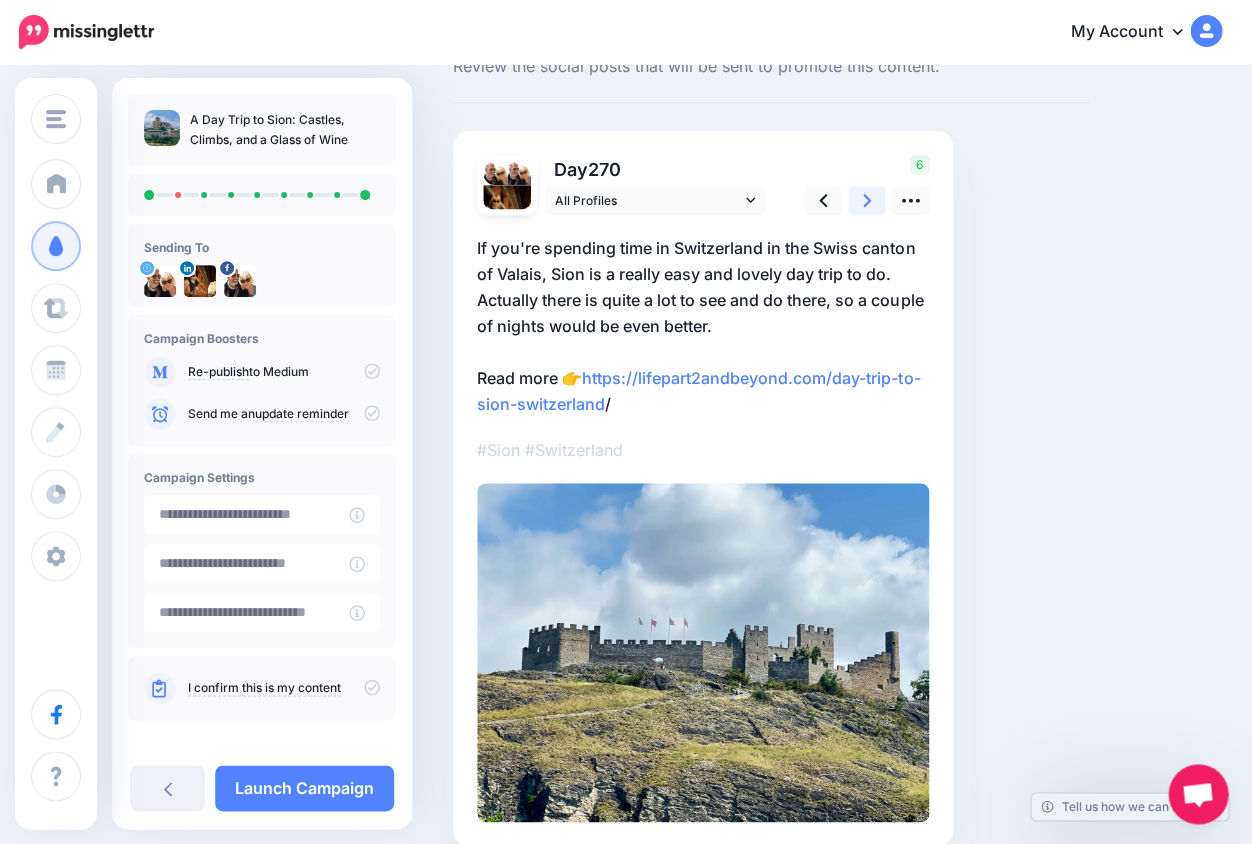 click 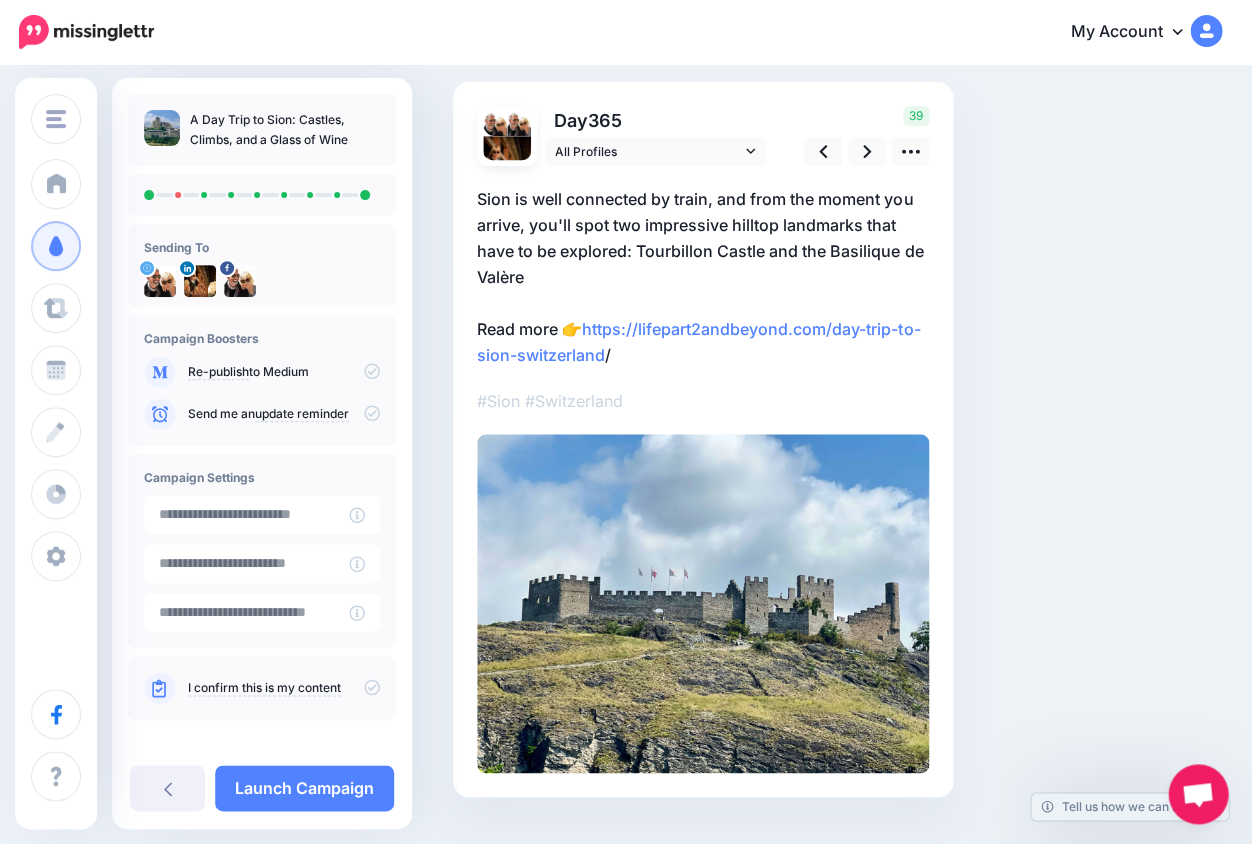 scroll, scrollTop: 93, scrollLeft: 0, axis: vertical 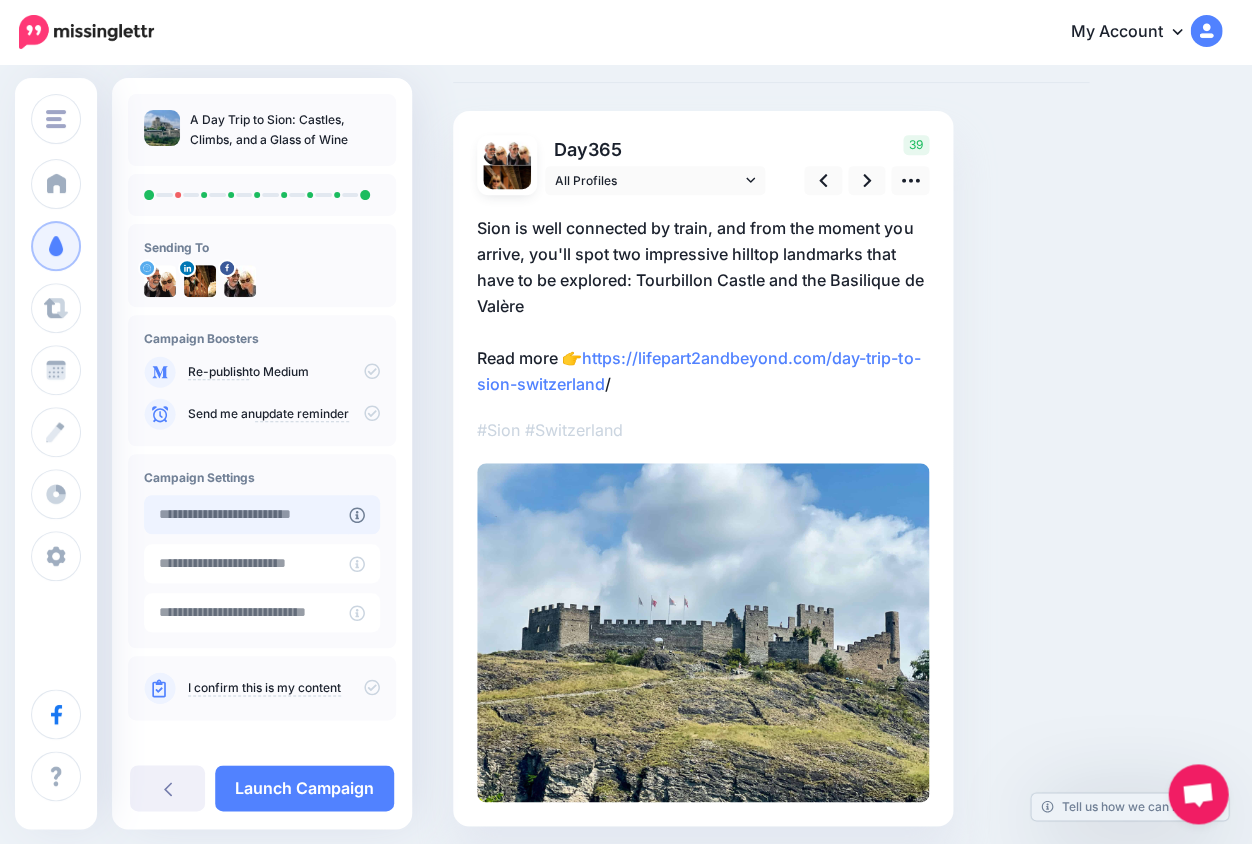 type on "**********" 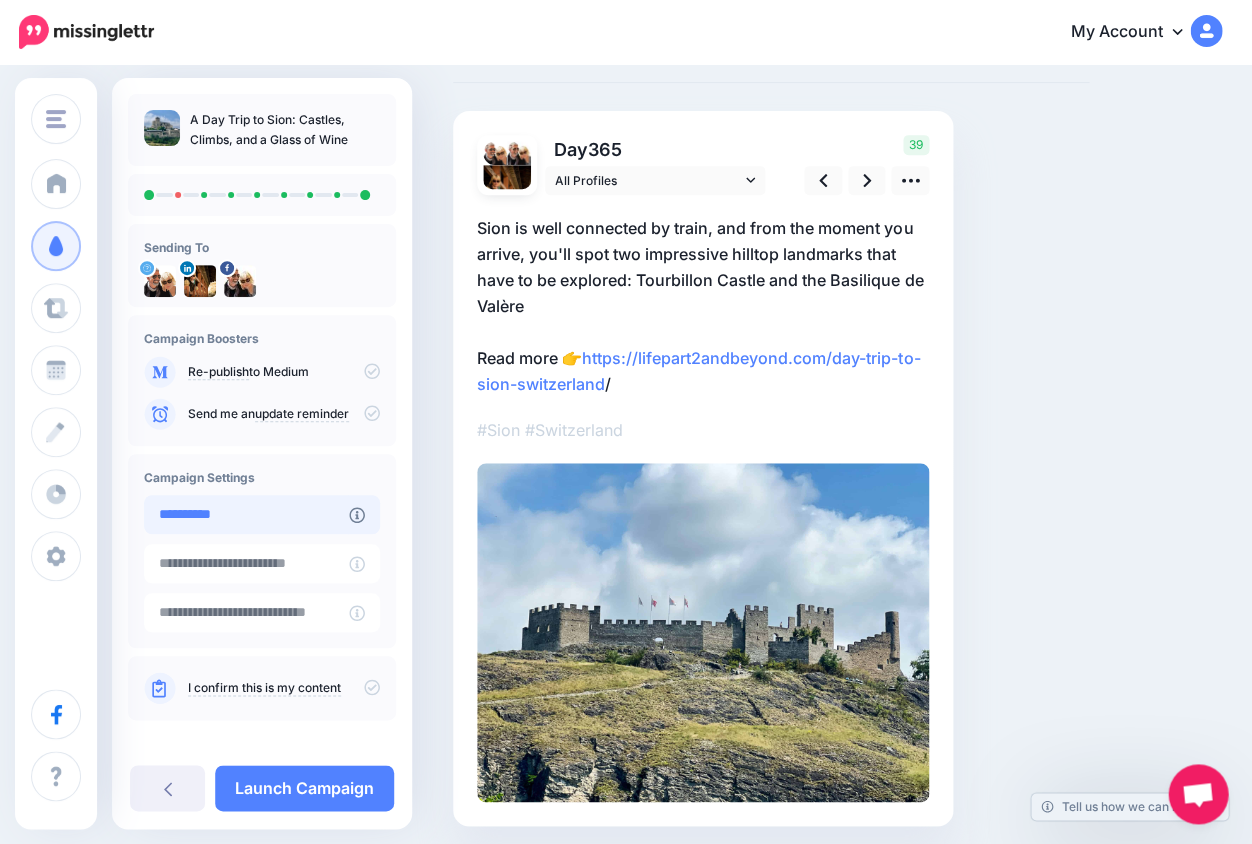 click on "**********" at bounding box center (246, 514) 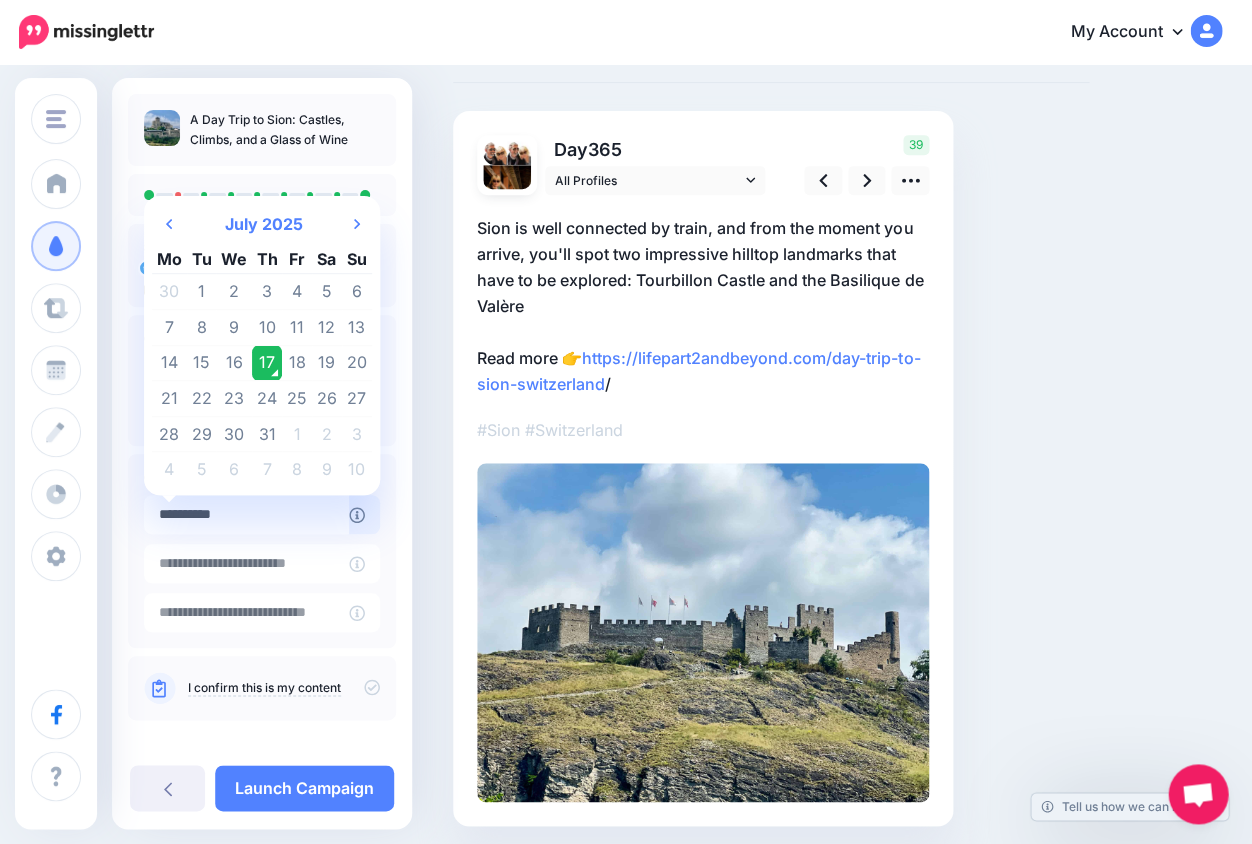 click on "17" at bounding box center (267, 363) 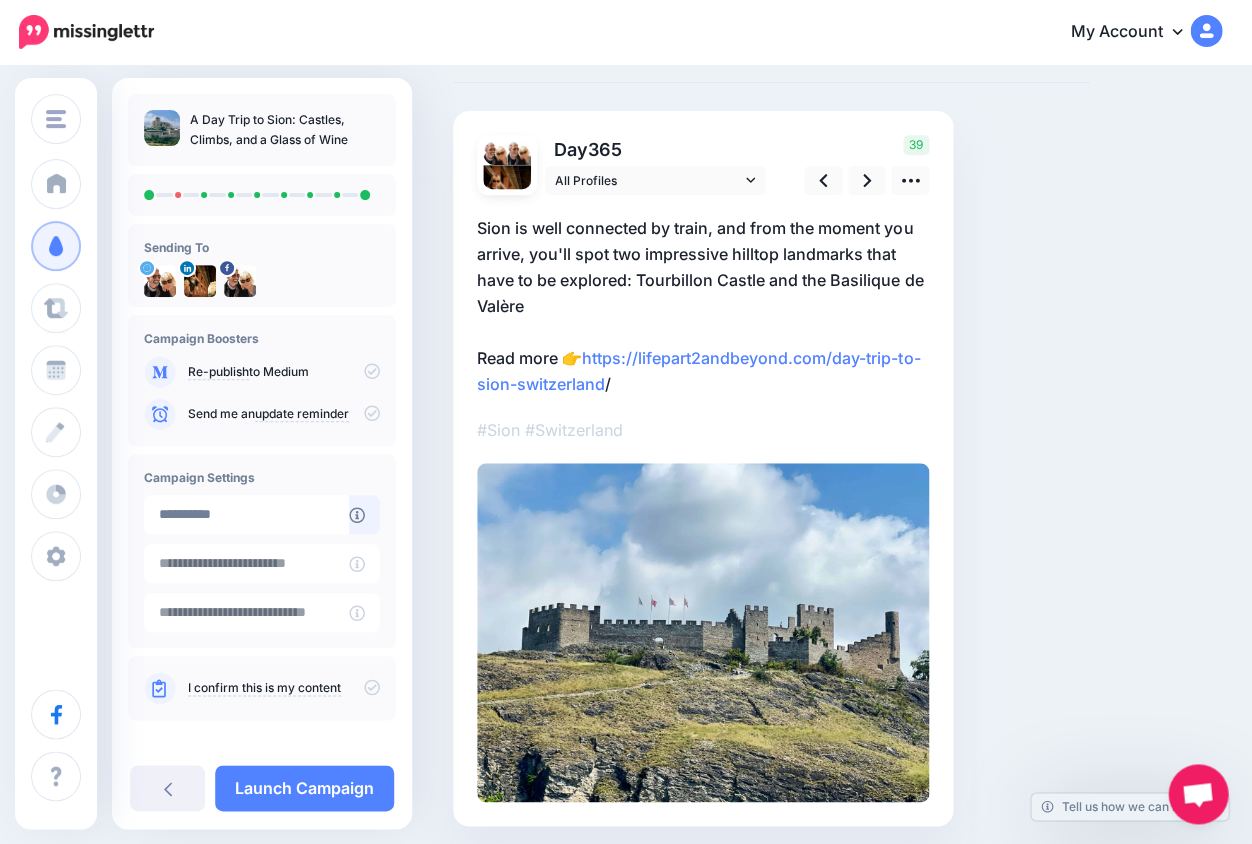 click 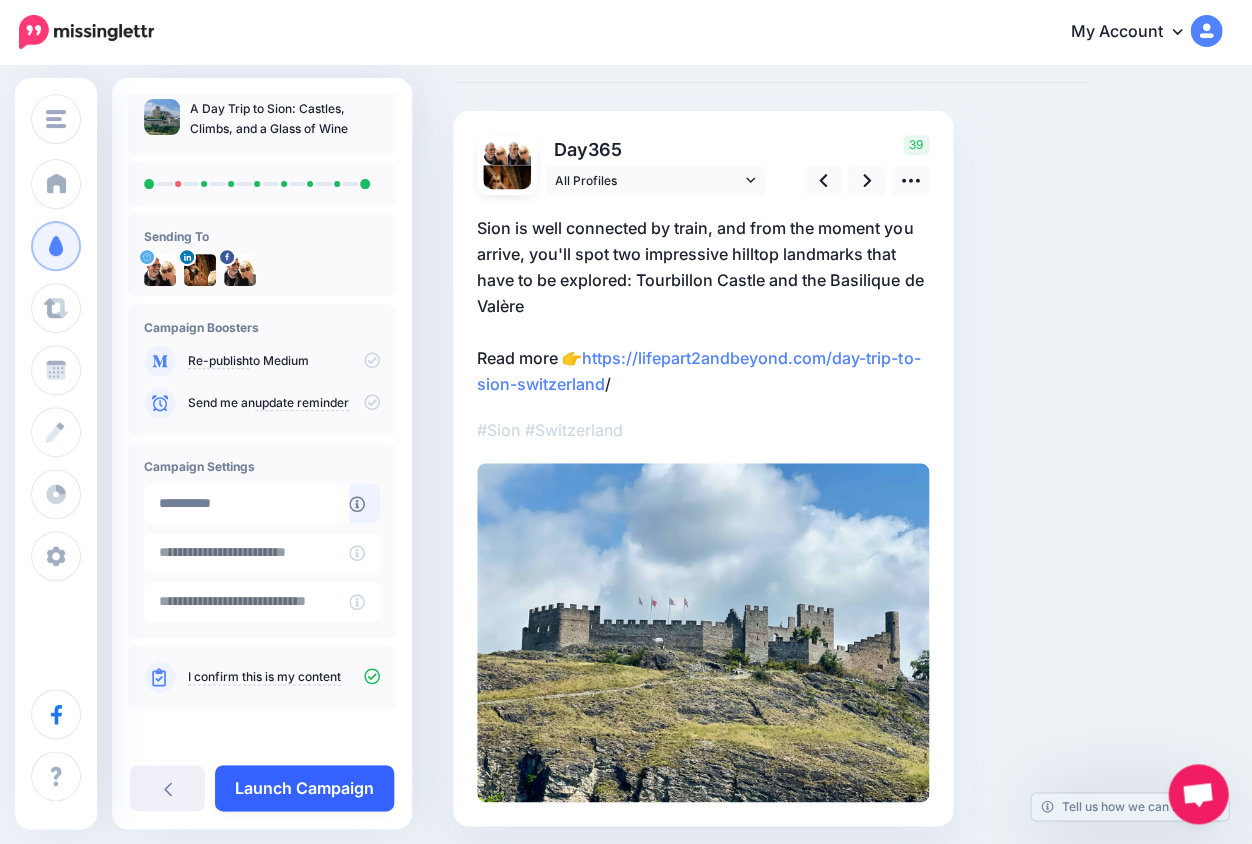 scroll, scrollTop: 12, scrollLeft: 0, axis: vertical 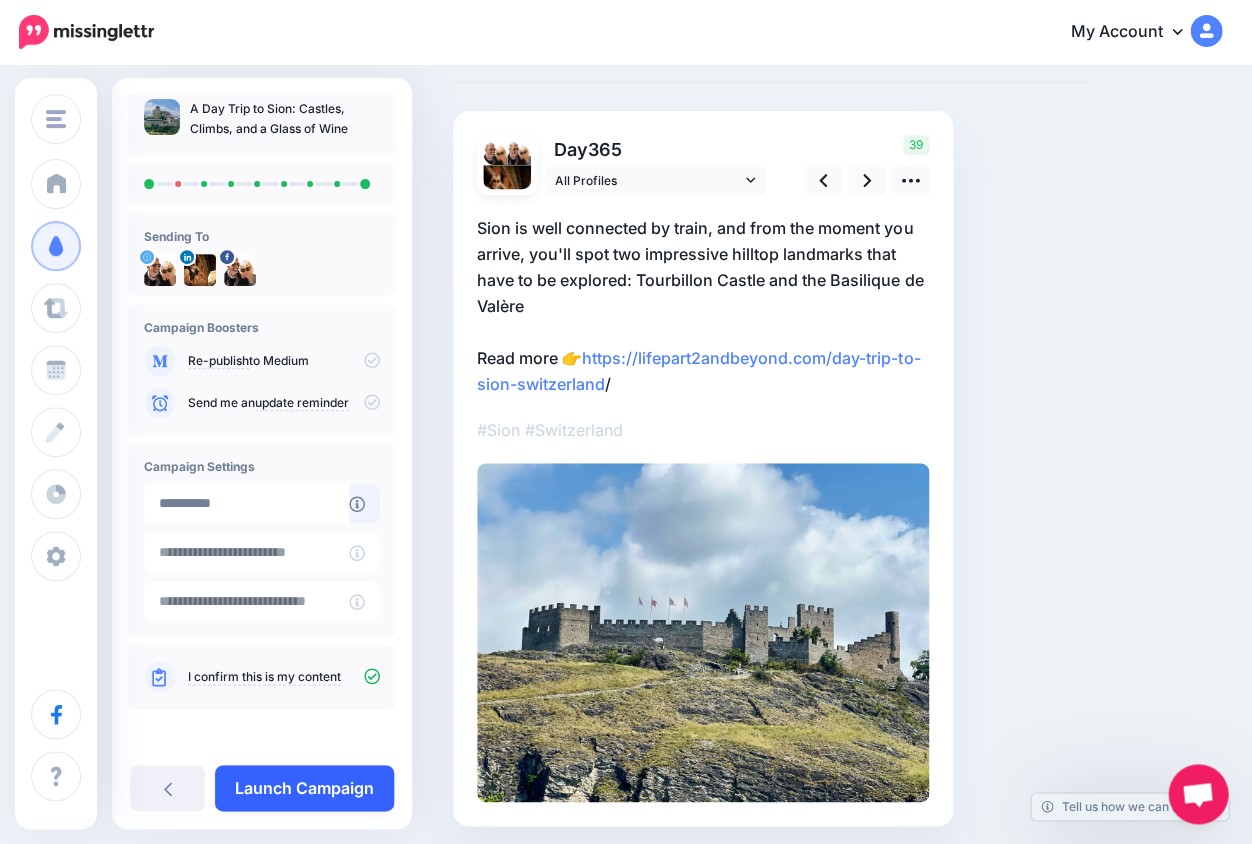 click on "Launch Campaign" at bounding box center (304, 788) 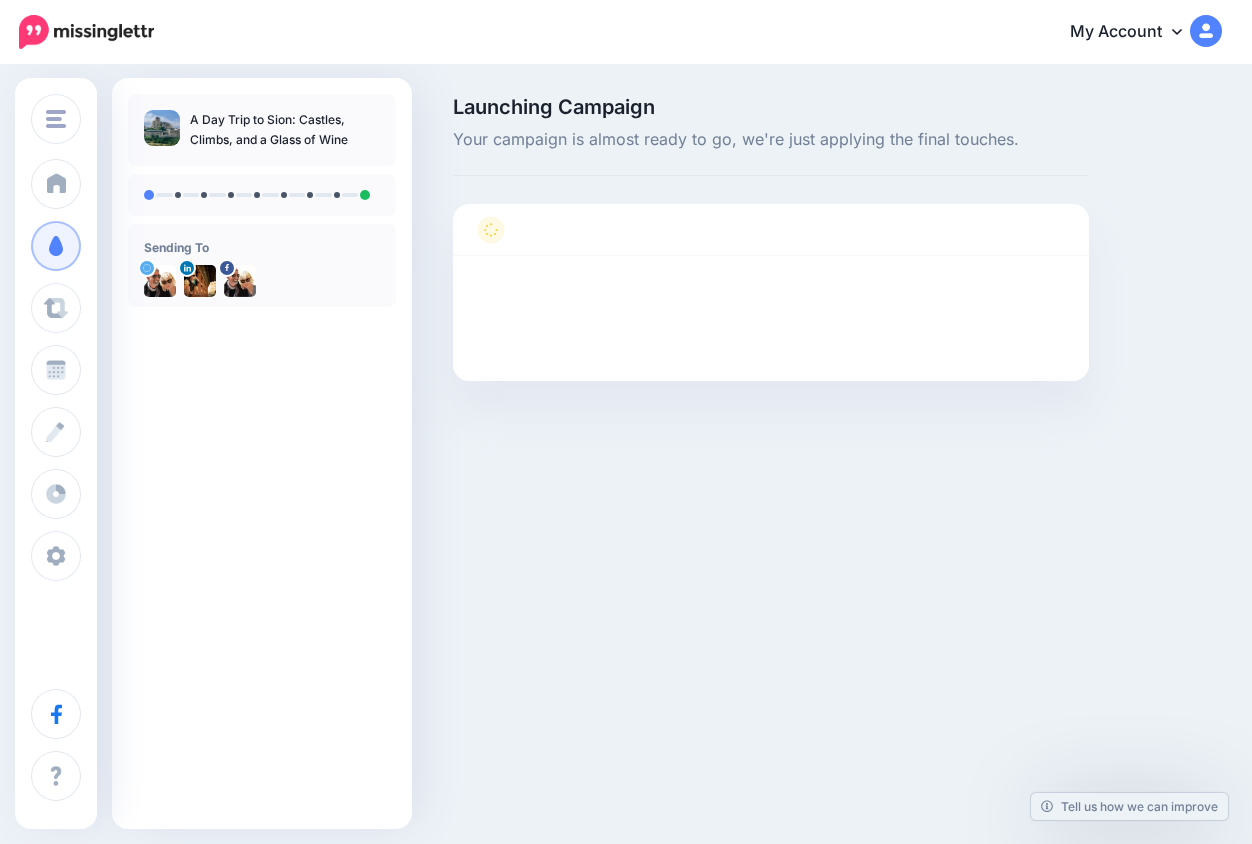 scroll, scrollTop: 0, scrollLeft: 0, axis: both 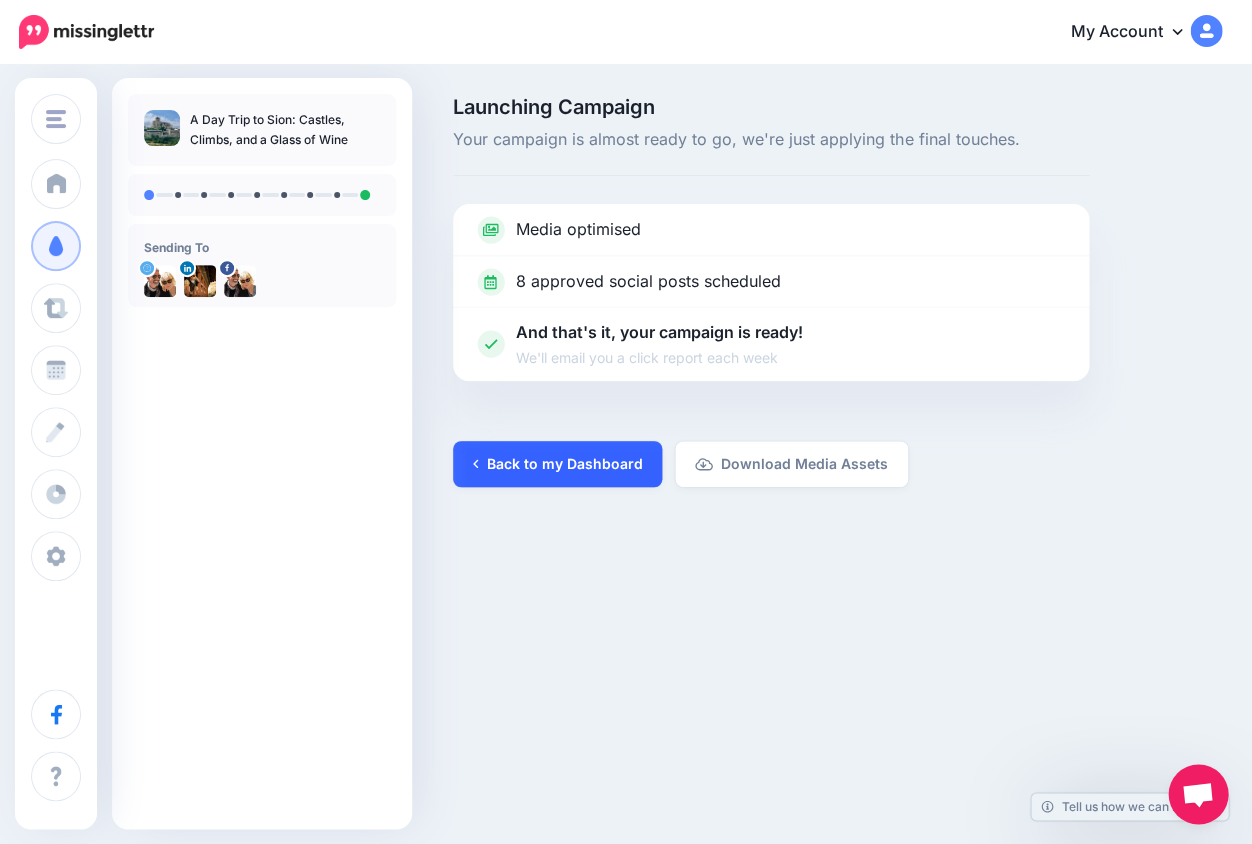 click on "Back to my Dashboard" at bounding box center [557, 464] 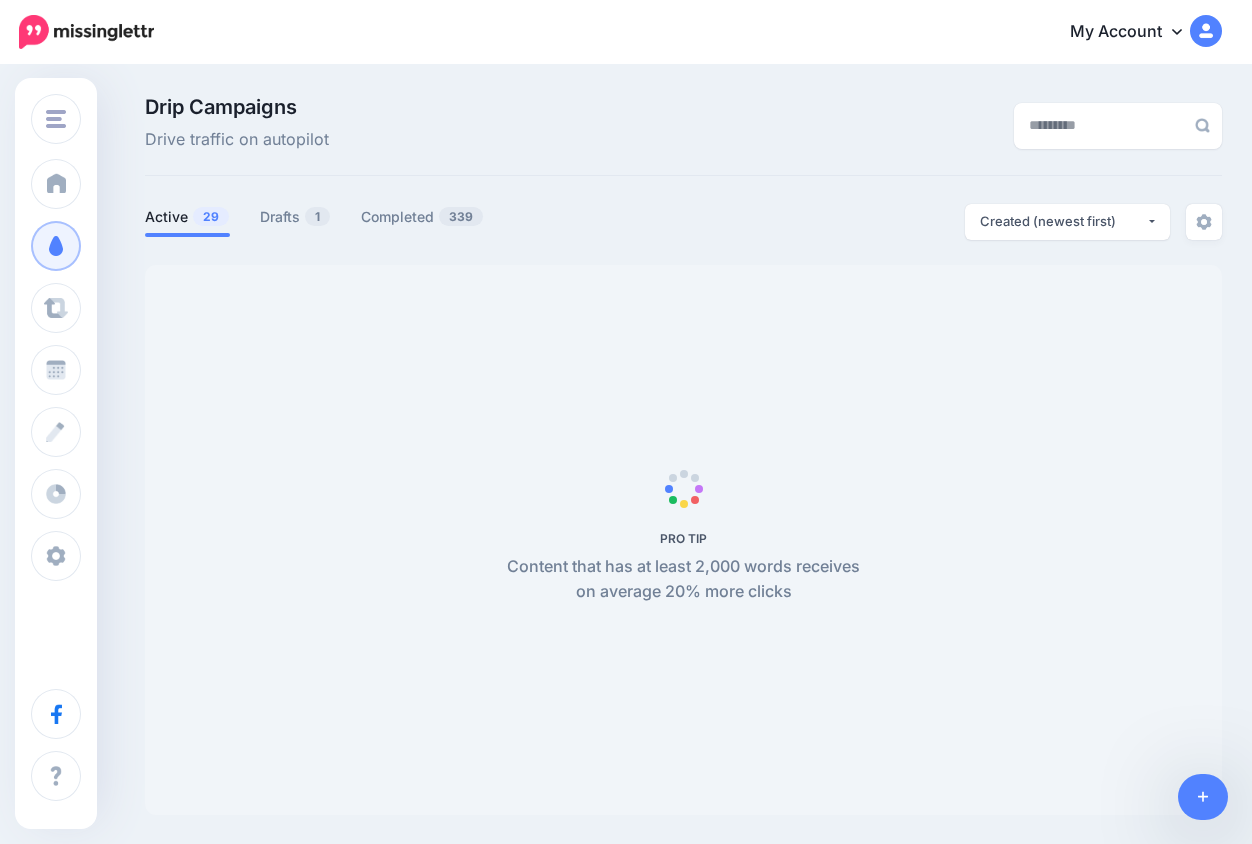 scroll, scrollTop: 0, scrollLeft: 0, axis: both 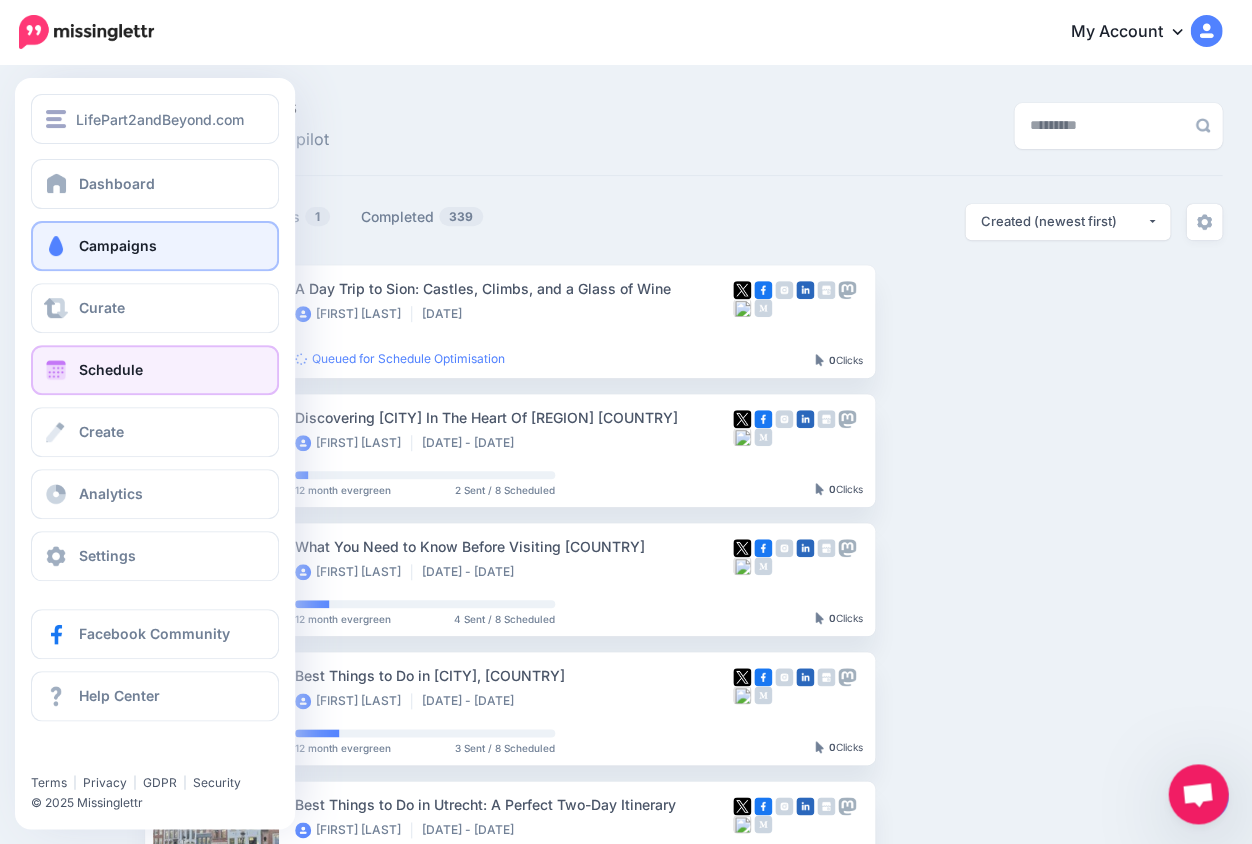 click on "Schedule" at bounding box center (155, 370) 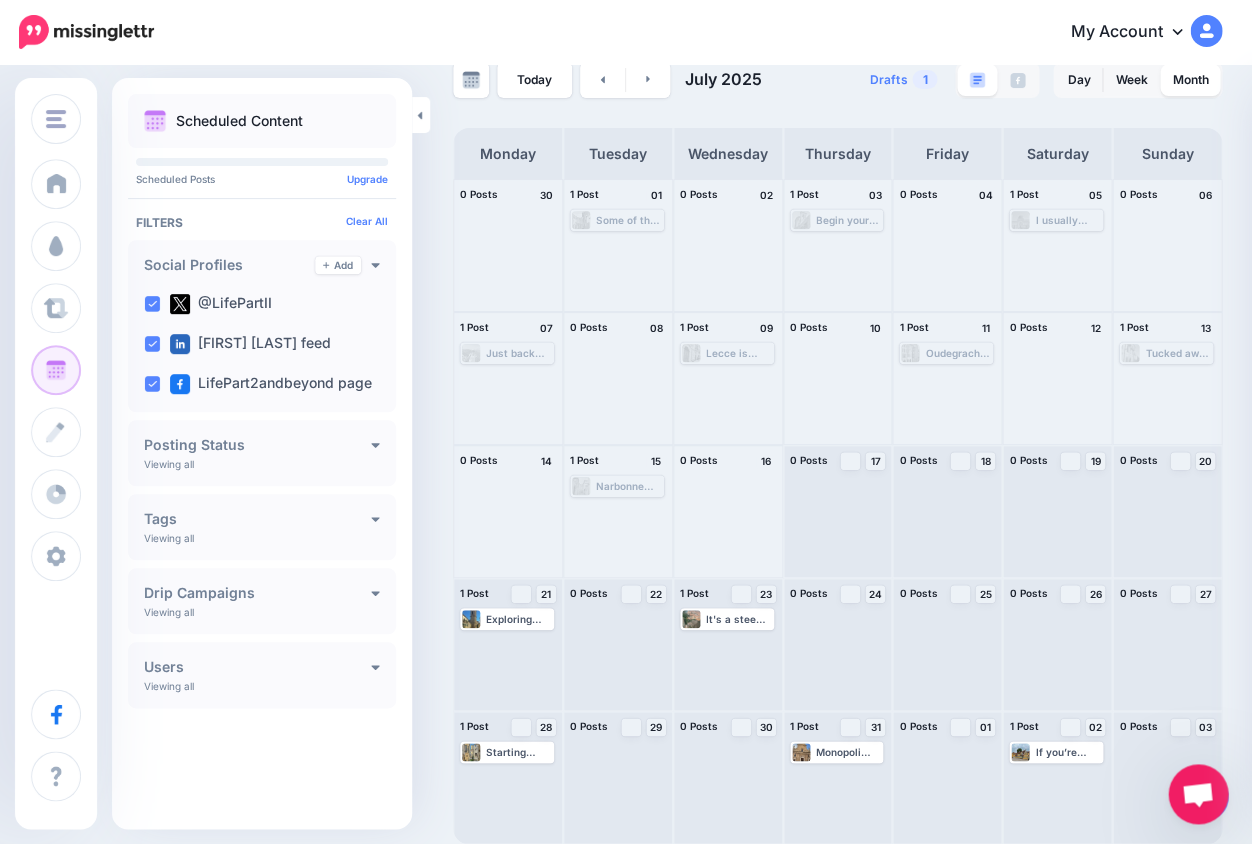 scroll, scrollTop: 35, scrollLeft: 0, axis: vertical 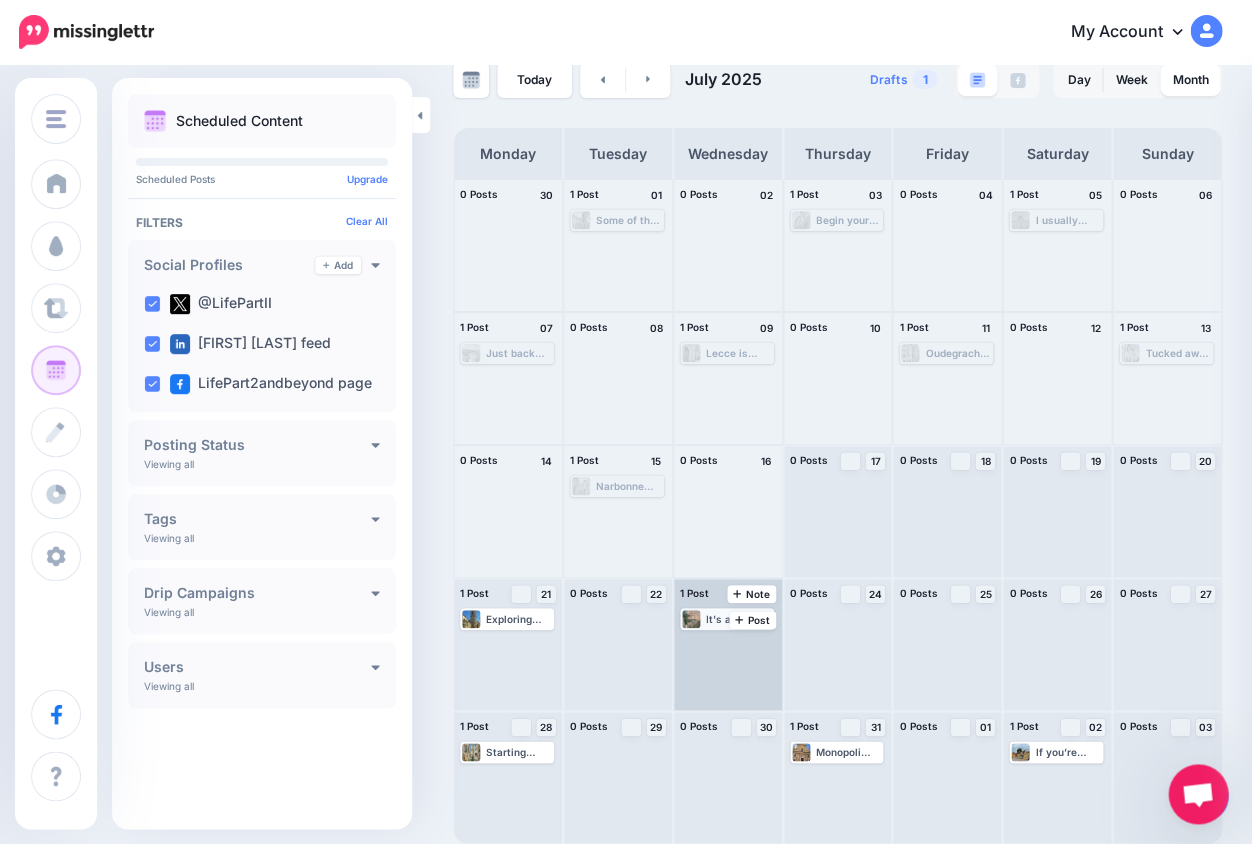click on "It's a steep walk up the mountain but the views are lovely and it's only twenty minutes of pain.  Read more 👉 https://lifepart2andbeyond.com/day-trip-to-[CITY]-the-venice-of-the-[REGION]/" at bounding box center (739, 619) 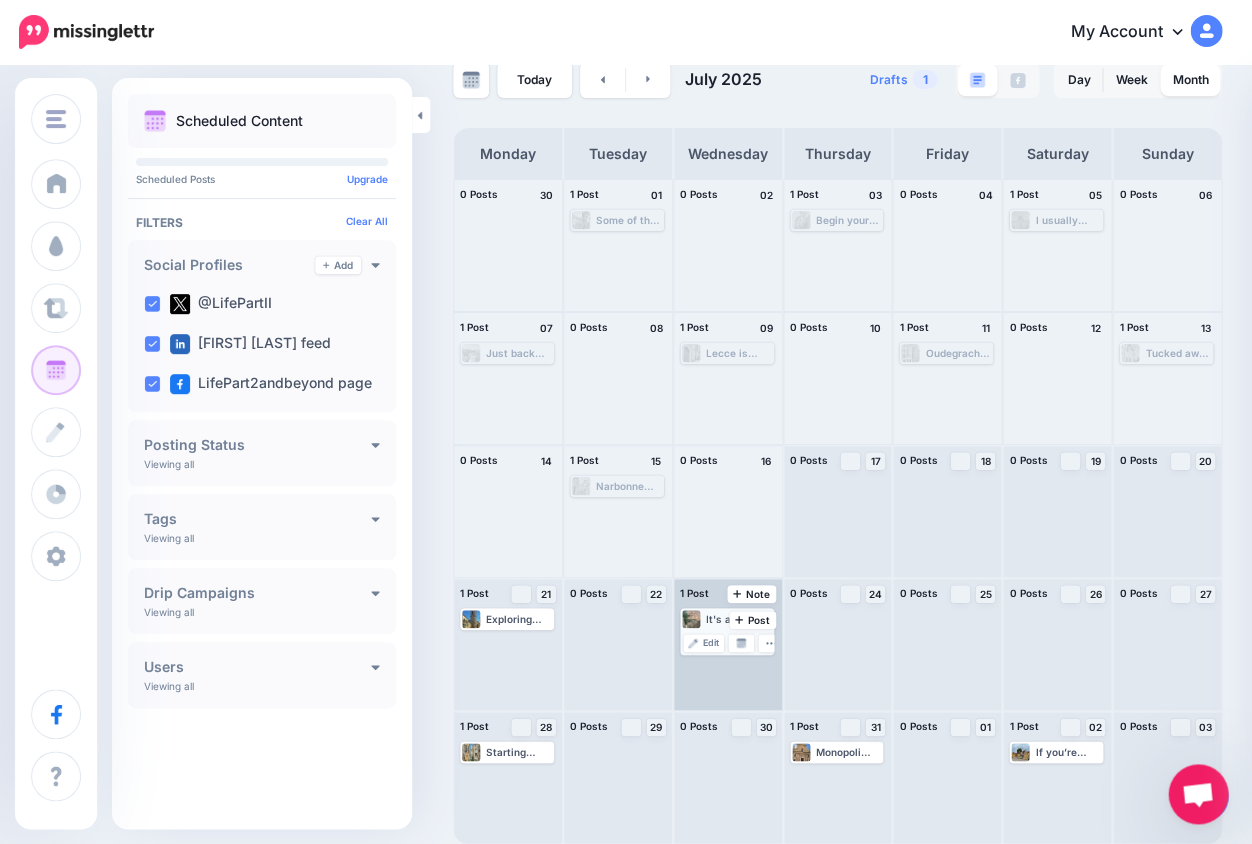 click on "It's a steep walk up the mountain but the views are lovely and it's only twenty minutes of pain.  Read more 👉 https://lifepart2andbeyond.com/day-trip-to-[CITY]-the-venice-of-the-[REGION]/" at bounding box center (739, 619) 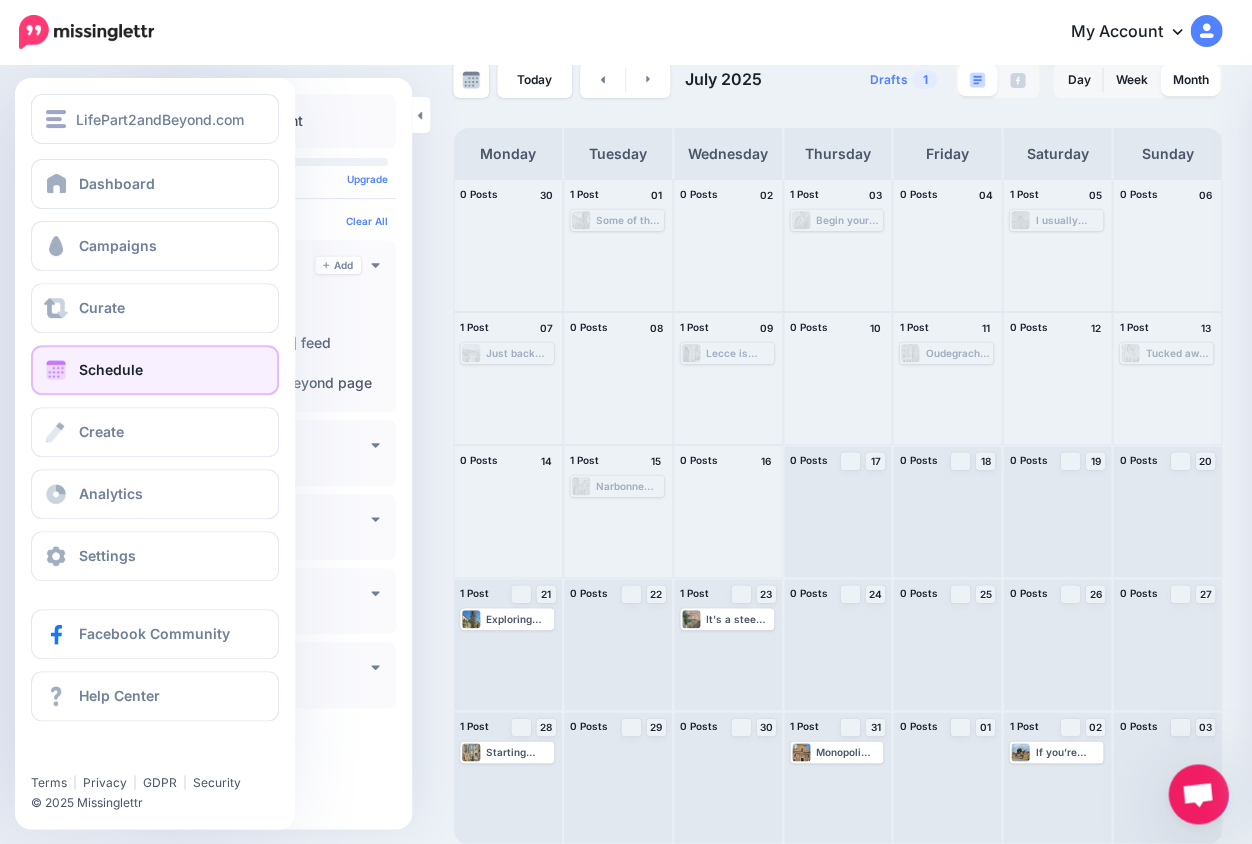 click on "Schedule" at bounding box center (155, 370) 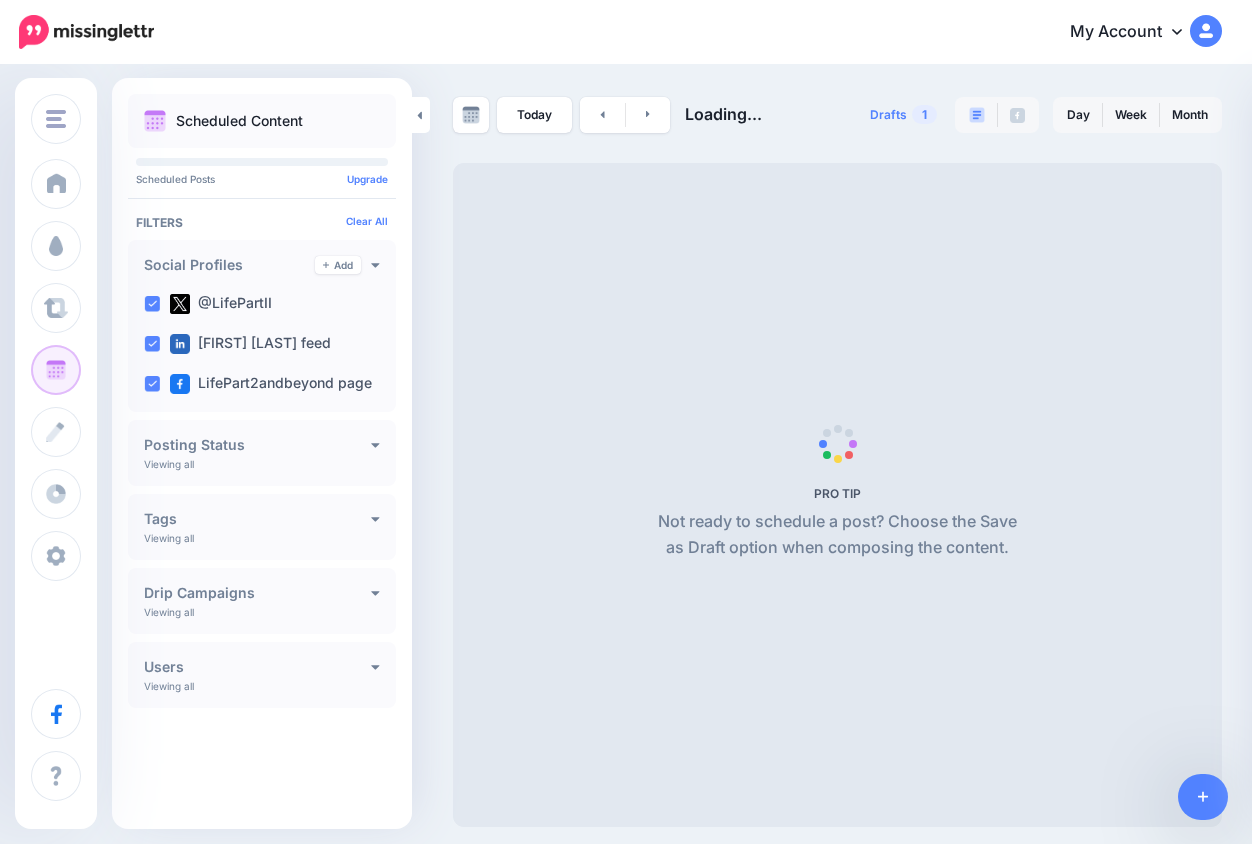 scroll, scrollTop: 0, scrollLeft: 0, axis: both 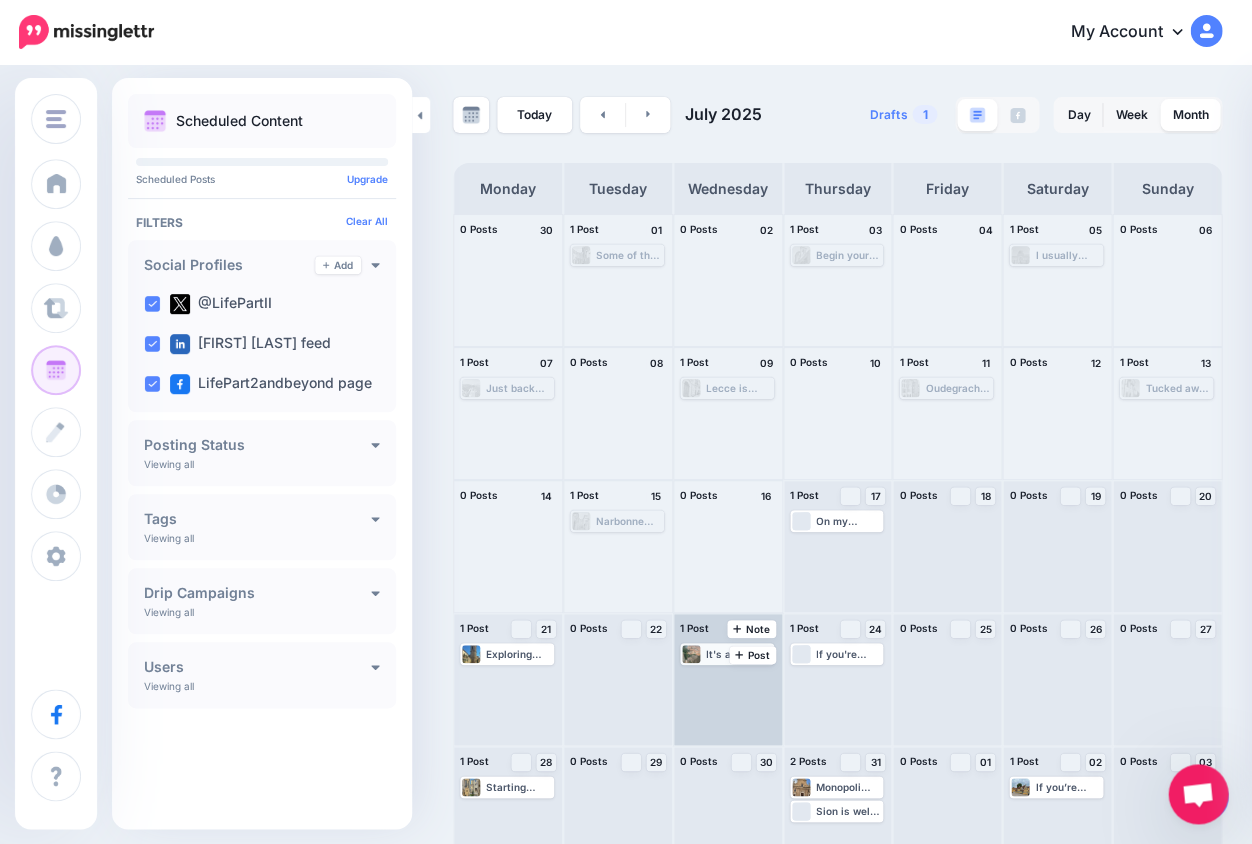 click on "It's a steep walk up the mountain but the views are lovely and it's only twenty minutes of pain.  Read more 👉 https://lifepart2andbeyond.com/day-trip-to-[CITY]-the-venice-of-the-languedoc/" at bounding box center [739, 654] 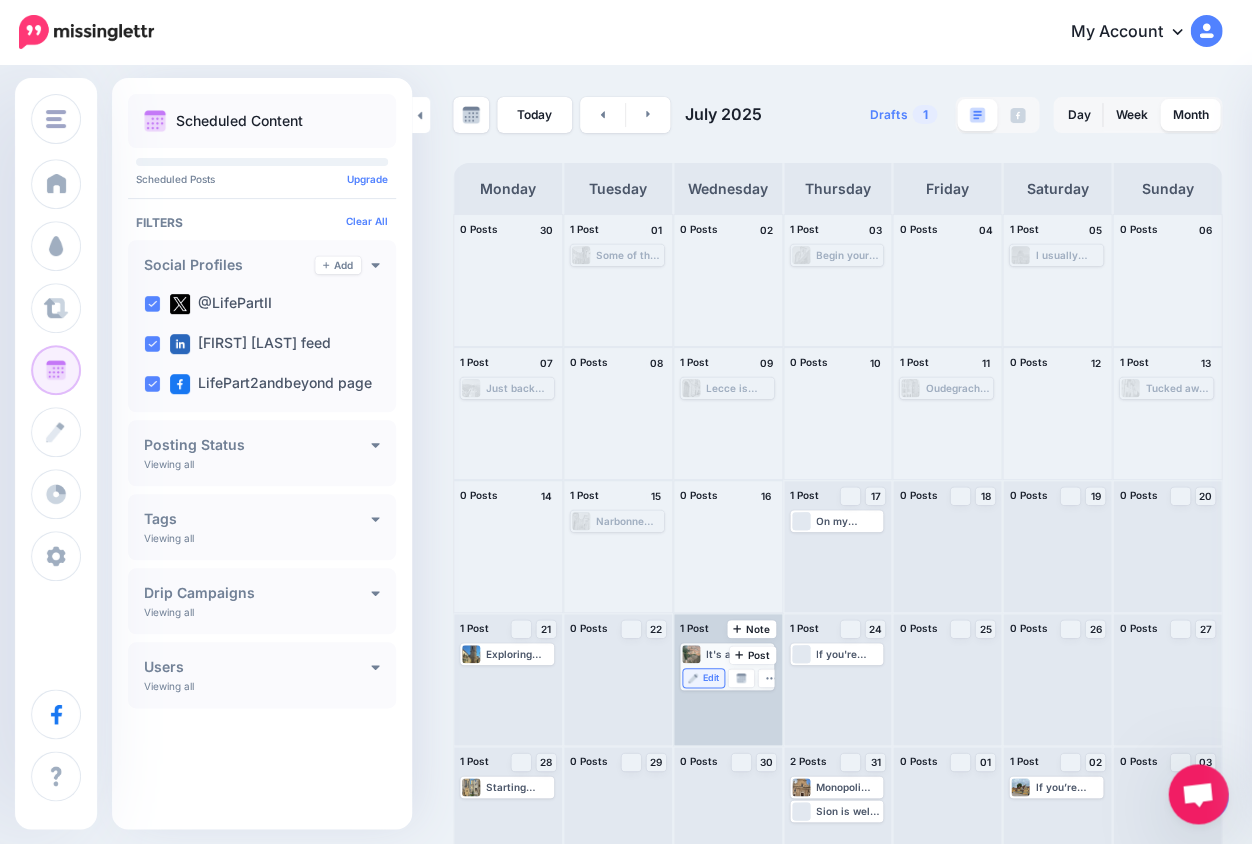 click on "Edit" at bounding box center [711, 678] 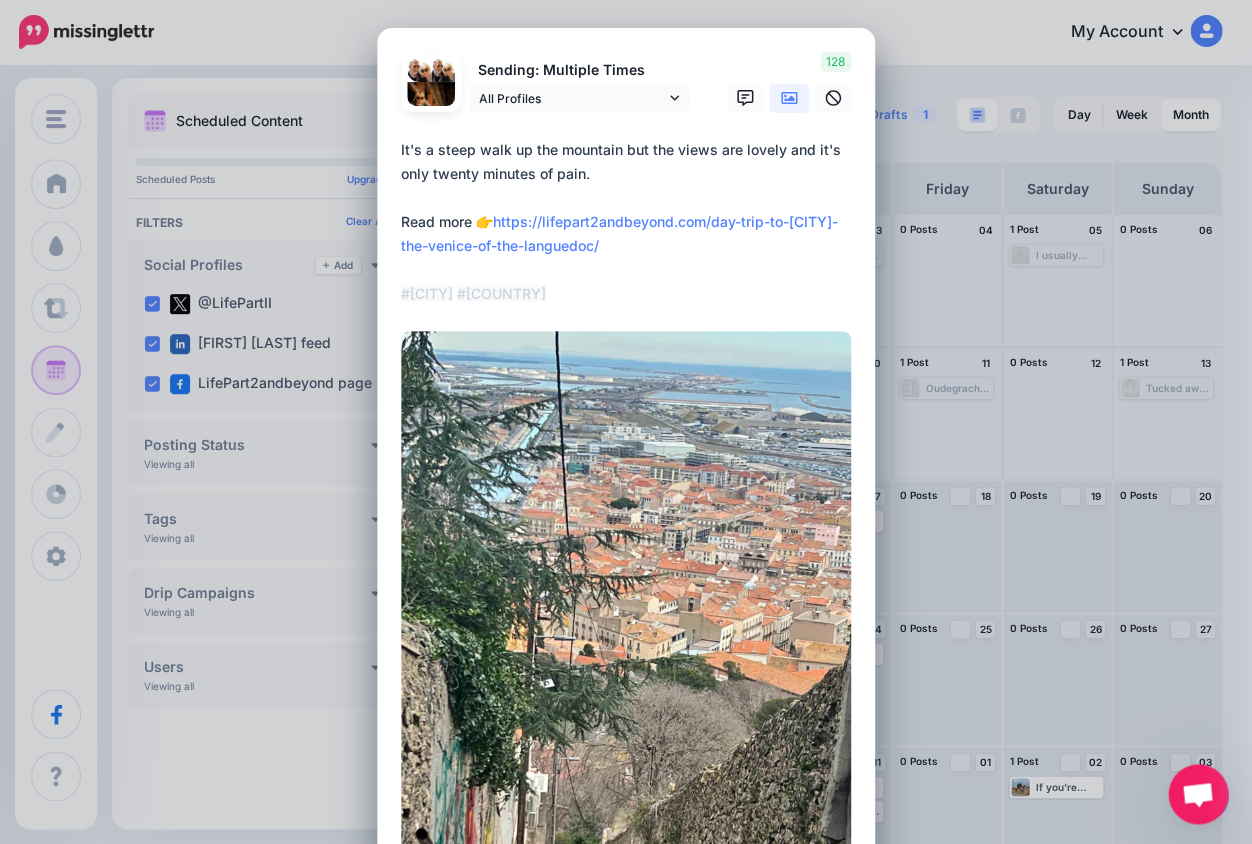 click on "Edit Post
Loading
Sending: Multiple Times
All
Profiles" at bounding box center [626, 422] 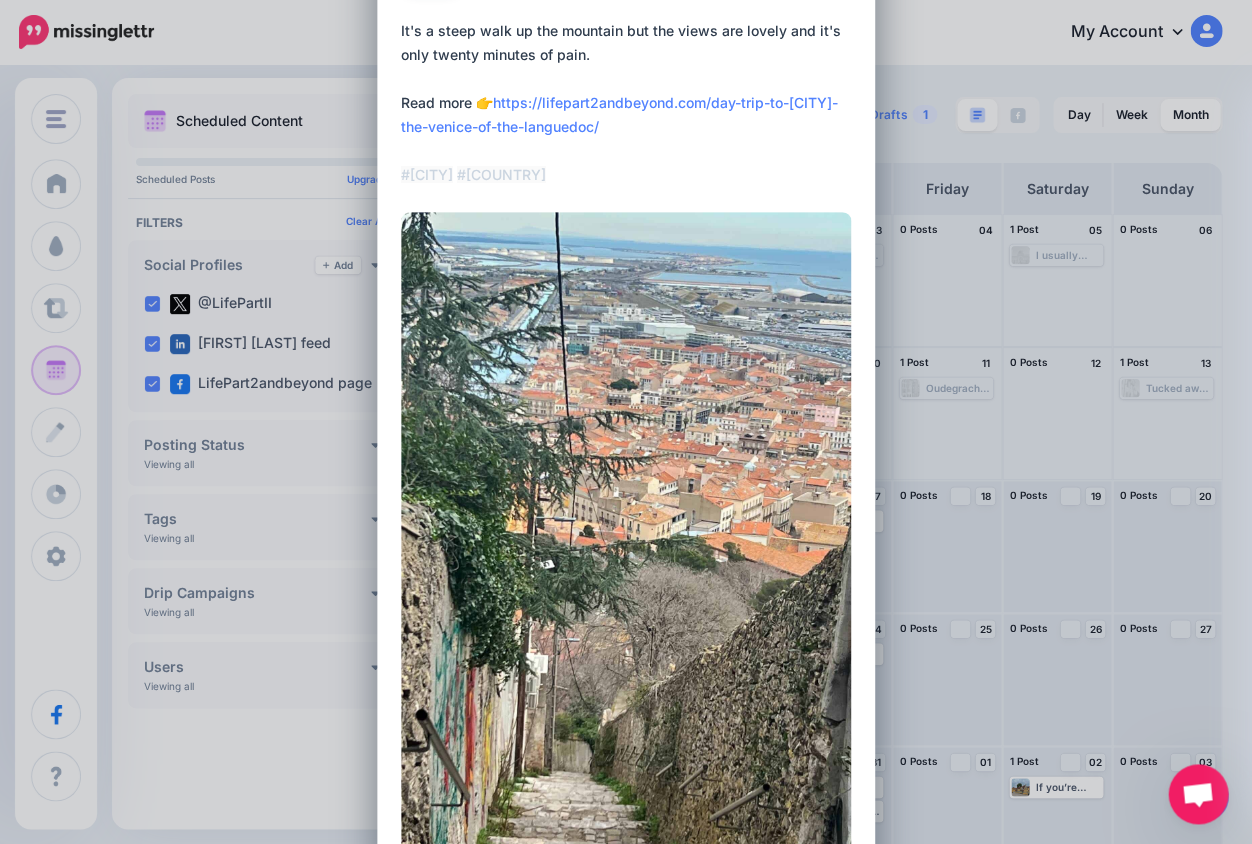 scroll, scrollTop: 206, scrollLeft: 0, axis: vertical 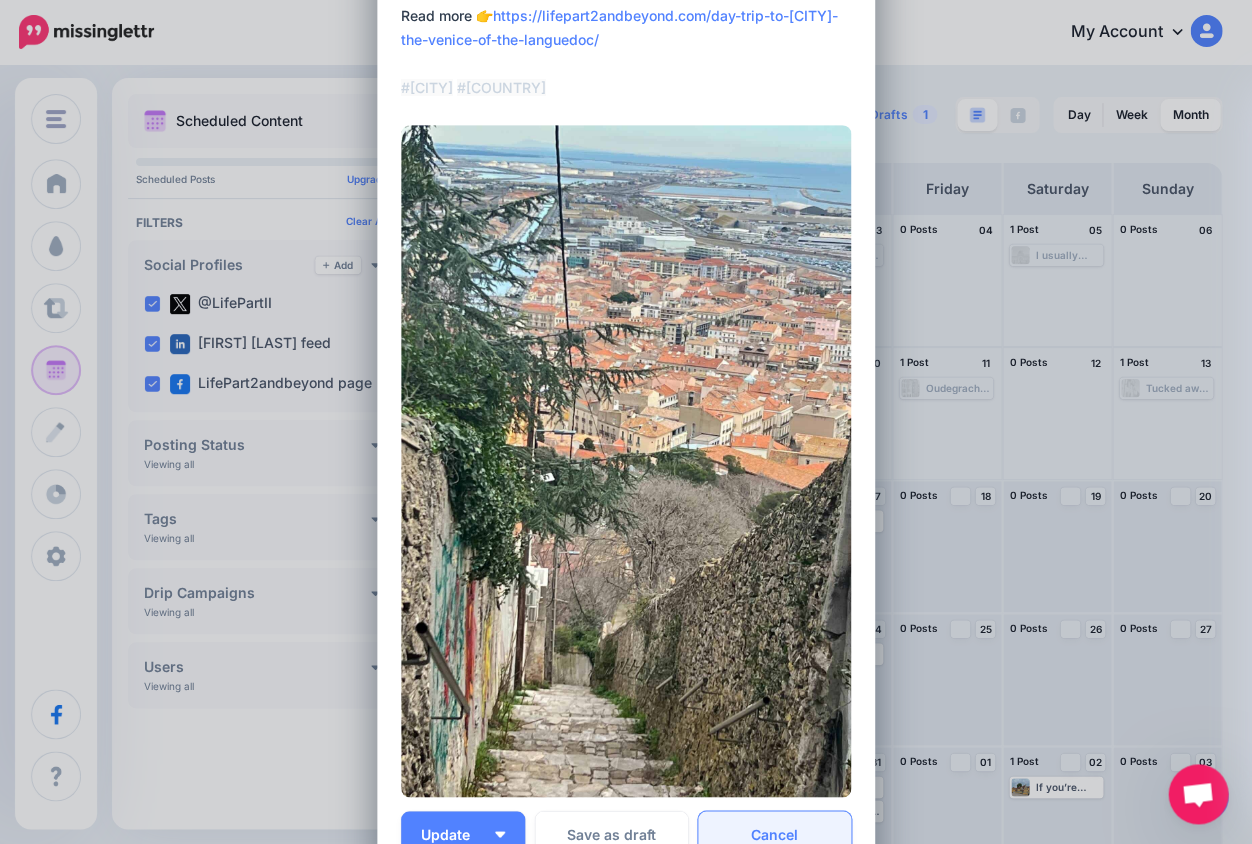 click on "Cancel" at bounding box center [774, 834] 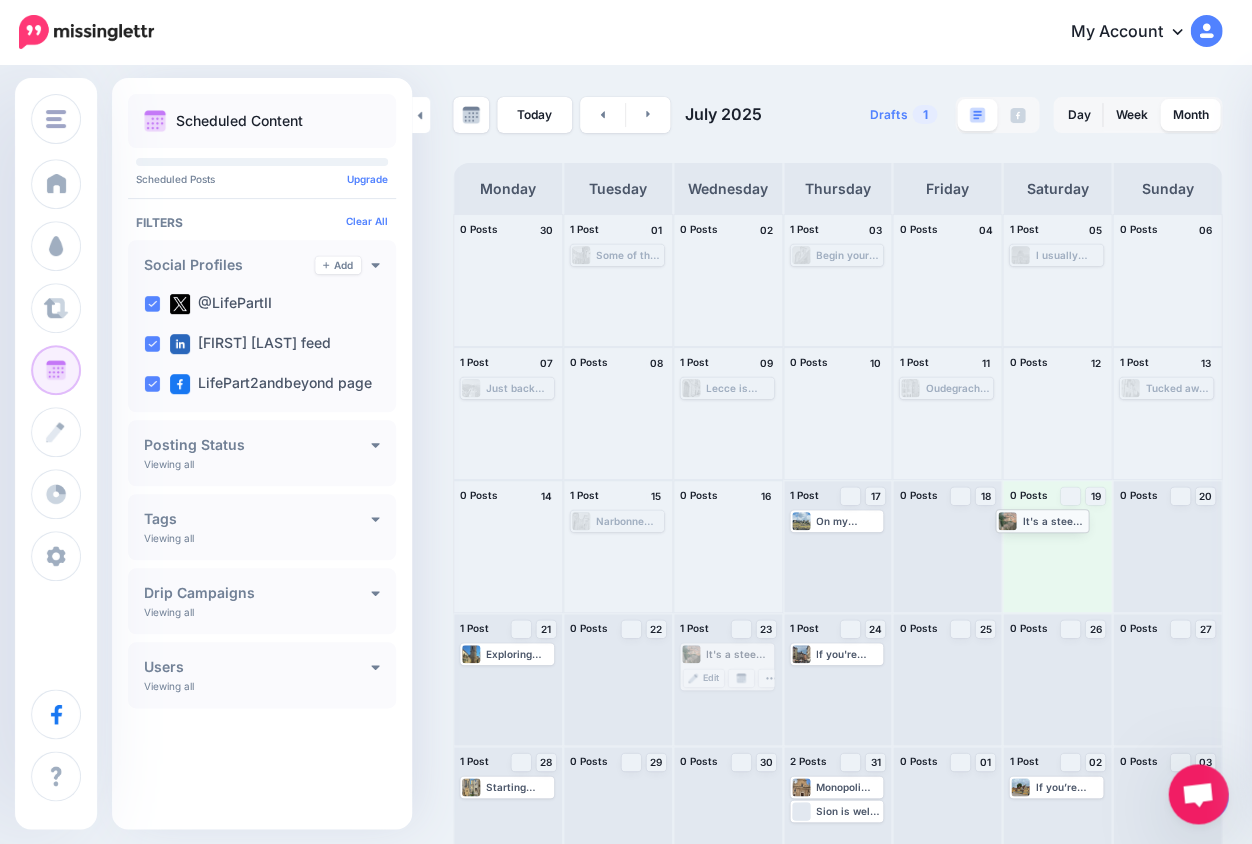 drag, startPoint x: 719, startPoint y: 654, endPoint x: 1035, endPoint y: 523, distance: 342.07748 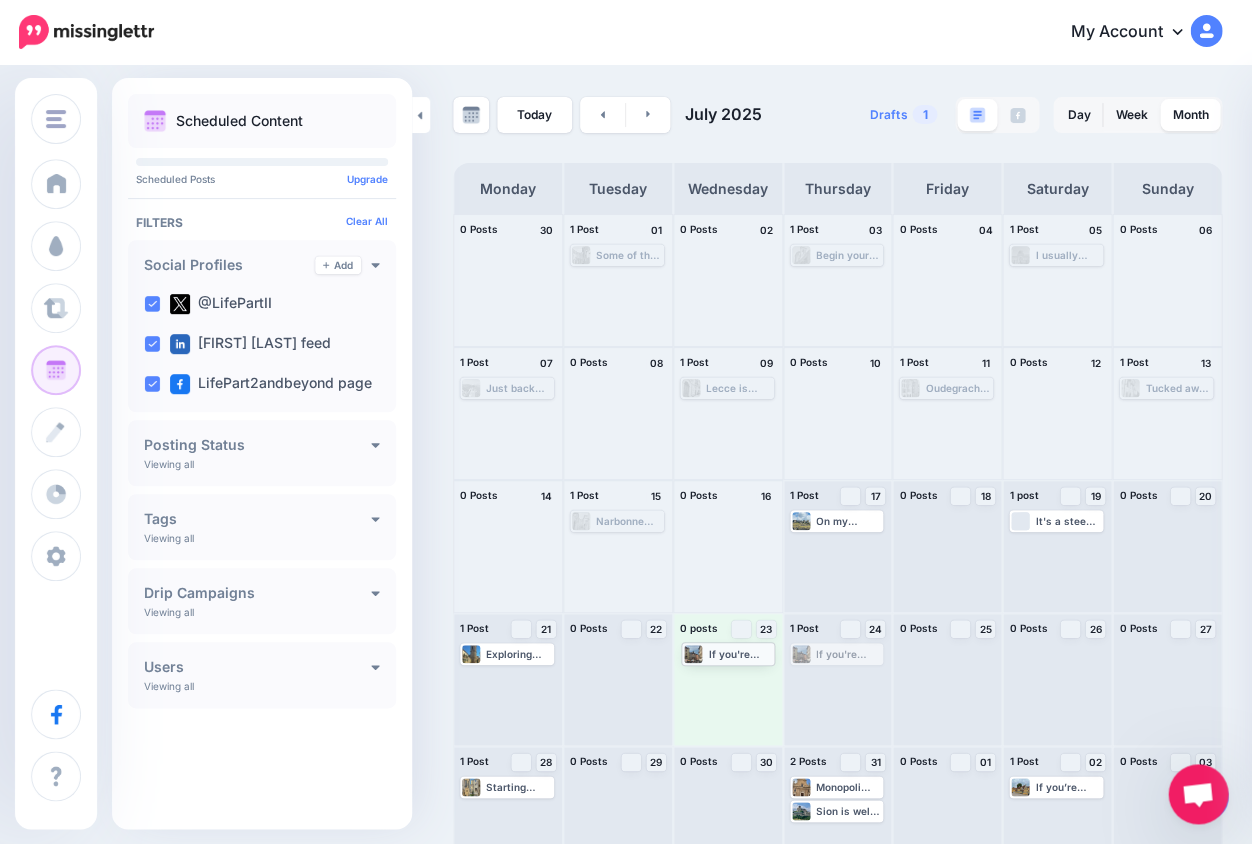 drag, startPoint x: 834, startPoint y: 659, endPoint x: 726, endPoint y: 658, distance: 108.00463 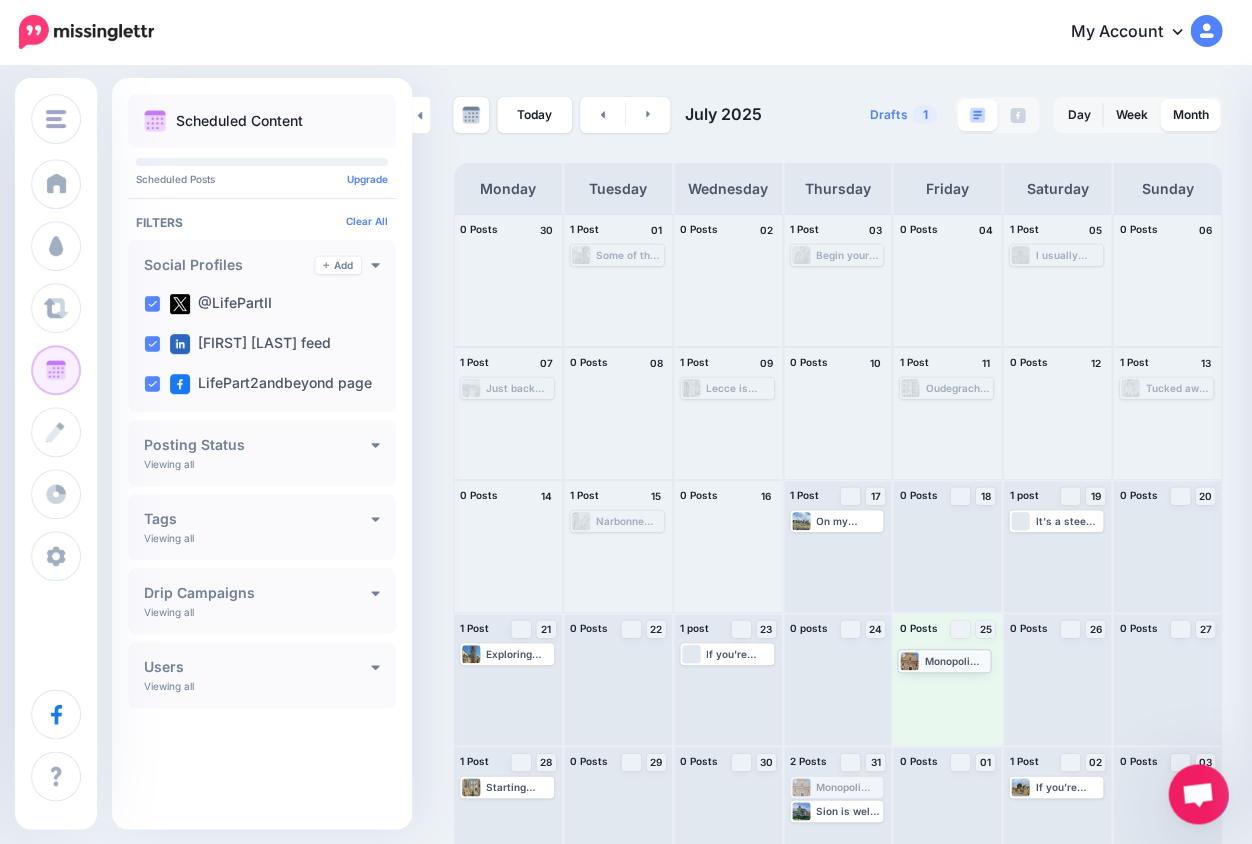 drag, startPoint x: 827, startPoint y: 790, endPoint x: 935, endPoint y: 663, distance: 166.71233 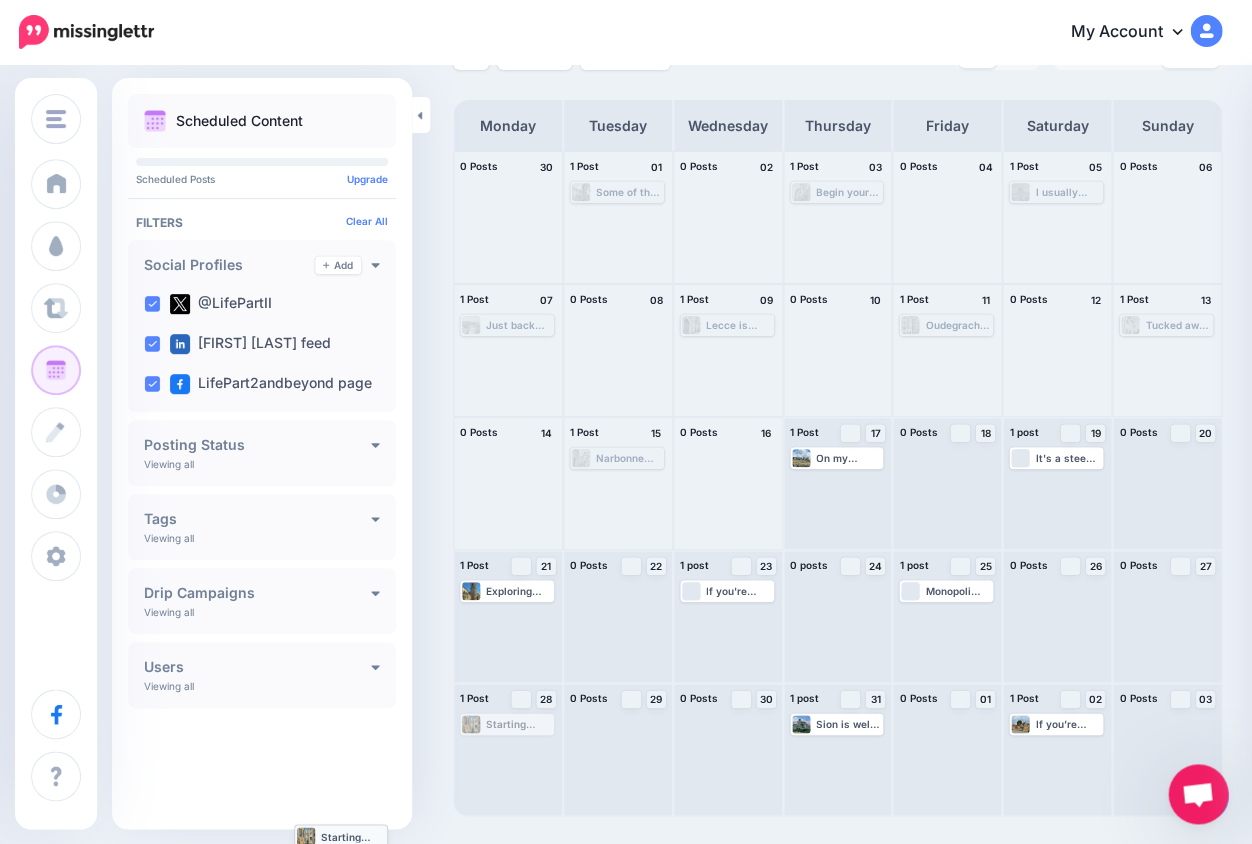 scroll, scrollTop: 35, scrollLeft: 0, axis: vertical 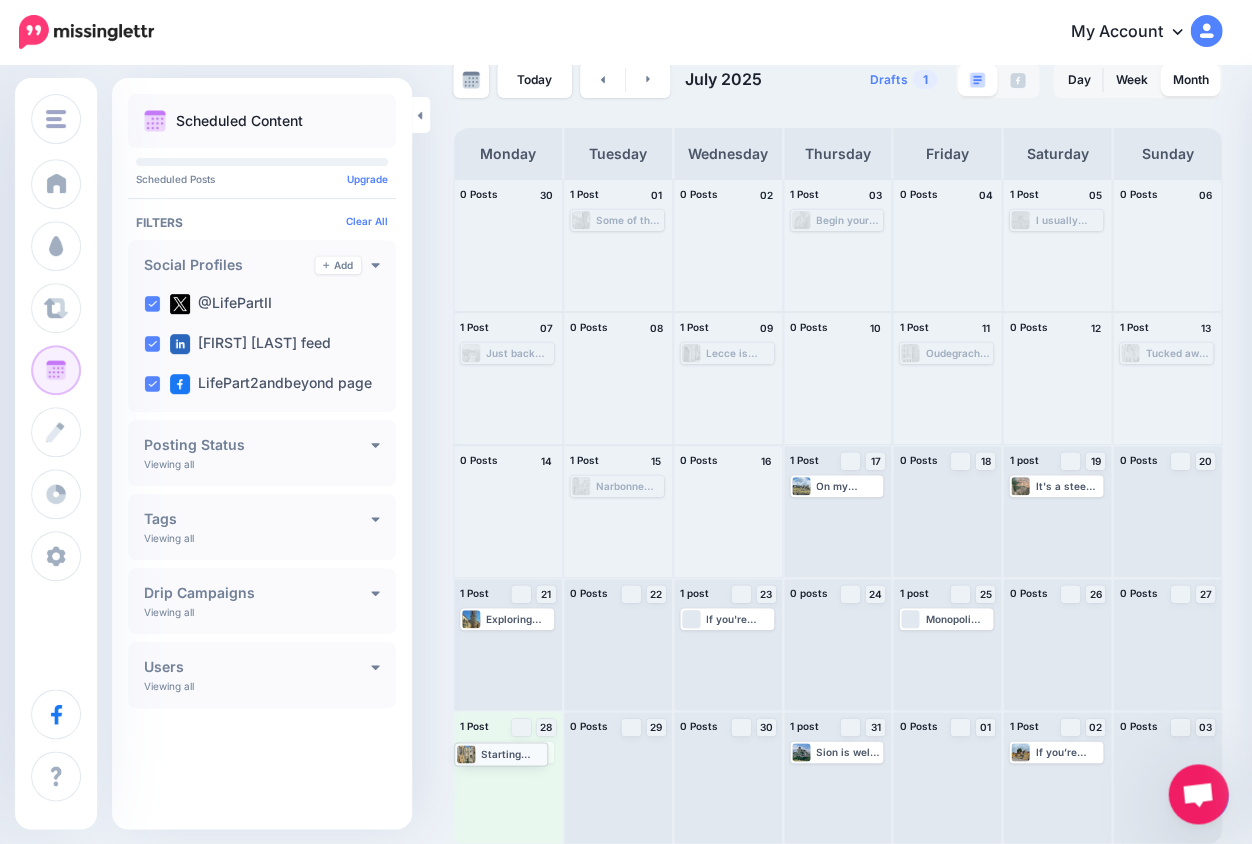 drag, startPoint x: 486, startPoint y: 789, endPoint x: 480, endPoint y: 754, distance: 35.510563 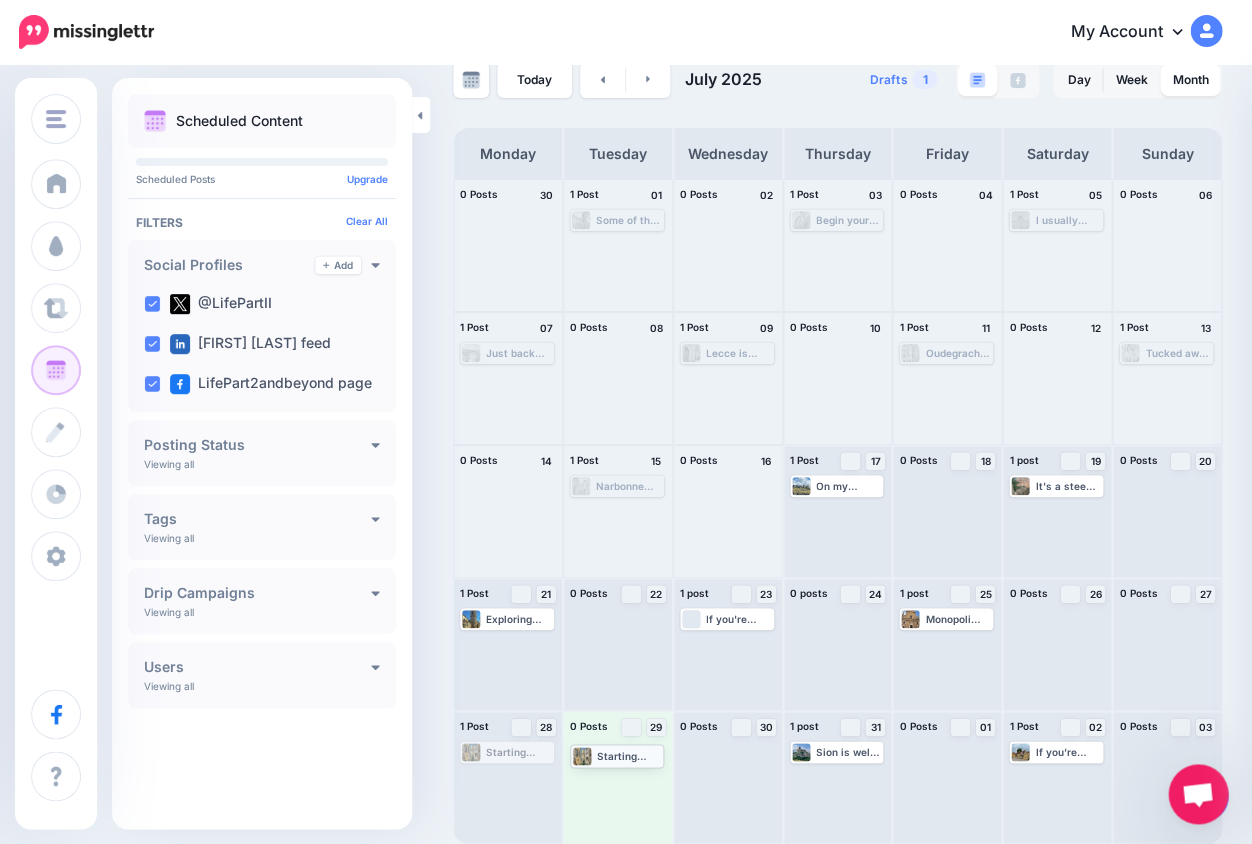 drag, startPoint x: 498, startPoint y: 755, endPoint x: 608, endPoint y: 759, distance: 110.0727 